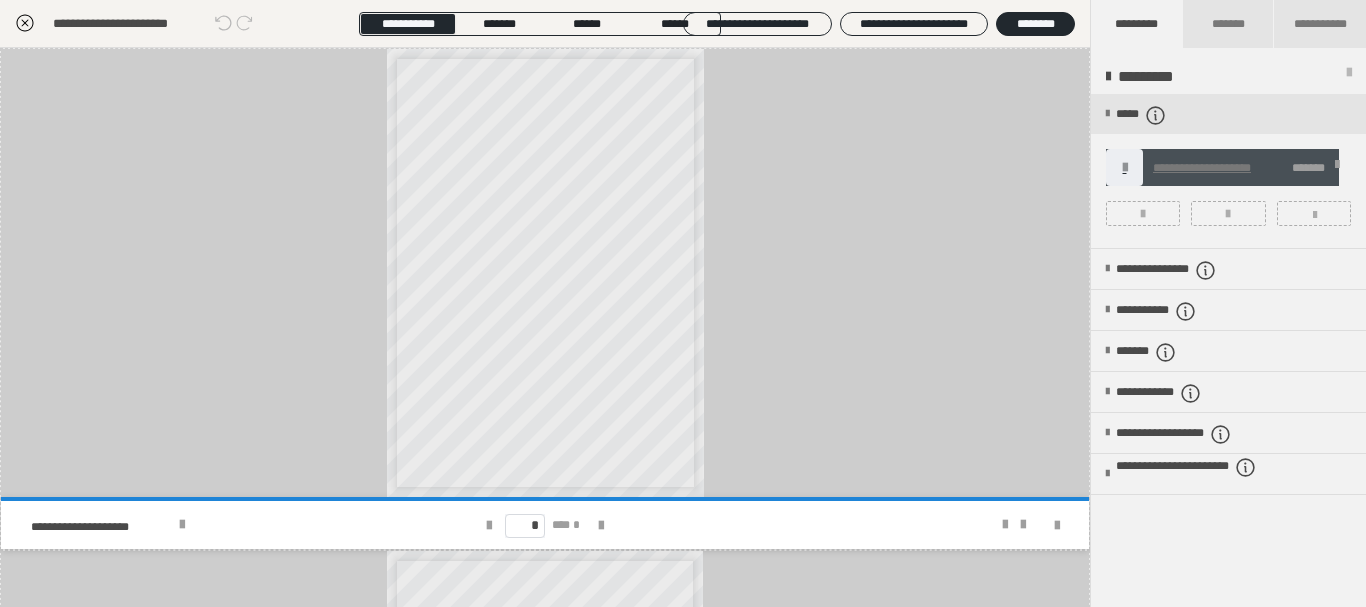 scroll, scrollTop: 374, scrollLeft: 0, axis: vertical 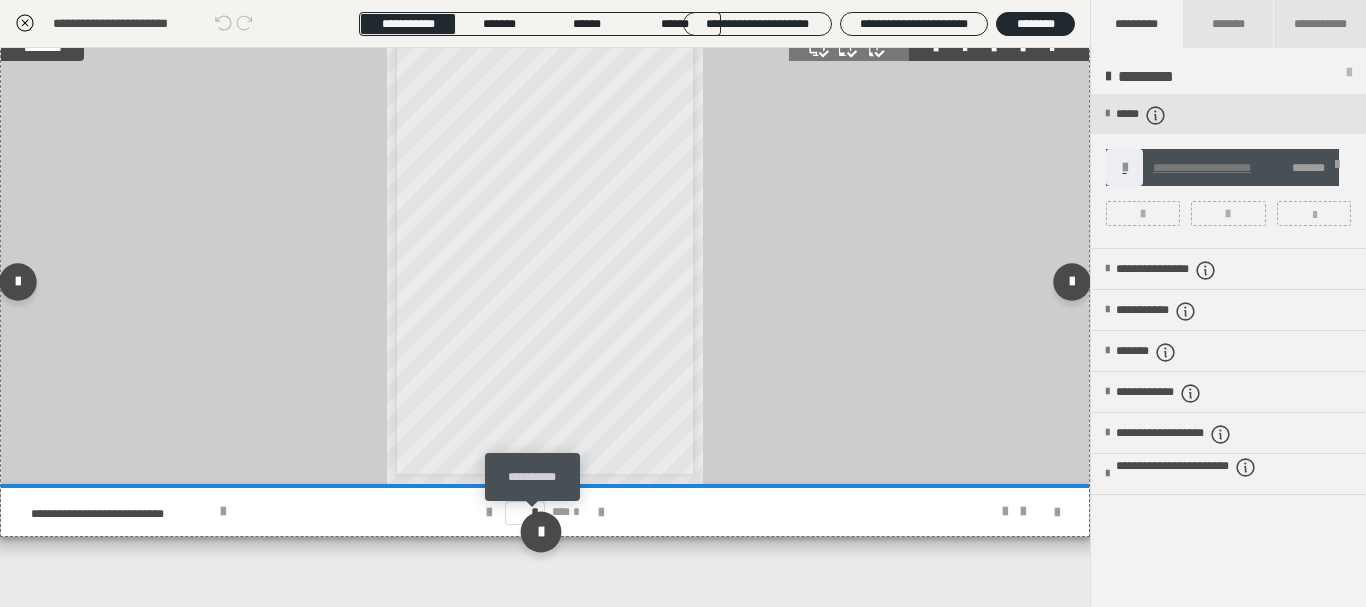 click at bounding box center [540, 531] 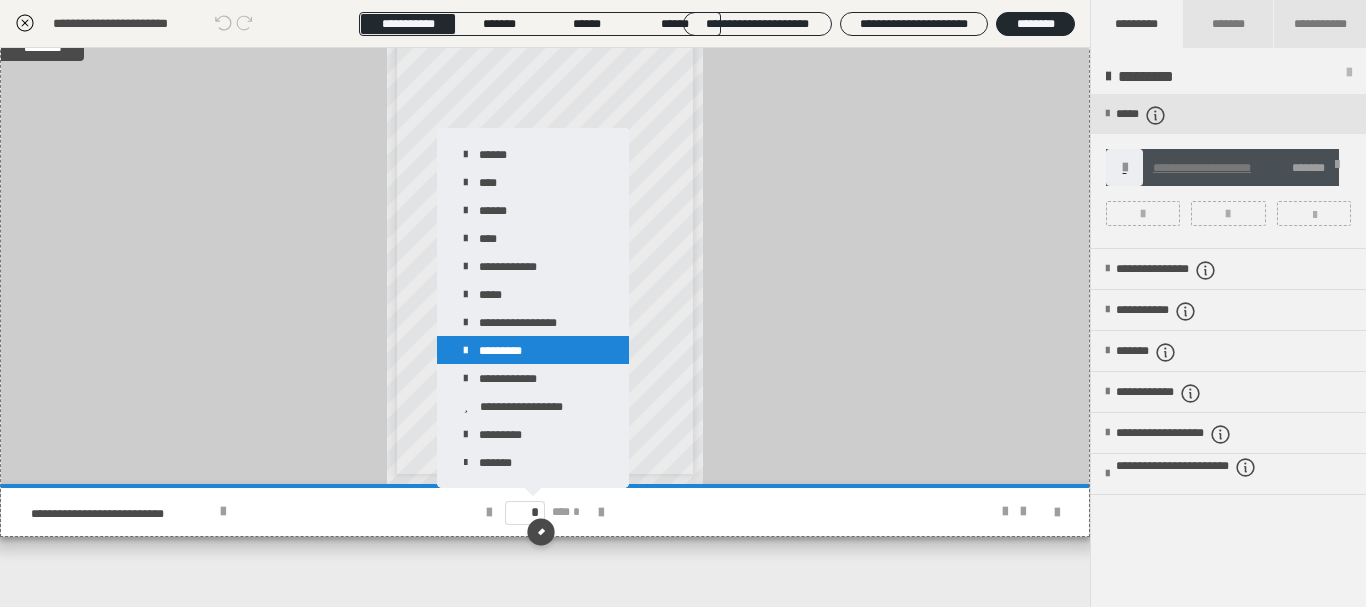 click on "*********" at bounding box center (533, 350) 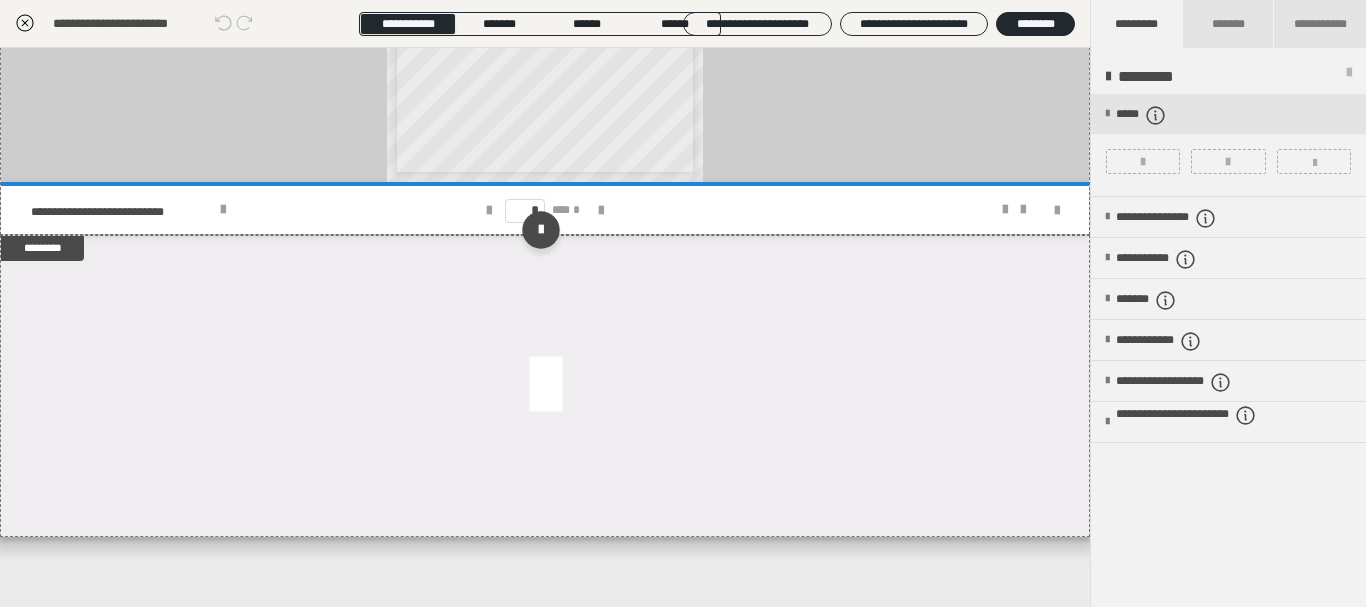 scroll, scrollTop: 3844, scrollLeft: 0, axis: vertical 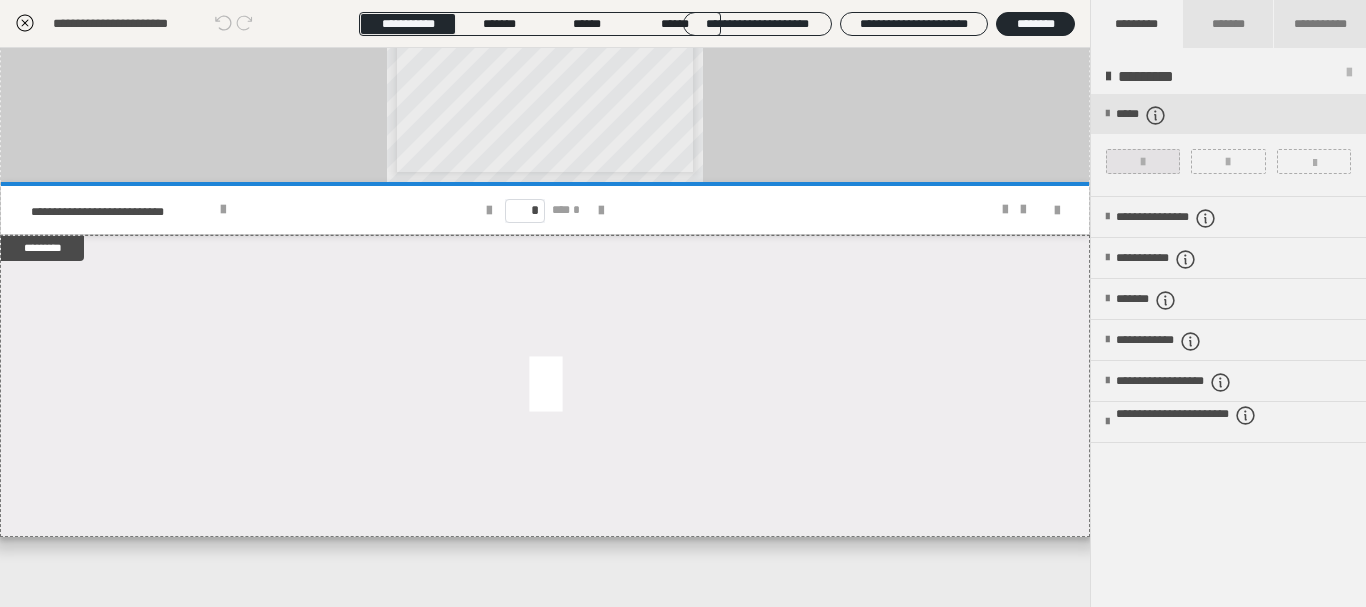 click at bounding box center [1143, 161] 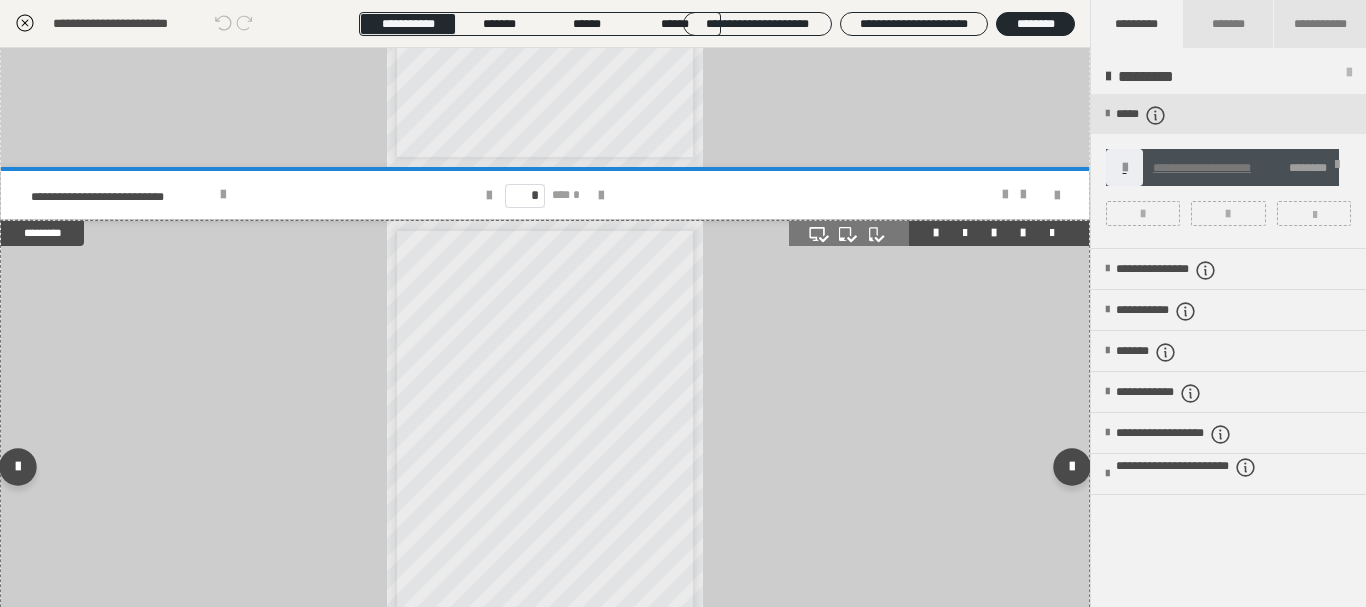 scroll, scrollTop: 4044, scrollLeft: 0, axis: vertical 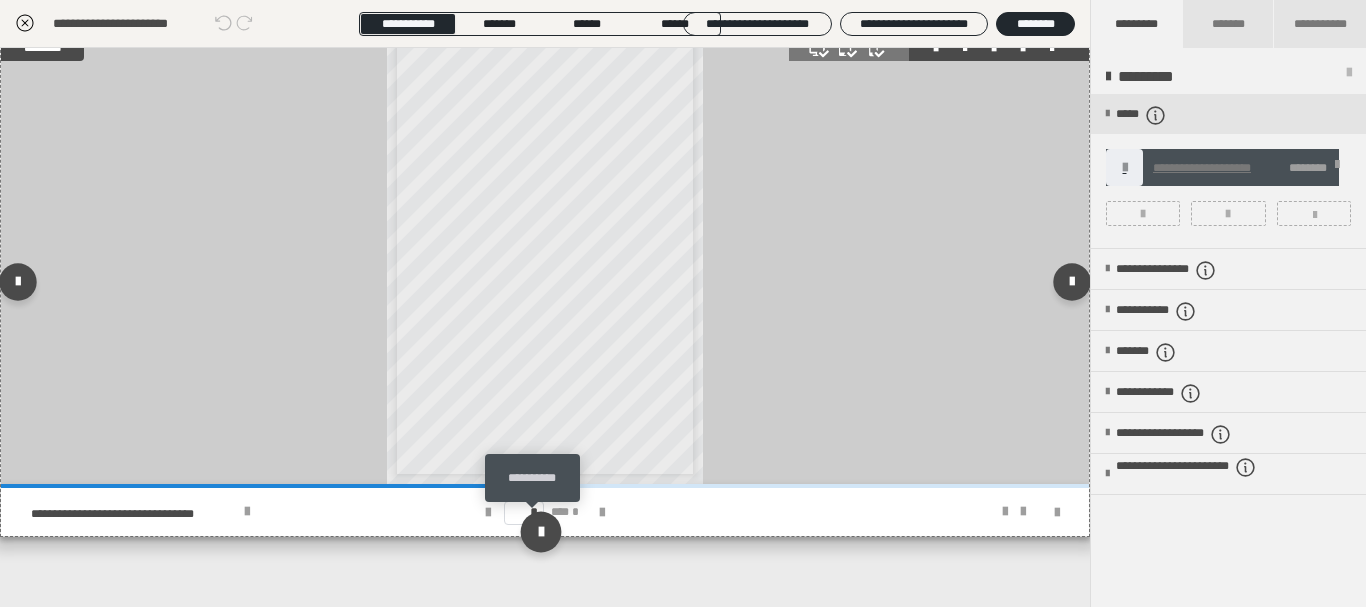 click at bounding box center [540, 531] 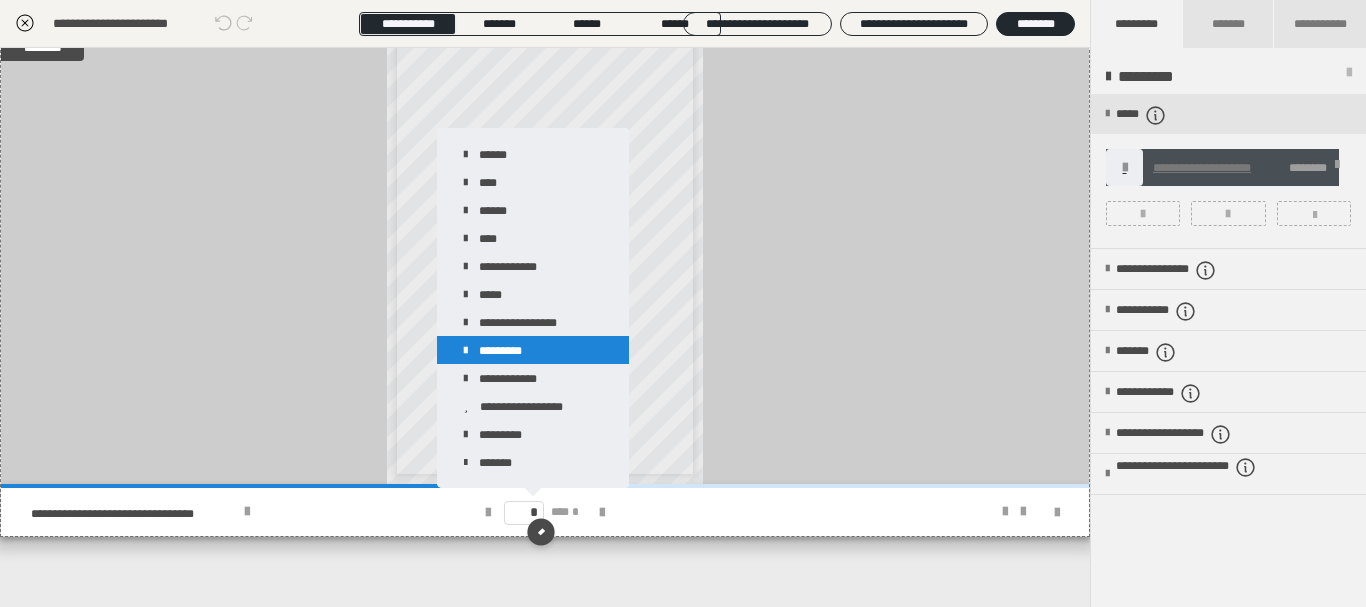 click on "*********" at bounding box center (533, 350) 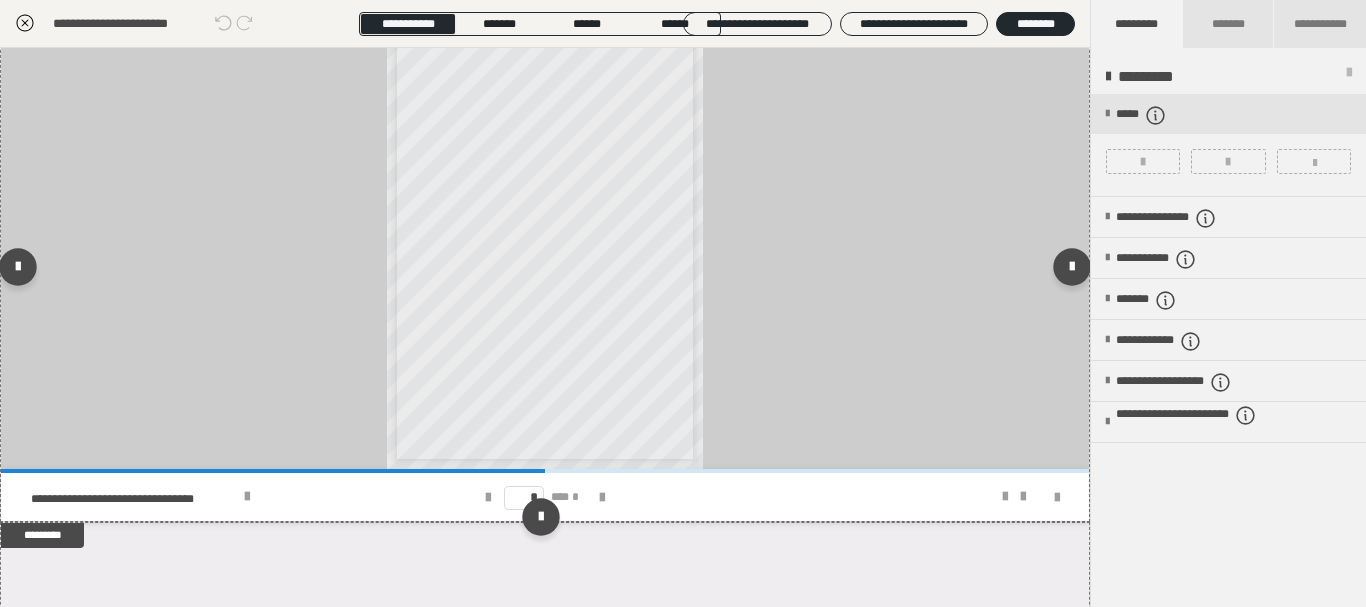 scroll, scrollTop: 4346, scrollLeft: 0, axis: vertical 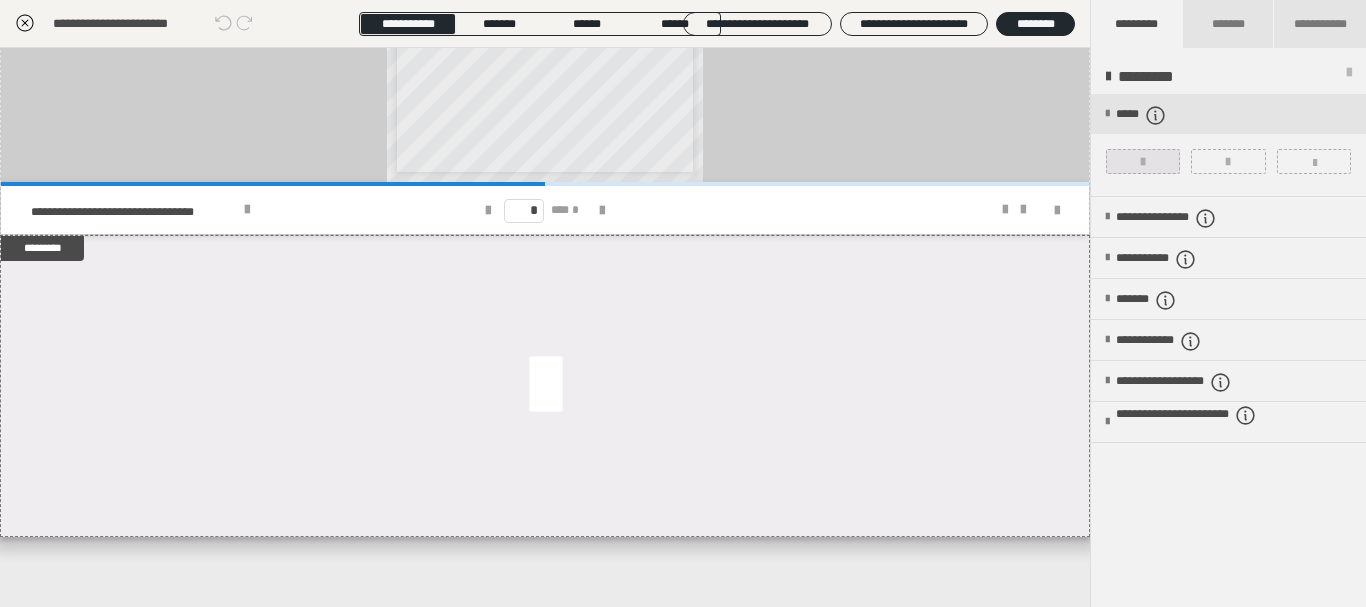click at bounding box center [1143, 162] 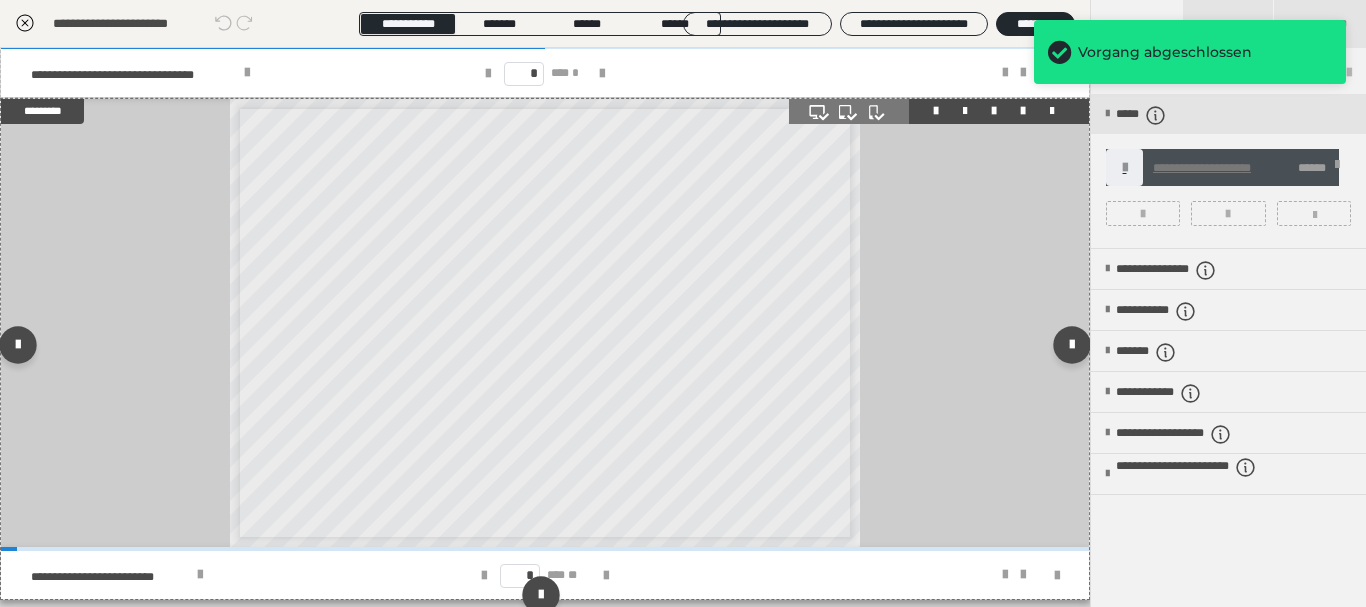 scroll, scrollTop: 4546, scrollLeft: 0, axis: vertical 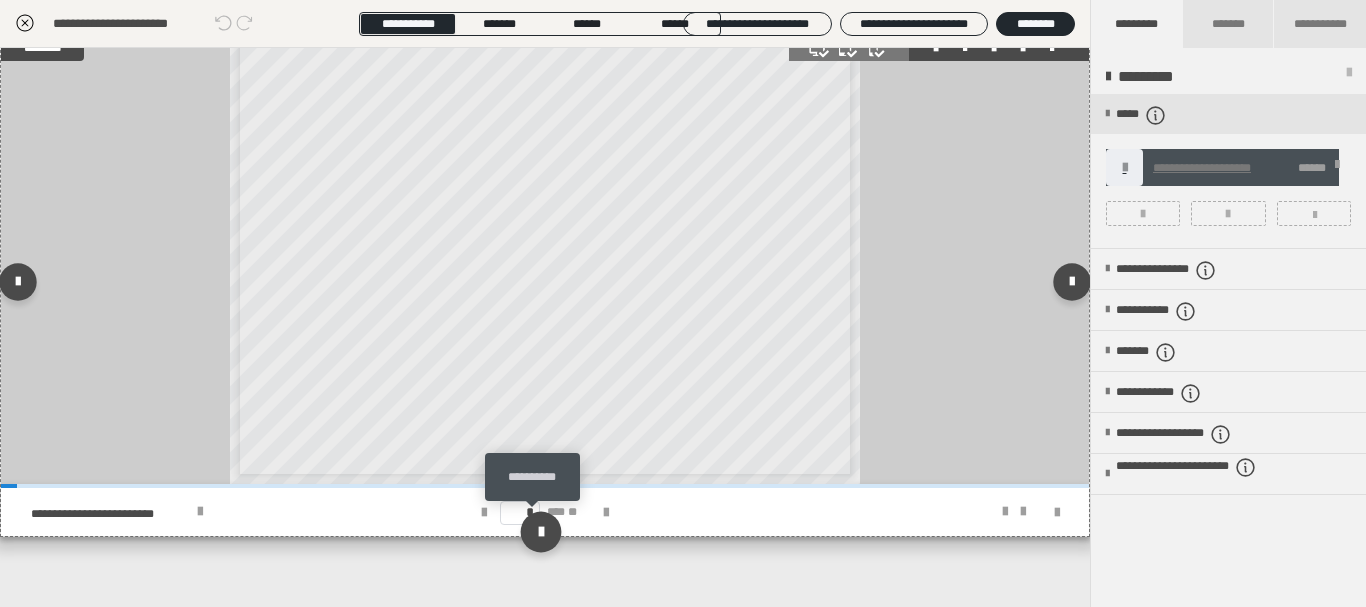 click at bounding box center (540, 531) 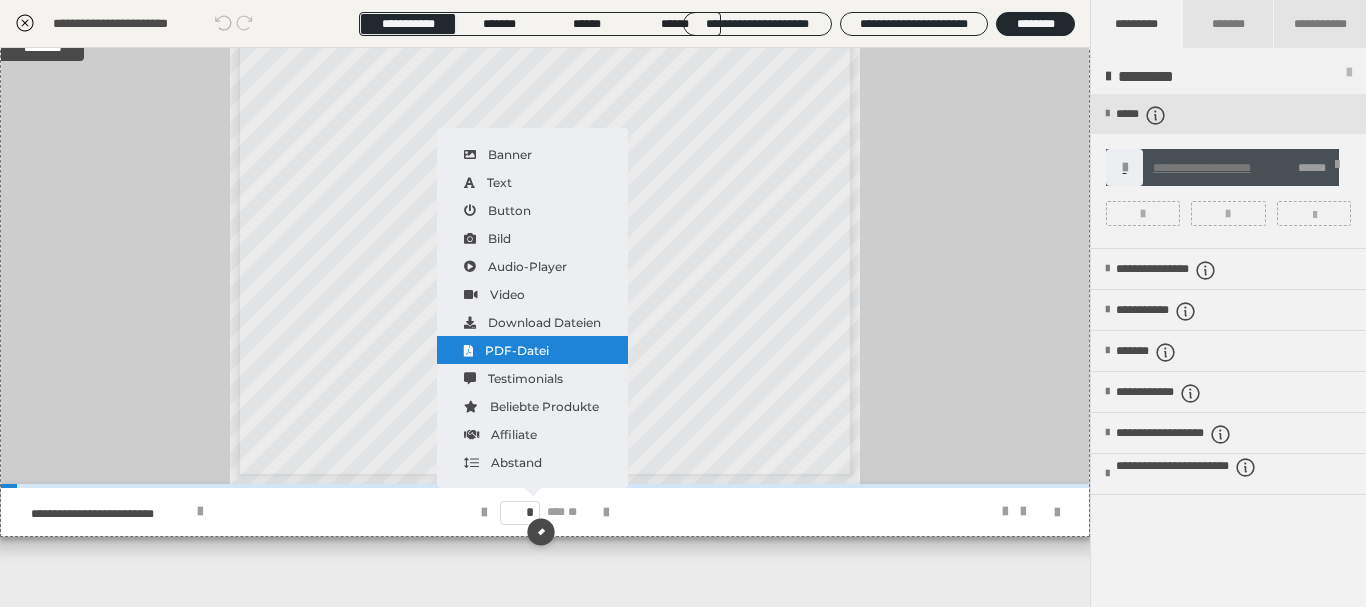 click on "PDF-Datei" at bounding box center (532, 350) 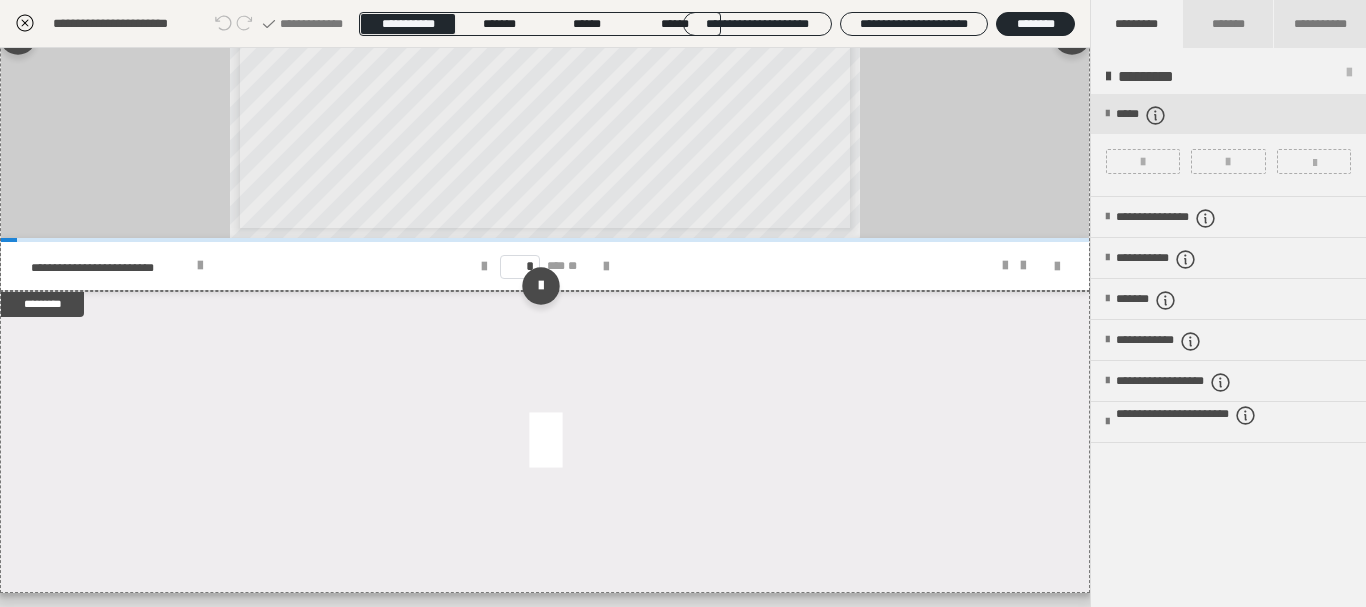 scroll, scrollTop: 4848, scrollLeft: 0, axis: vertical 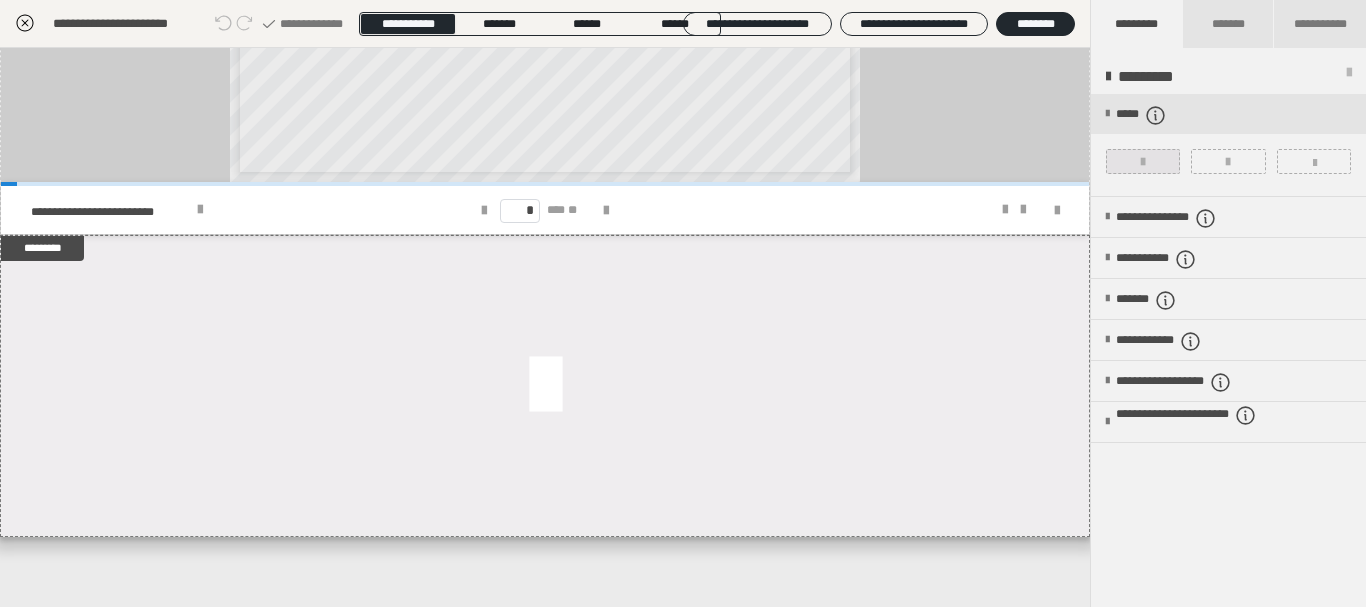 click at bounding box center [1143, 162] 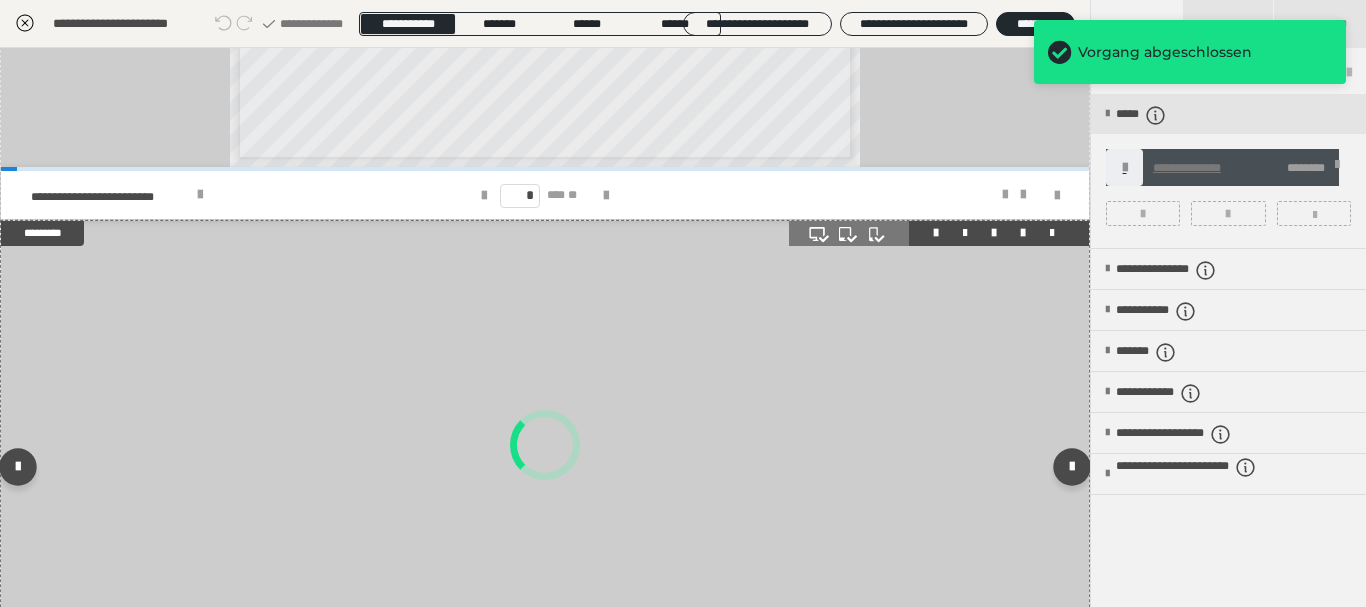 scroll, scrollTop: 5048, scrollLeft: 0, axis: vertical 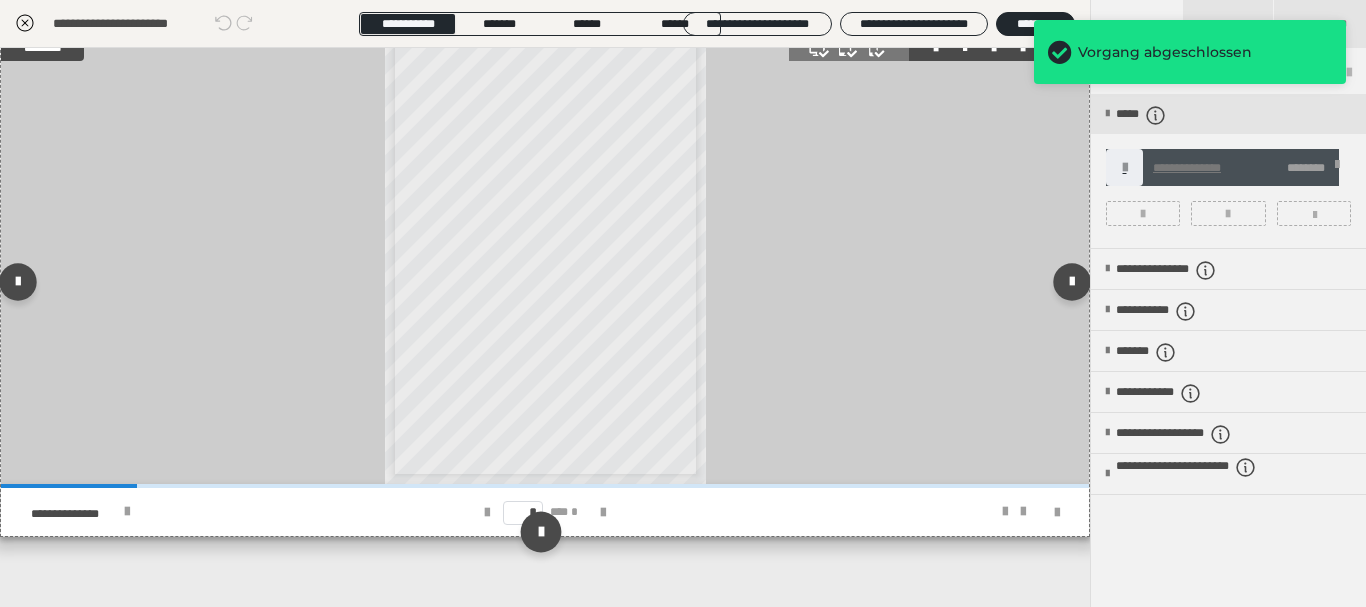 click at bounding box center [540, 531] 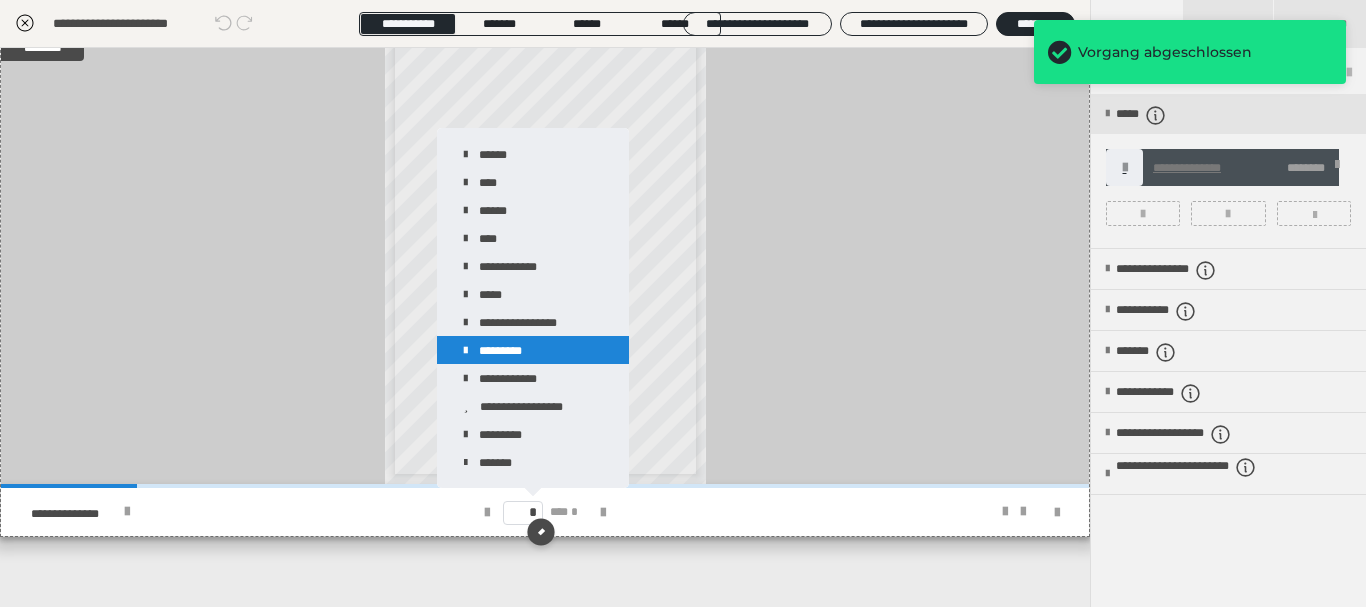 click on "*********" at bounding box center [533, 350] 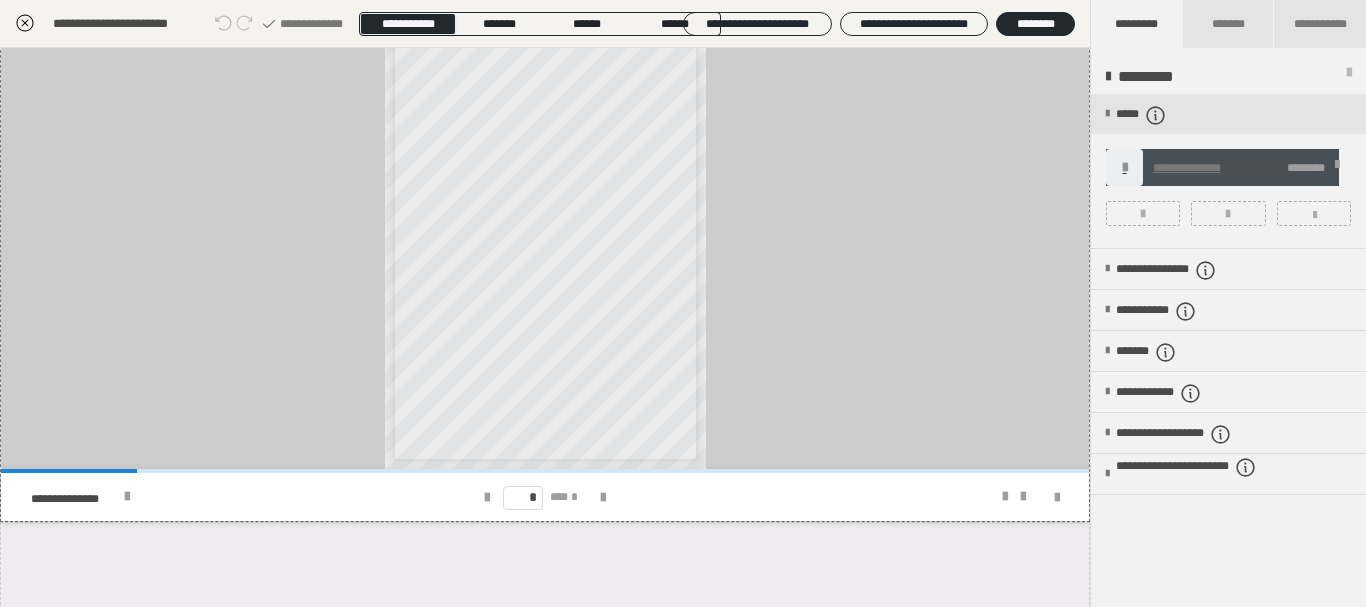 scroll, scrollTop: 5350, scrollLeft: 0, axis: vertical 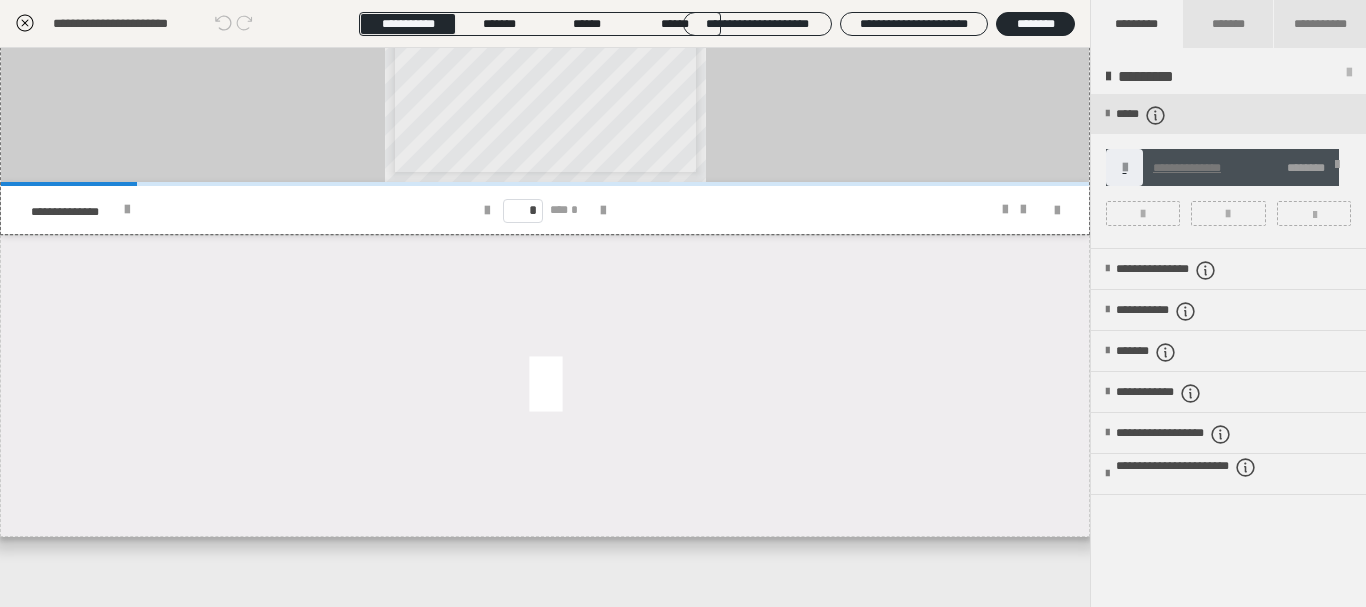 click on "**********" at bounding box center (1228, 171) 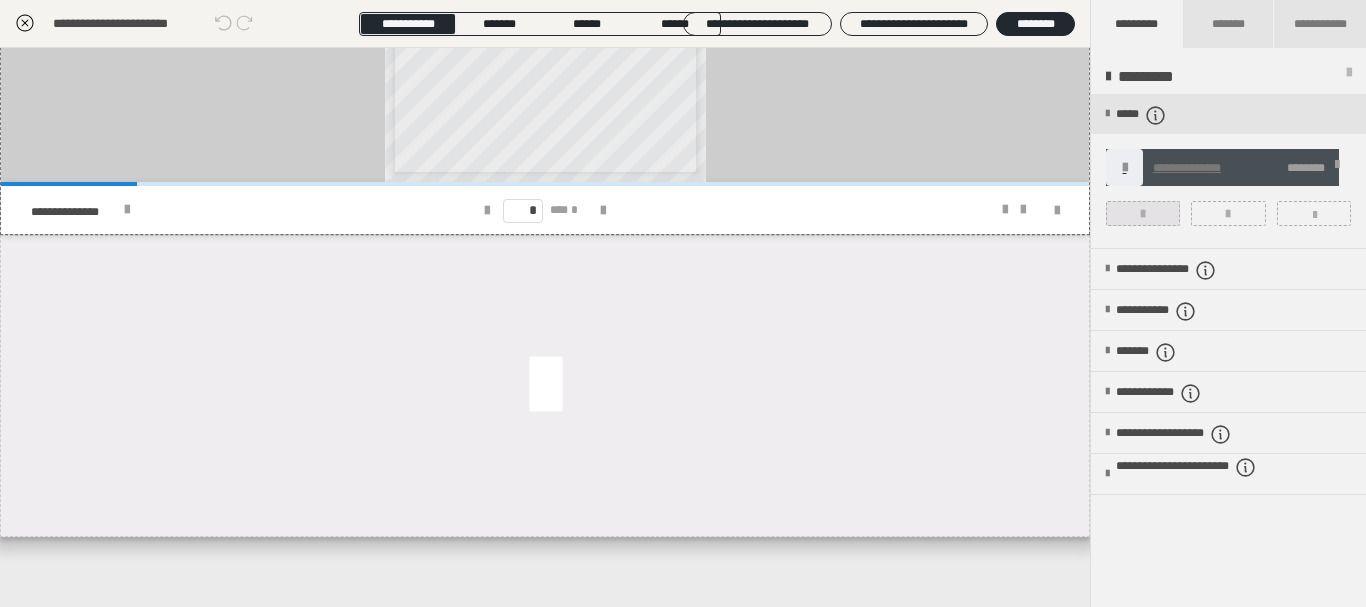 click at bounding box center [1143, 214] 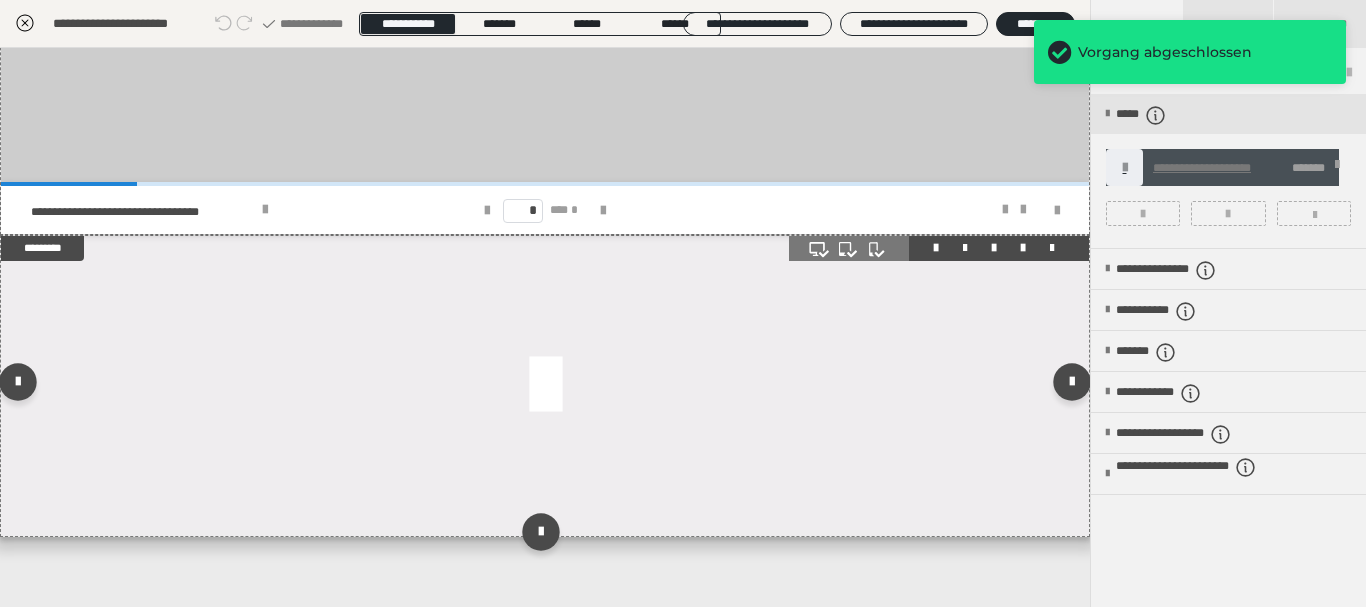 click at bounding box center (545, 386) 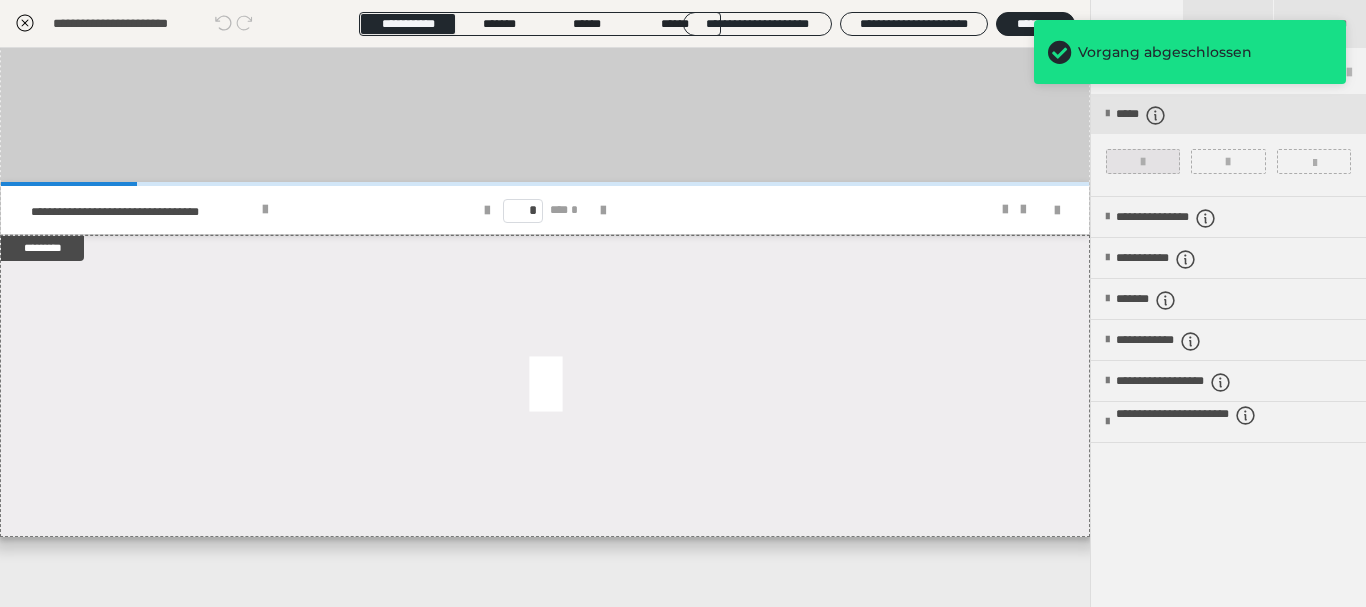 click at bounding box center [1143, 162] 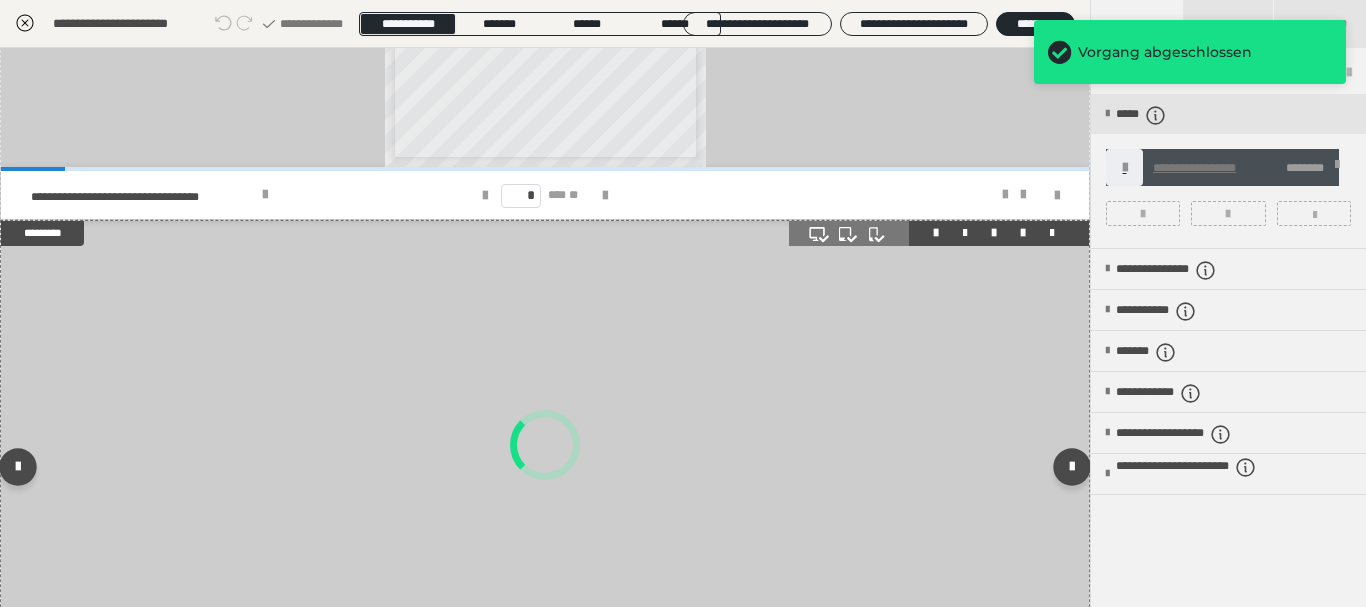 scroll, scrollTop: 5550, scrollLeft: 0, axis: vertical 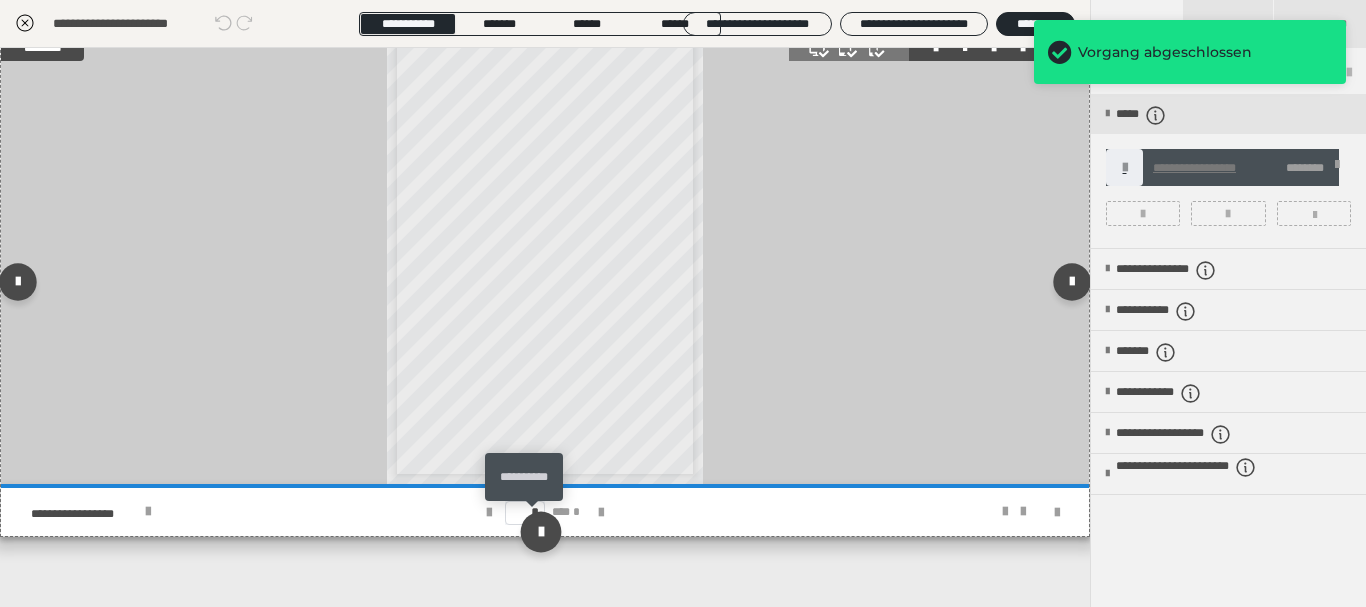 click at bounding box center [540, 531] 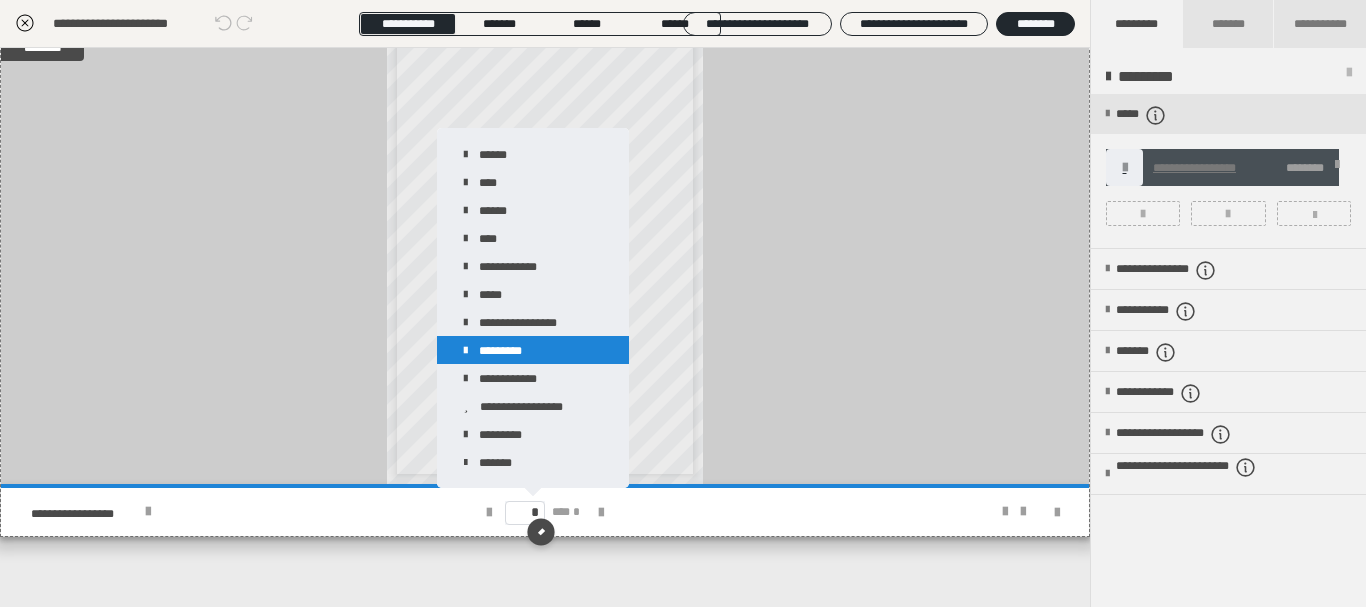 click on "*********" at bounding box center (533, 350) 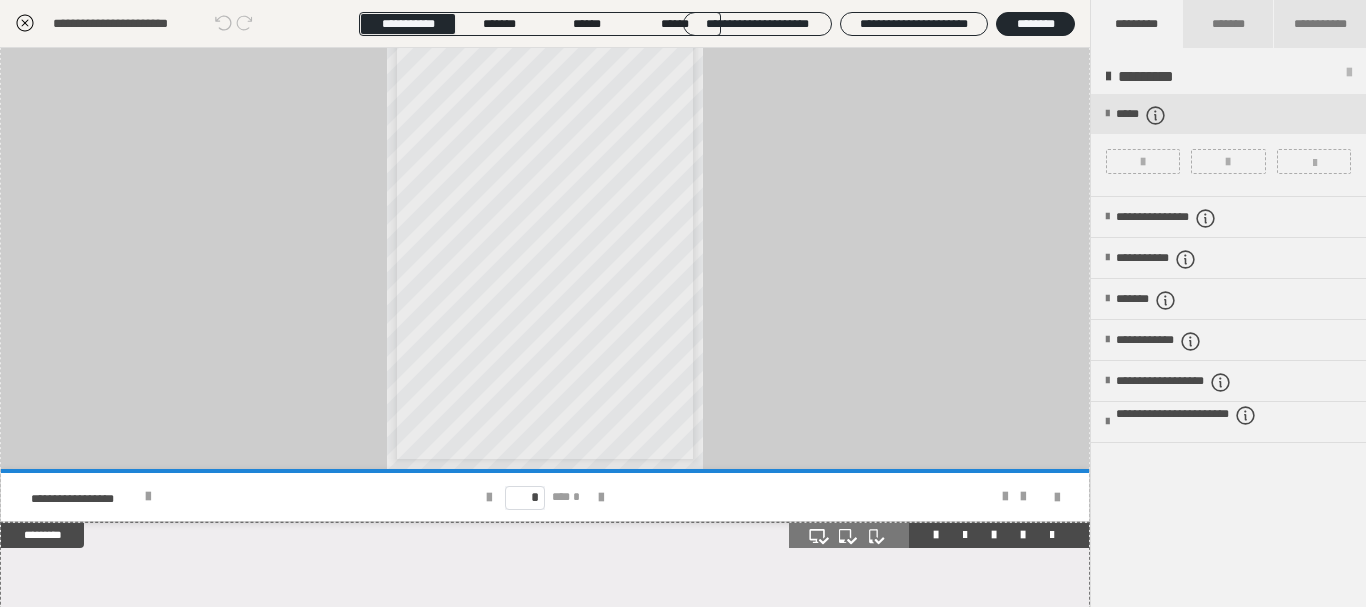 click at bounding box center [545, 673] 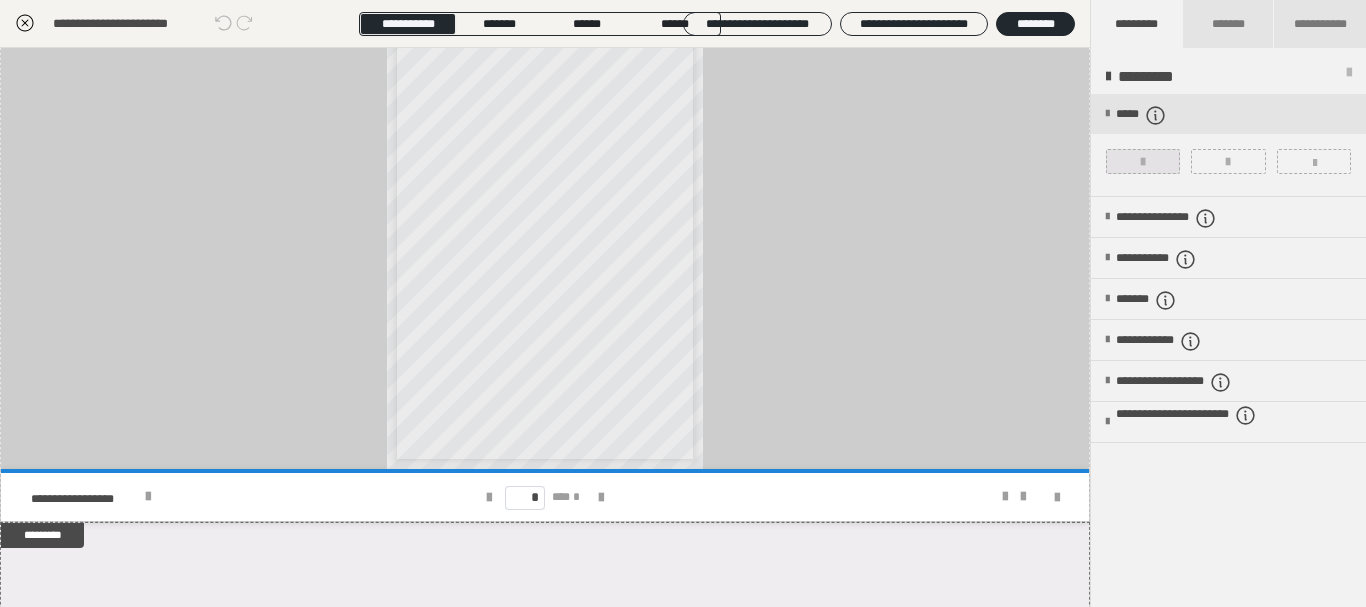 click at bounding box center [1143, 162] 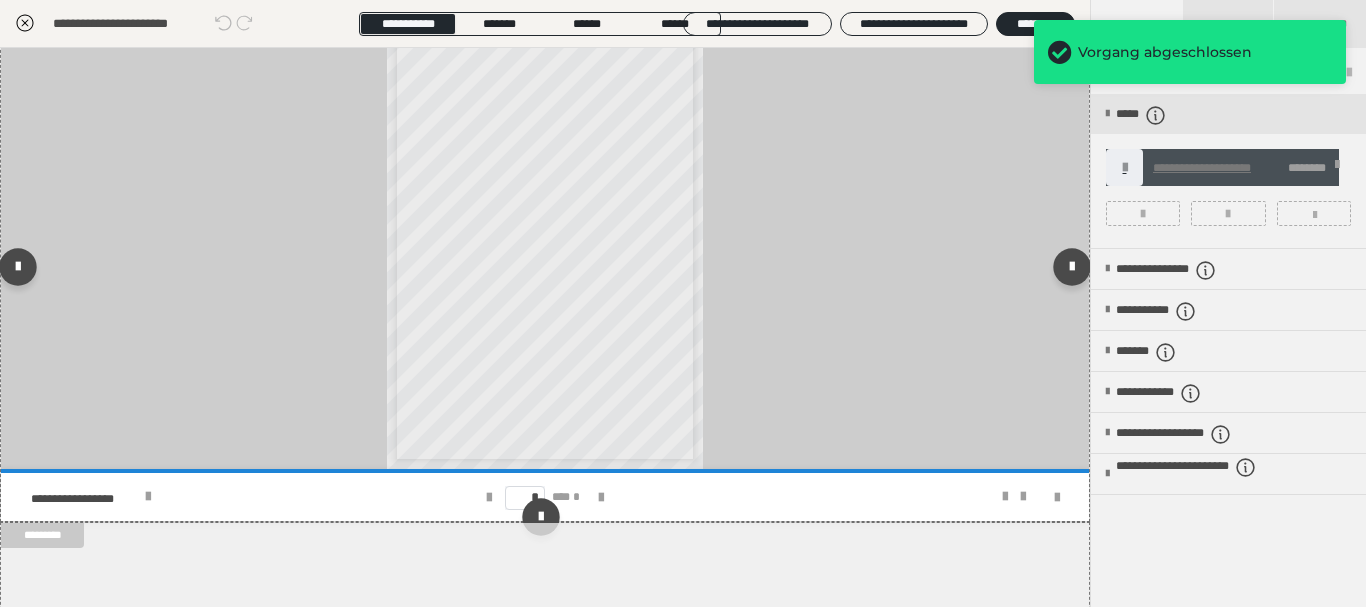 scroll, scrollTop: 6052, scrollLeft: 0, axis: vertical 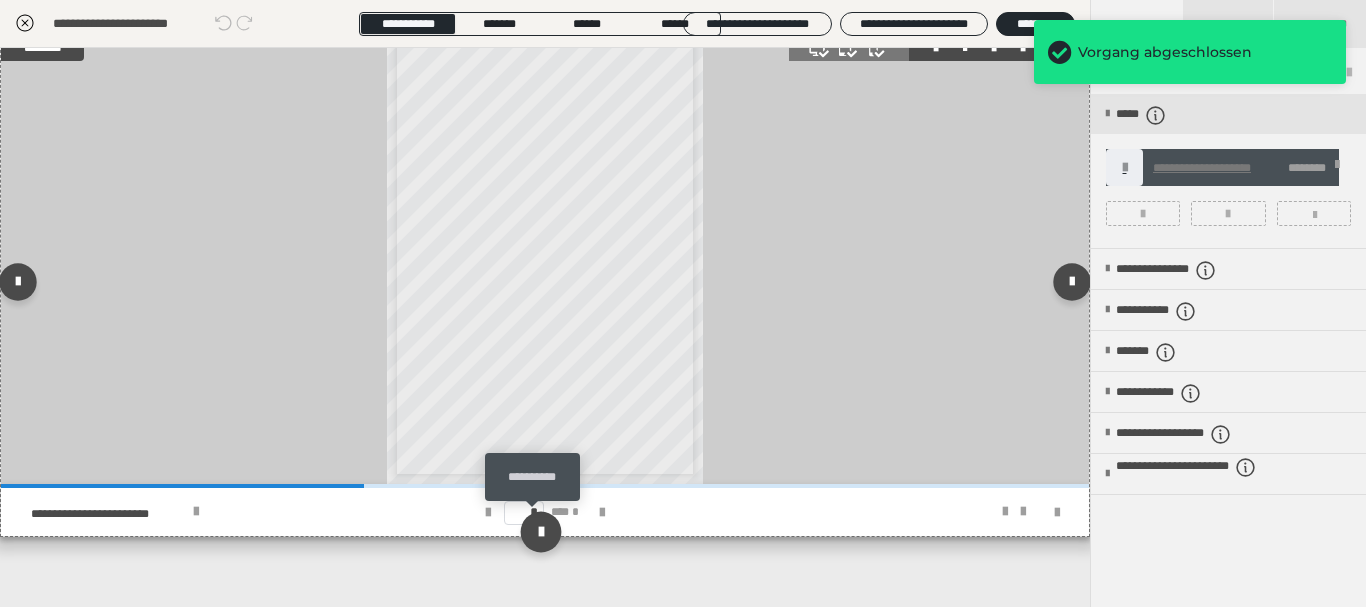 click at bounding box center (540, 531) 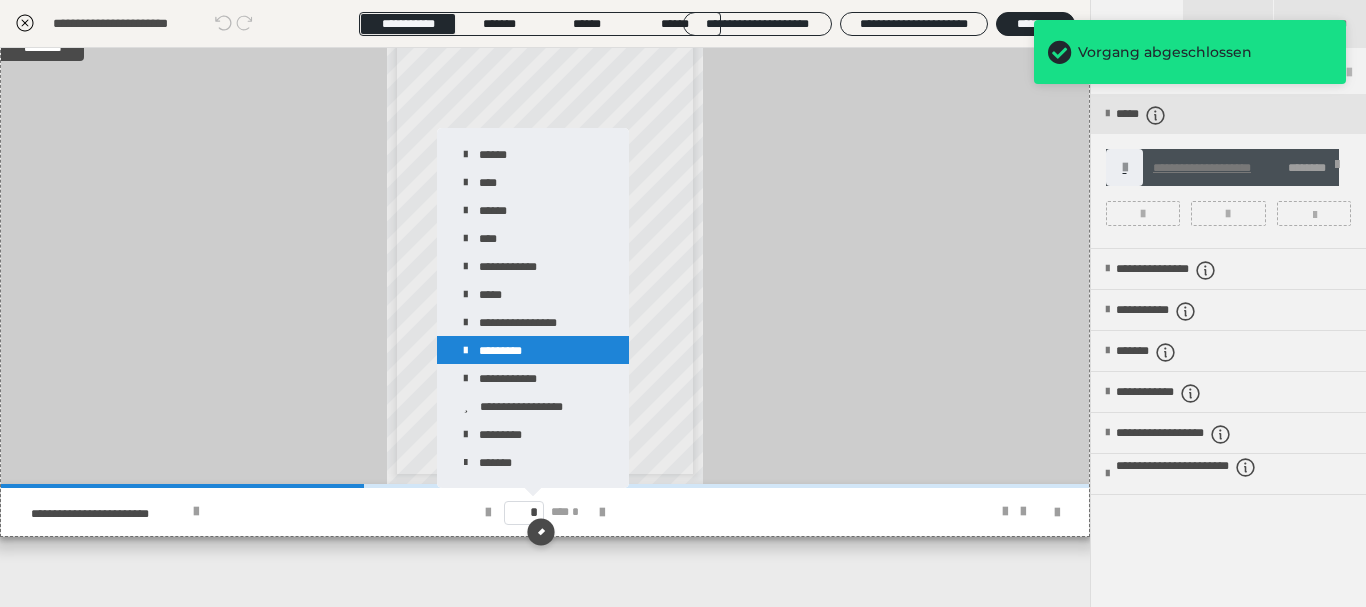 click on "*********" at bounding box center (533, 350) 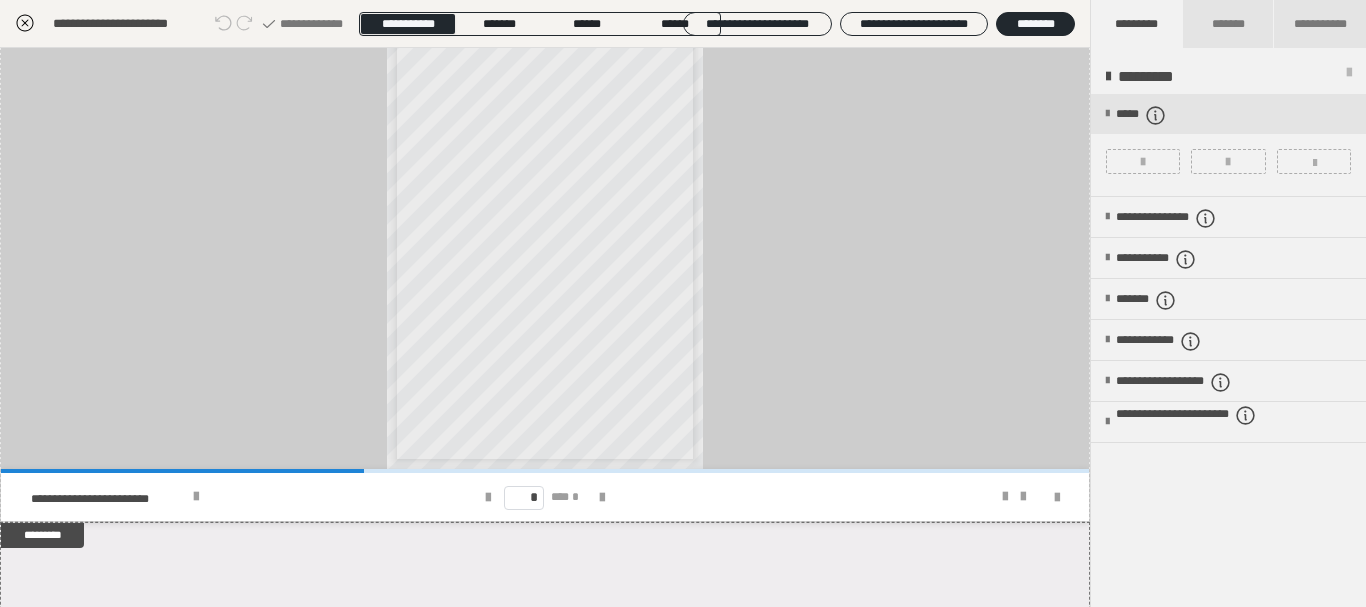scroll, scrollTop: 6354, scrollLeft: 0, axis: vertical 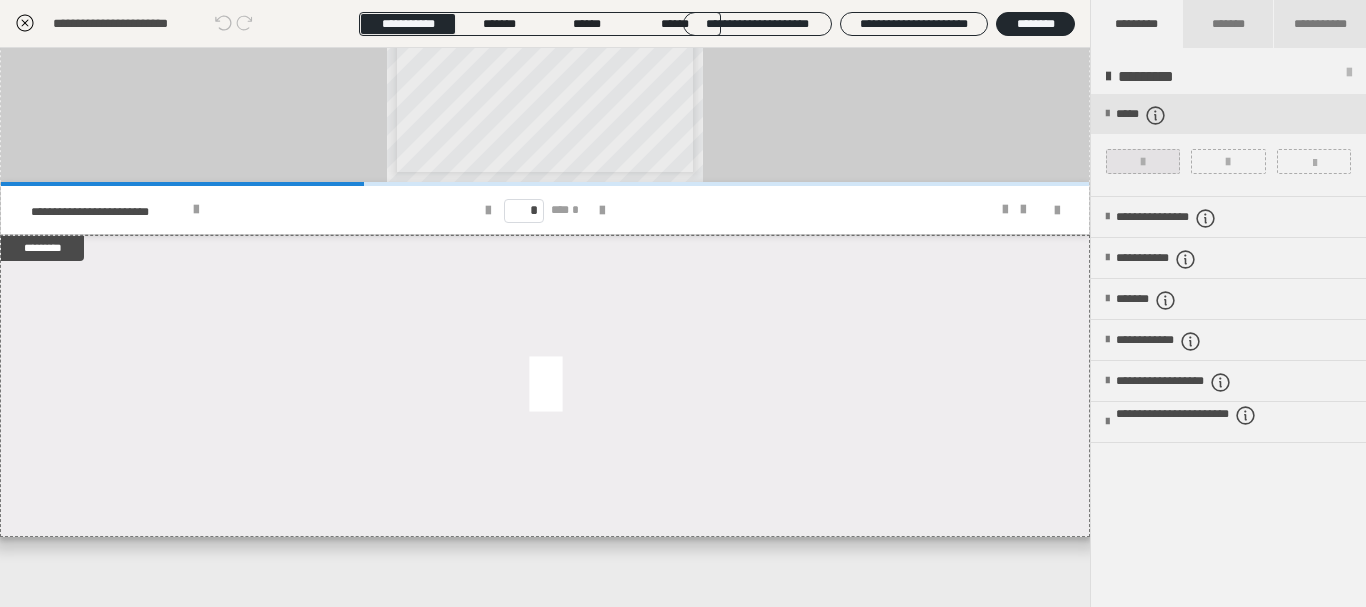 click at bounding box center [1143, 162] 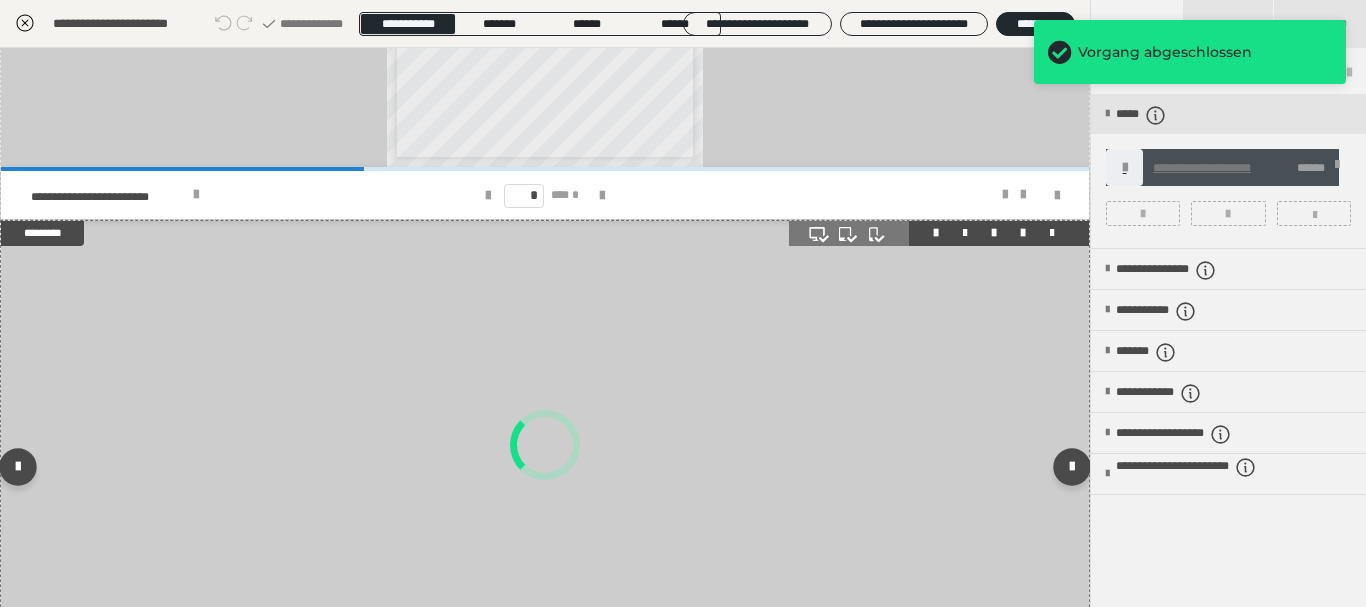scroll, scrollTop: 6554, scrollLeft: 0, axis: vertical 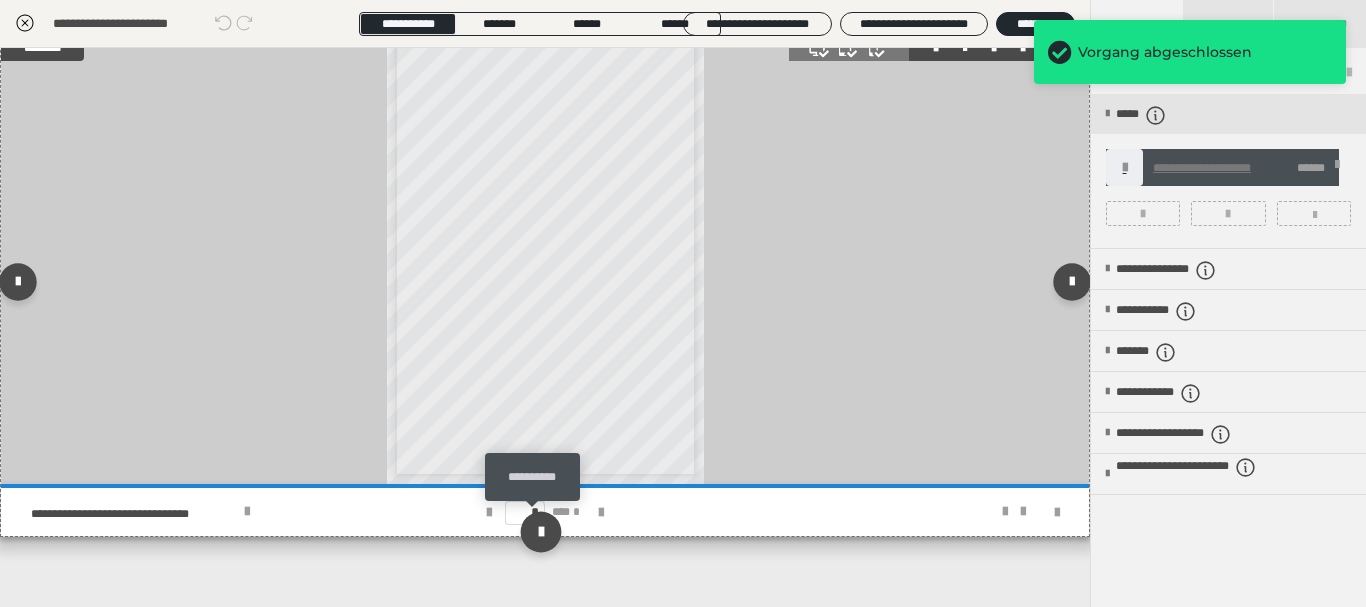 click at bounding box center (540, 531) 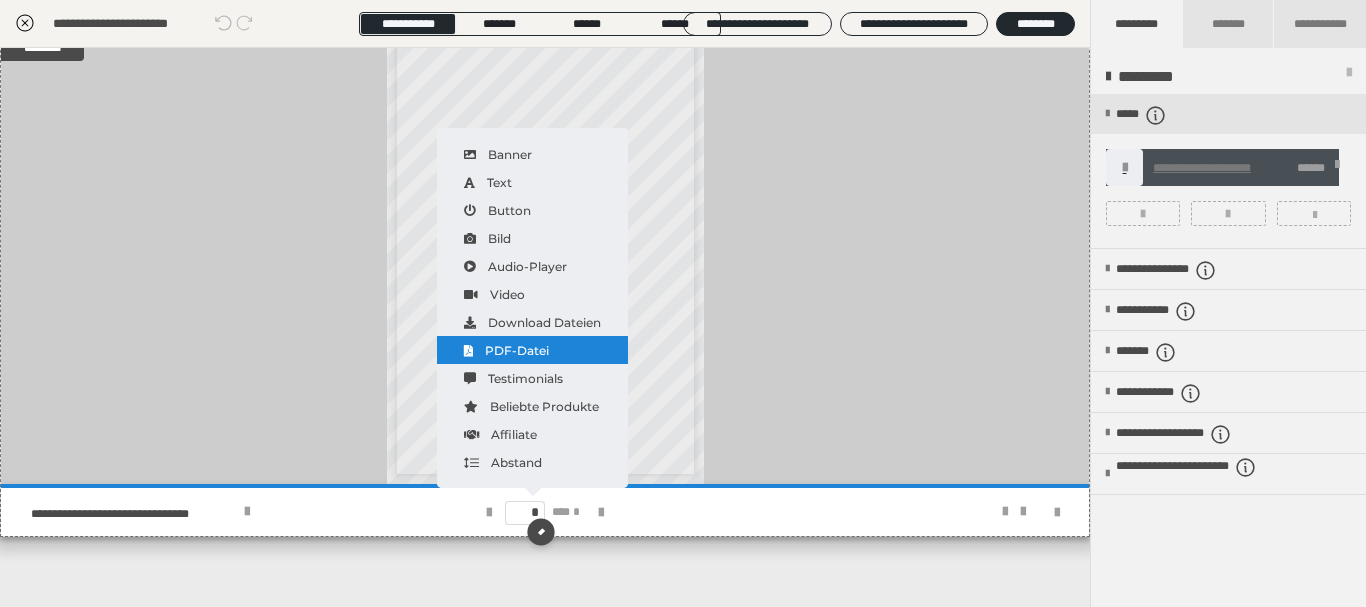 click on "PDF-Datei" at bounding box center (532, 350) 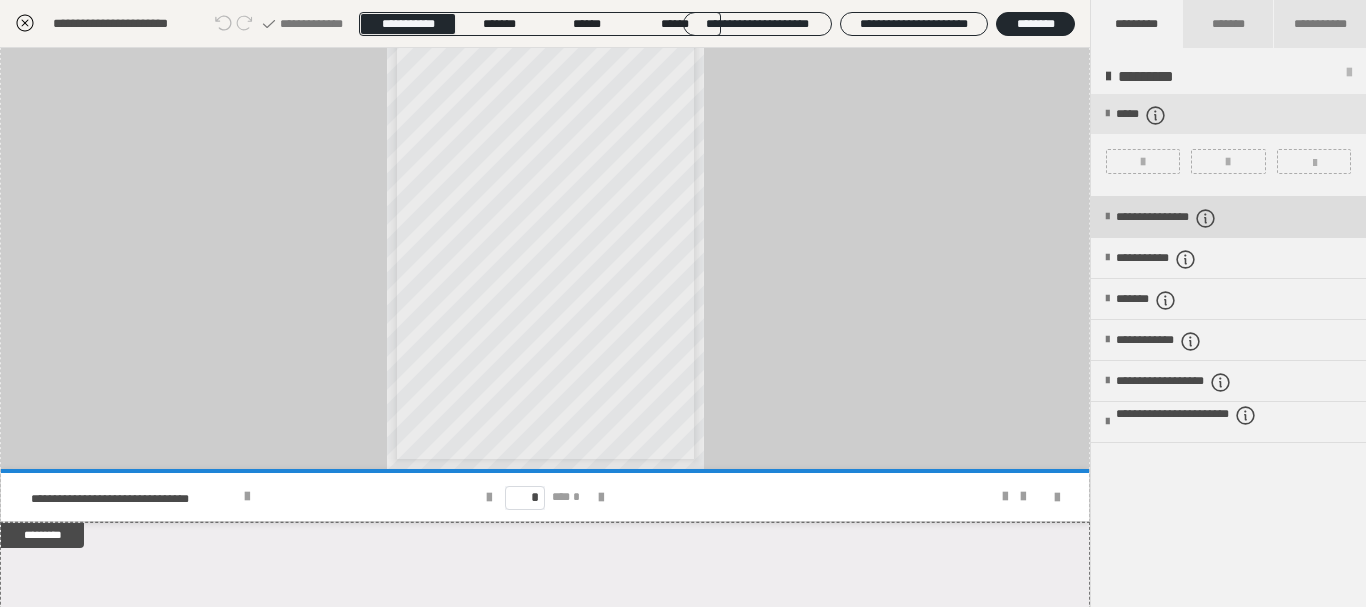 scroll, scrollTop: 6856, scrollLeft: 0, axis: vertical 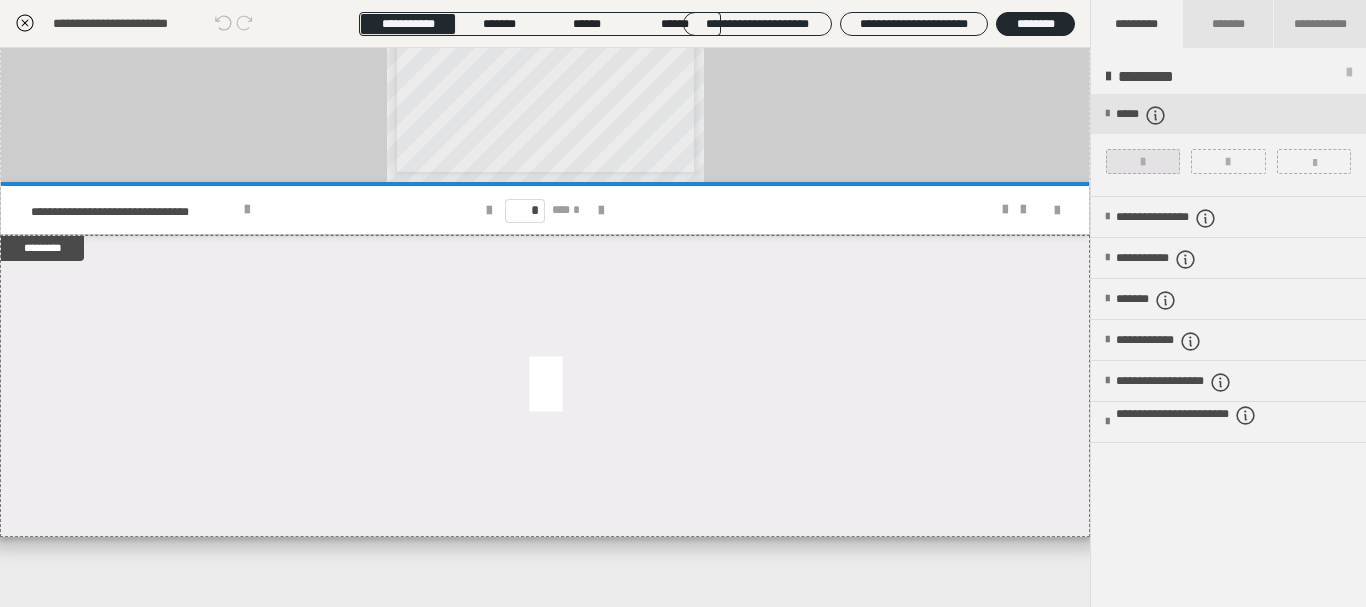 click at bounding box center (1143, 162) 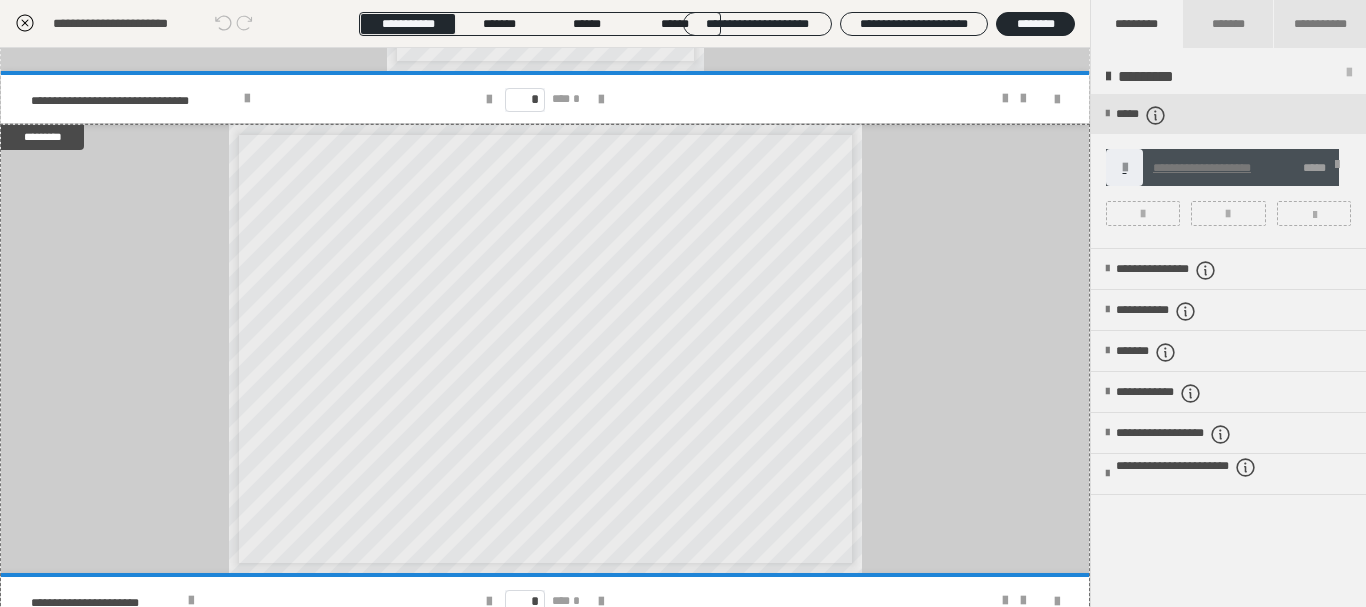 scroll, scrollTop: 7056, scrollLeft: 0, axis: vertical 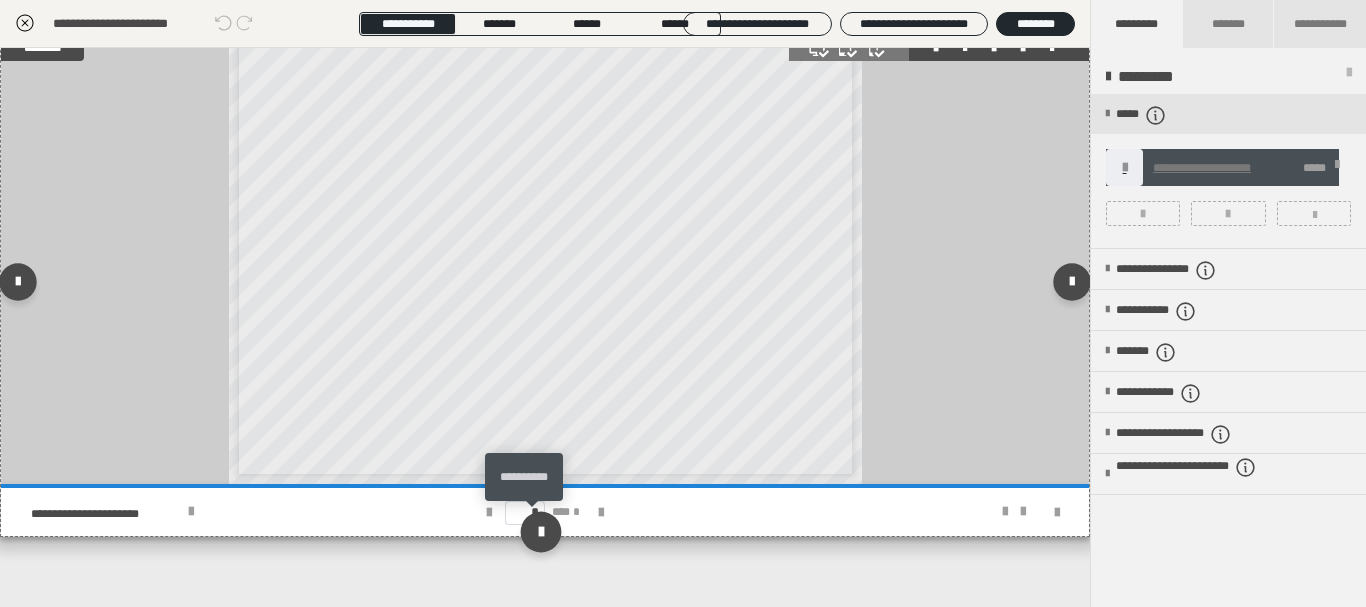 click at bounding box center (540, 531) 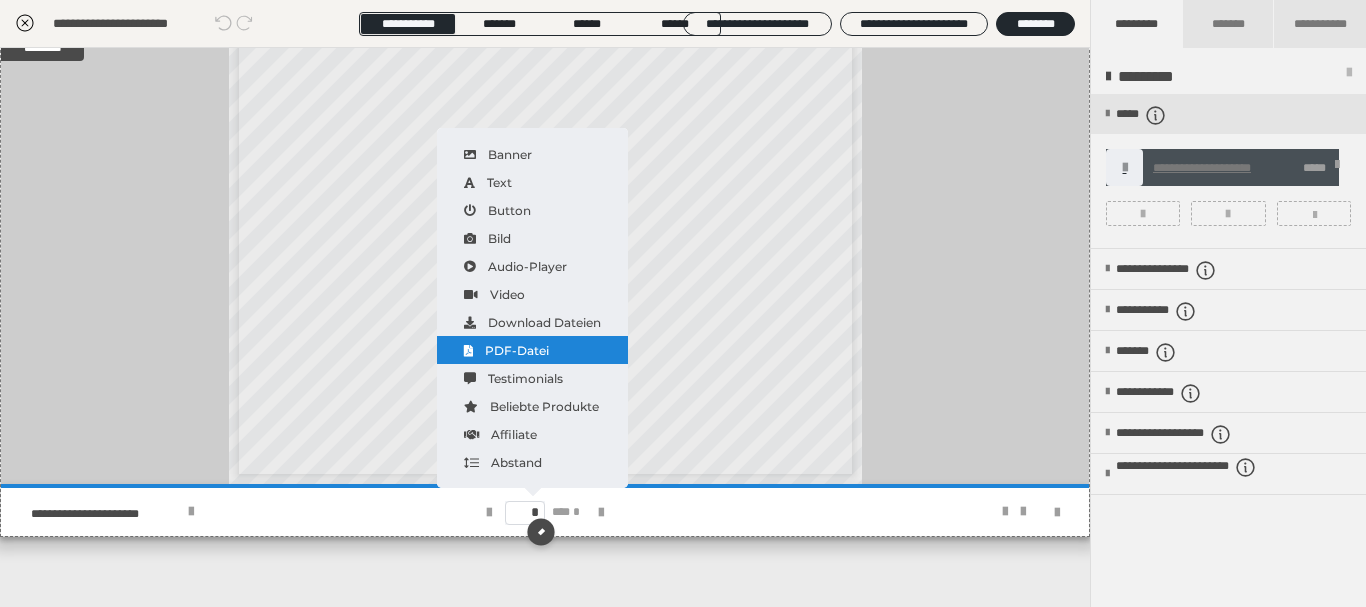 click on "PDF-Datei" at bounding box center (532, 350) 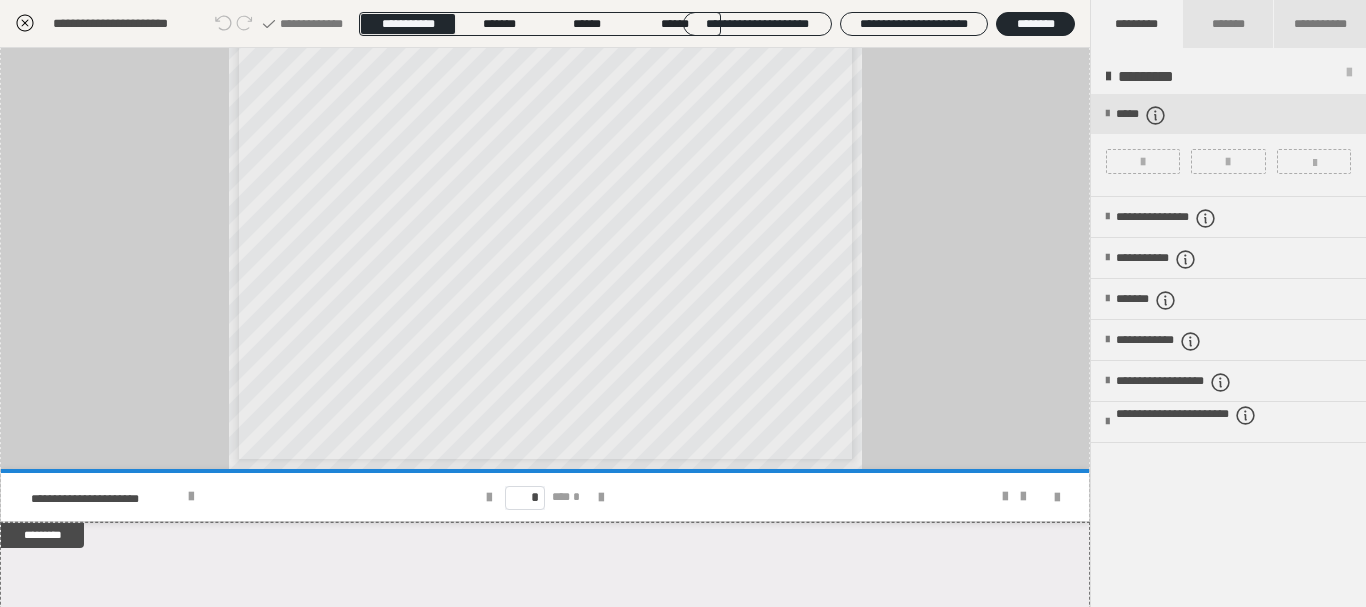scroll, scrollTop: 7358, scrollLeft: 0, axis: vertical 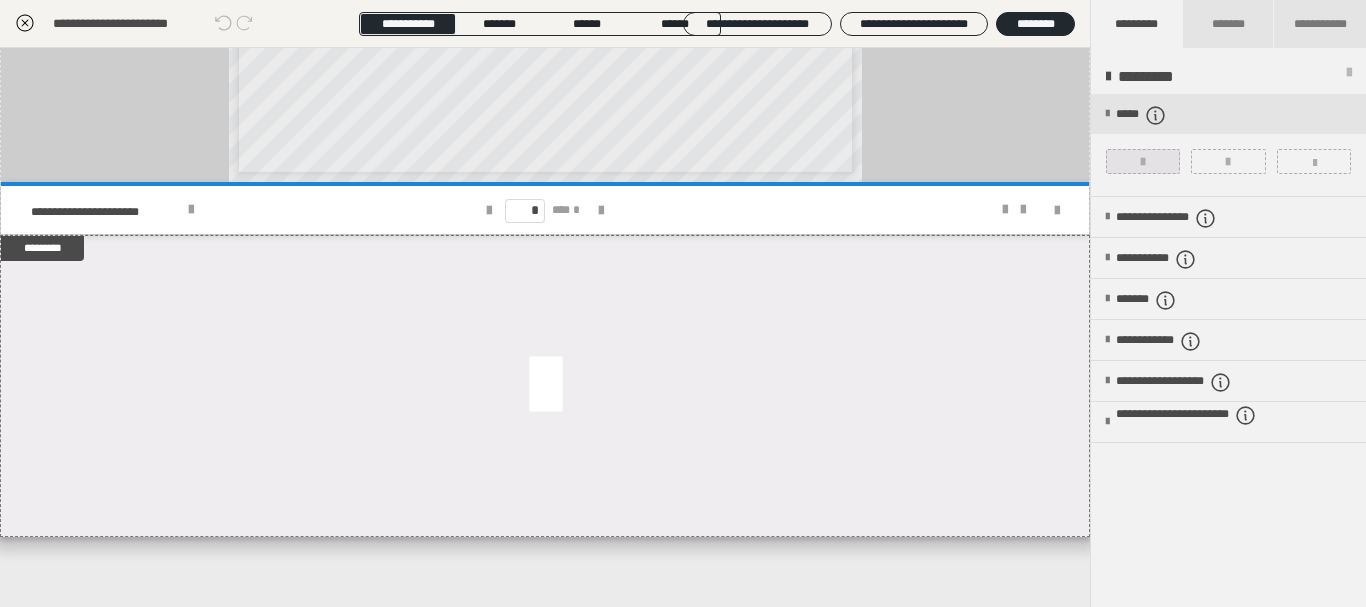 click at bounding box center (1143, 161) 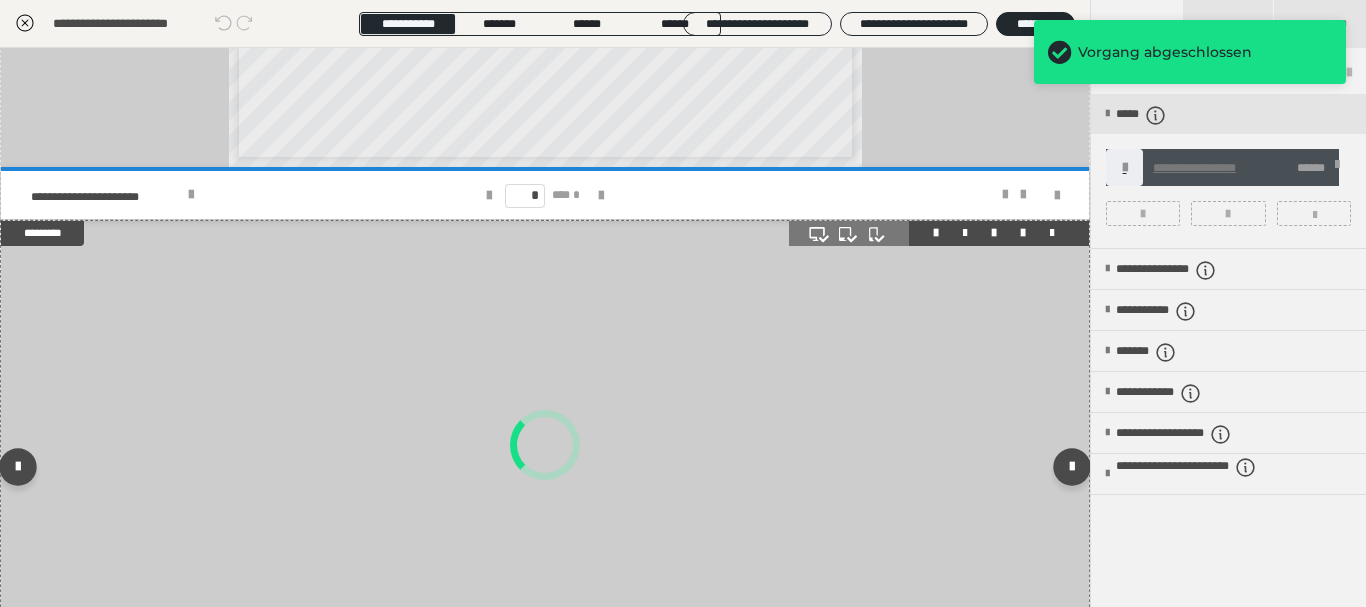 scroll, scrollTop: 7558, scrollLeft: 0, axis: vertical 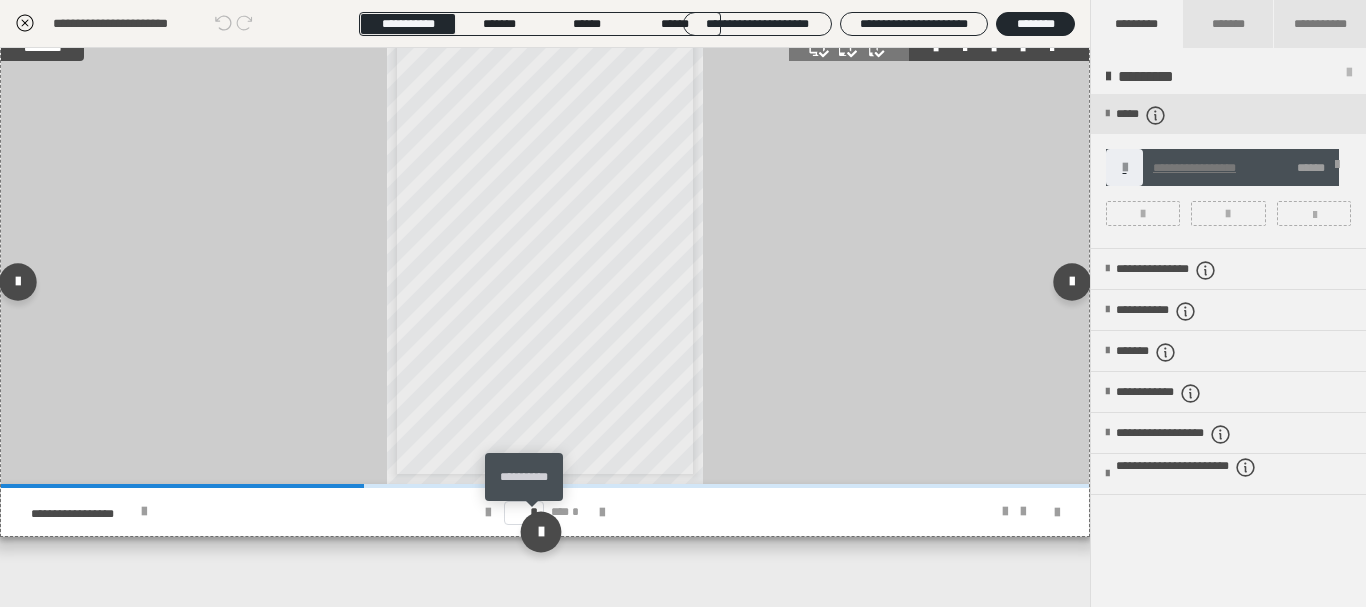 click at bounding box center (540, 531) 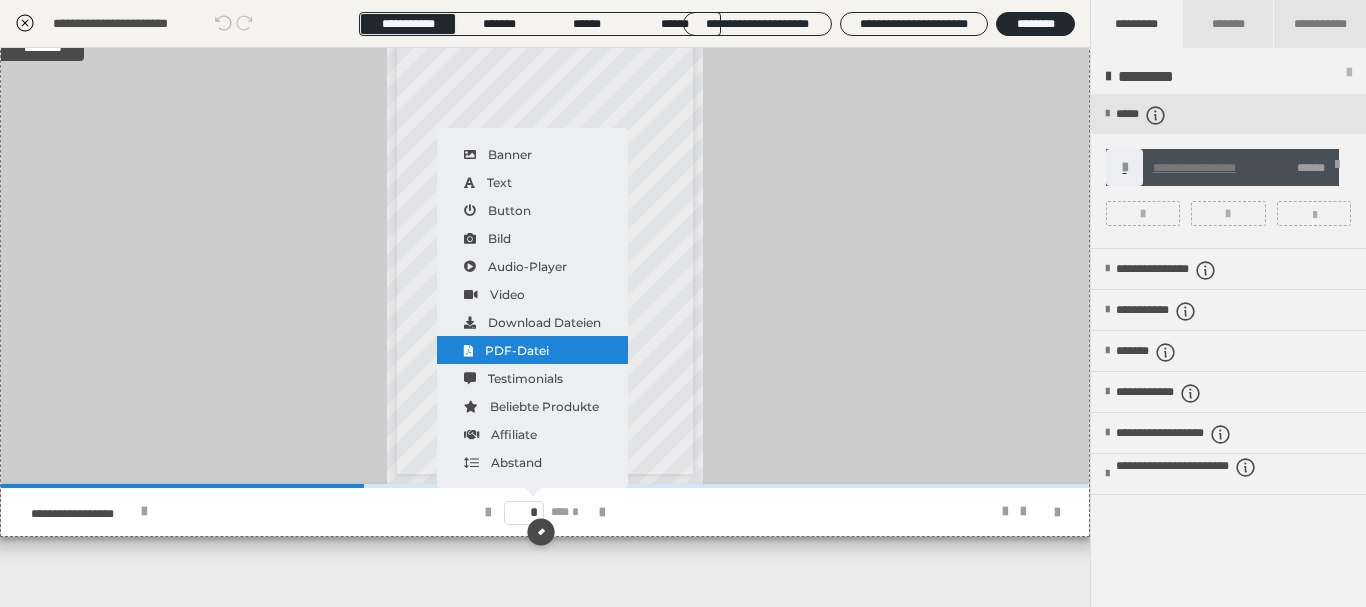 click on "PDF-Datei" at bounding box center (532, 350) 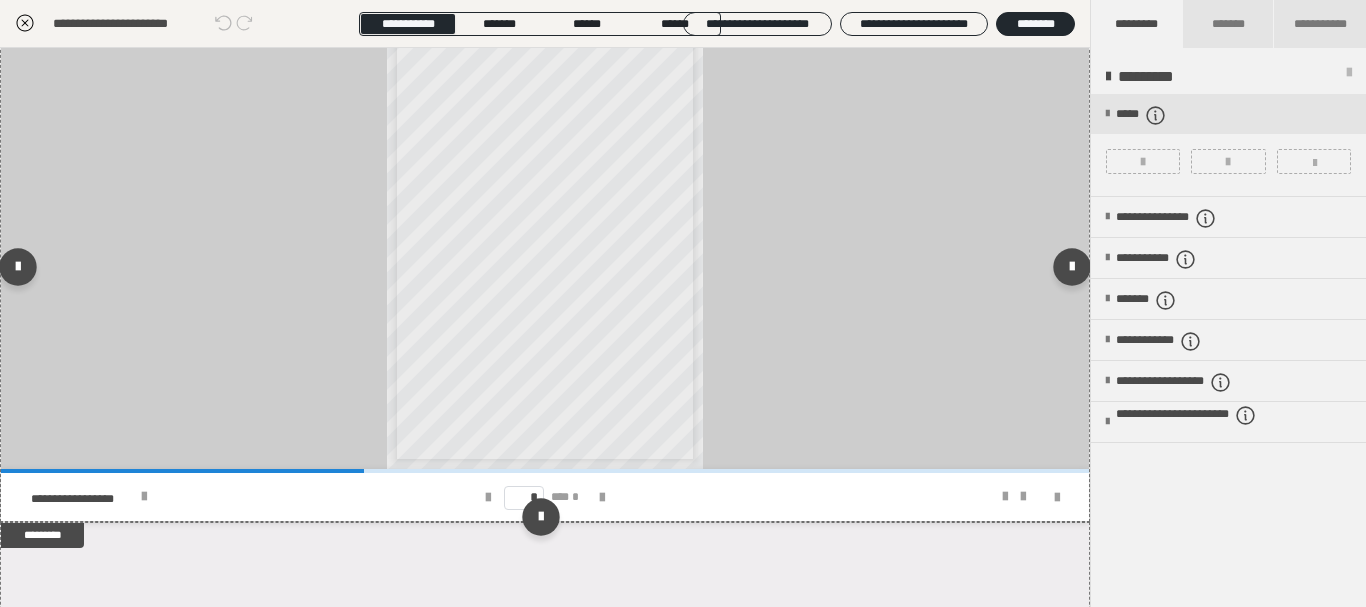 scroll, scrollTop: 7860, scrollLeft: 0, axis: vertical 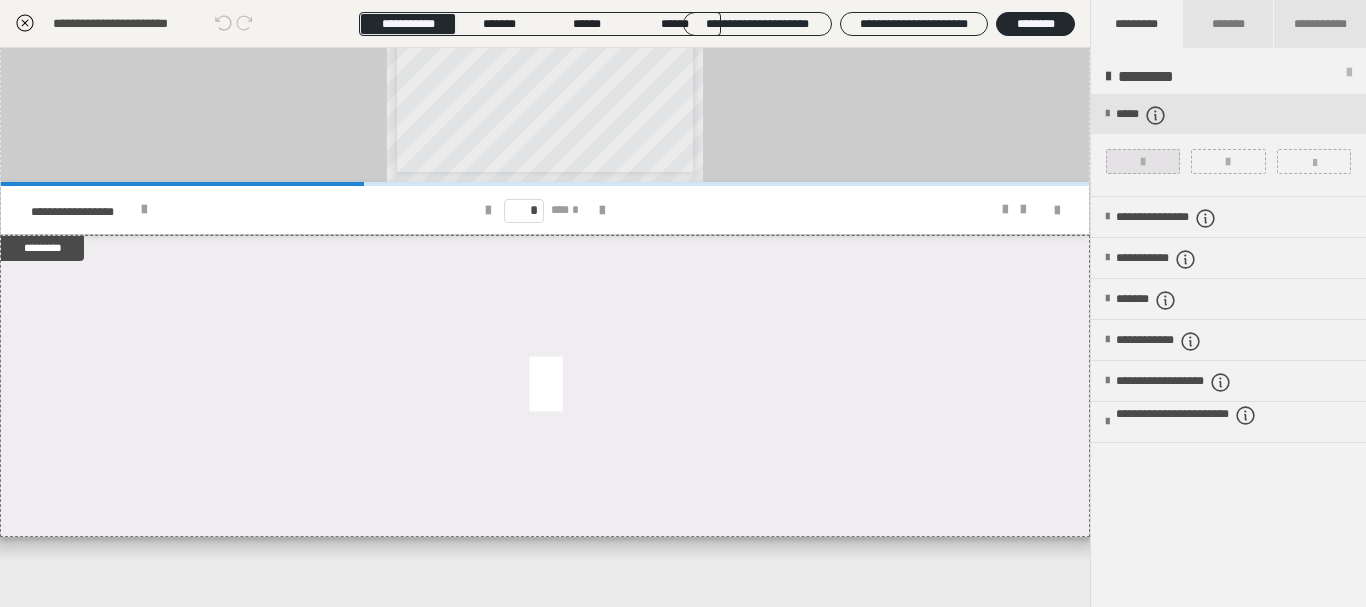click at bounding box center (1143, 162) 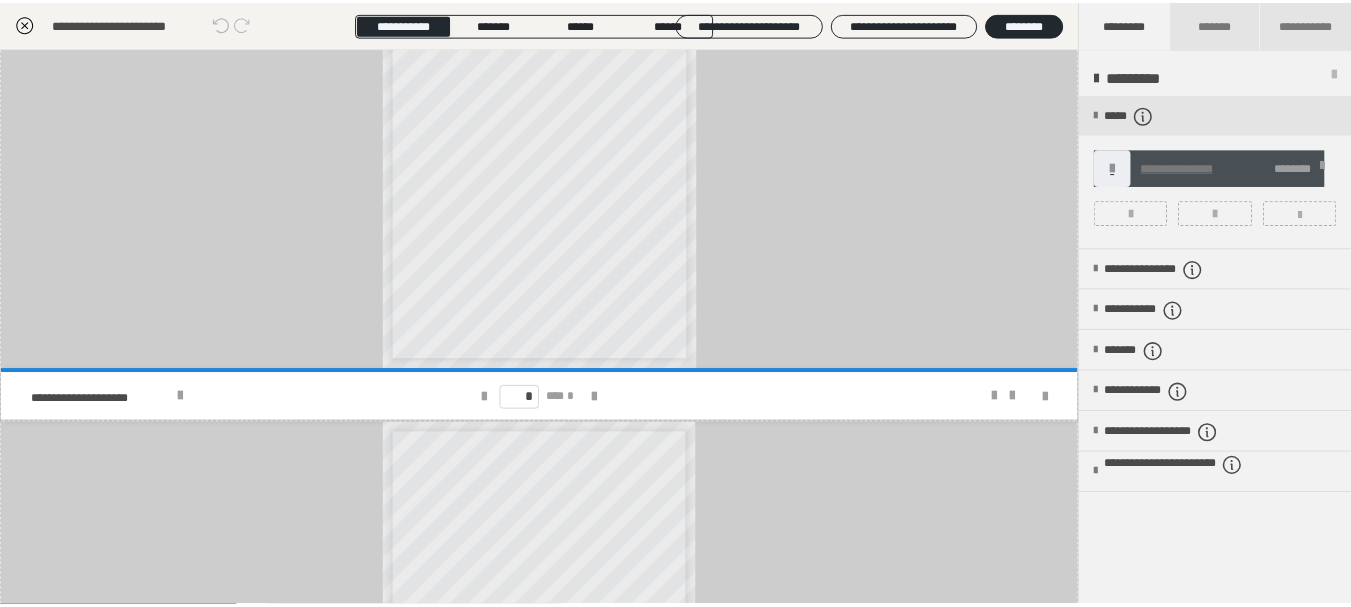 scroll, scrollTop: 0, scrollLeft: 0, axis: both 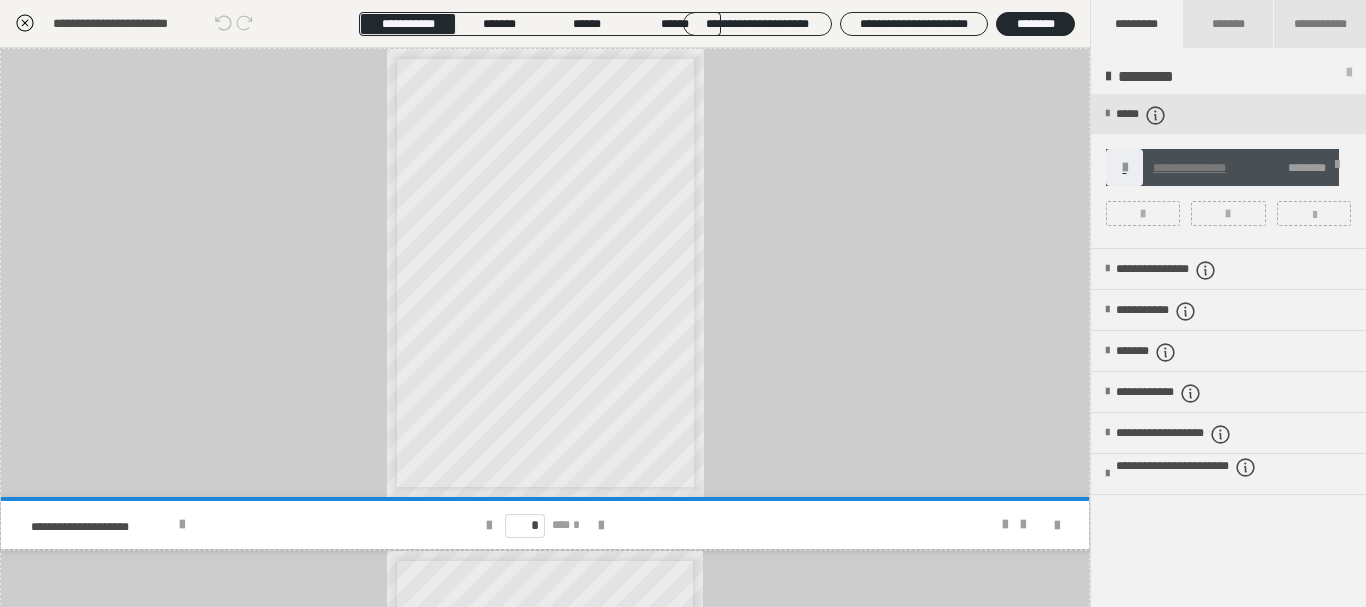 click 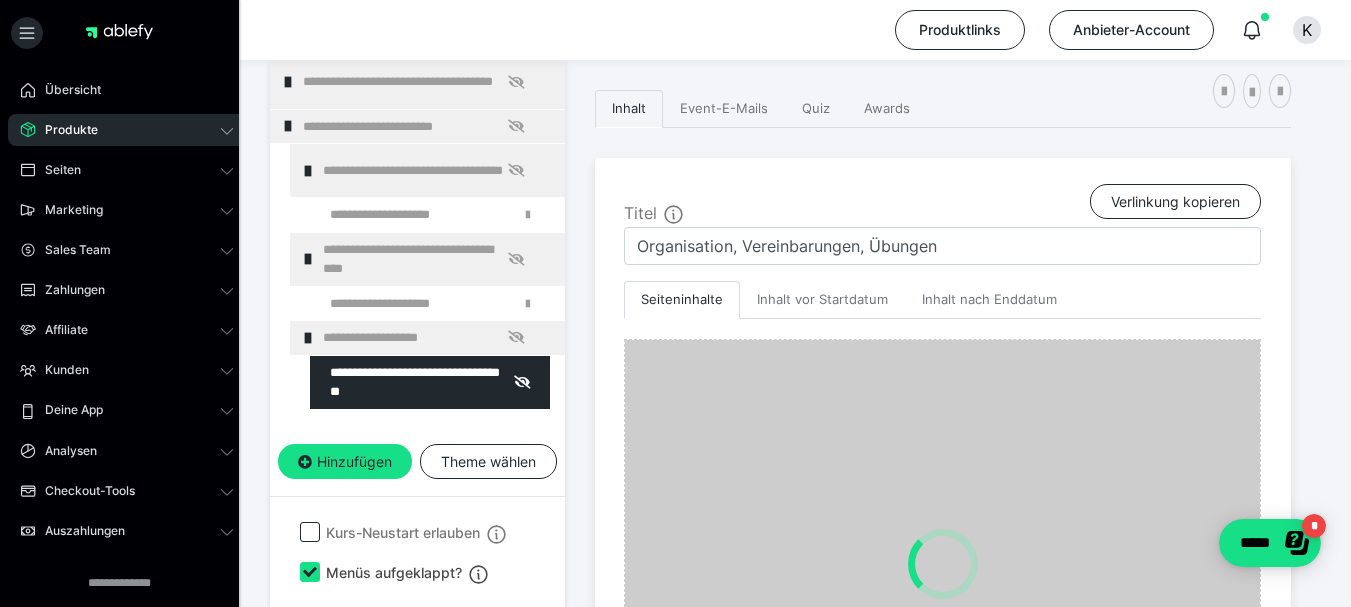 scroll, scrollTop: 1415, scrollLeft: 0, axis: vertical 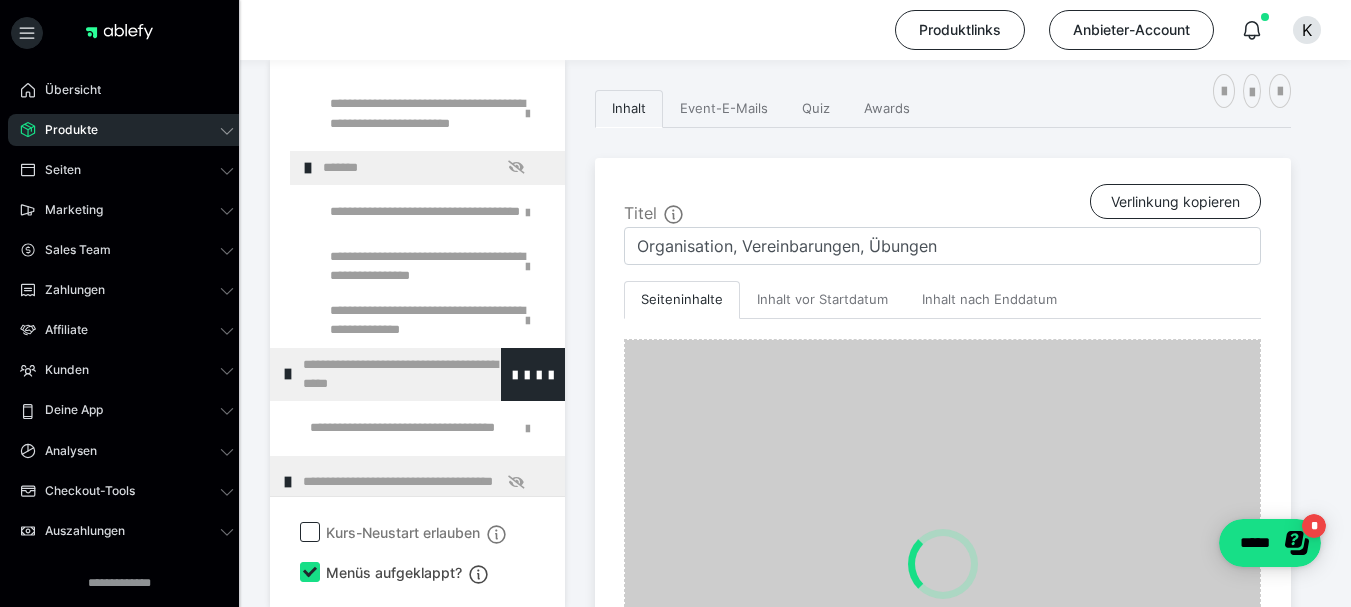 click on "**********" at bounding box center (418, 374) 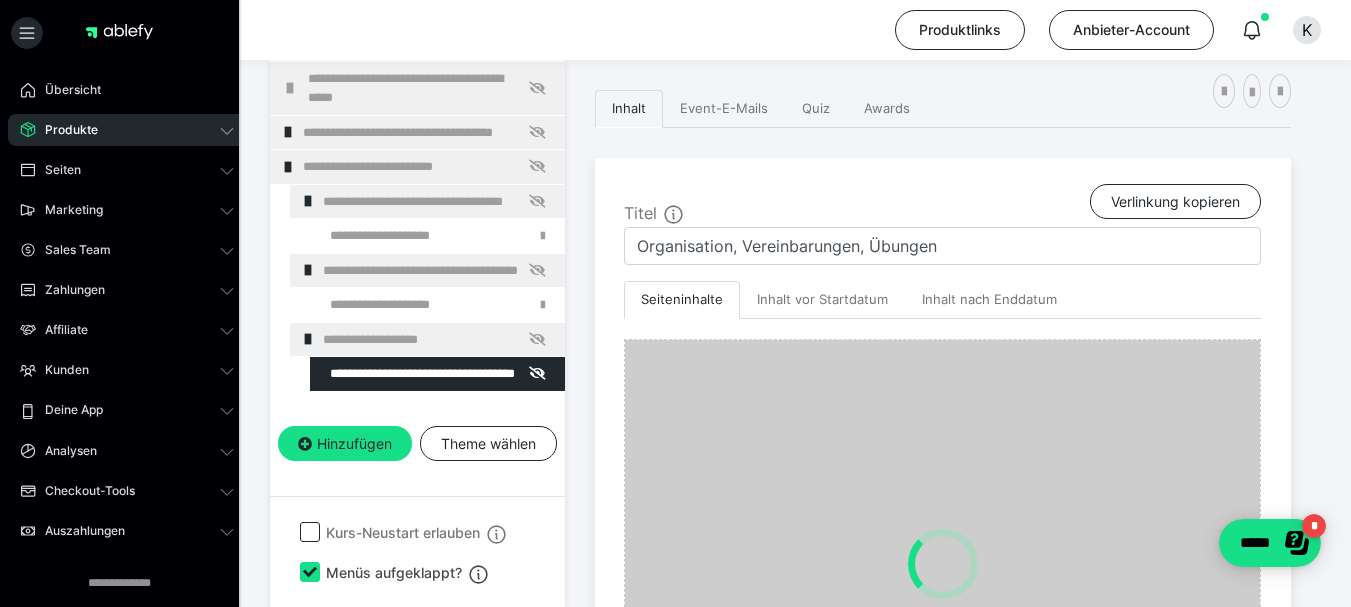 click on "**********" at bounding box center [431, 88] 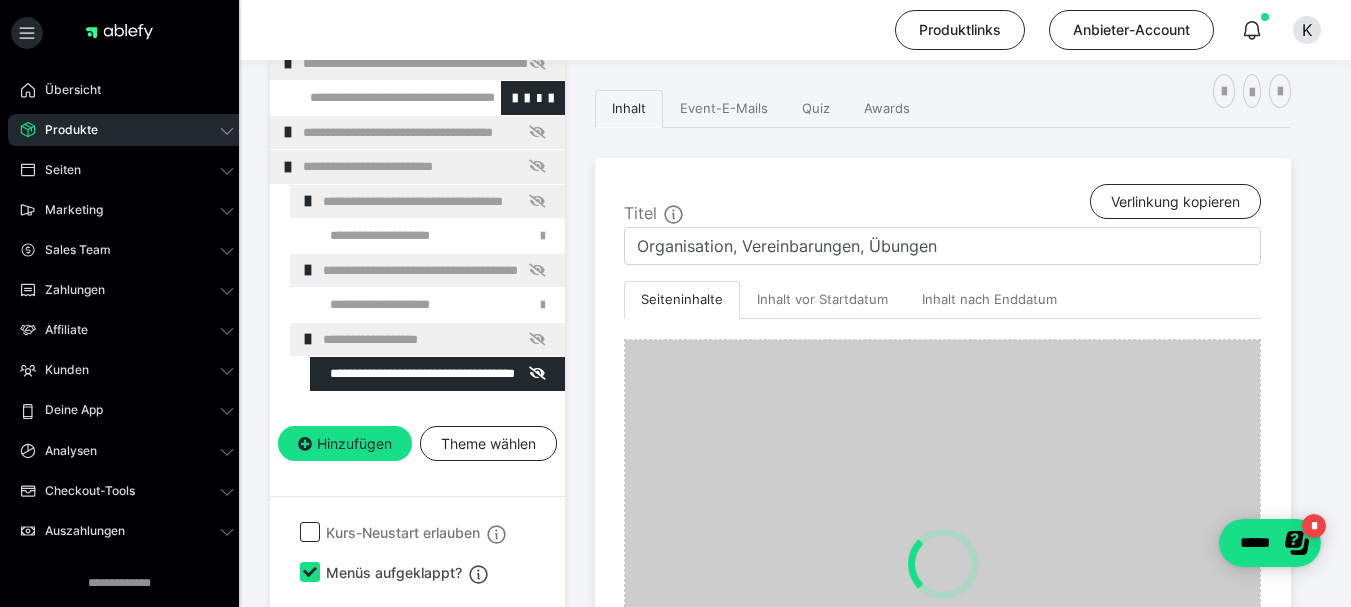 click at bounding box center [375, 98] 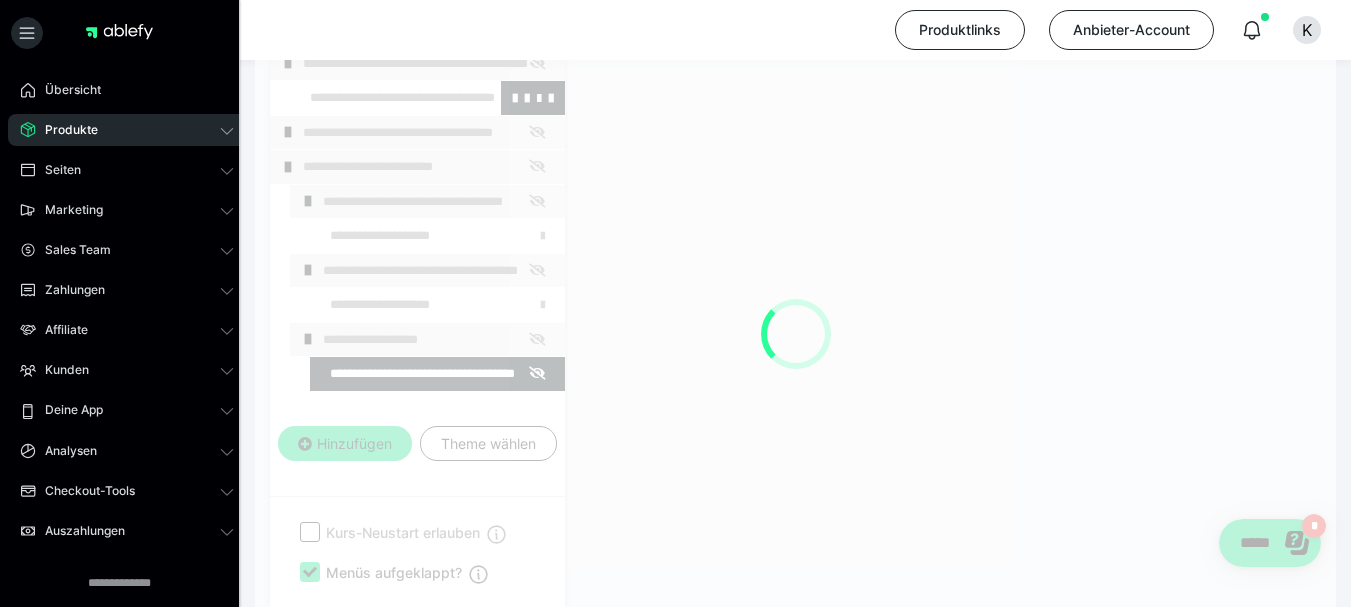 scroll, scrollTop: 1515, scrollLeft: 0, axis: vertical 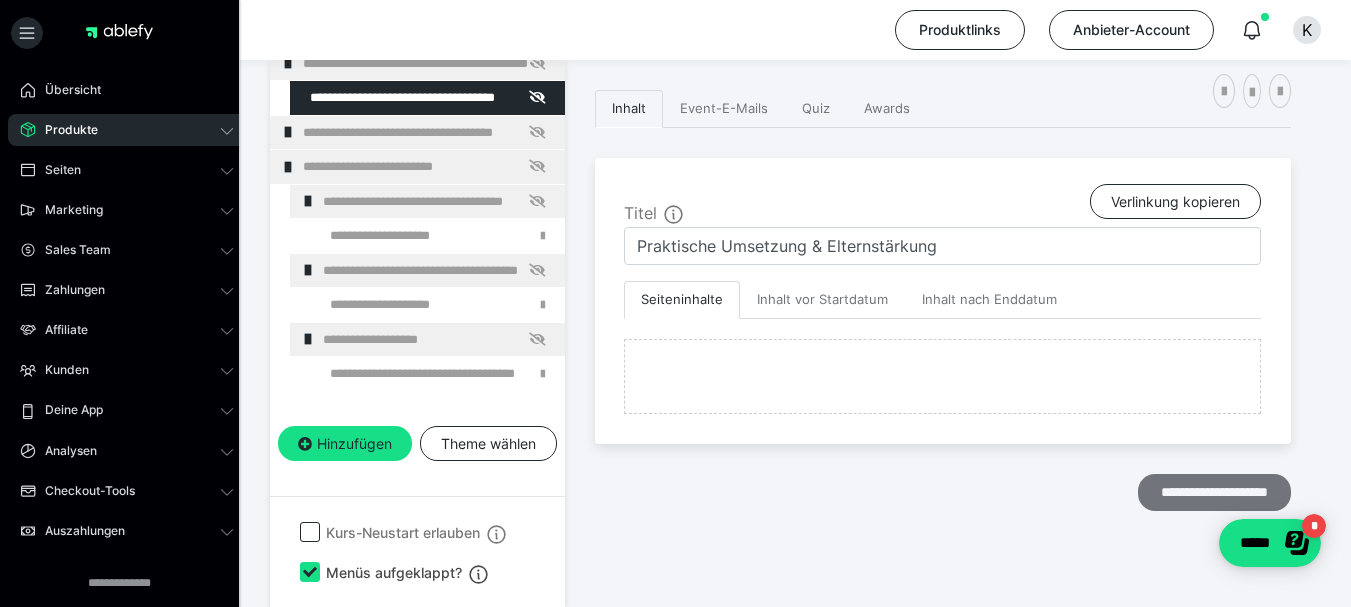click on "**********" at bounding box center [1214, 493] 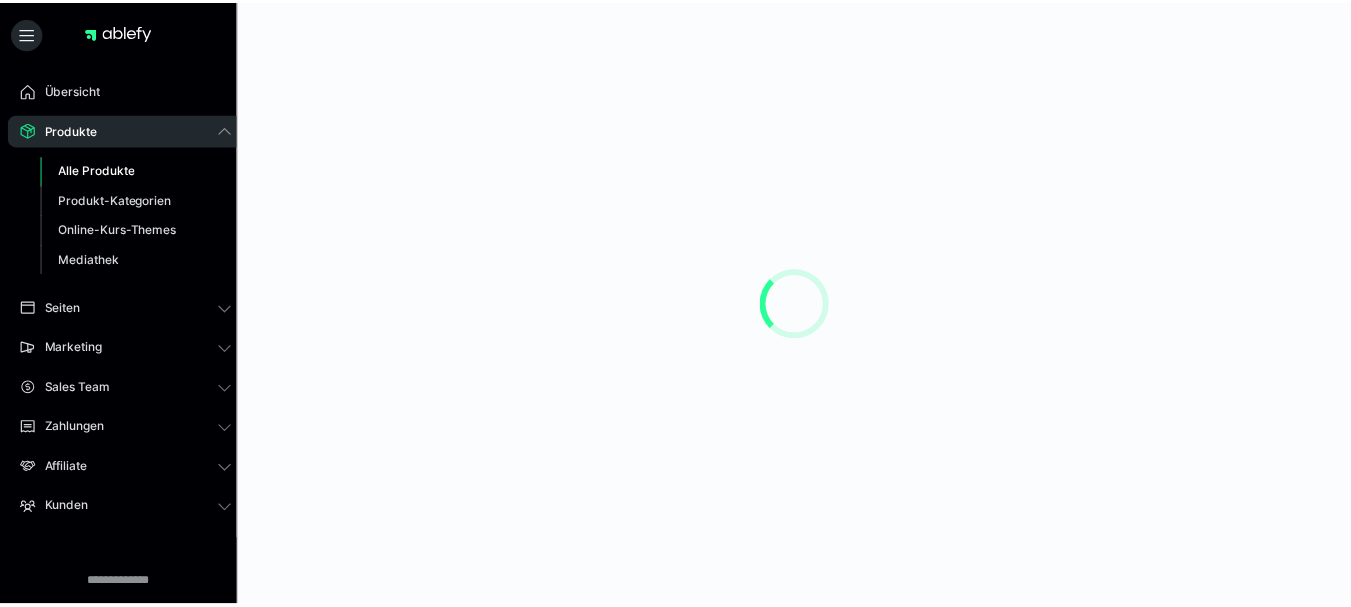 scroll, scrollTop: 0, scrollLeft: 0, axis: both 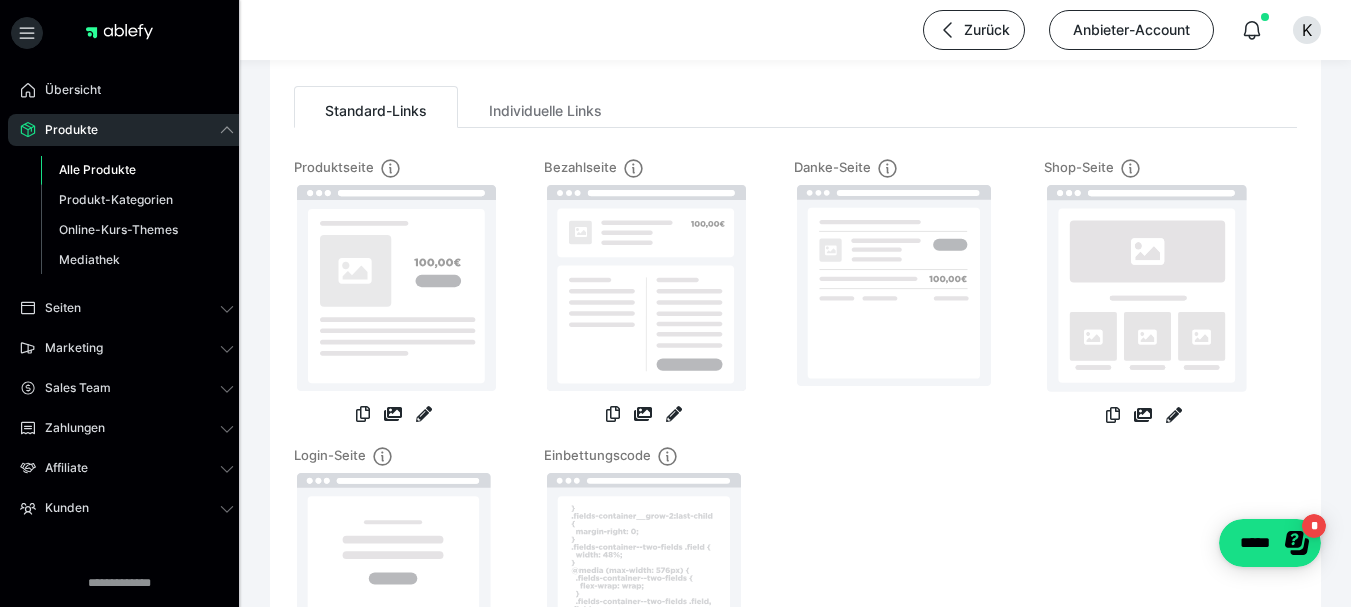 click at bounding box center [394, 294] 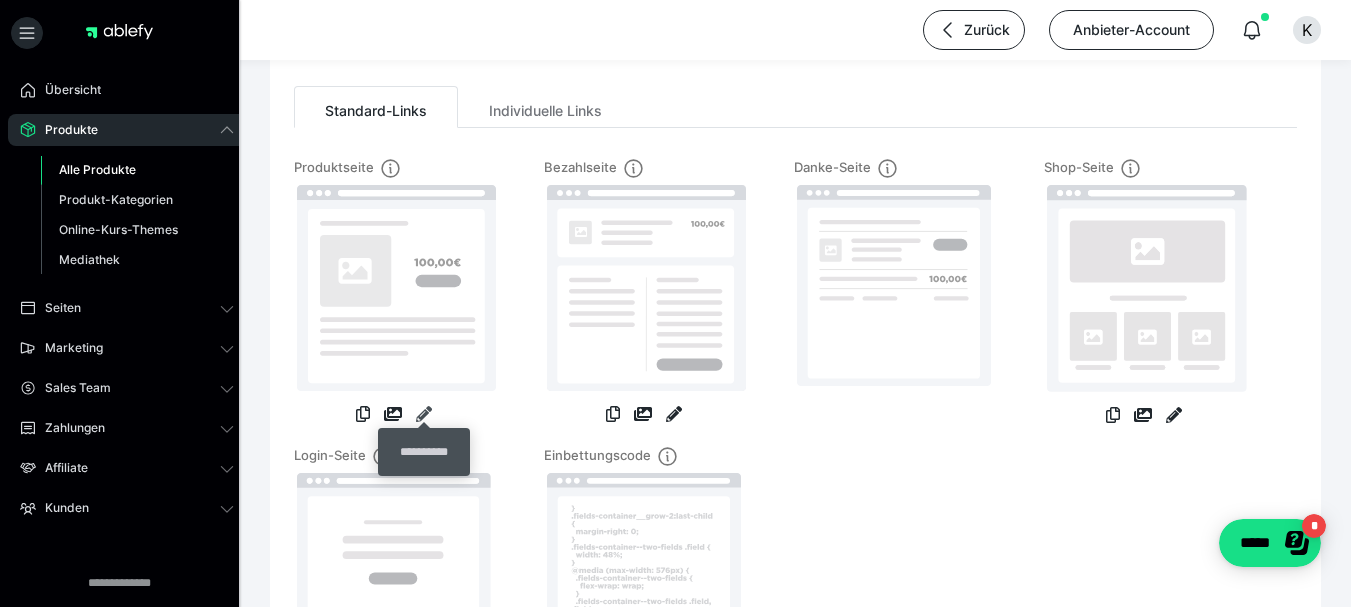 click at bounding box center (424, 414) 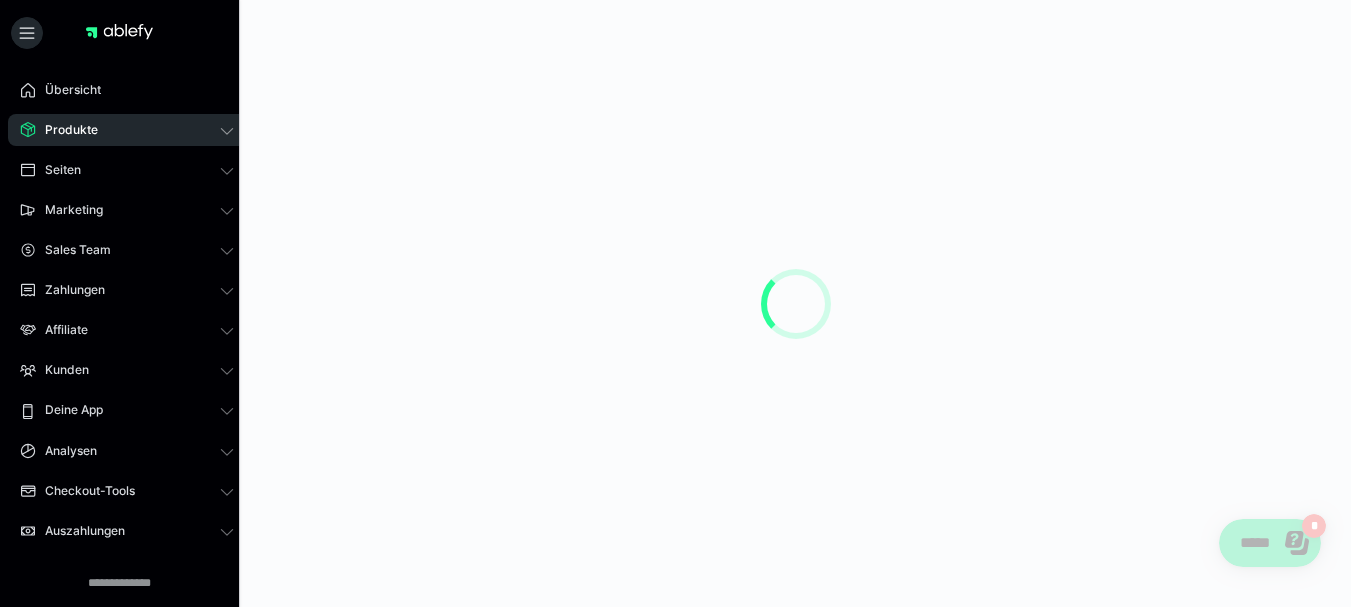 scroll, scrollTop: 0, scrollLeft: 0, axis: both 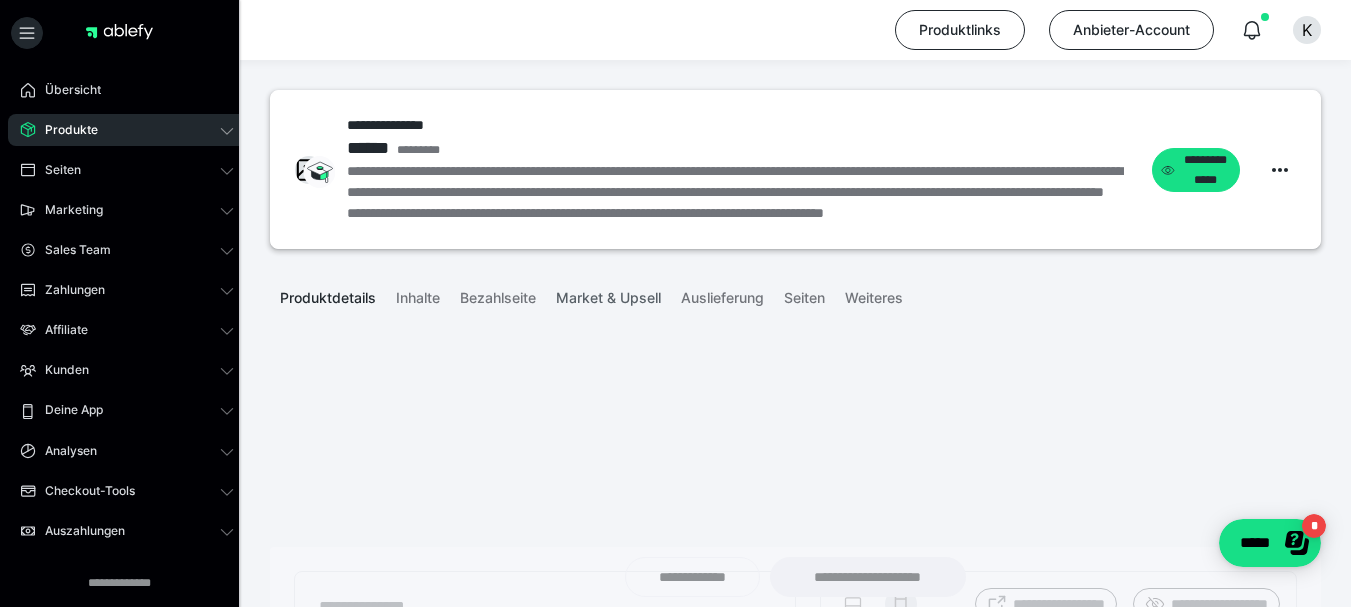 type on "**********" 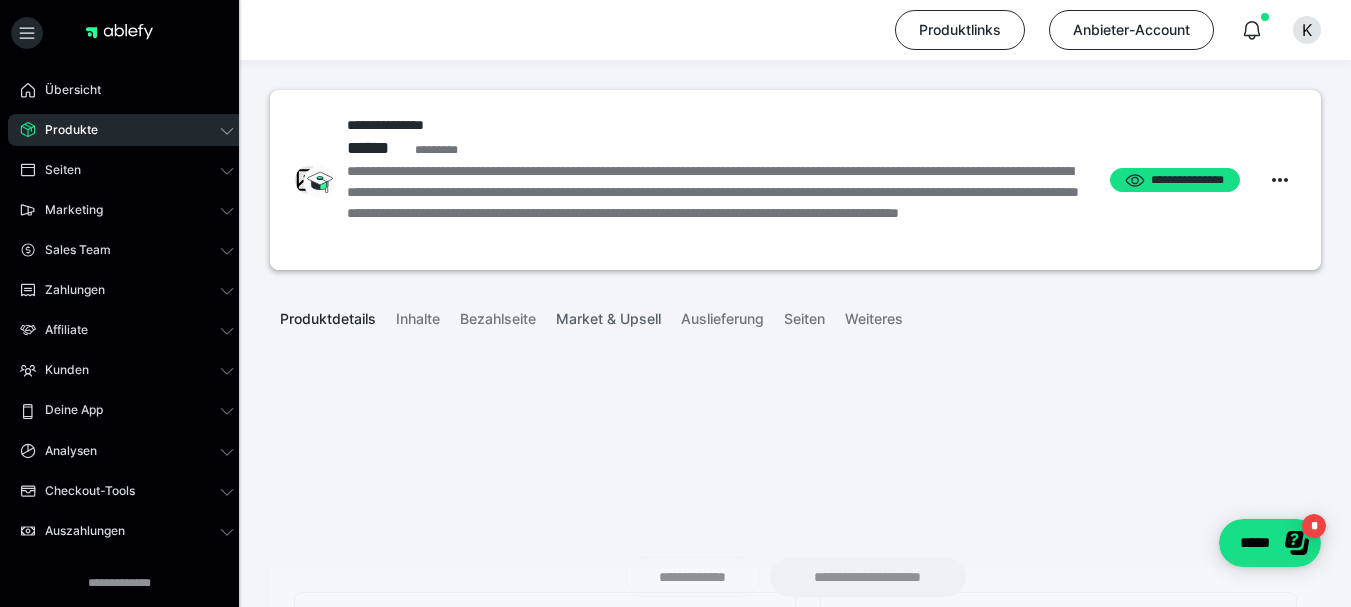 type on "**********" 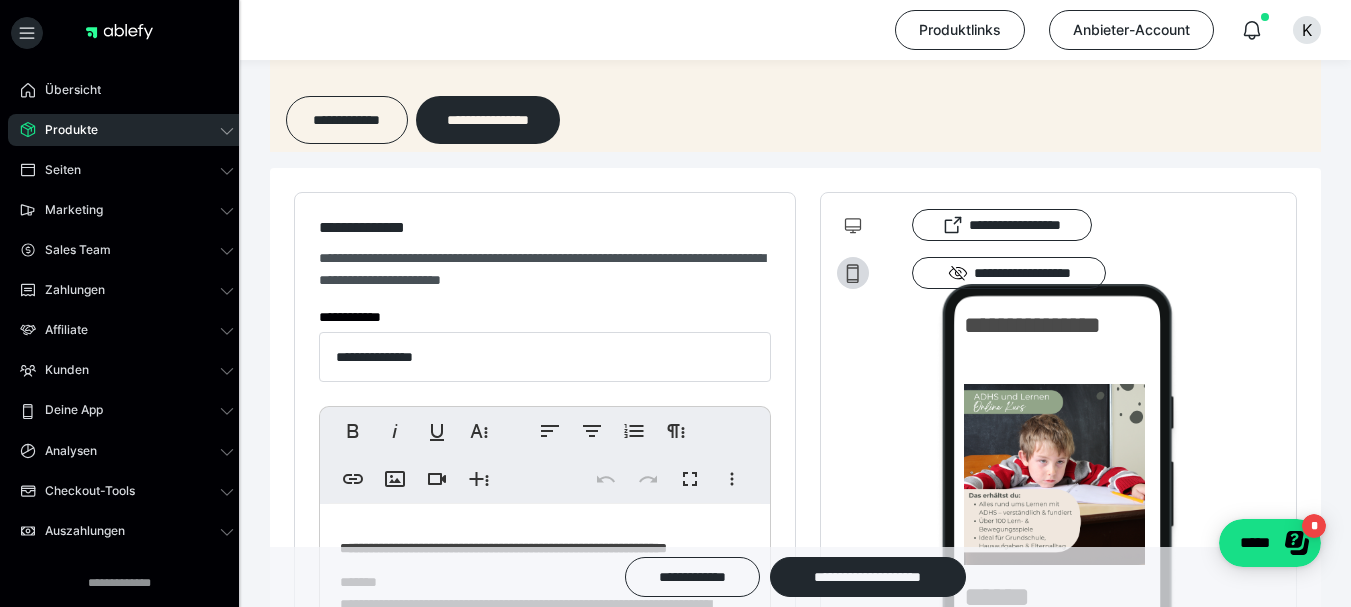 scroll, scrollTop: 0, scrollLeft: 0, axis: both 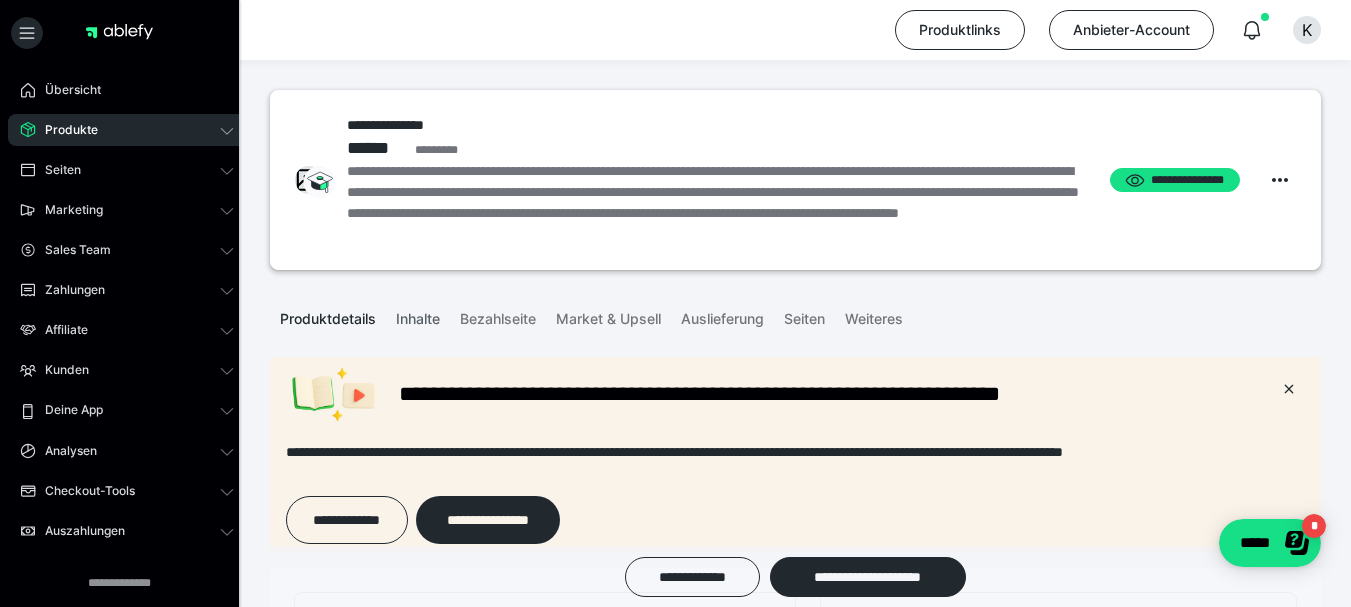 click on "Inhalte" at bounding box center (418, 315) 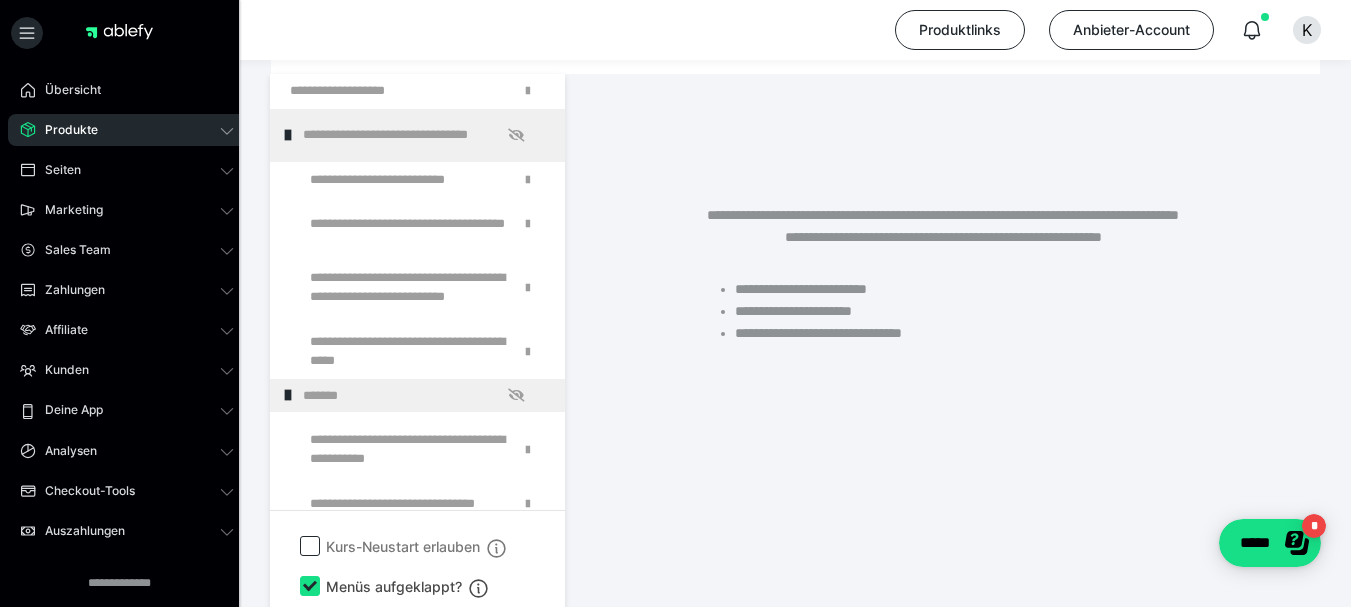 scroll, scrollTop: 374, scrollLeft: 0, axis: vertical 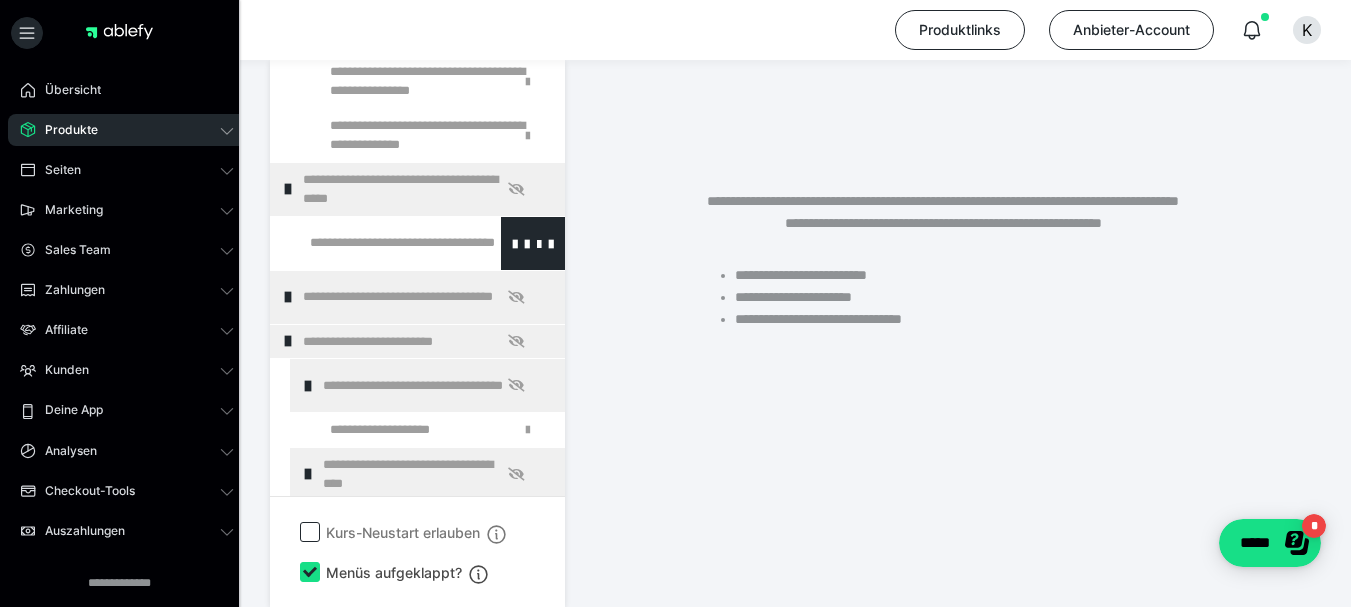 click at bounding box center [375, 243] 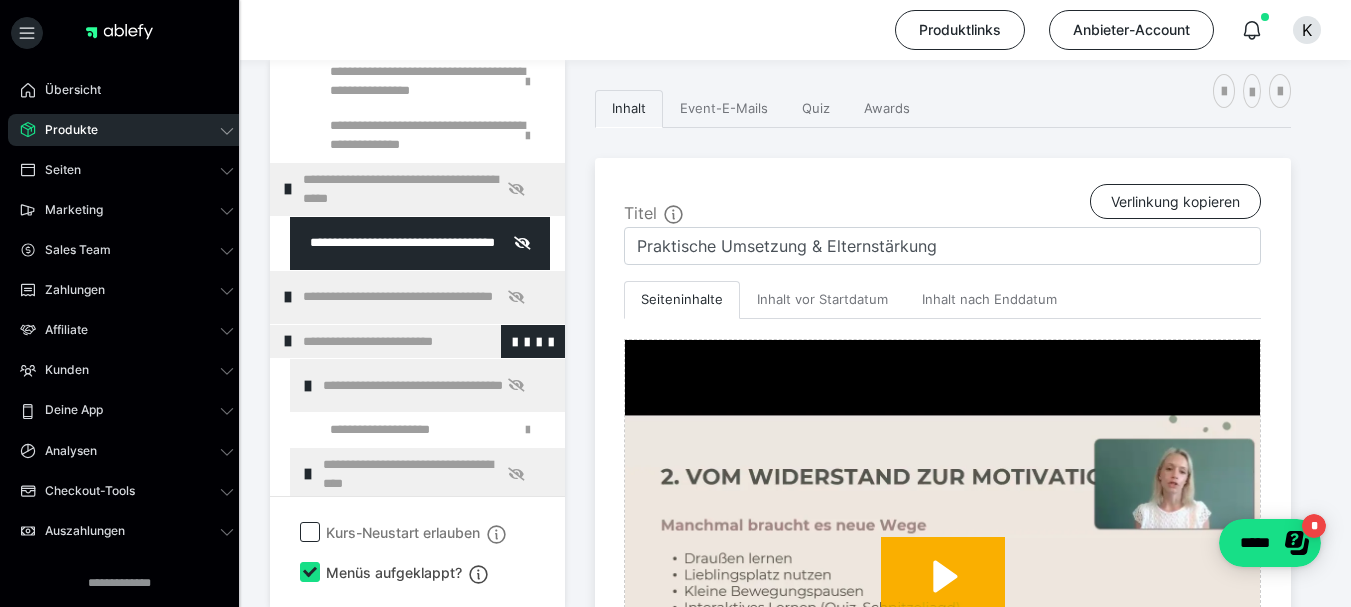 scroll, scrollTop: 1700, scrollLeft: 0, axis: vertical 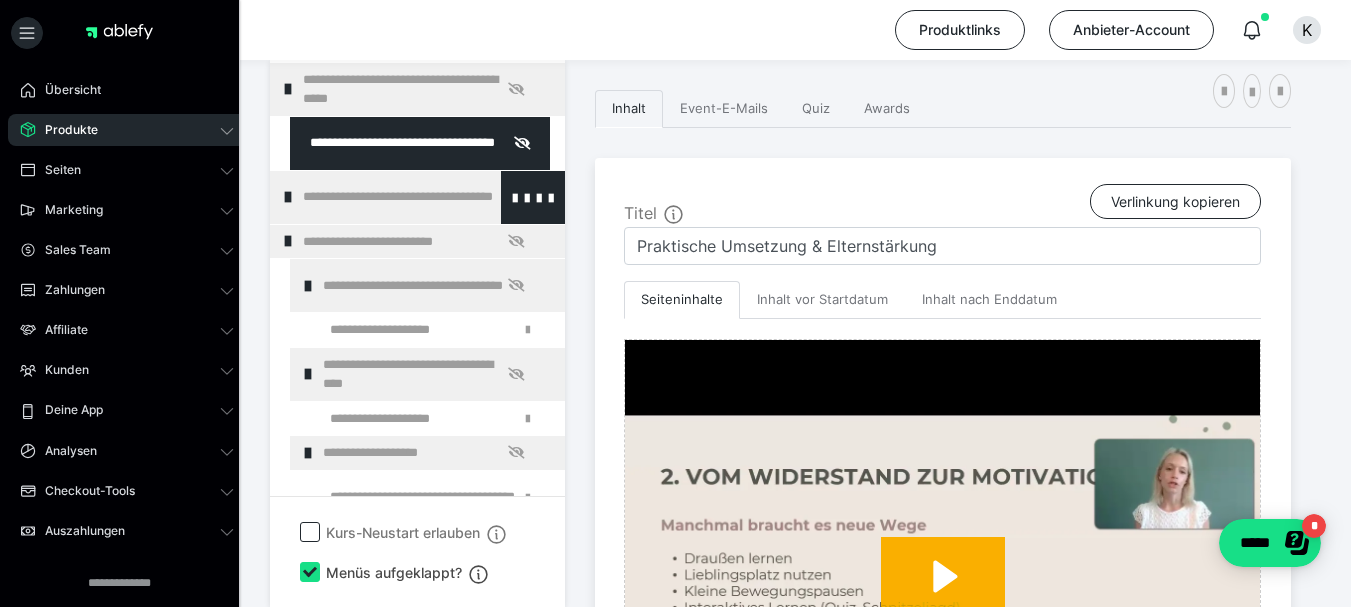click at bounding box center (288, 197) 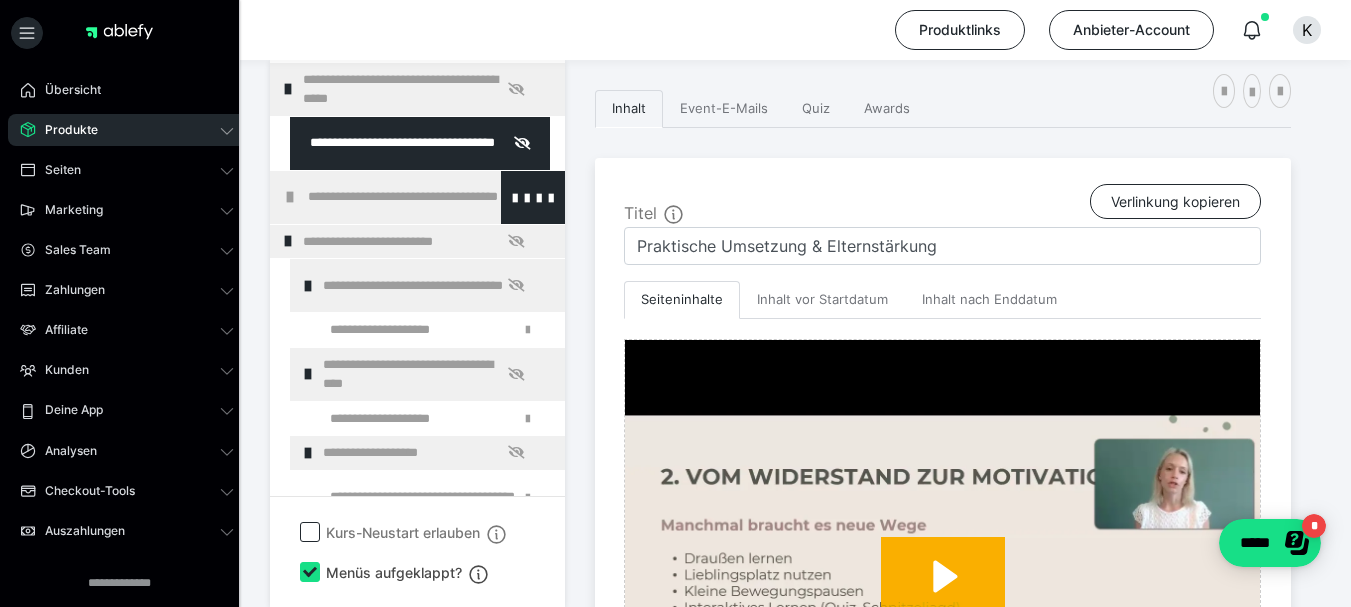 click at bounding box center (290, 197) 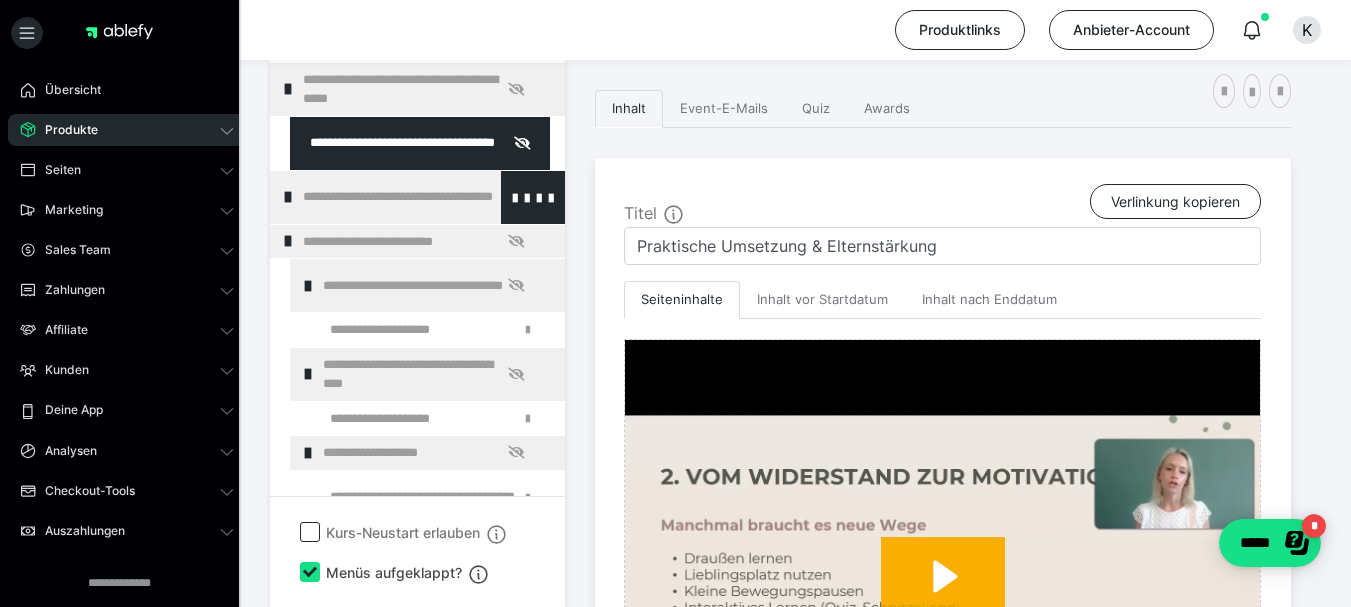 click on "**********" at bounding box center (418, 197) 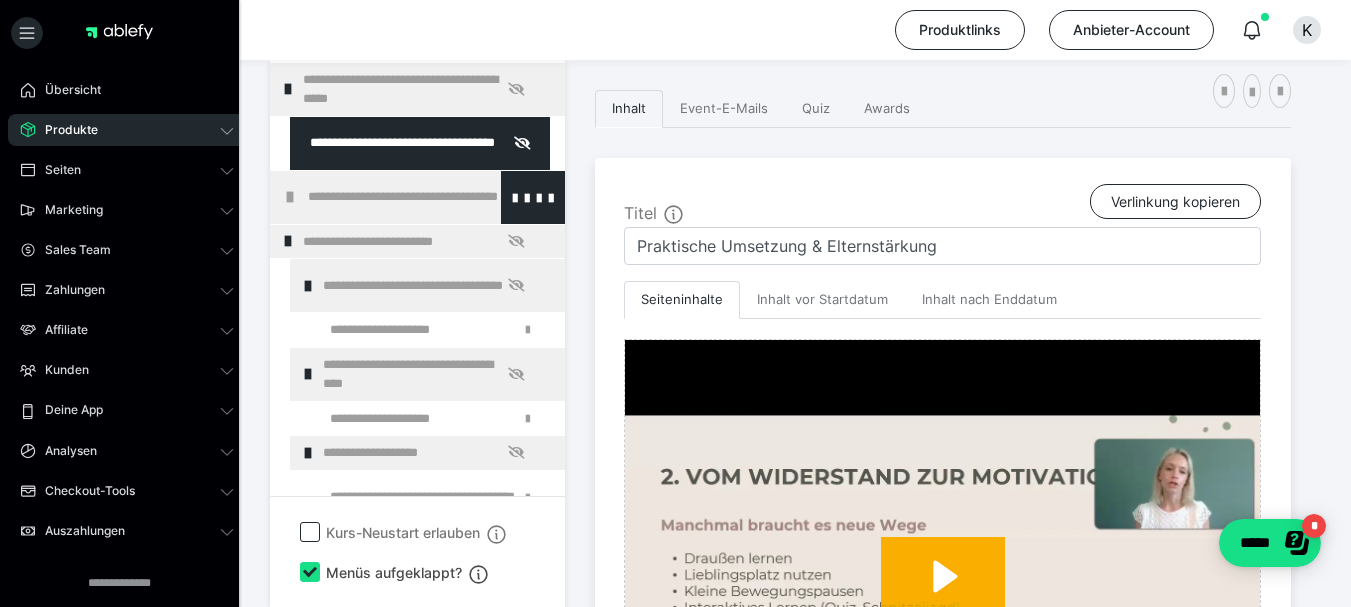 click on "**********" at bounding box center [423, 197] 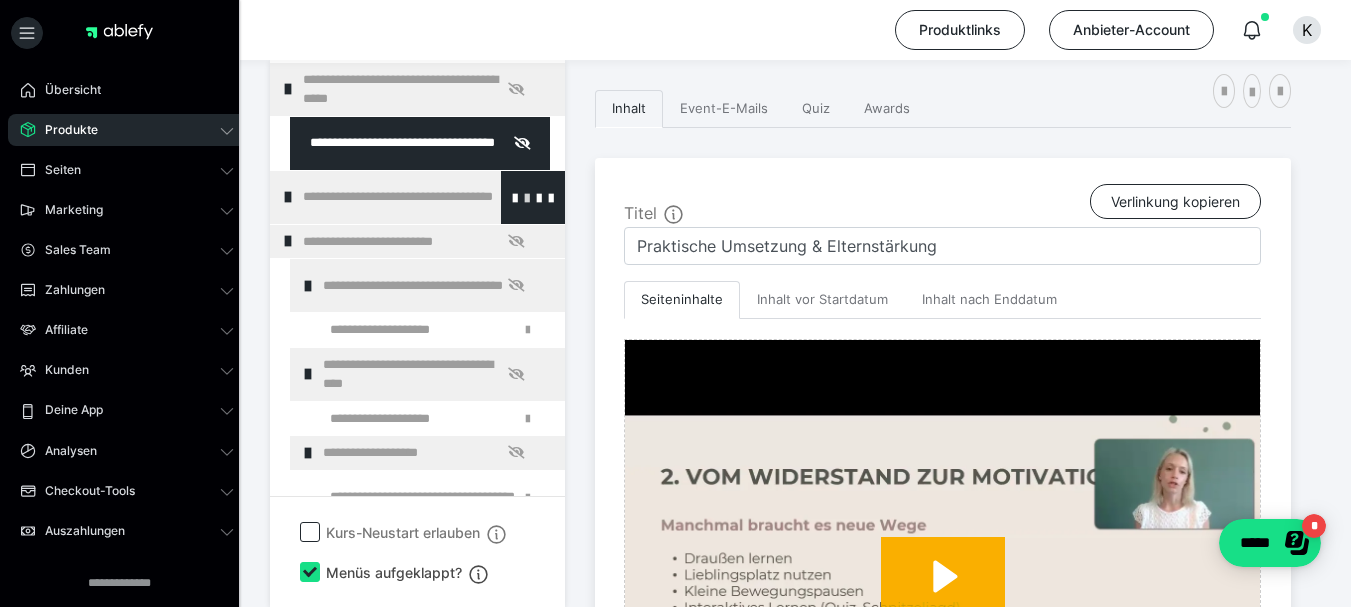 click at bounding box center (527, 197) 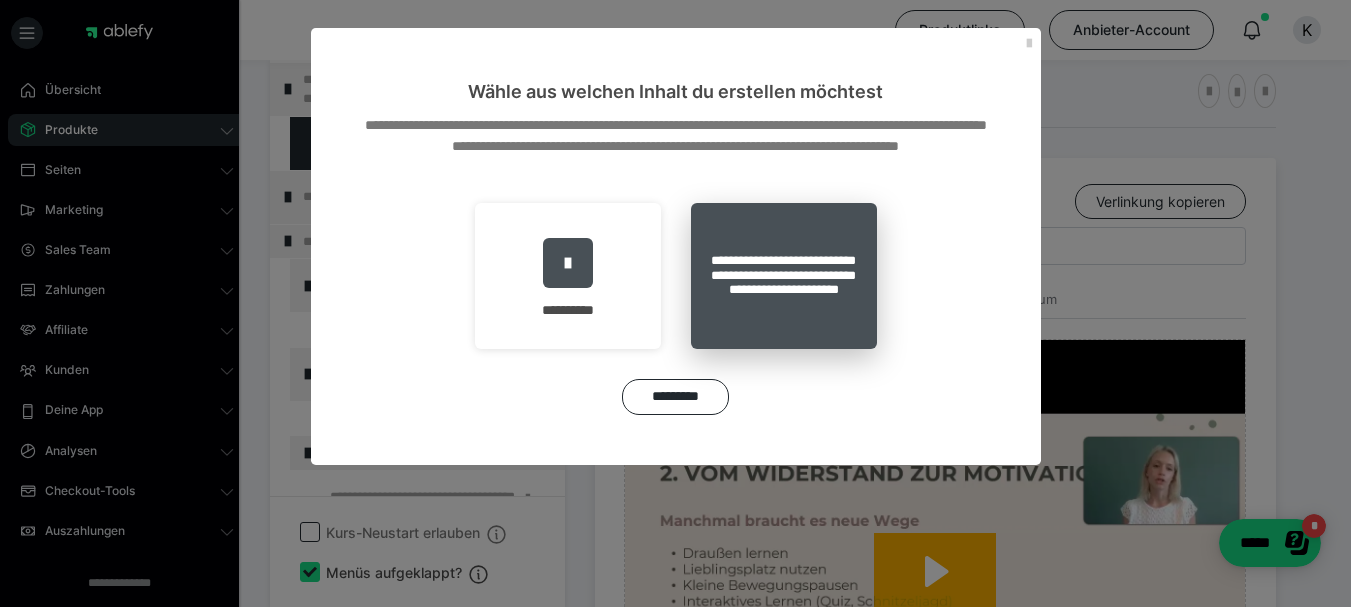 click on "**********" at bounding box center (784, 276) 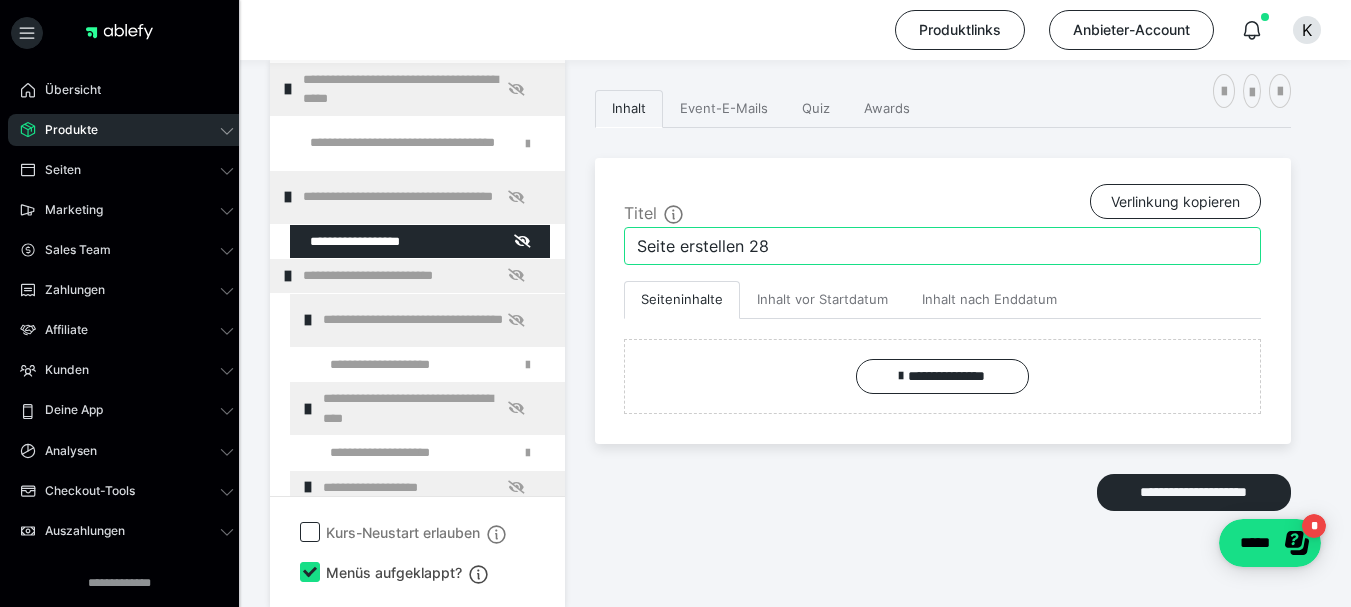 click on "Seite erstellen 28" at bounding box center (942, 246) 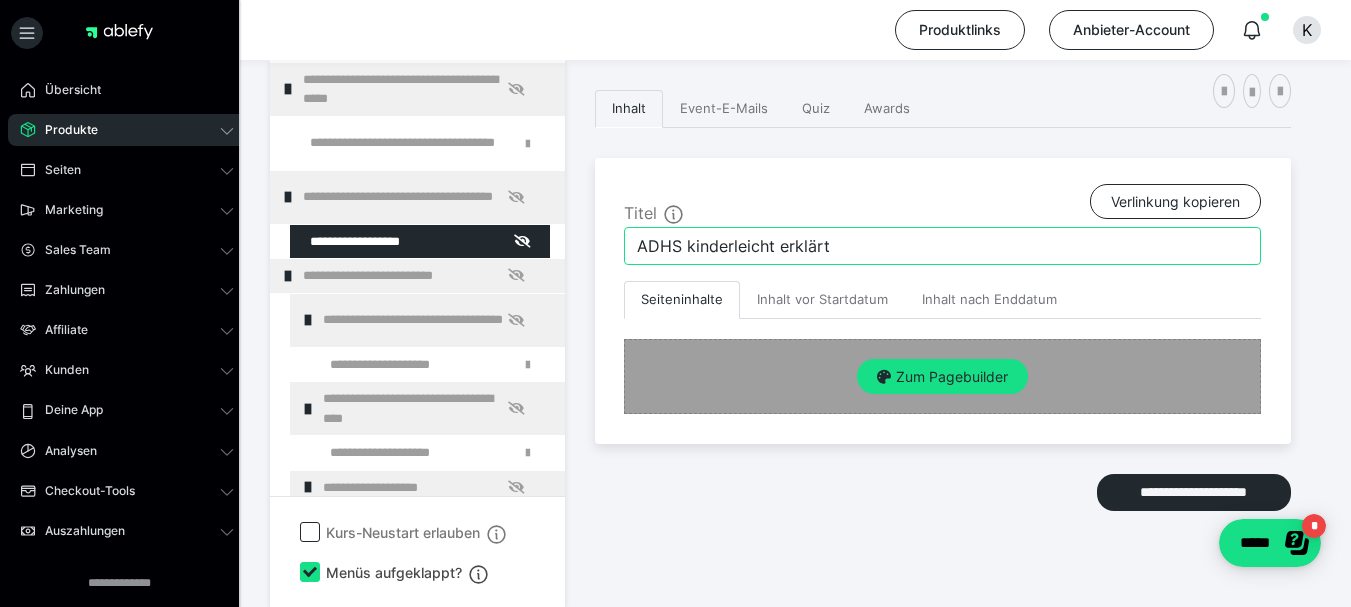 type on "ADHS kinderleicht erklärt" 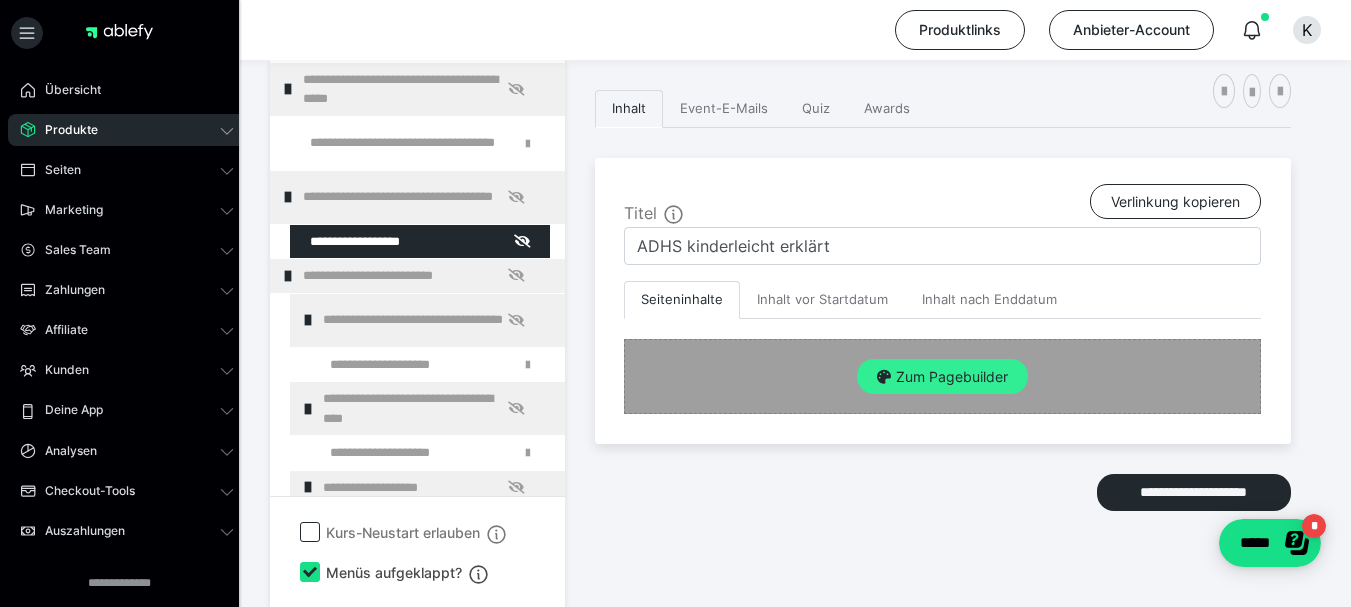 click on "Zum Pagebuilder" at bounding box center [942, 377] 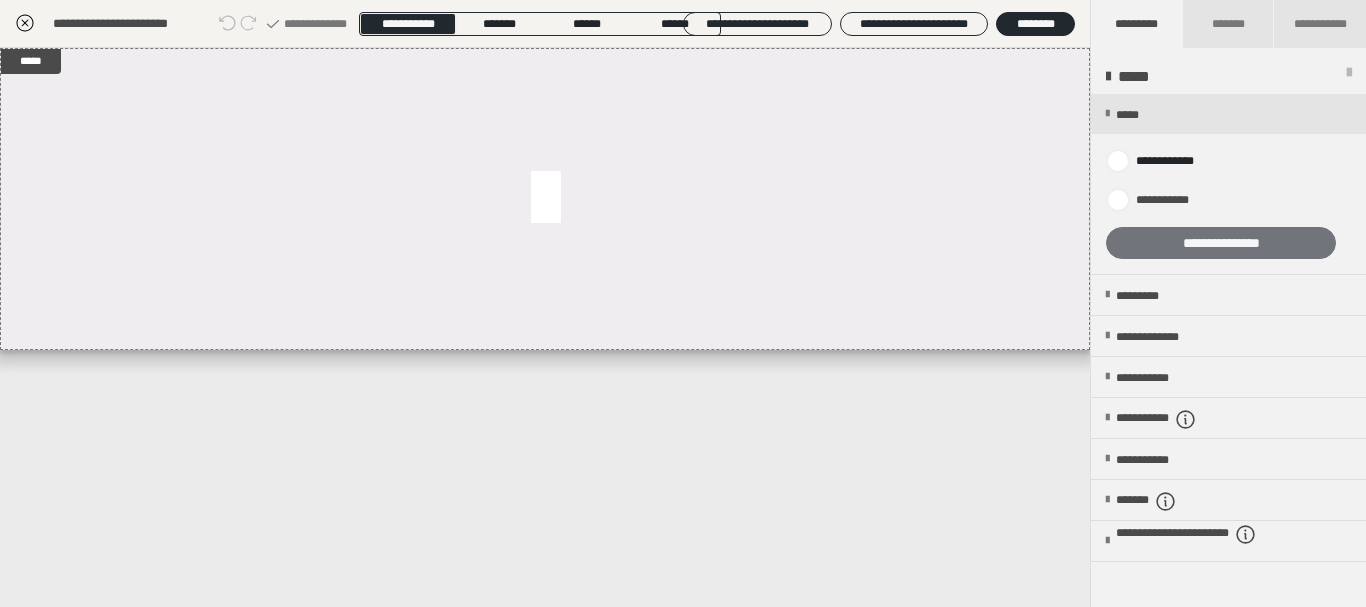 click on "**********" at bounding box center (1221, 243) 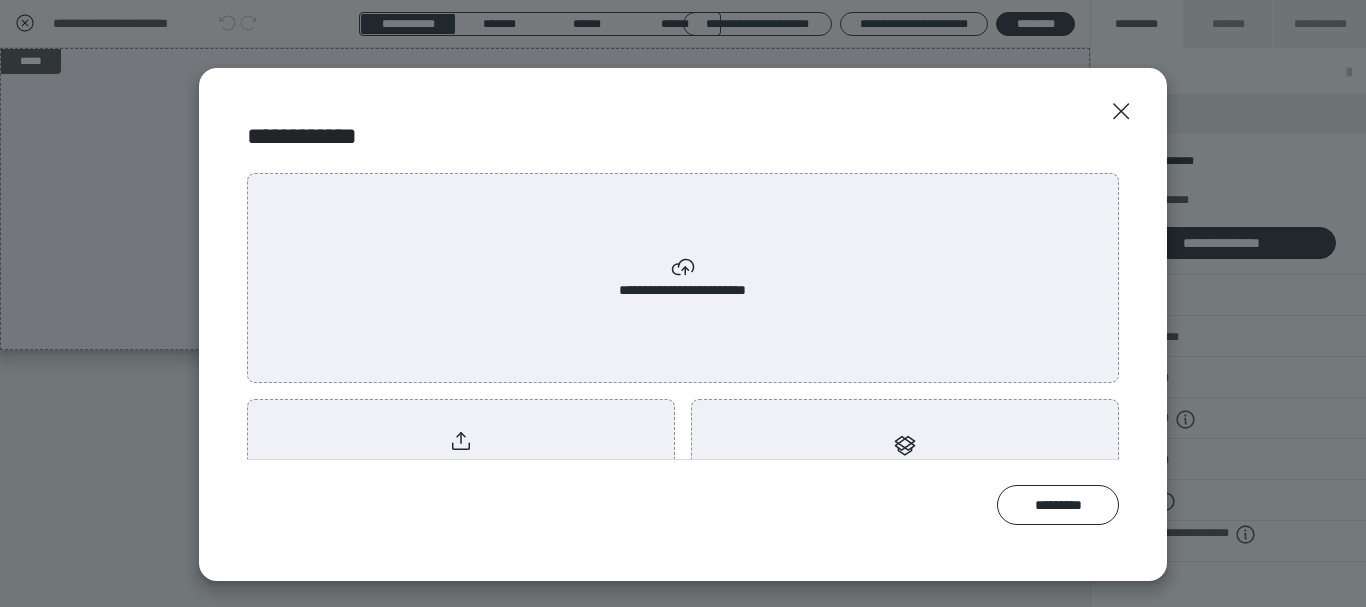 click 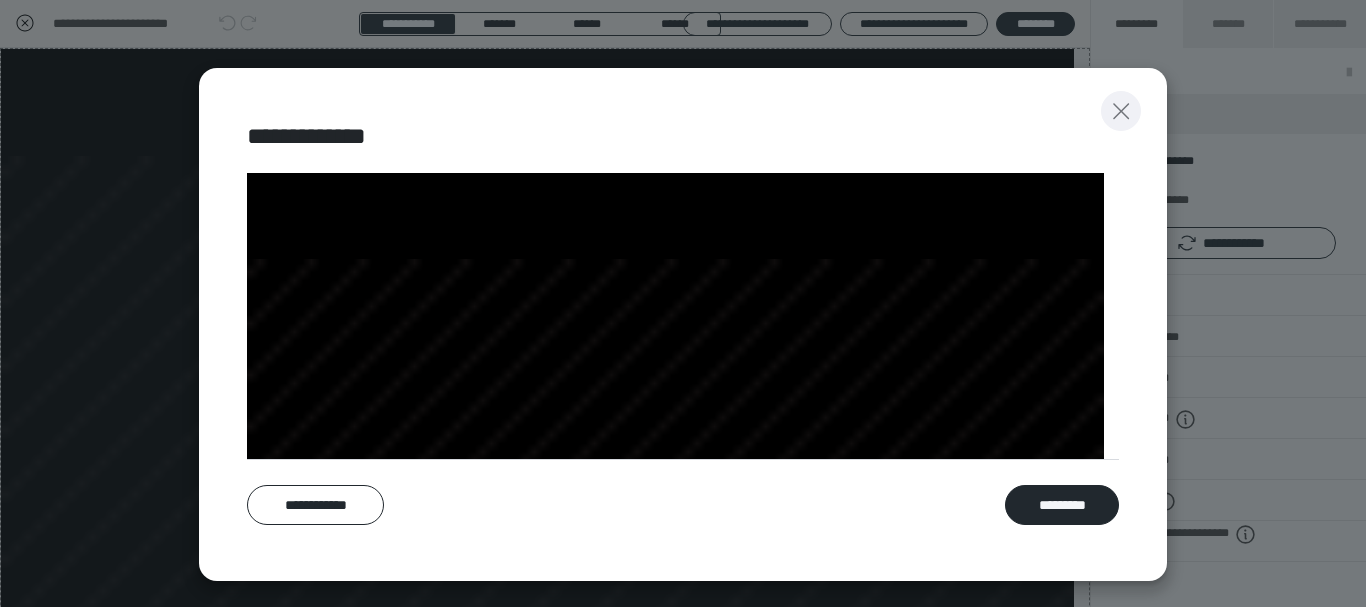 click 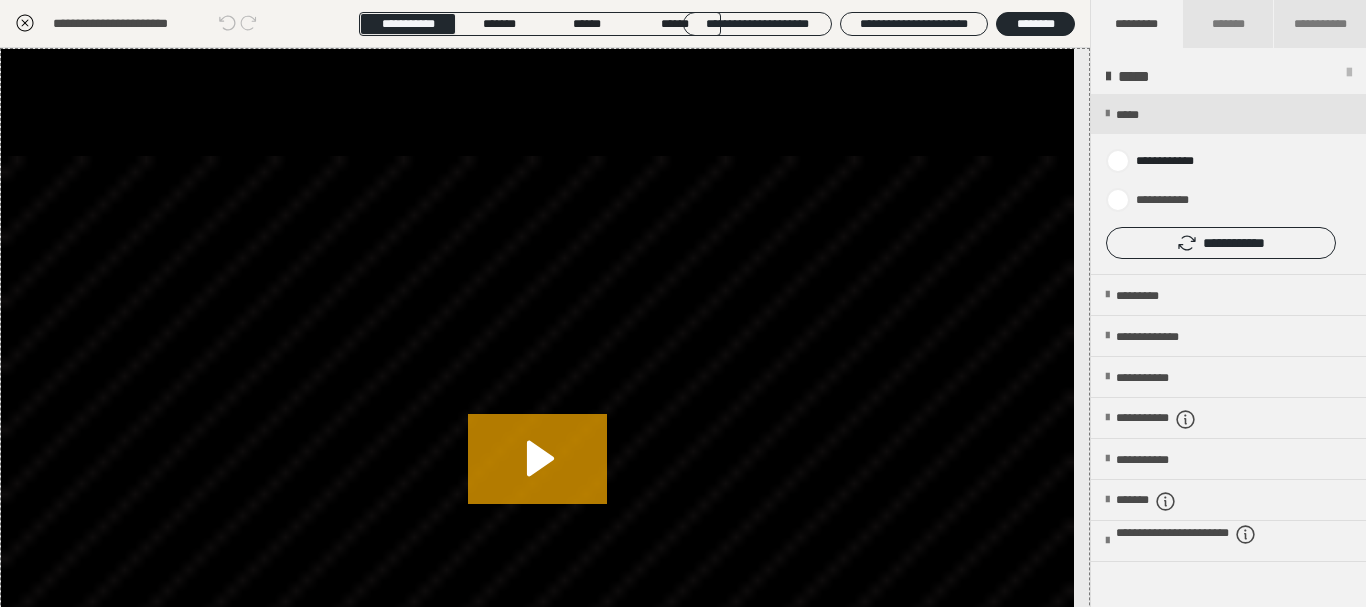 click 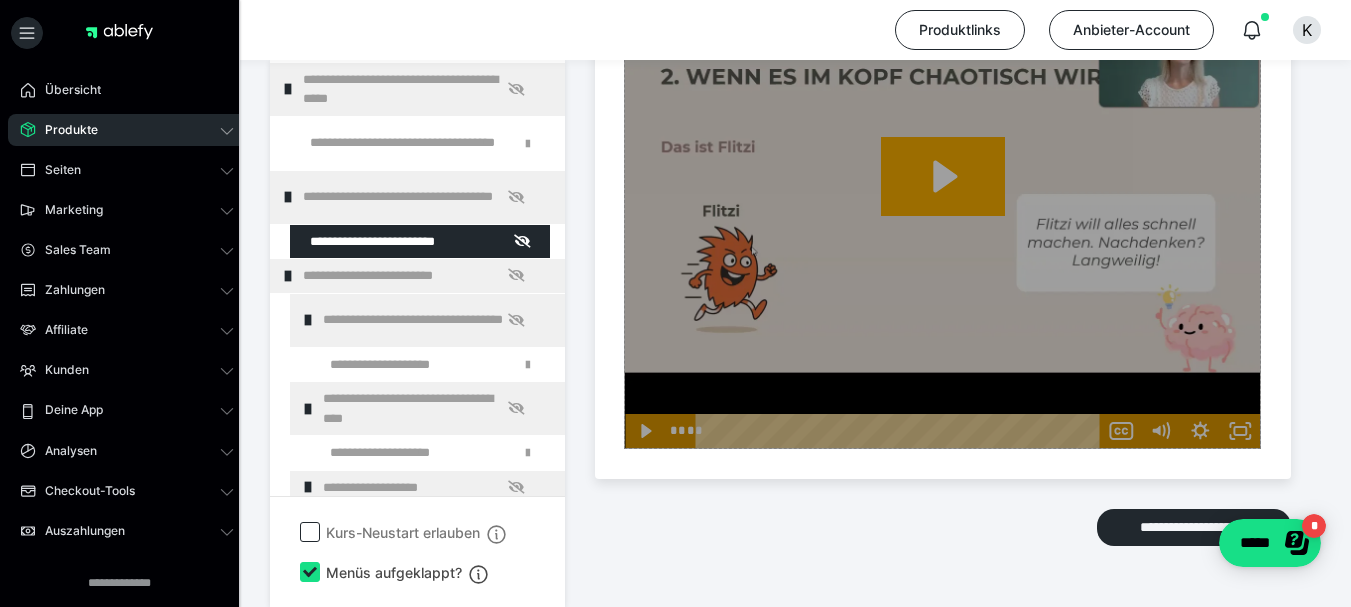 scroll, scrollTop: 813, scrollLeft: 0, axis: vertical 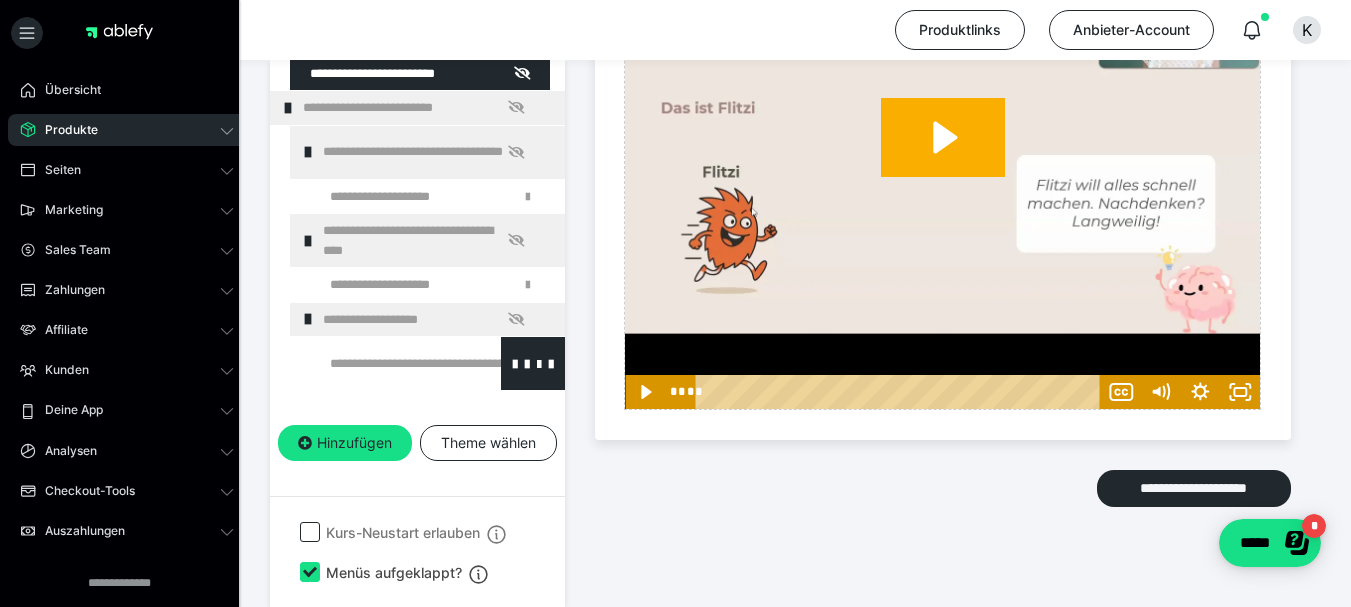 click at bounding box center [385, 363] 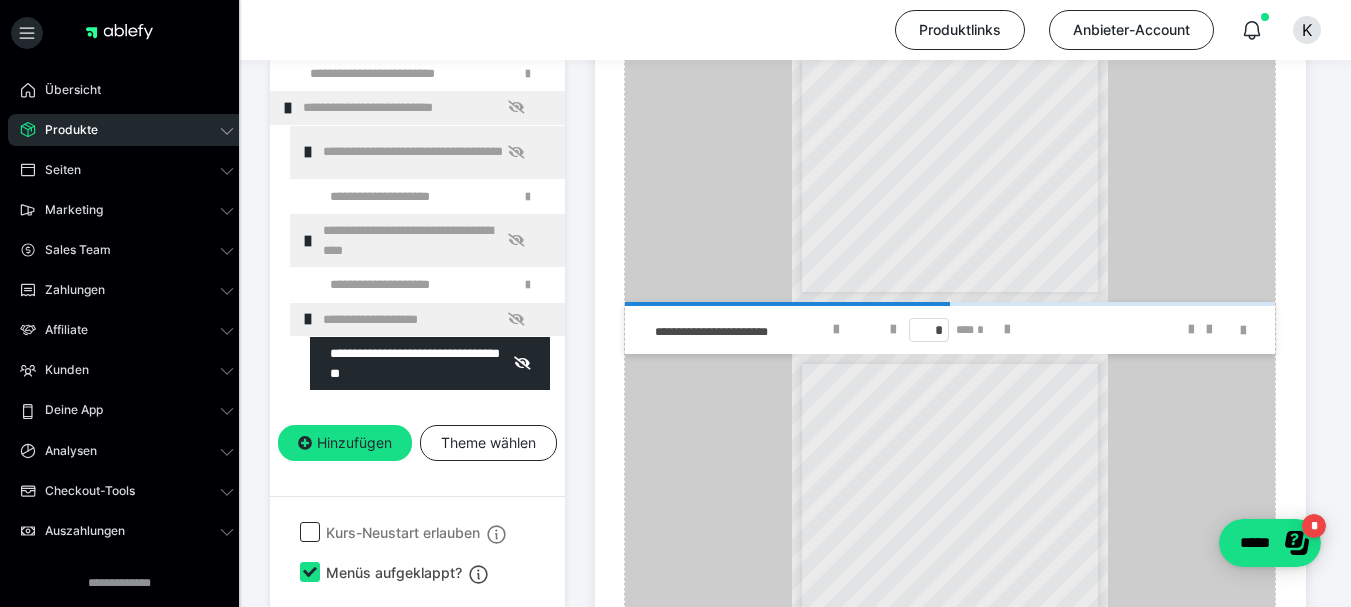 scroll, scrollTop: 2213, scrollLeft: 0, axis: vertical 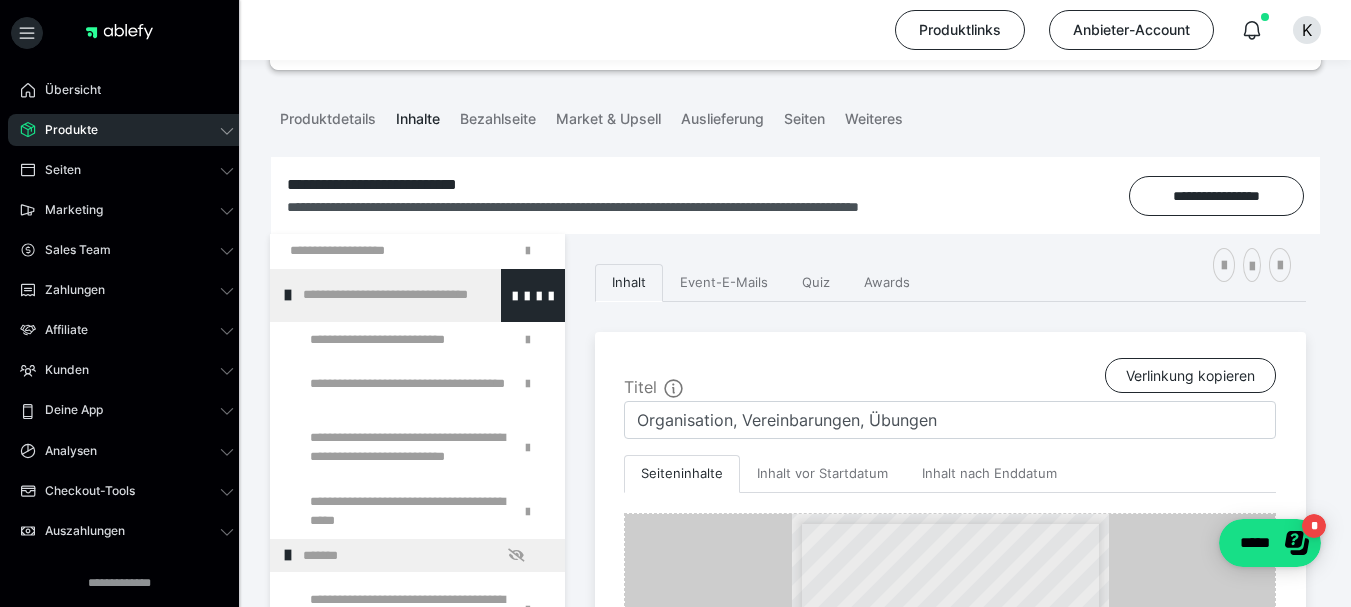 click on "**********" at bounding box center [418, 295] 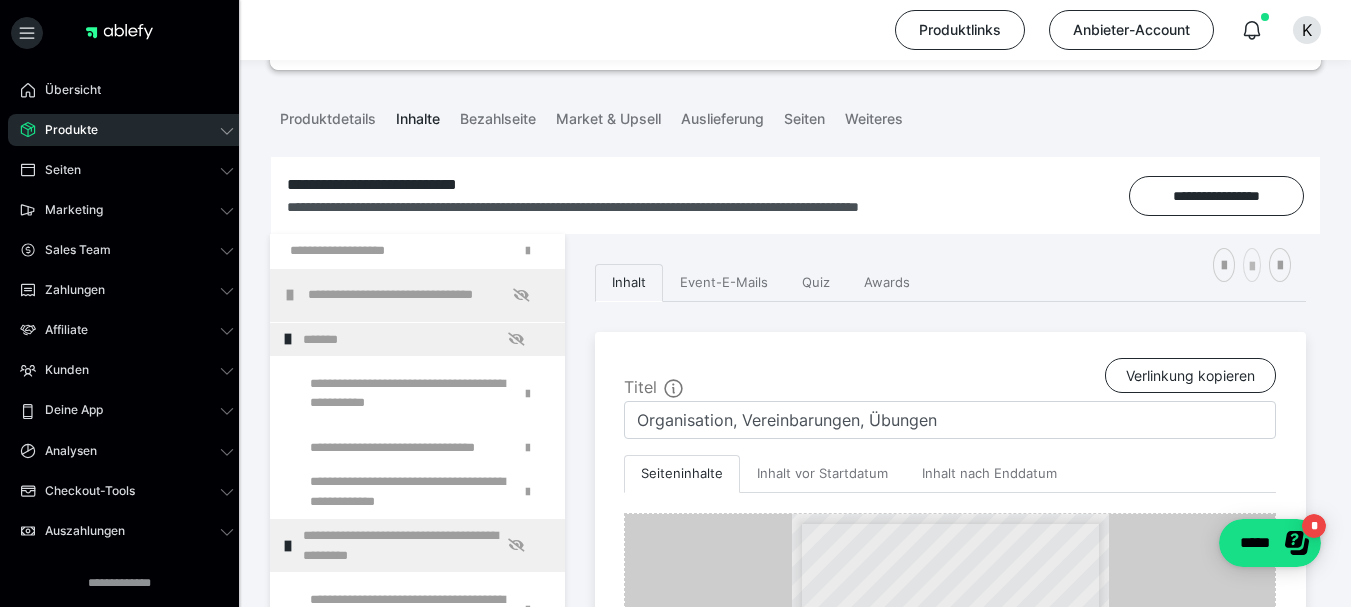 click at bounding box center (1252, 267) 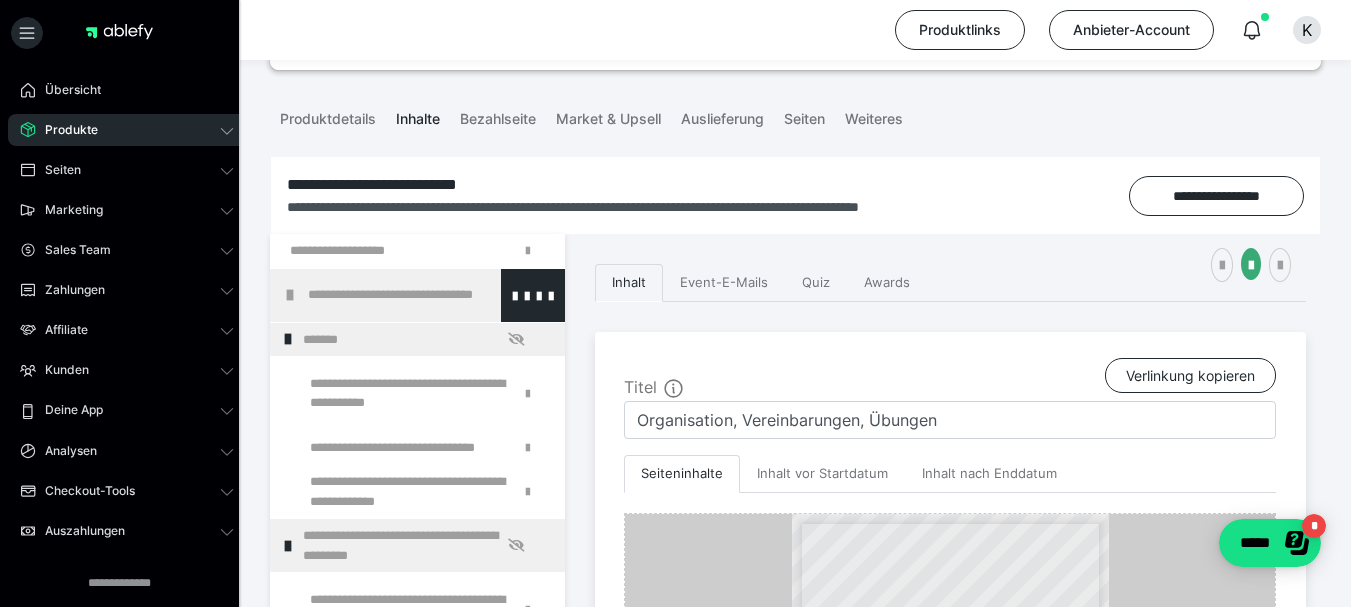 click on "**********" at bounding box center (423, 295) 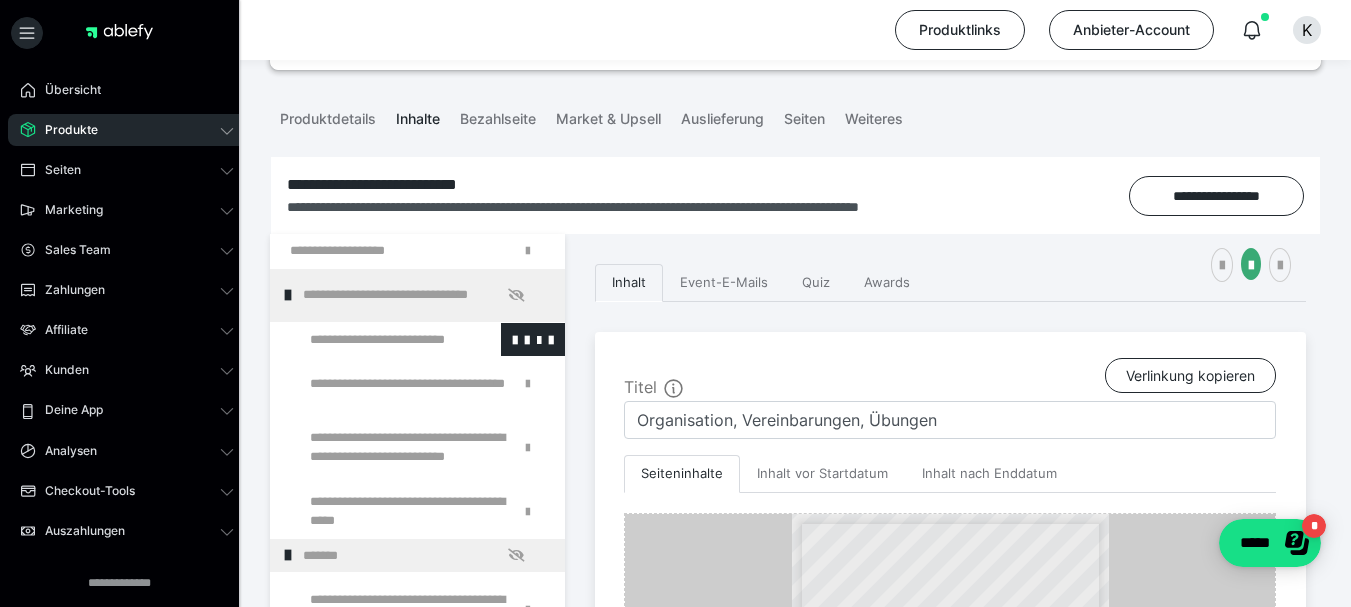click at bounding box center (375, 340) 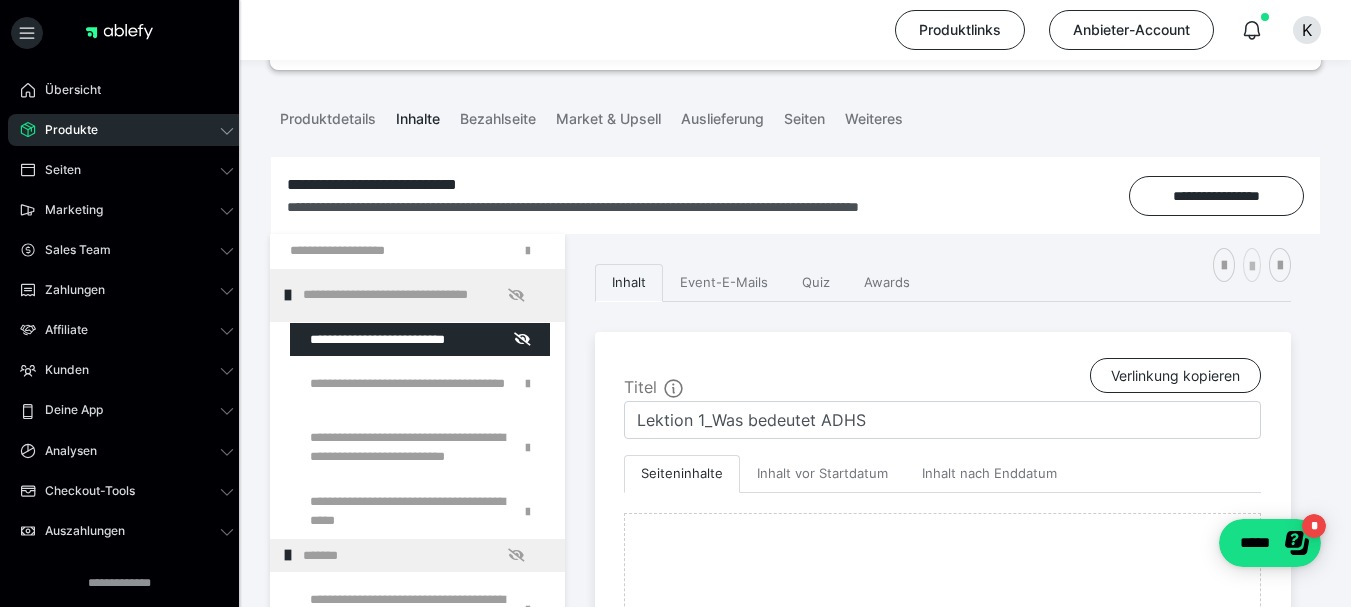 click at bounding box center (1252, 267) 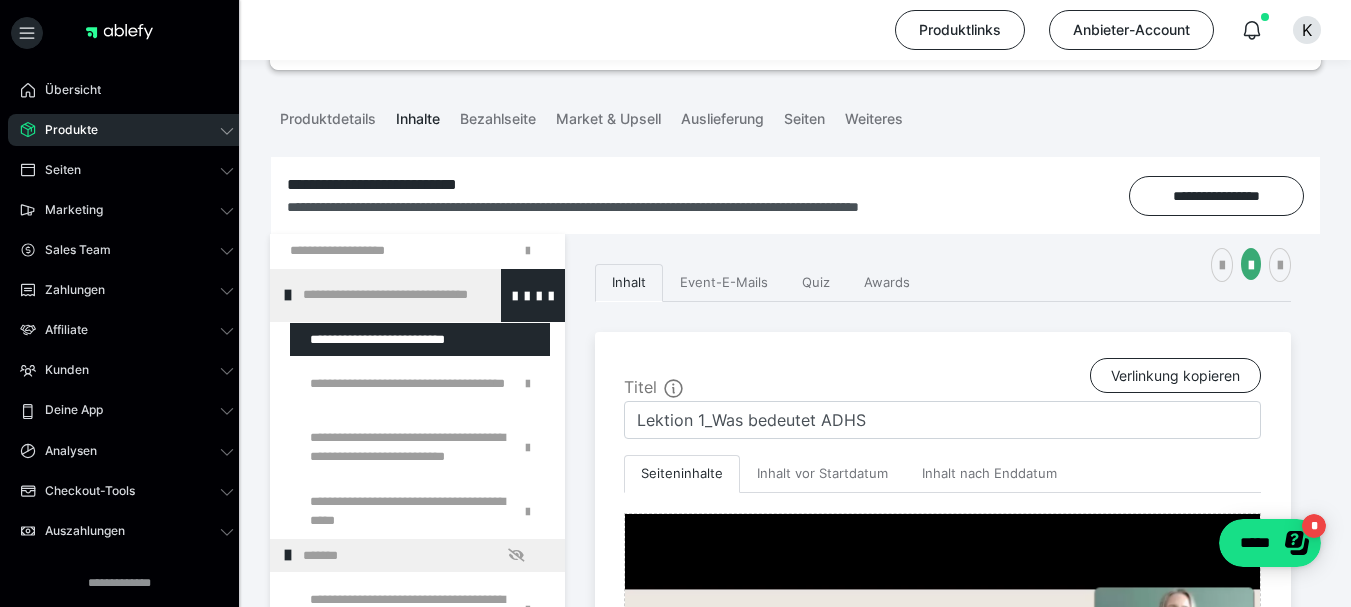 click on "**********" at bounding box center [418, 295] 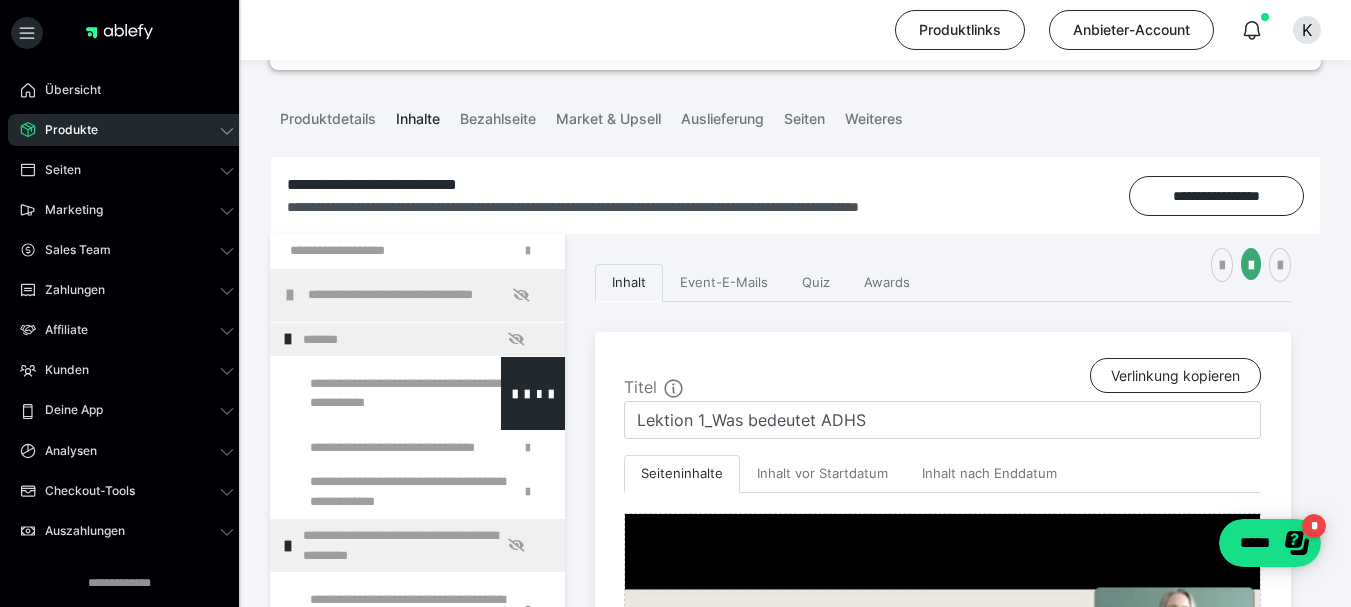 click at bounding box center (375, 393) 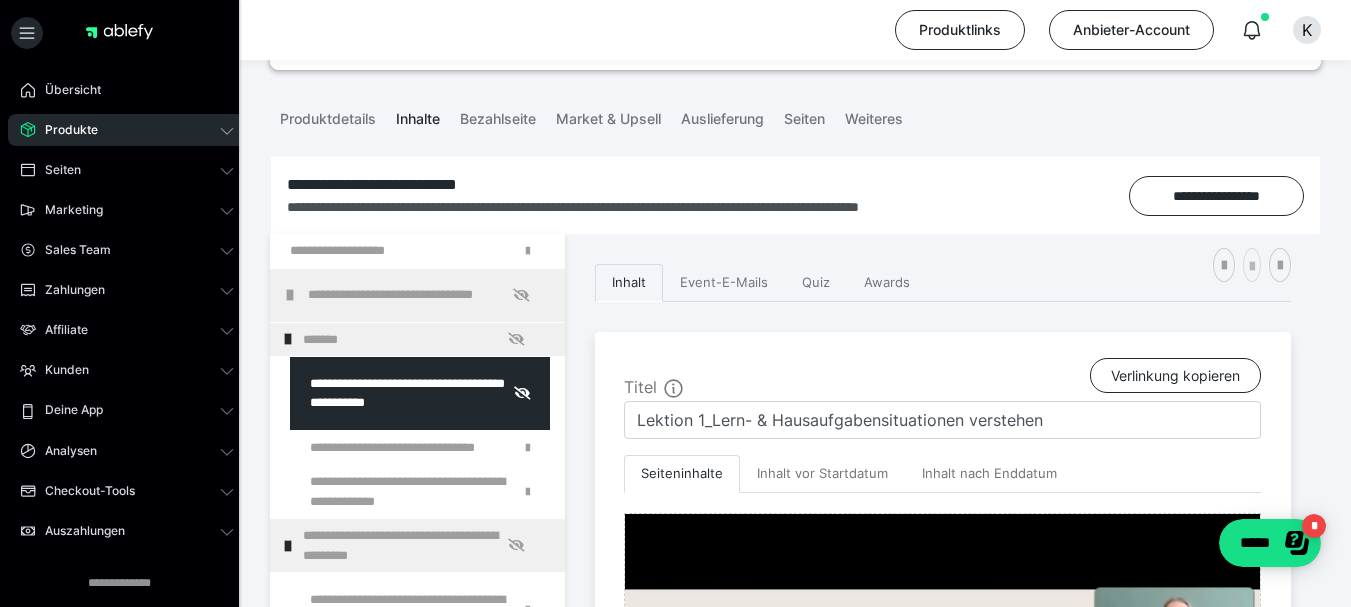 click at bounding box center (1252, 267) 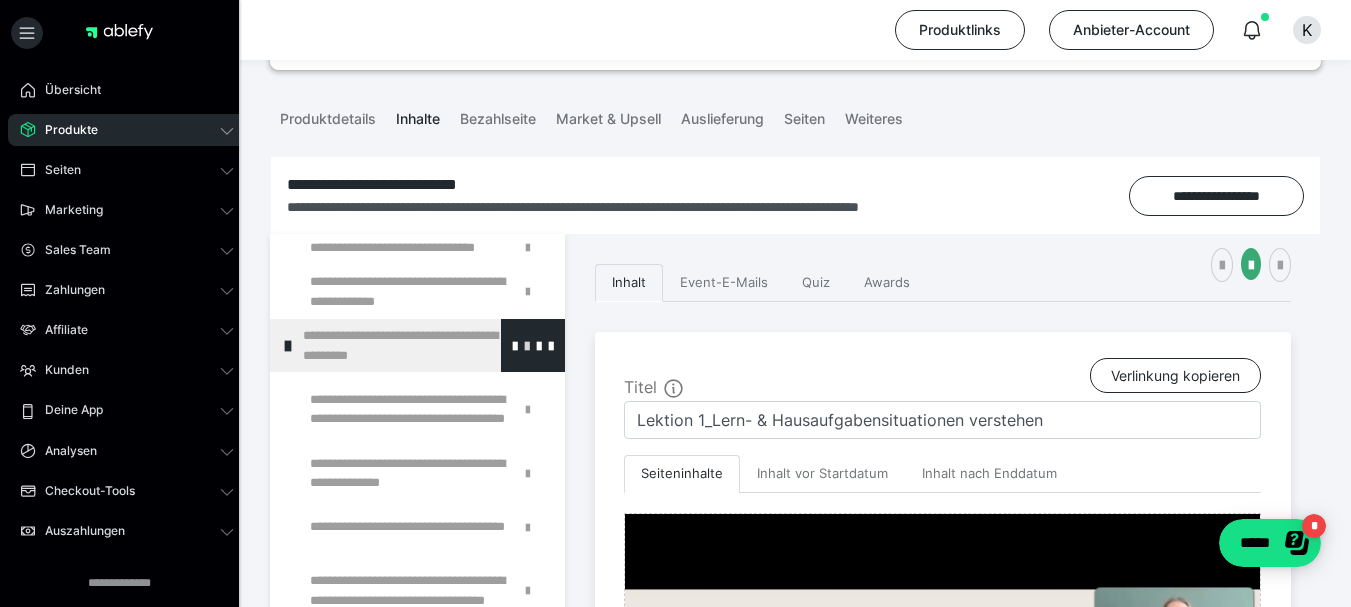 scroll, scrollTop: 0, scrollLeft: 0, axis: both 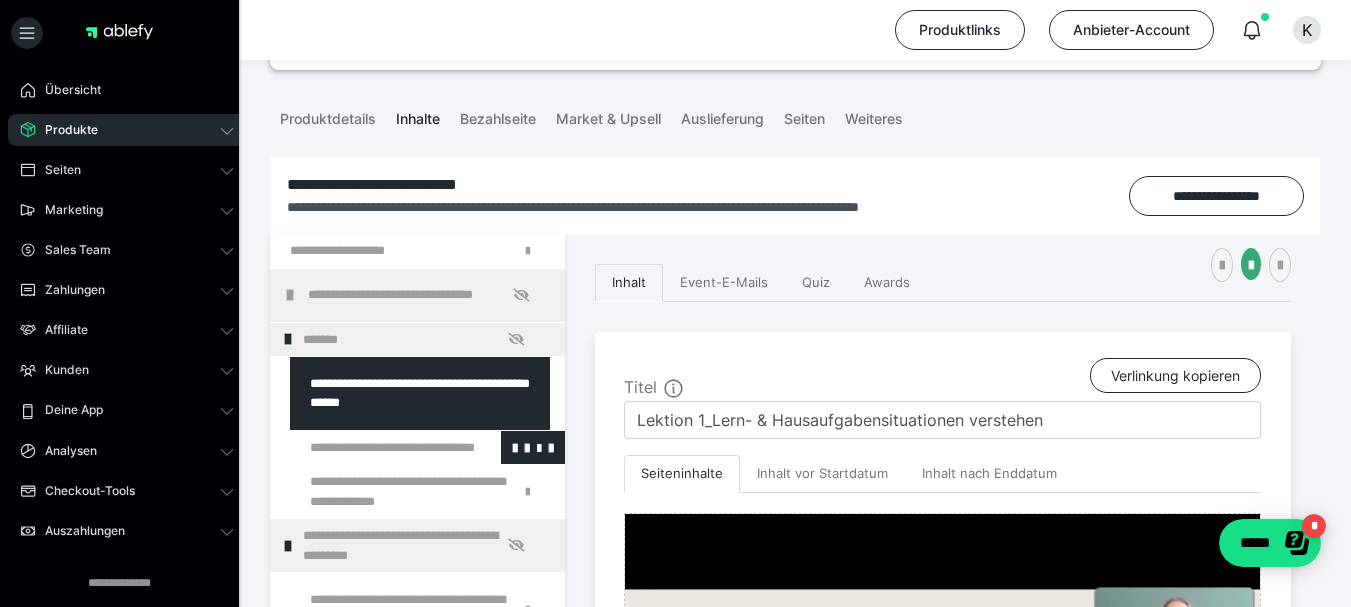 click at bounding box center [375, 448] 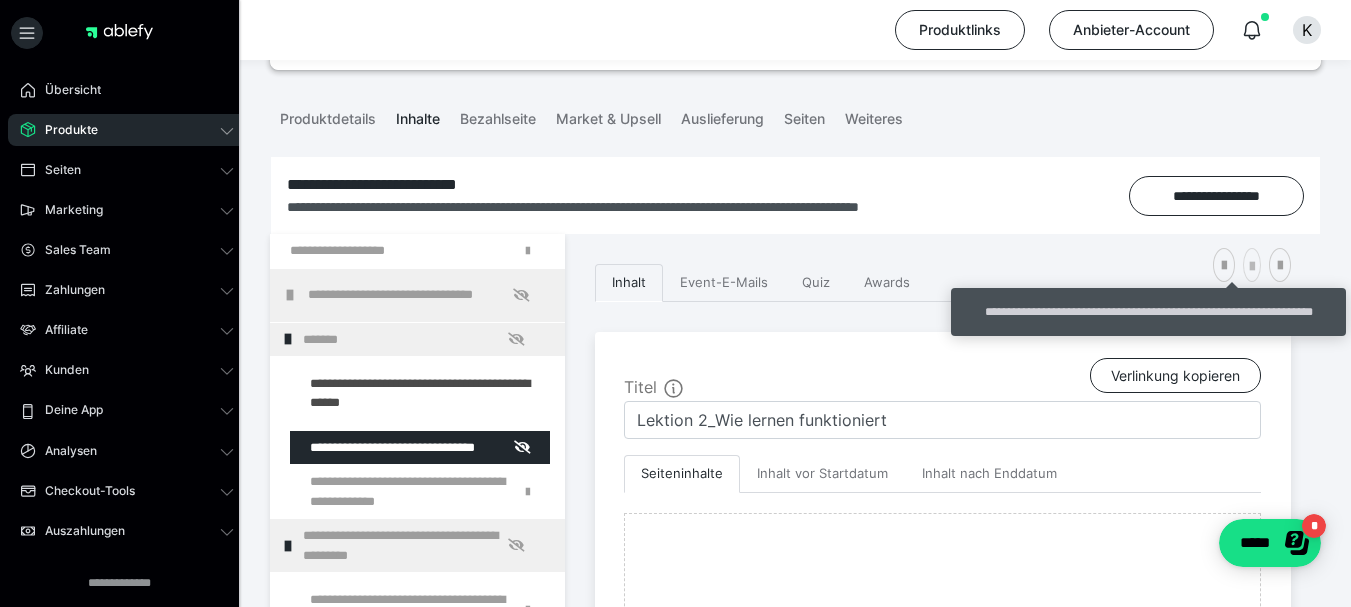 click at bounding box center (1252, 267) 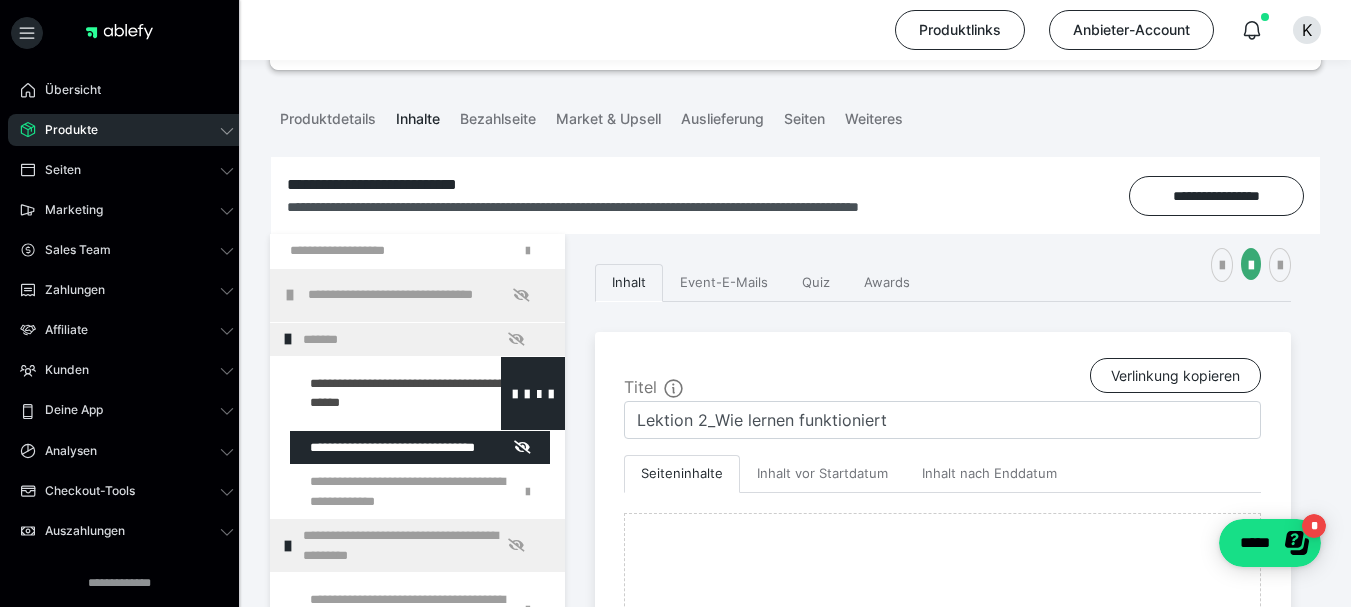 scroll, scrollTop: 100, scrollLeft: 0, axis: vertical 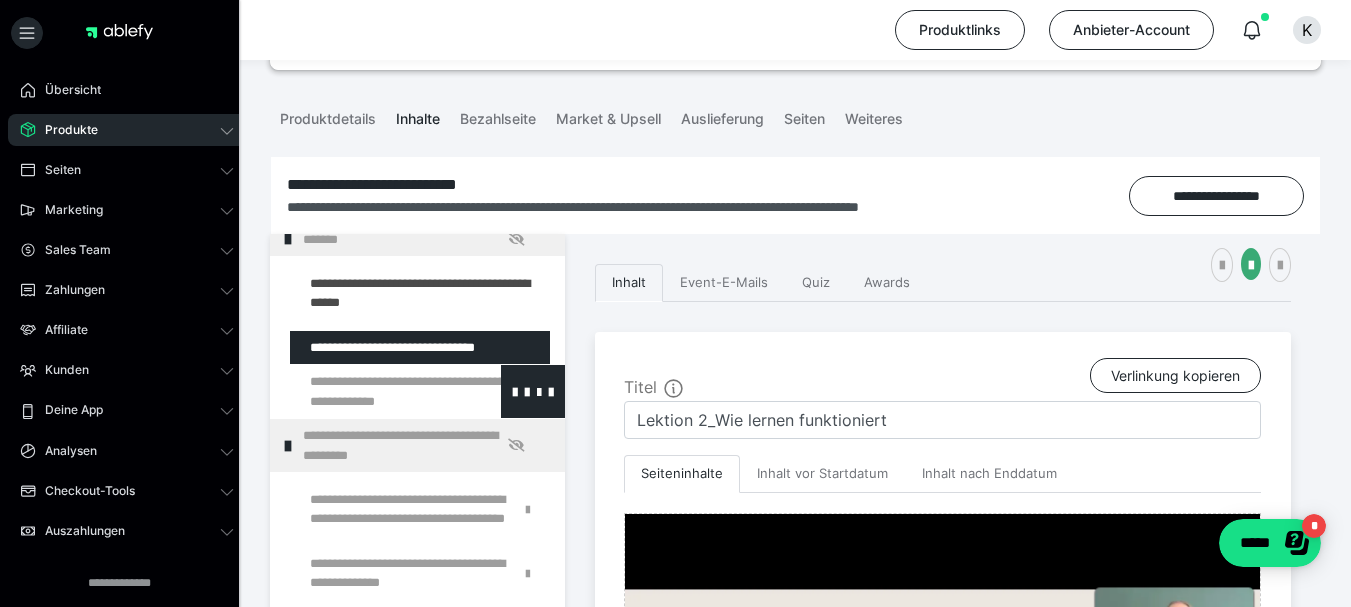 click at bounding box center [375, 391] 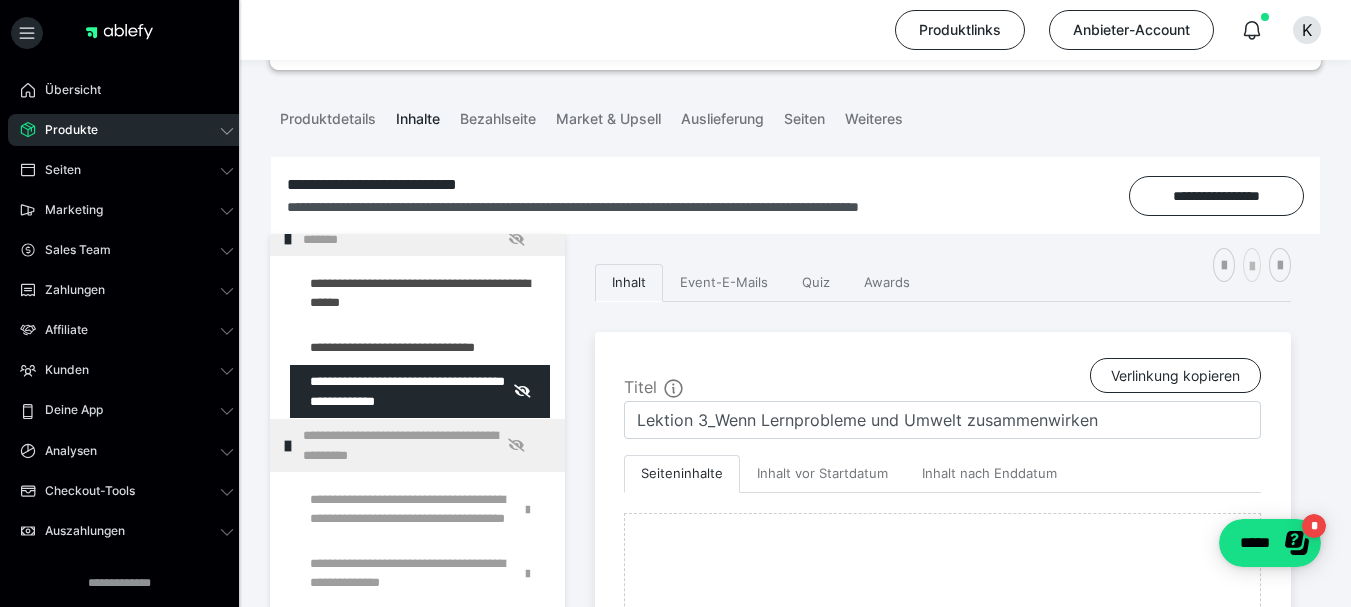 click at bounding box center (1252, 267) 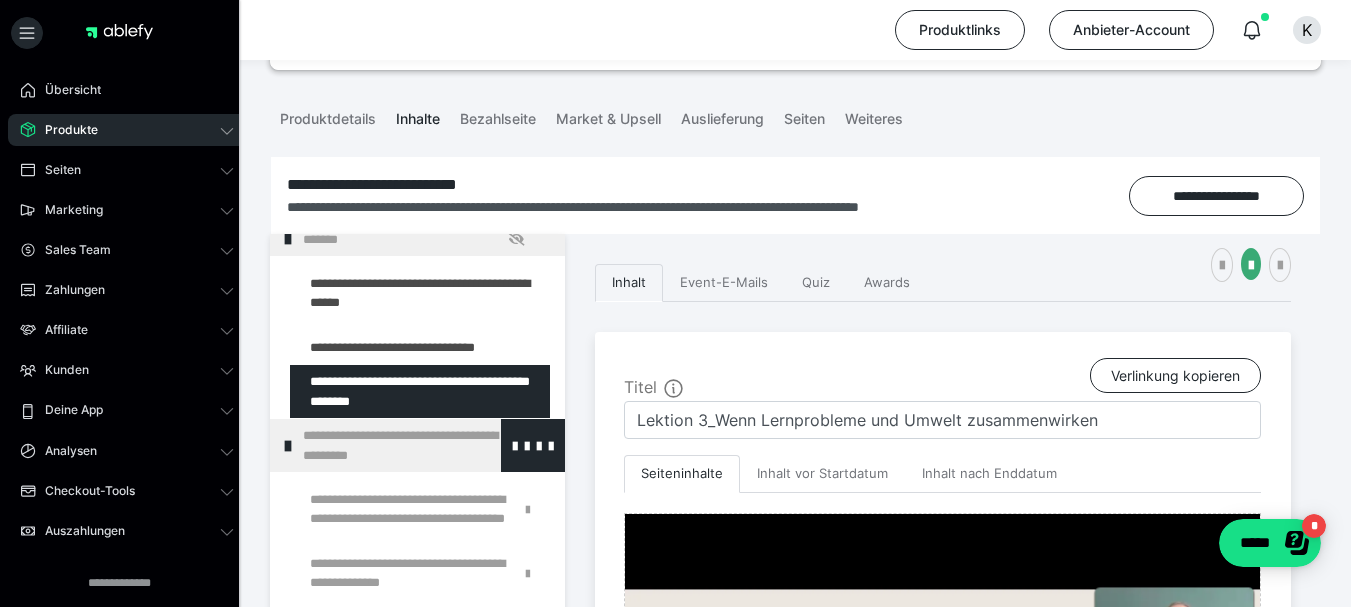 click on "**********" at bounding box center [418, 445] 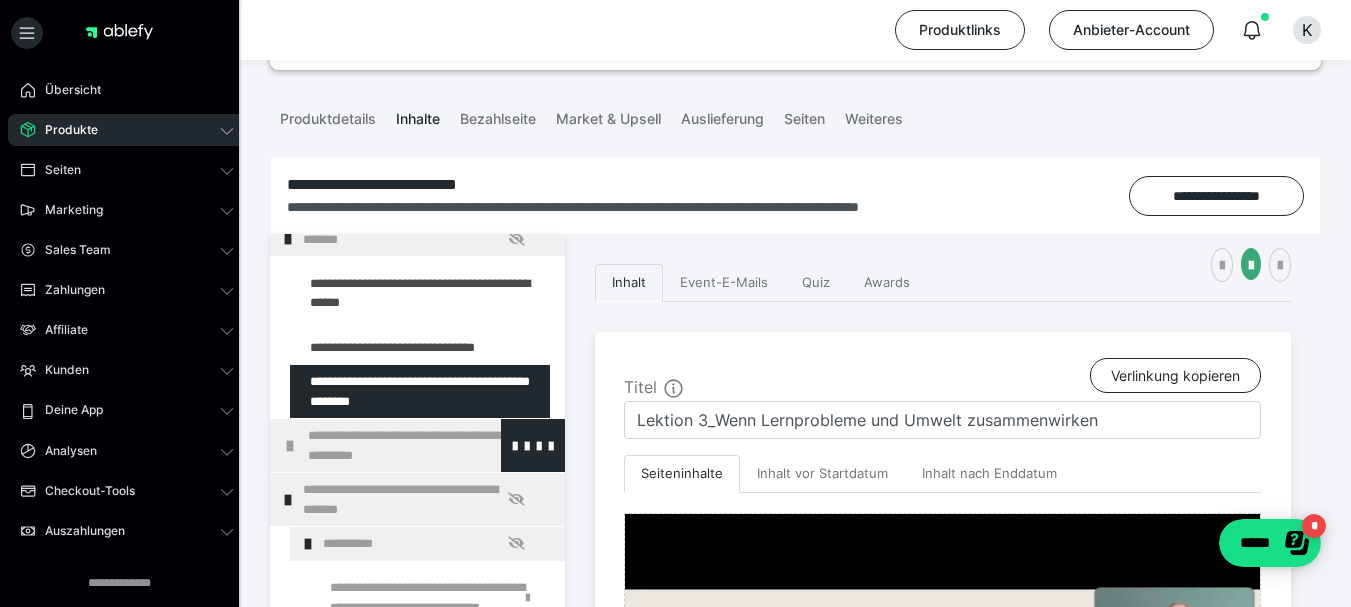 click at bounding box center (290, 446) 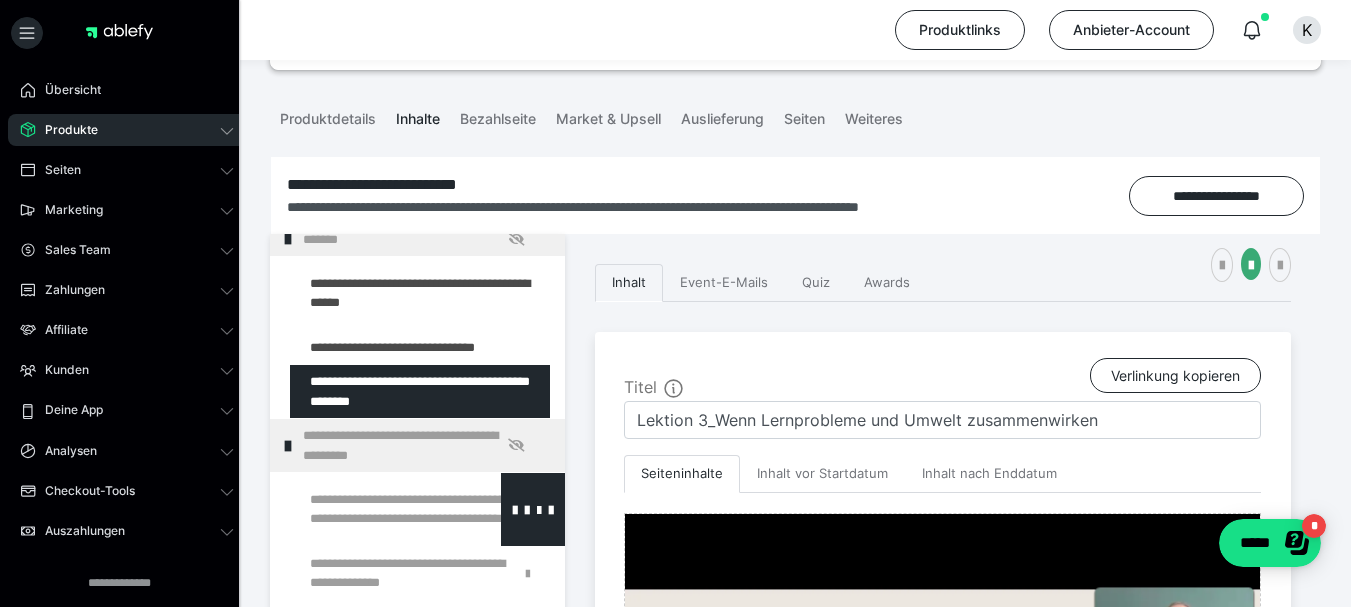 click at bounding box center [375, 509] 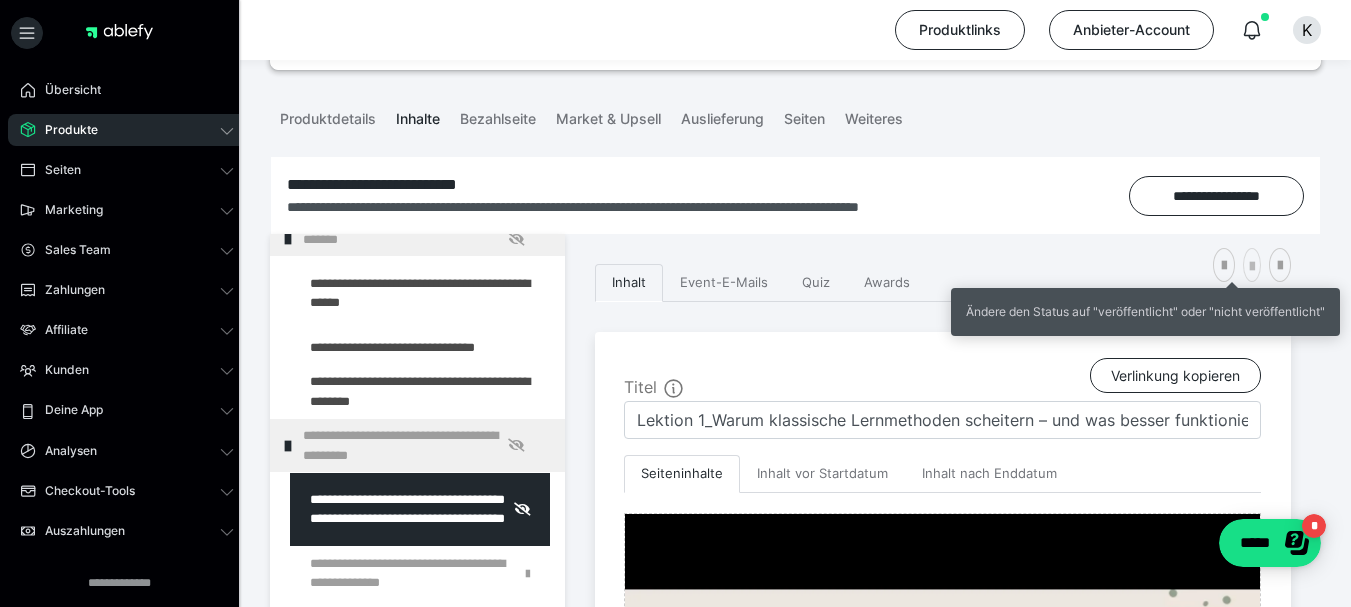 click at bounding box center [1252, 267] 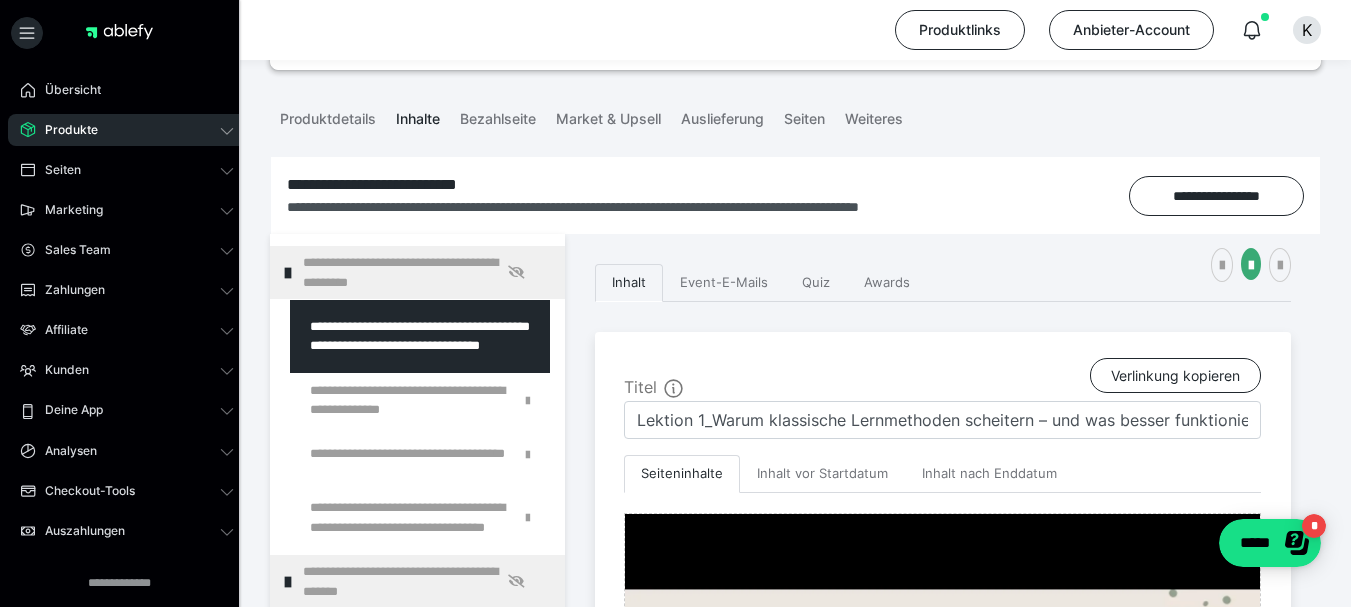 scroll, scrollTop: 300, scrollLeft: 0, axis: vertical 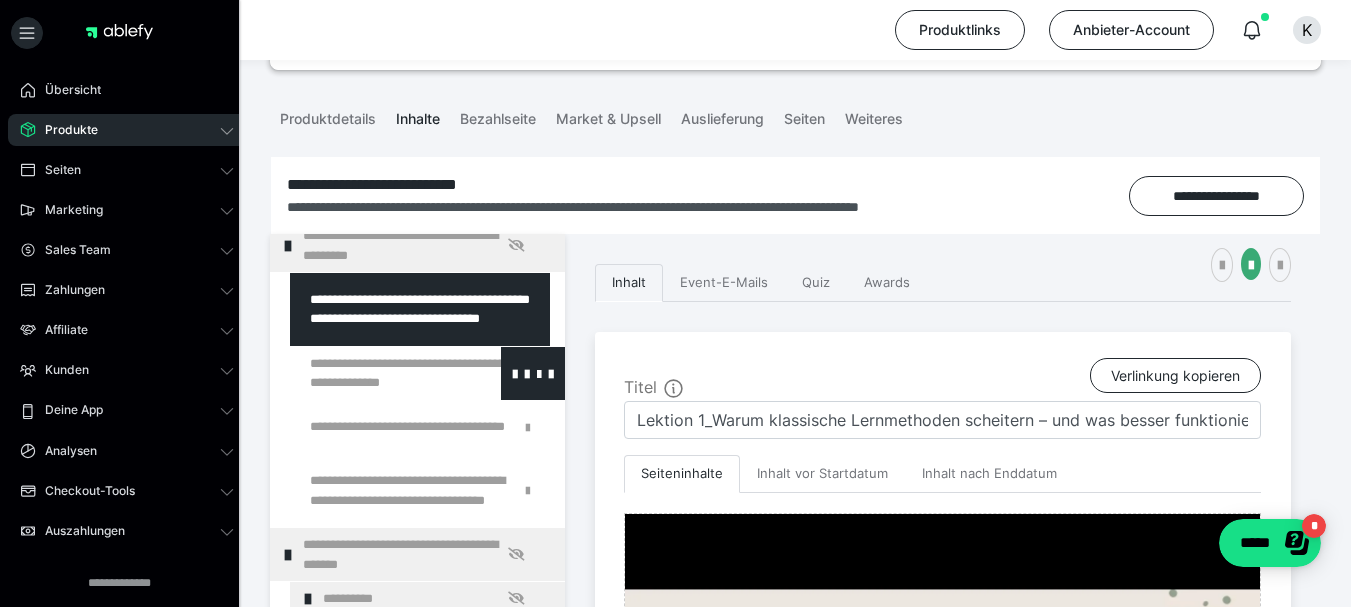 click at bounding box center (375, 373) 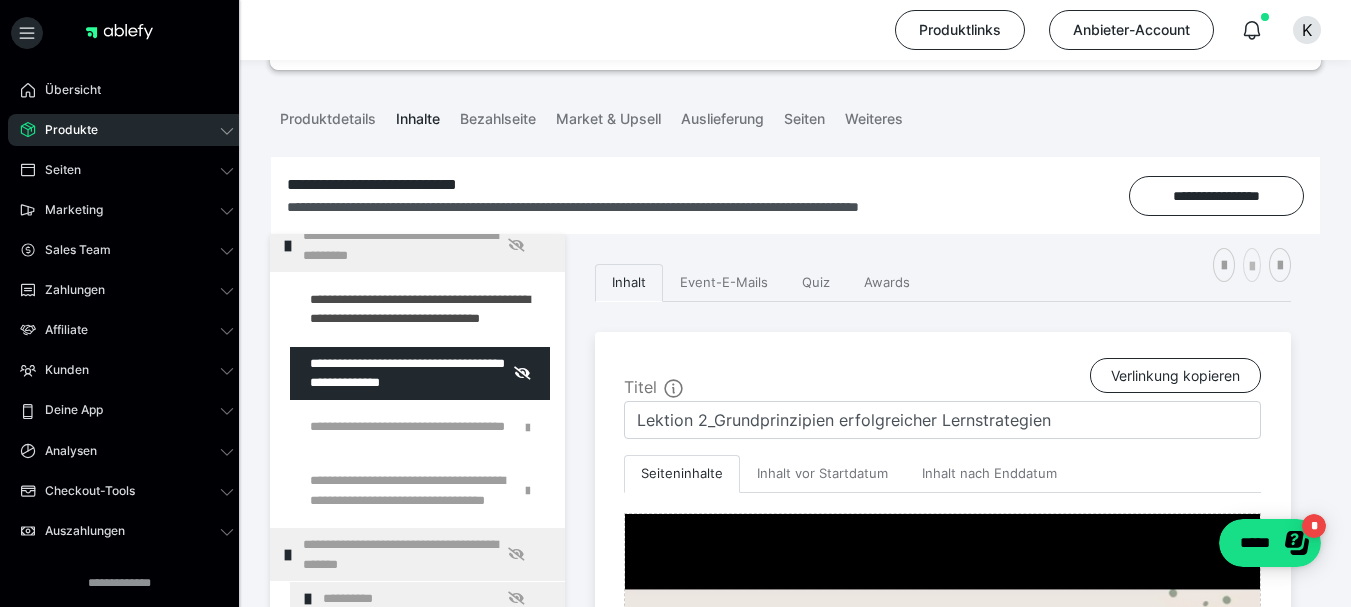 click at bounding box center [1252, 265] 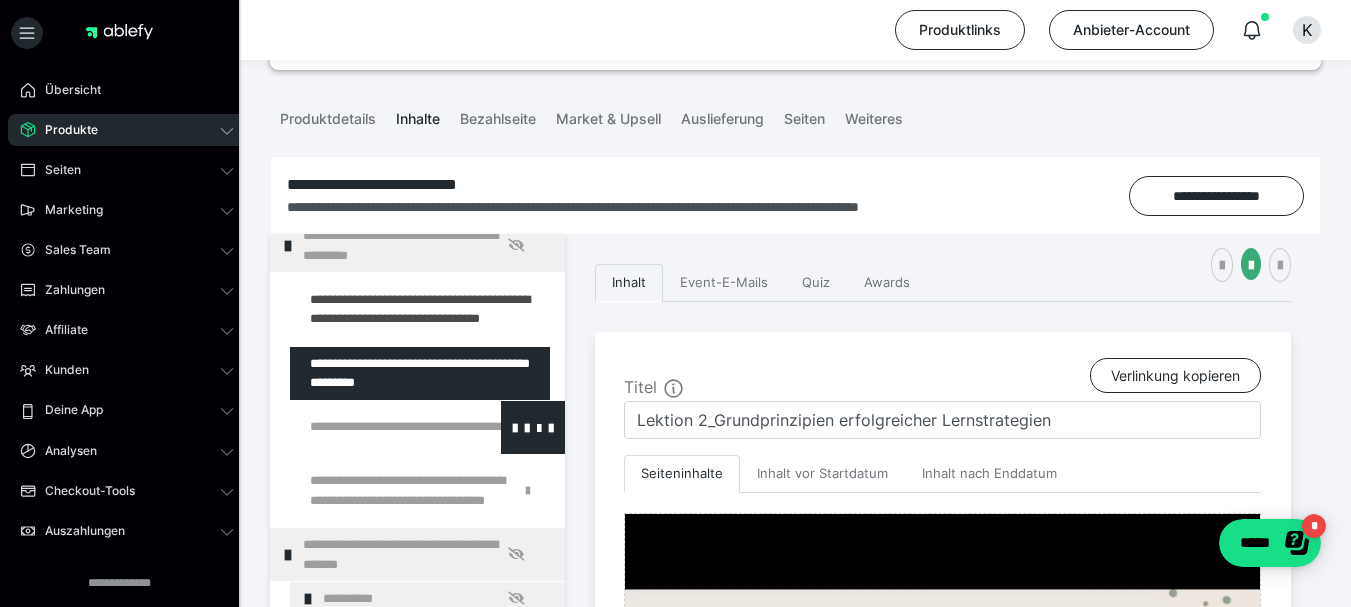 click at bounding box center (375, 427) 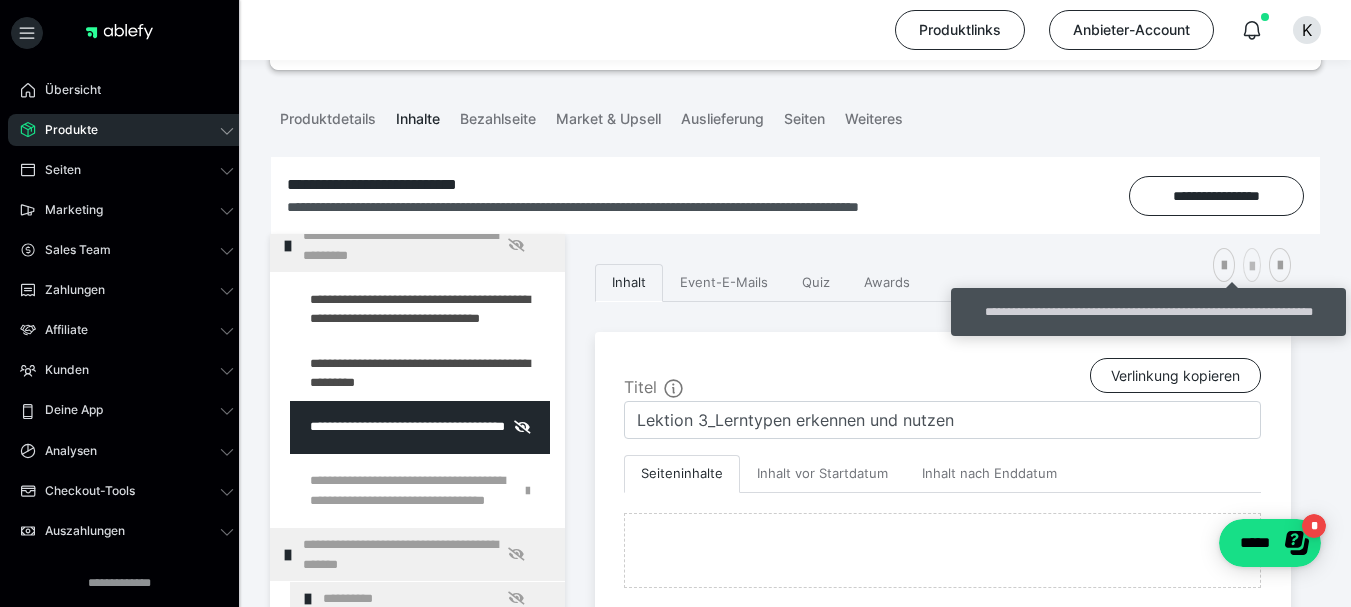click at bounding box center [1252, 267] 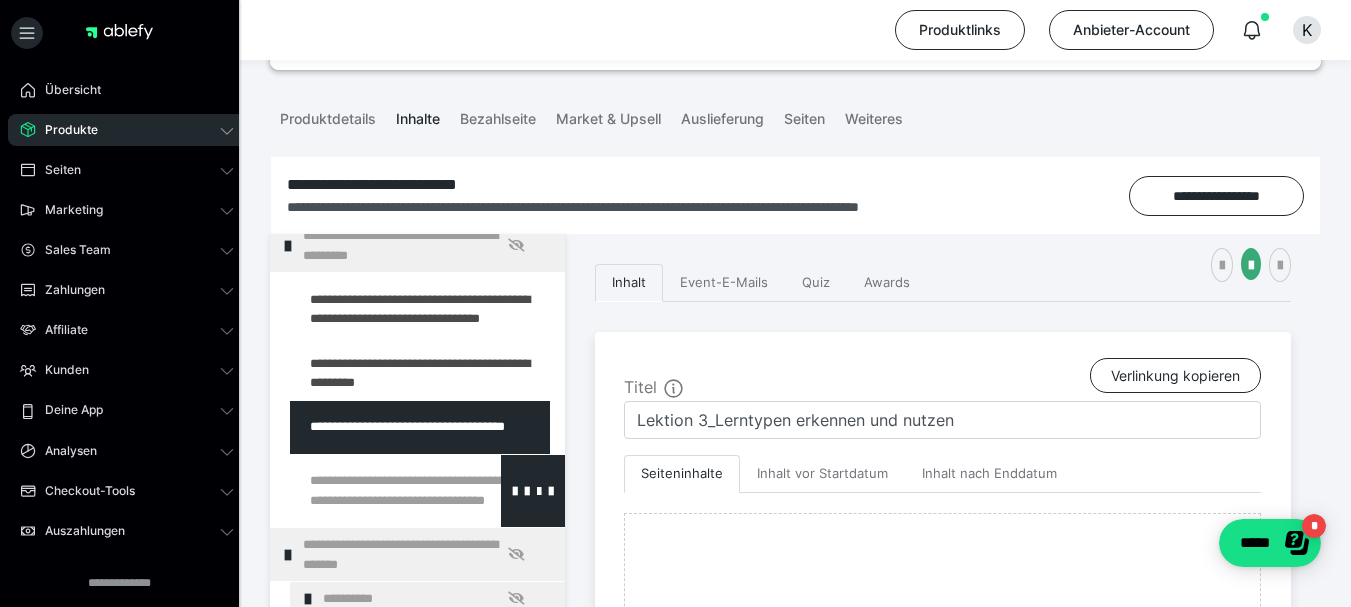 click at bounding box center (375, 491) 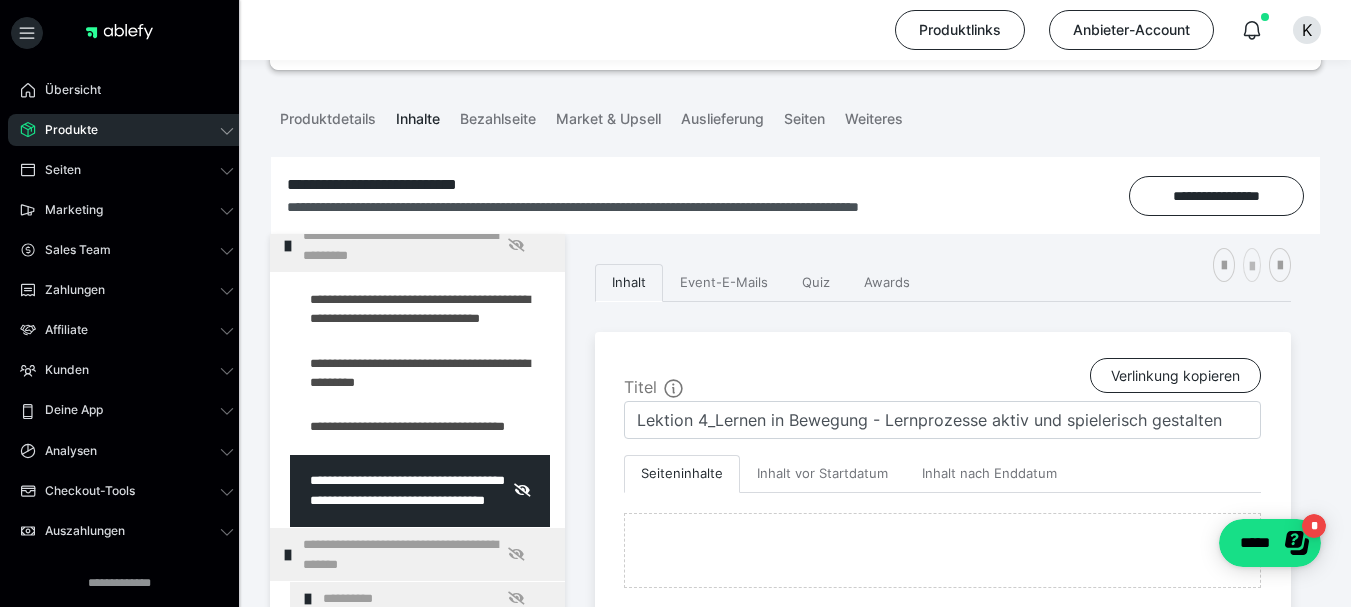 click at bounding box center [1252, 267] 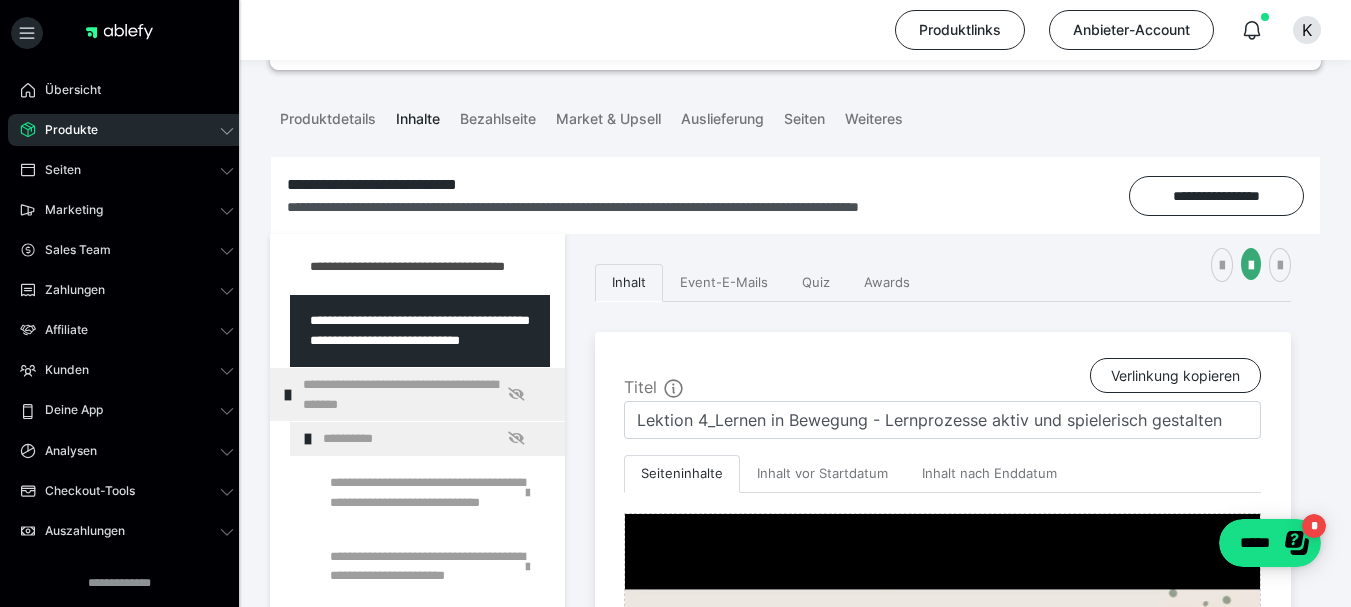 scroll, scrollTop: 500, scrollLeft: 0, axis: vertical 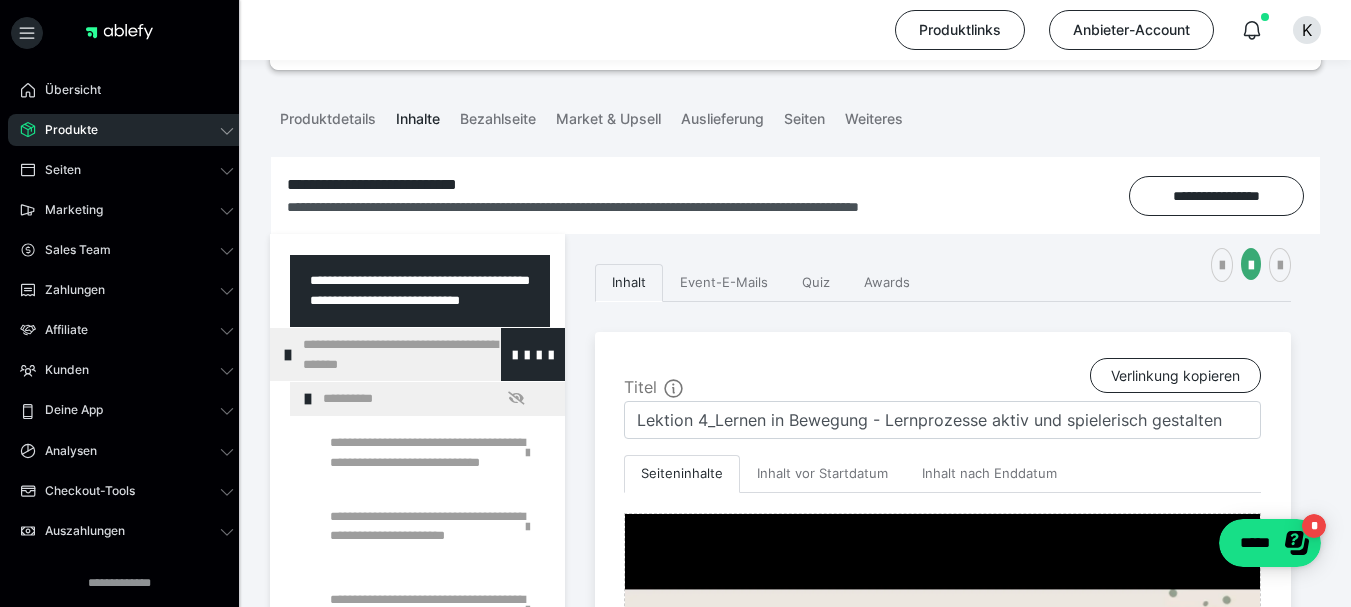 click on "**********" at bounding box center [418, 354] 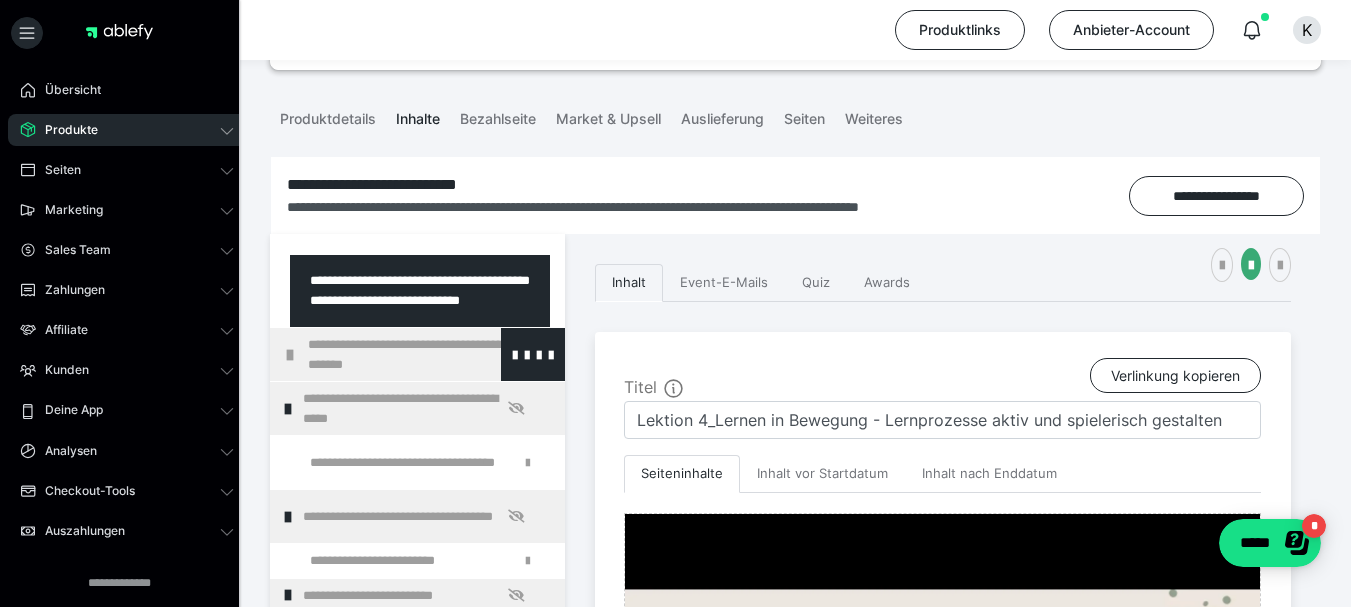click on "**********" at bounding box center (423, 354) 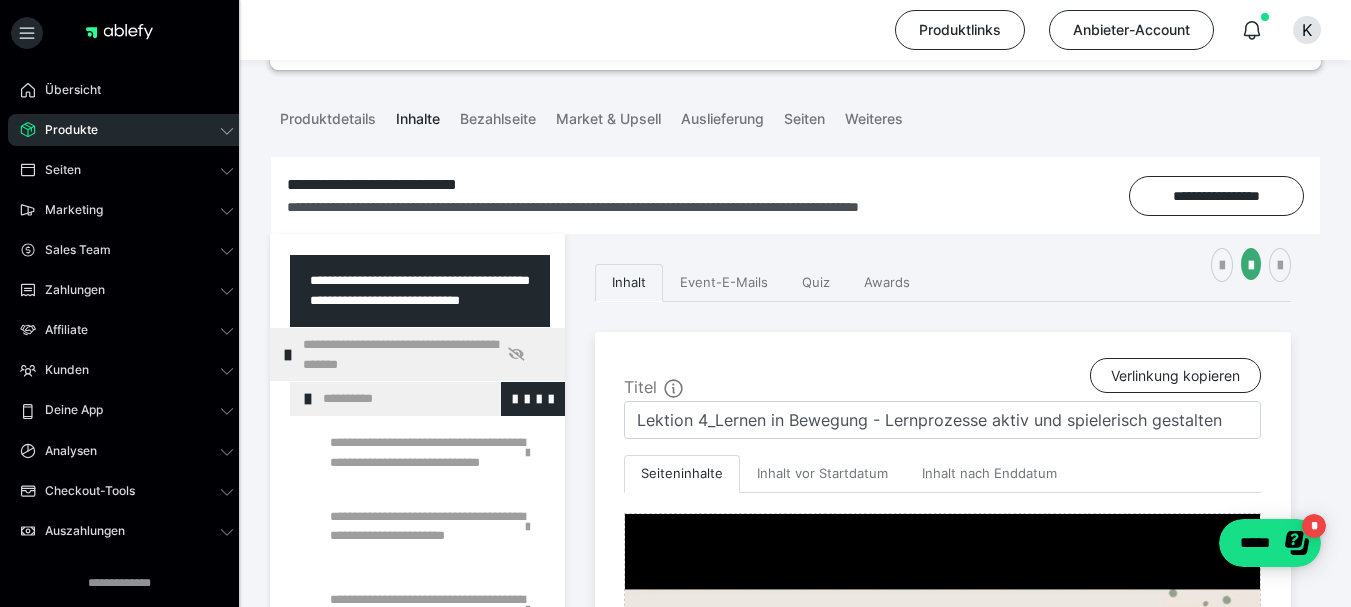 click on "**********" at bounding box center (428, 399) 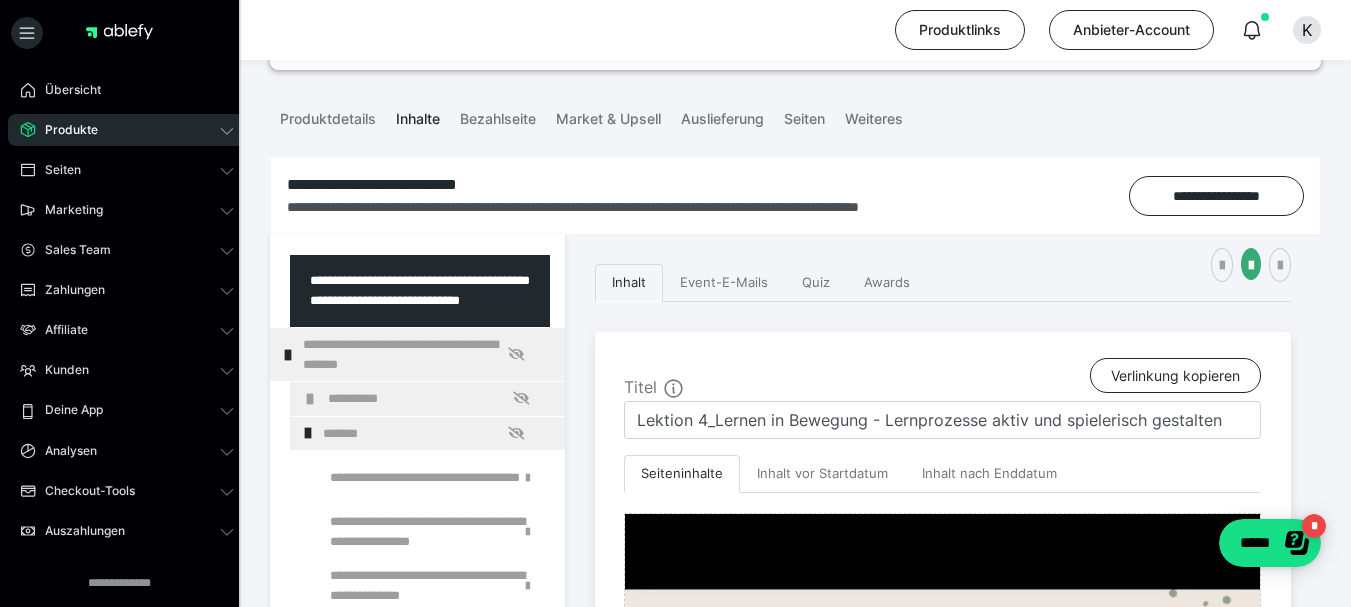 click on "**********" at bounding box center [433, 399] 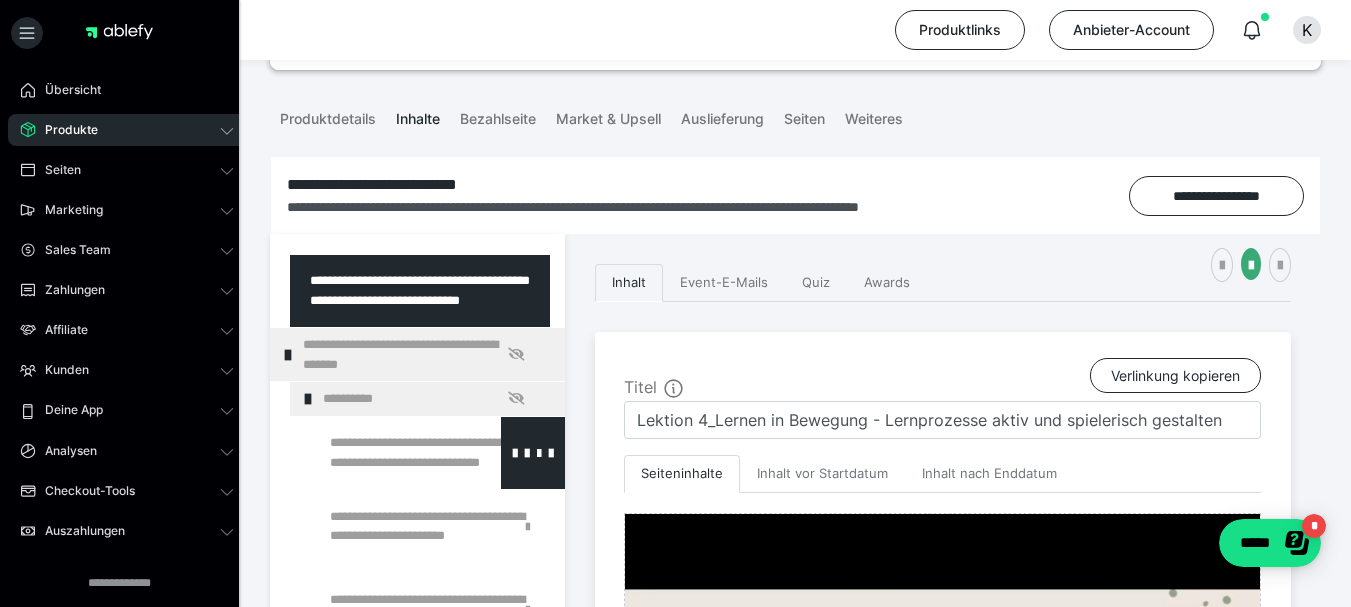 click at bounding box center [385, 453] 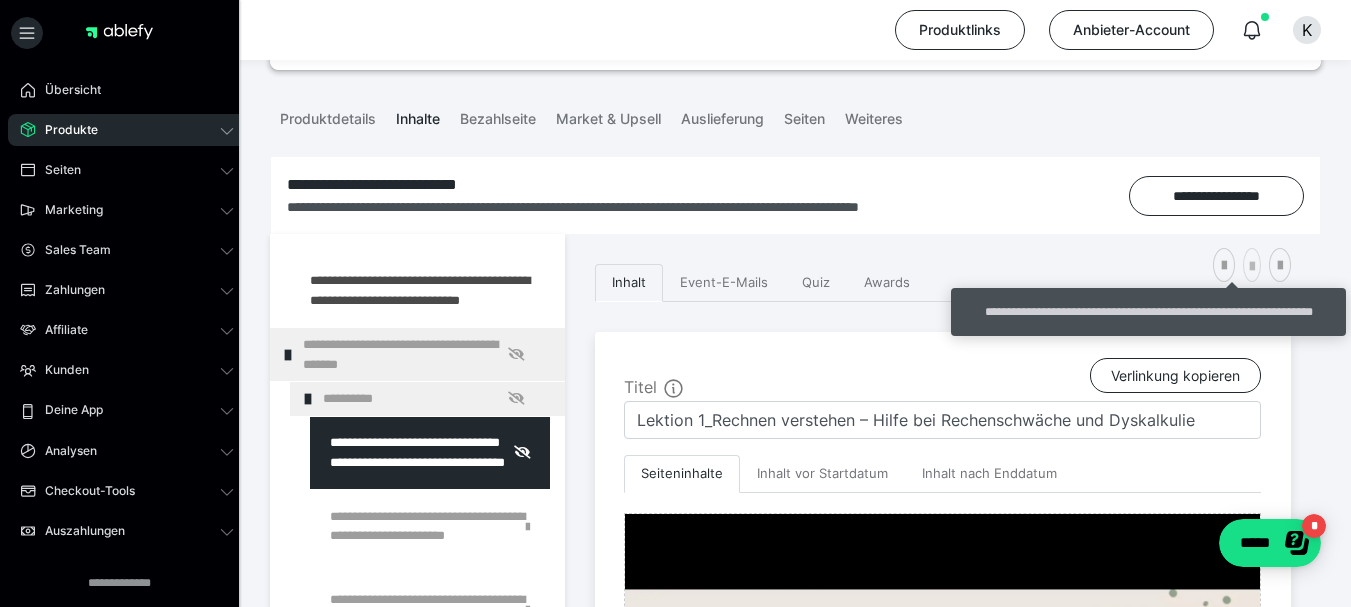 click at bounding box center (1252, 267) 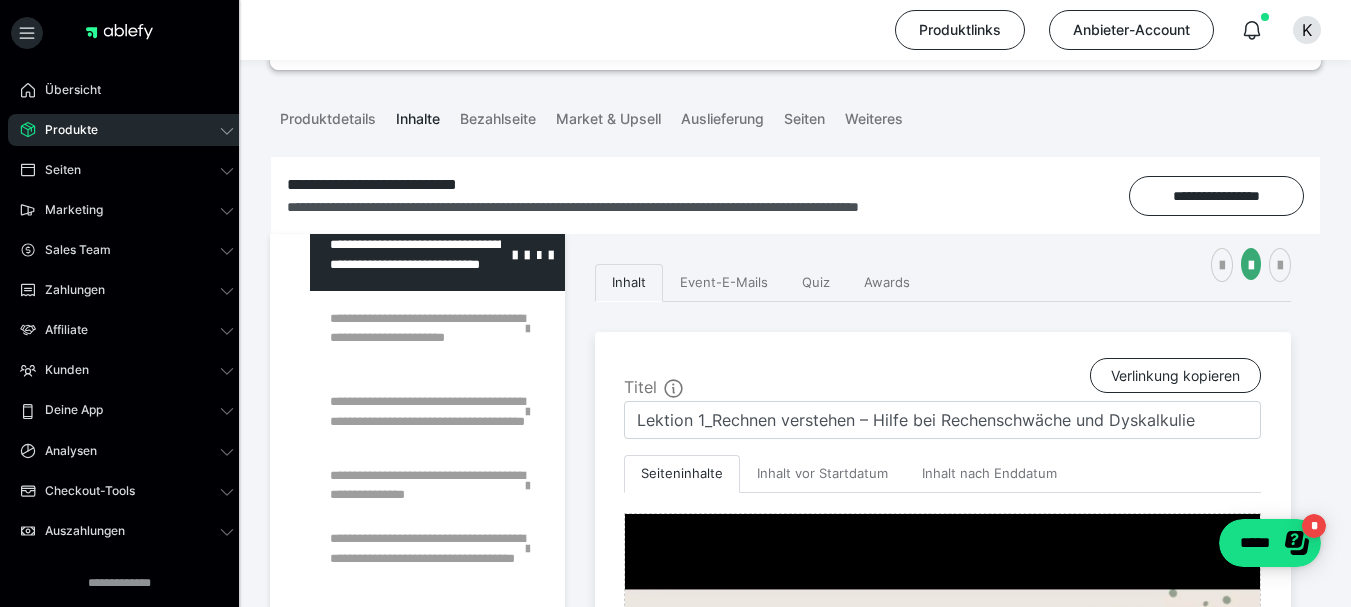 scroll, scrollTop: 700, scrollLeft: 0, axis: vertical 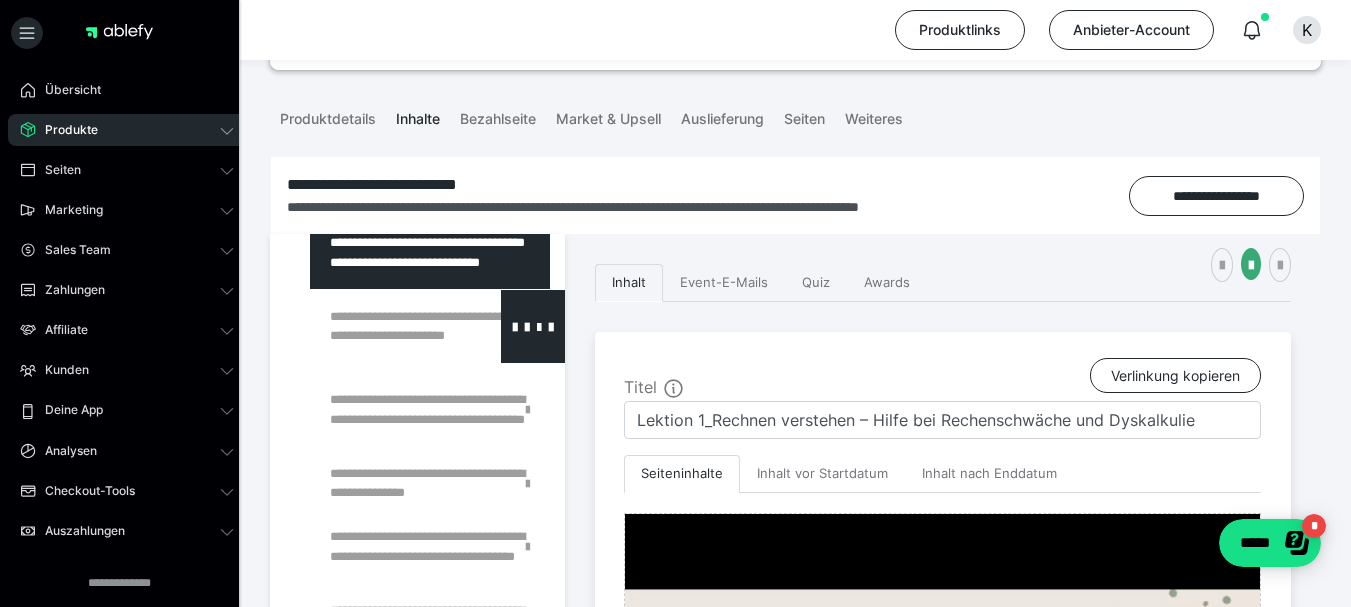 click at bounding box center (385, 326) 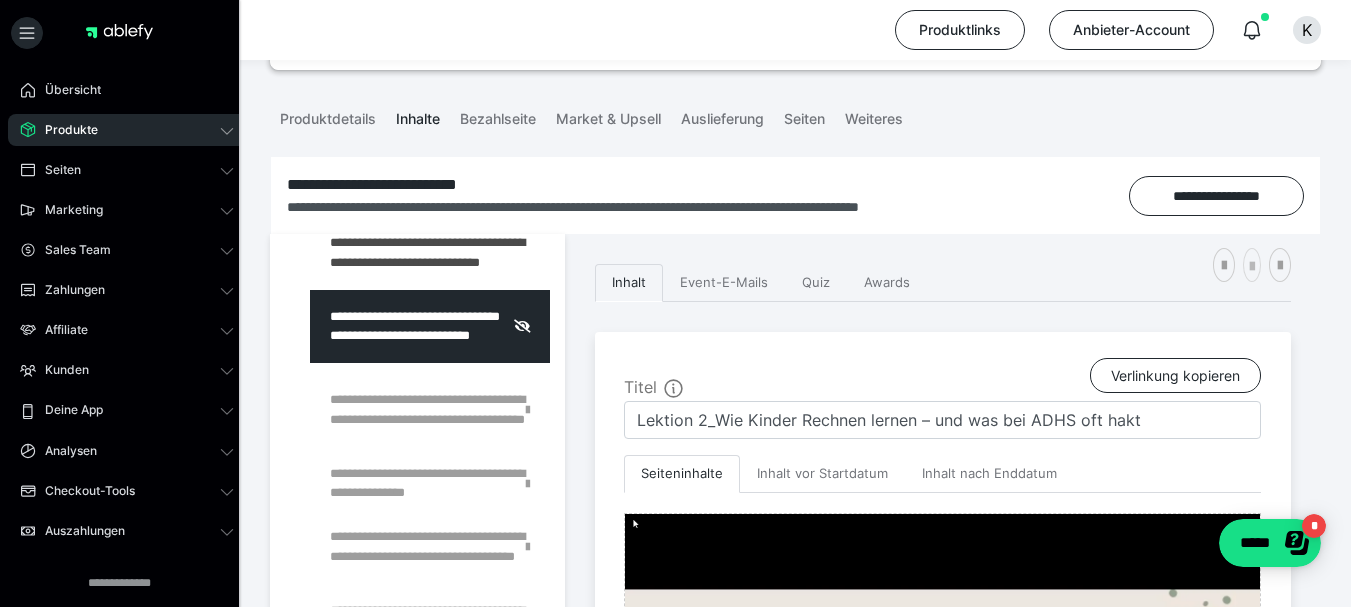 click at bounding box center [1252, 267] 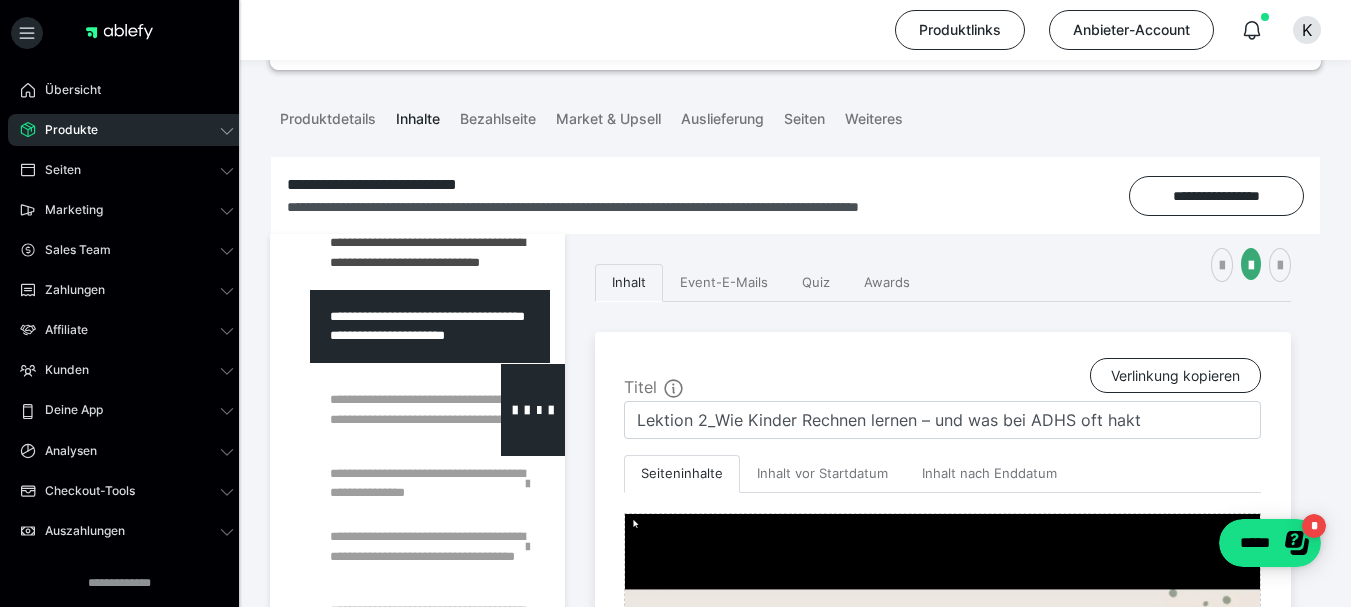 click at bounding box center (533, 410) 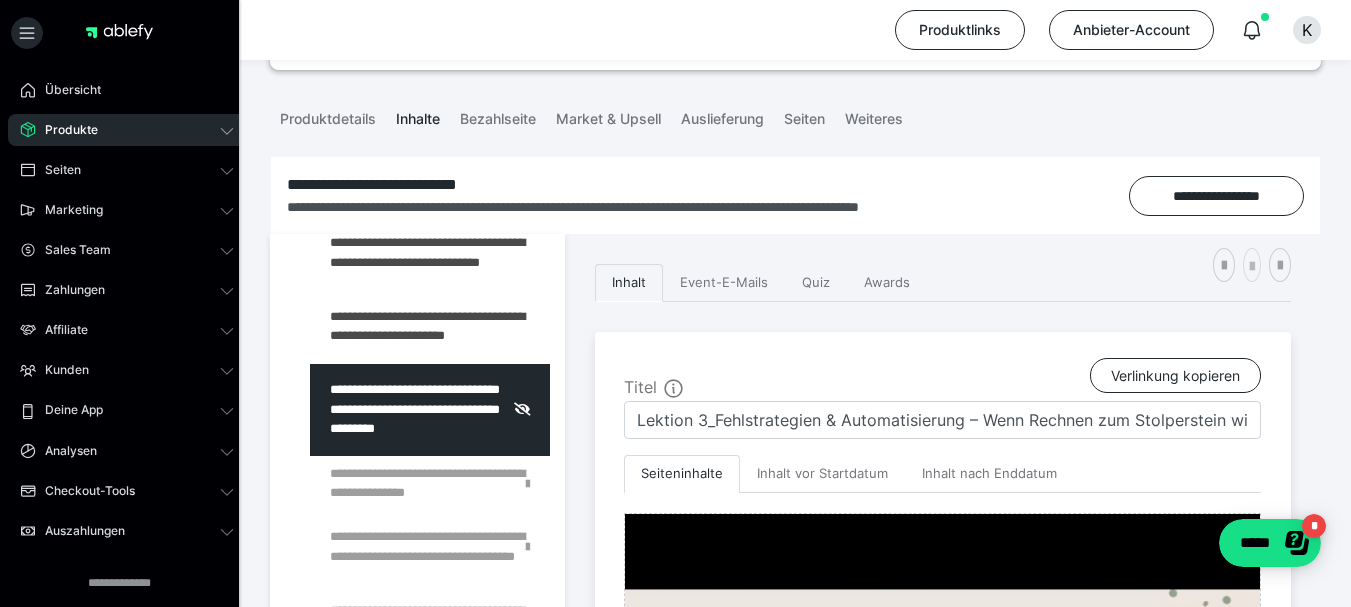 click at bounding box center (1252, 267) 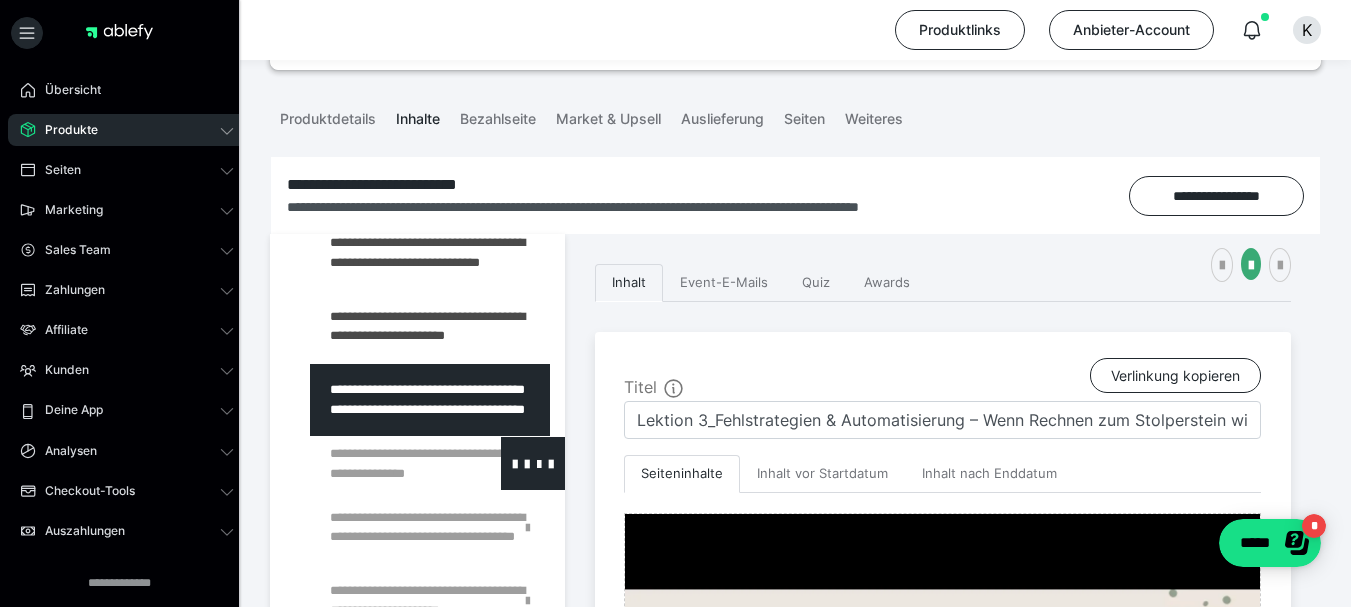 click at bounding box center (385, 463) 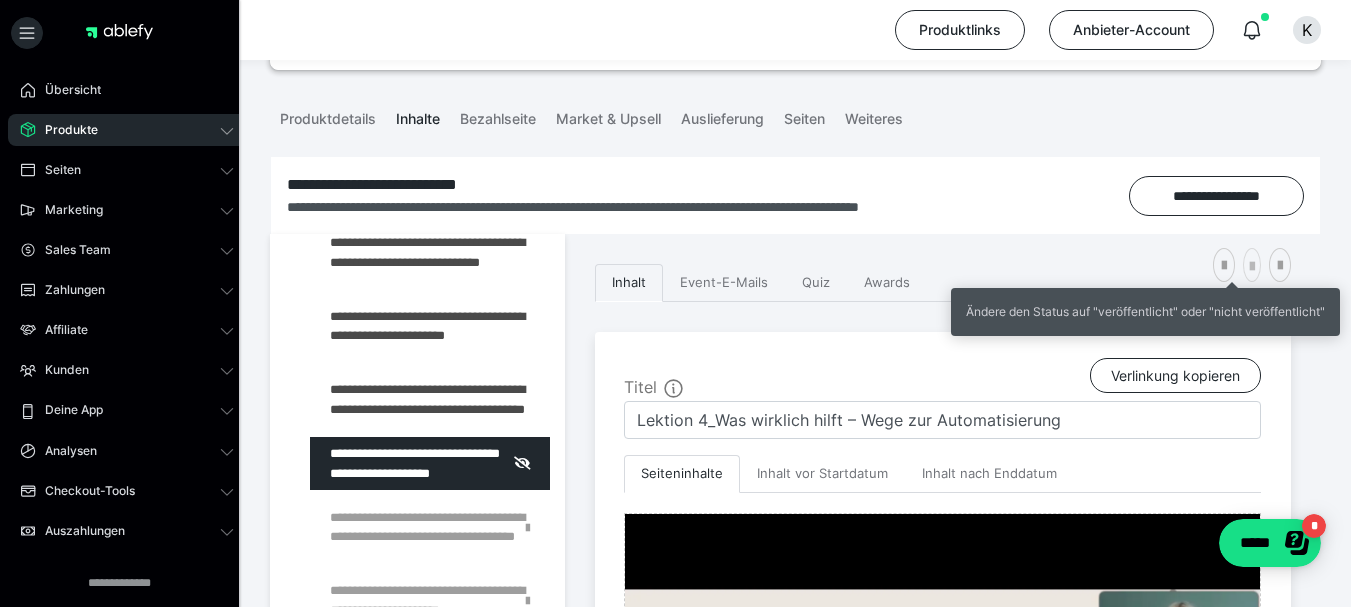 click at bounding box center [1252, 267] 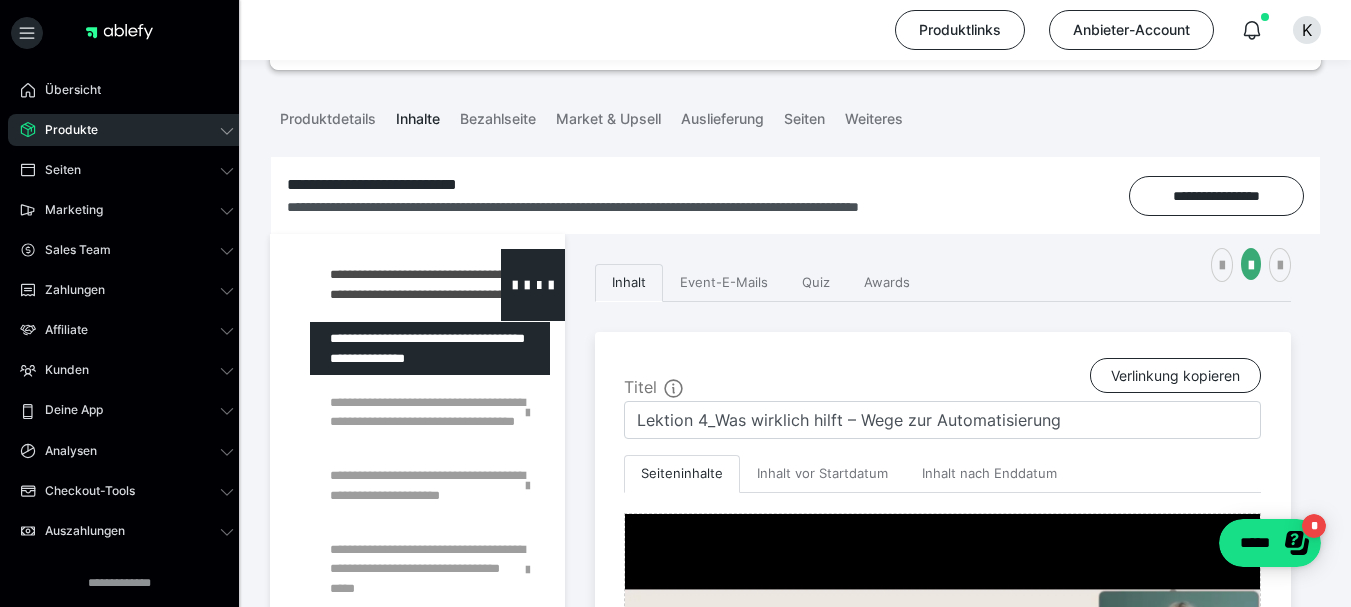 scroll, scrollTop: 900, scrollLeft: 0, axis: vertical 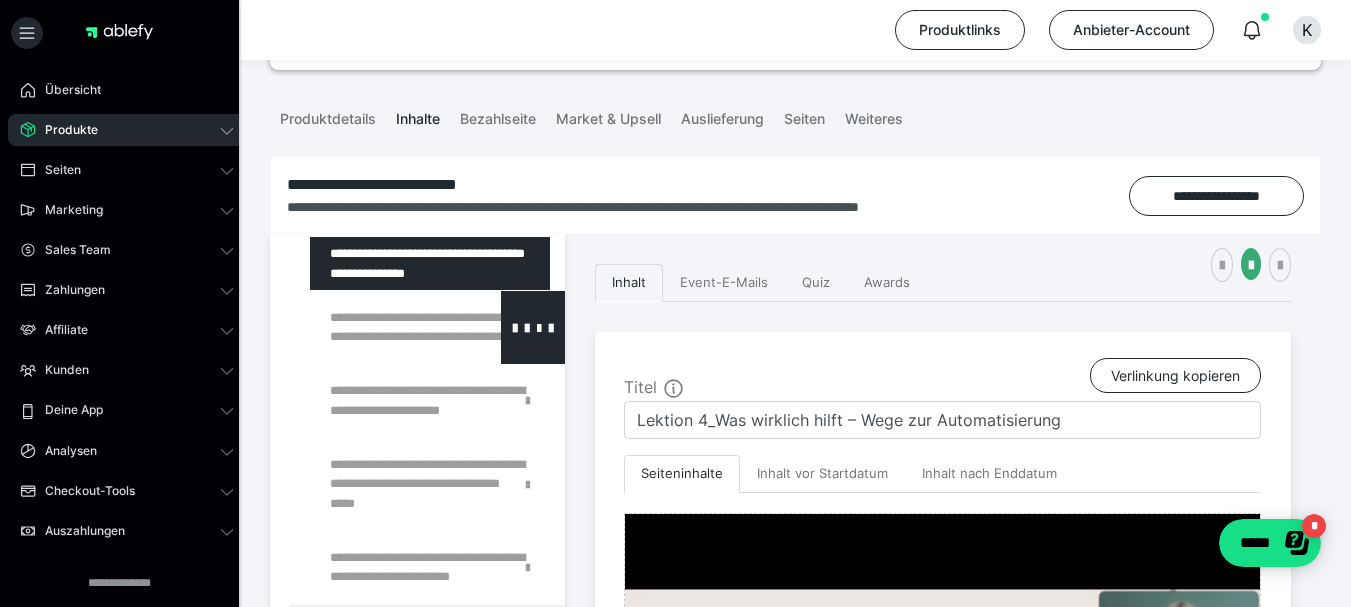 click at bounding box center (385, 327) 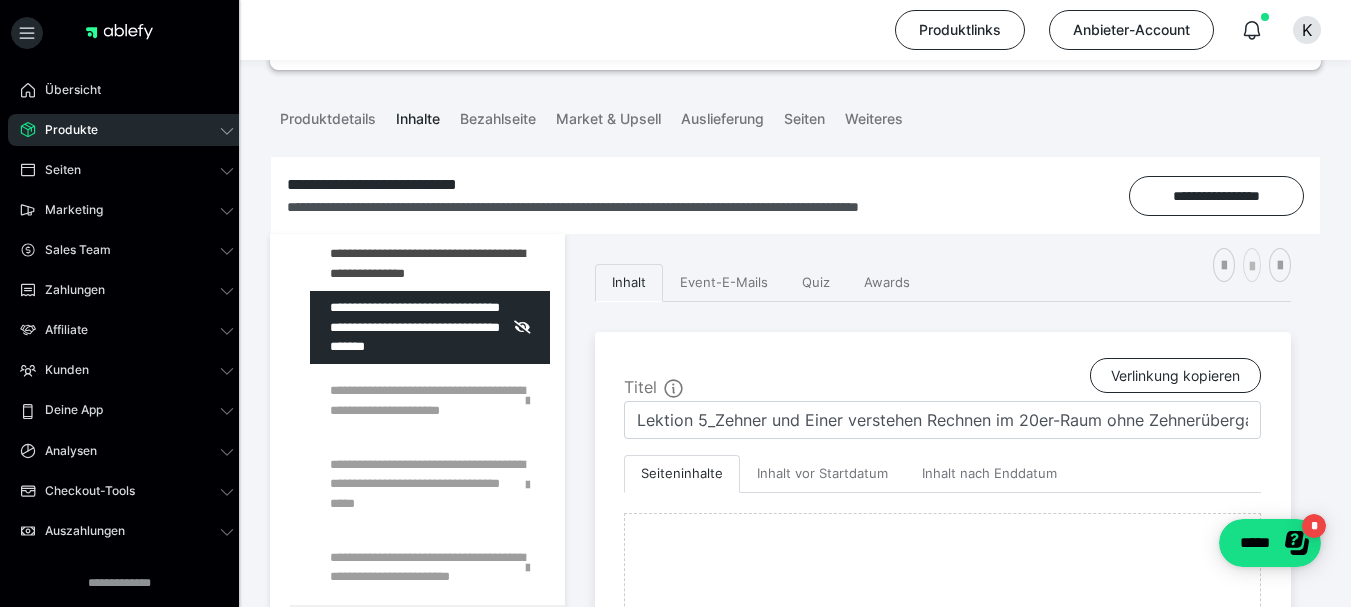 click at bounding box center (1252, 265) 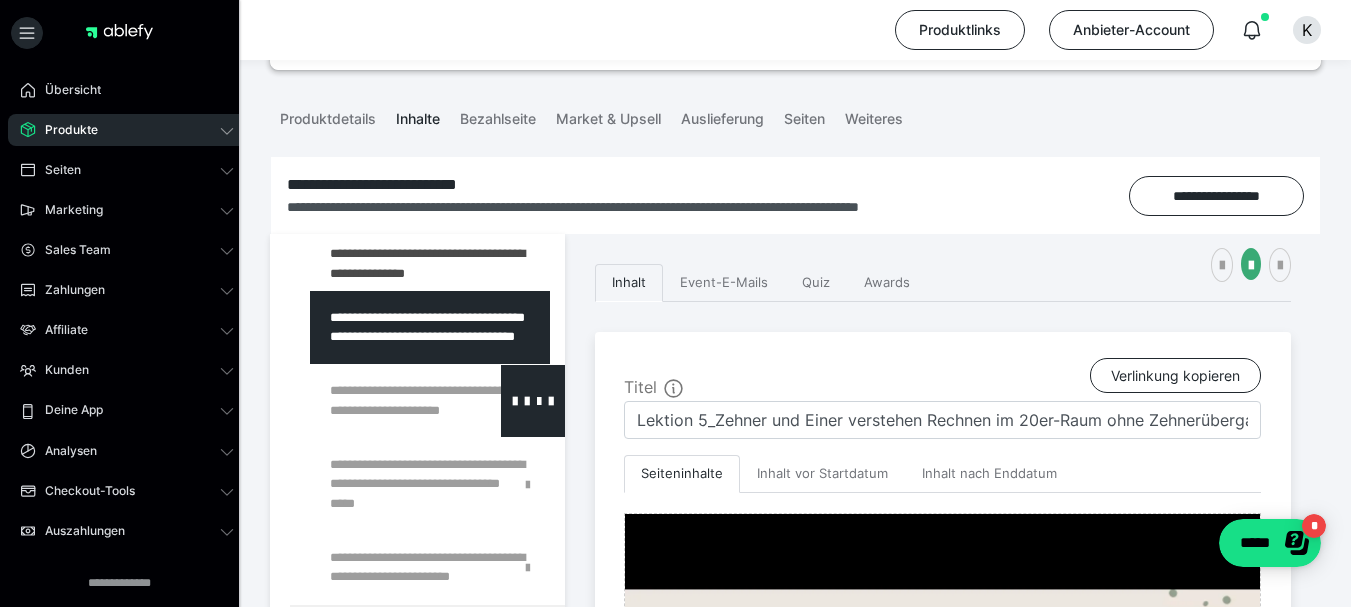 click at bounding box center (385, 401) 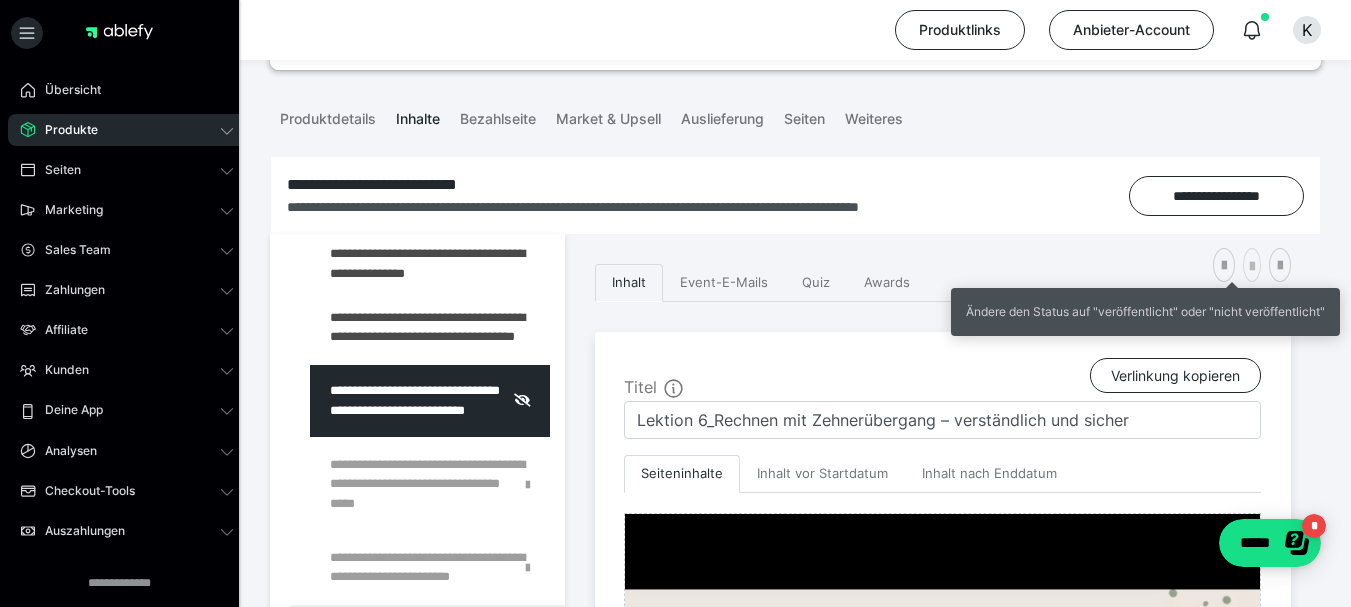click at bounding box center [1252, 267] 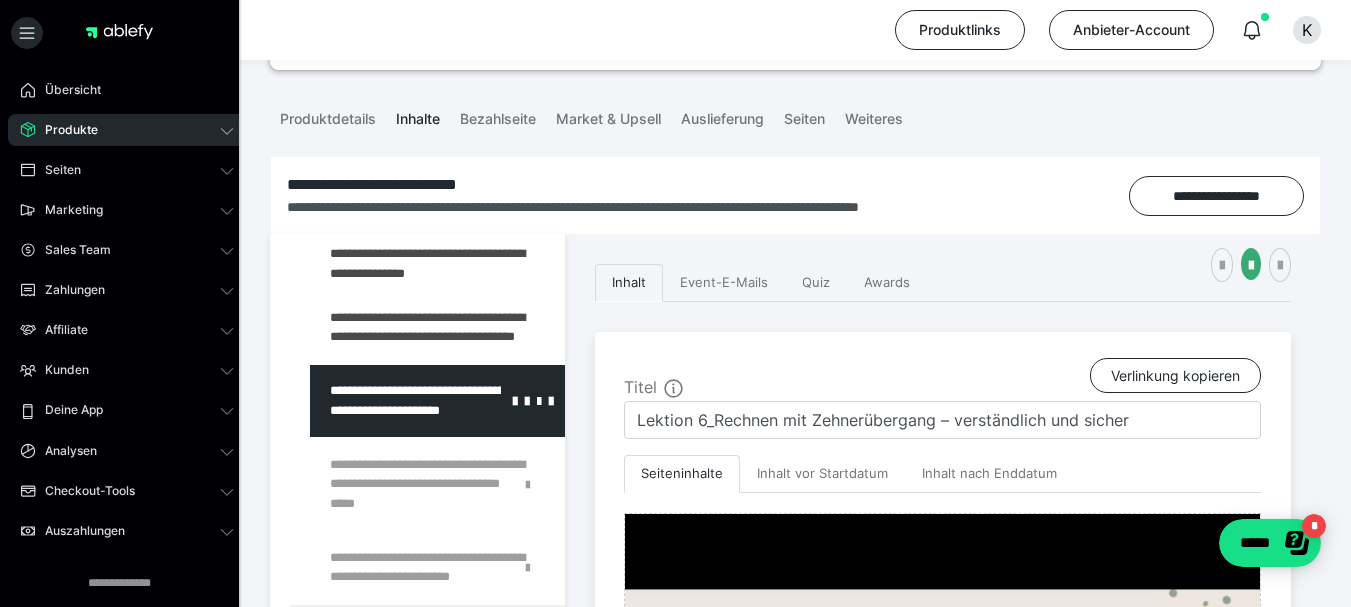 scroll, scrollTop: 1000, scrollLeft: 0, axis: vertical 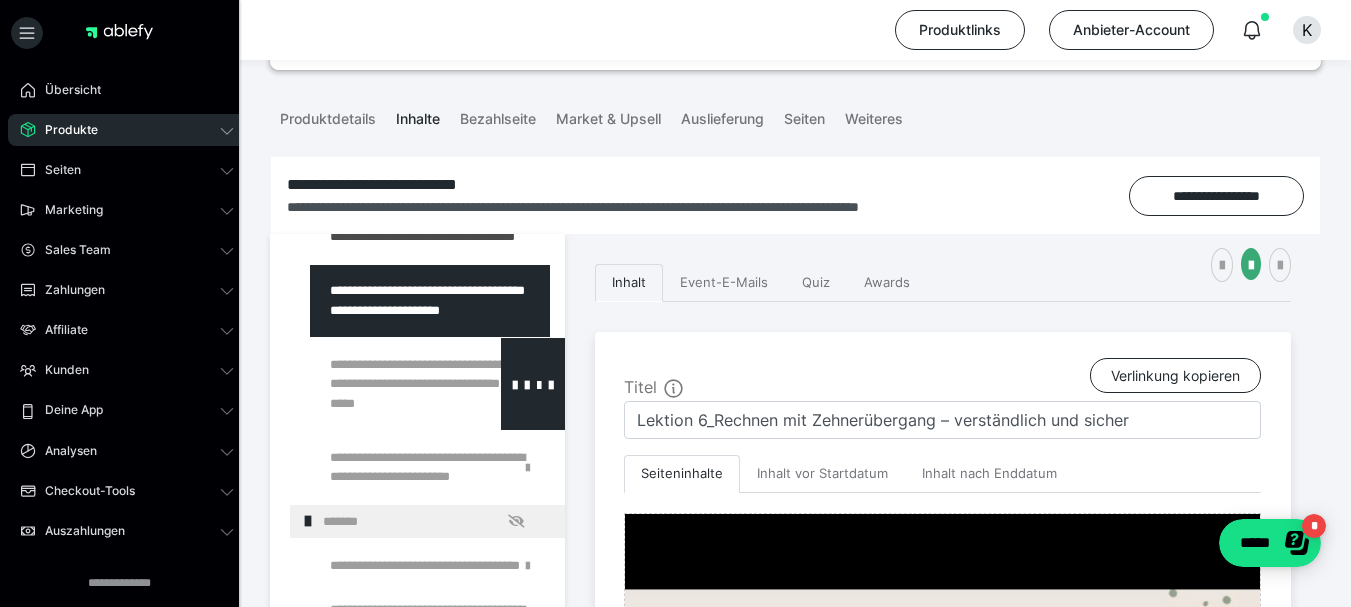 click at bounding box center [385, 384] 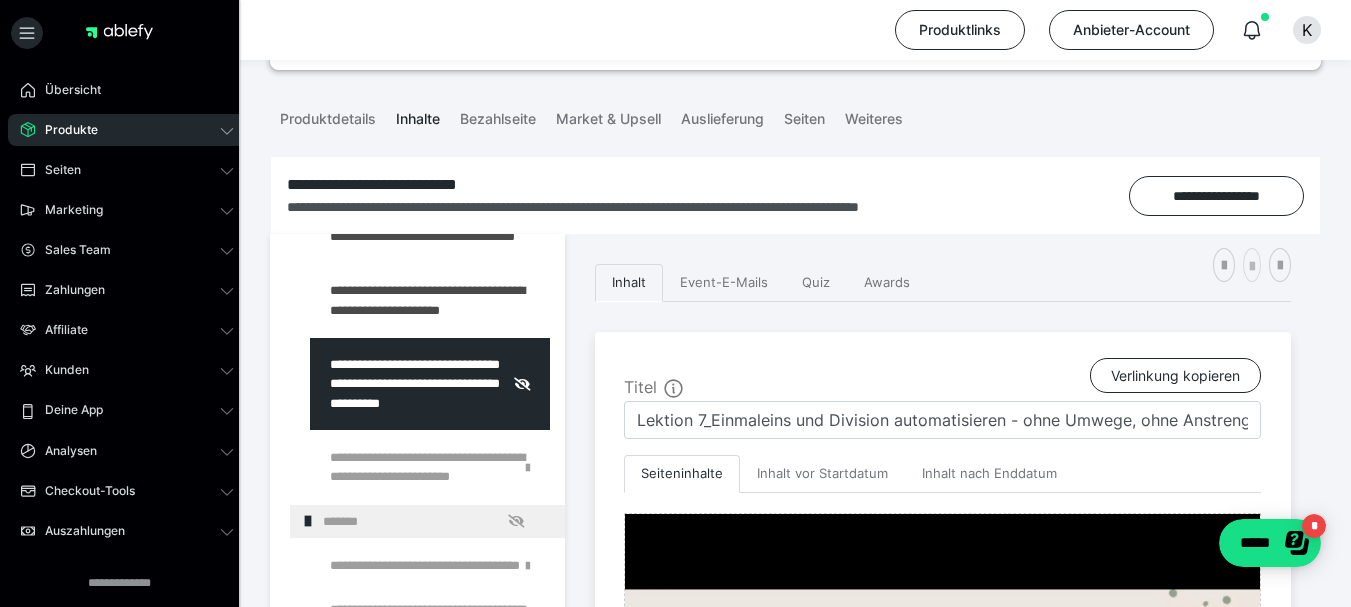 click at bounding box center (1252, 267) 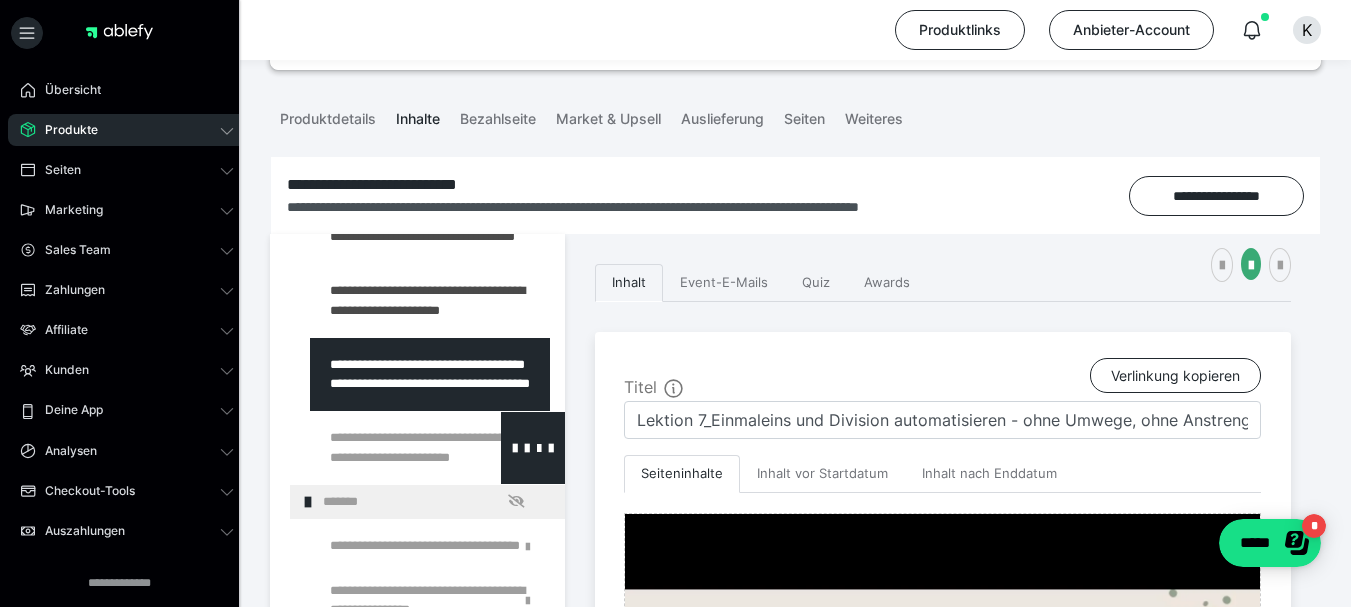 click at bounding box center (385, 448) 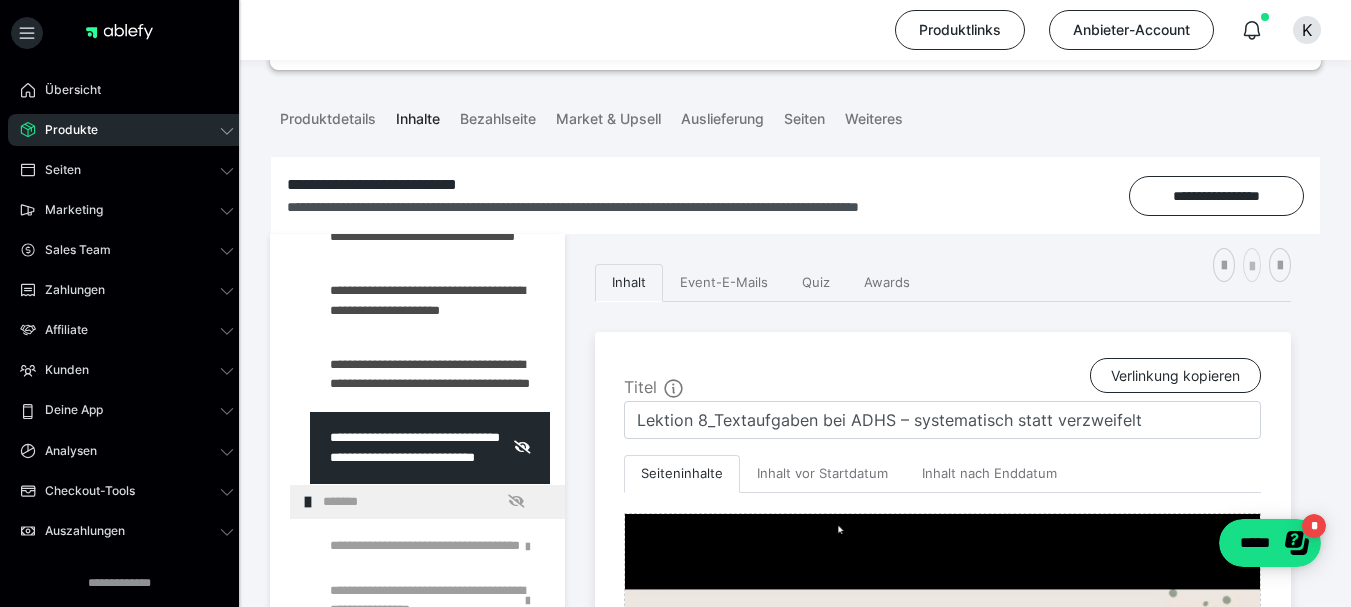 click at bounding box center (1252, 265) 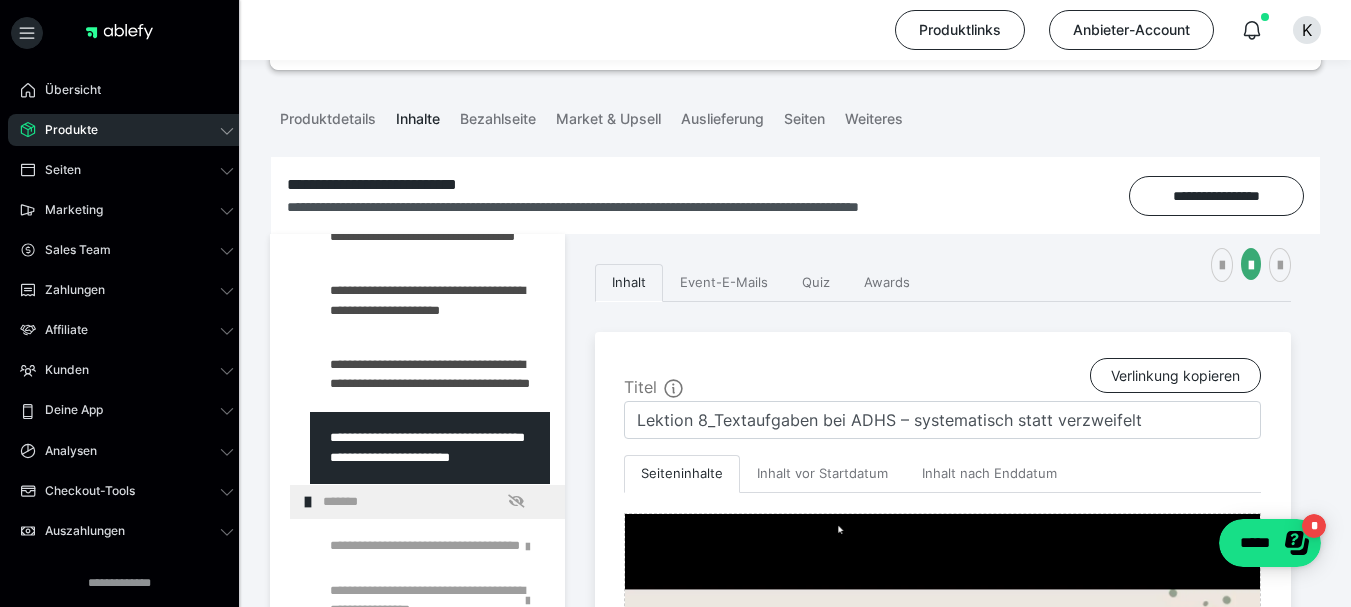scroll, scrollTop: 1200, scrollLeft: 0, axis: vertical 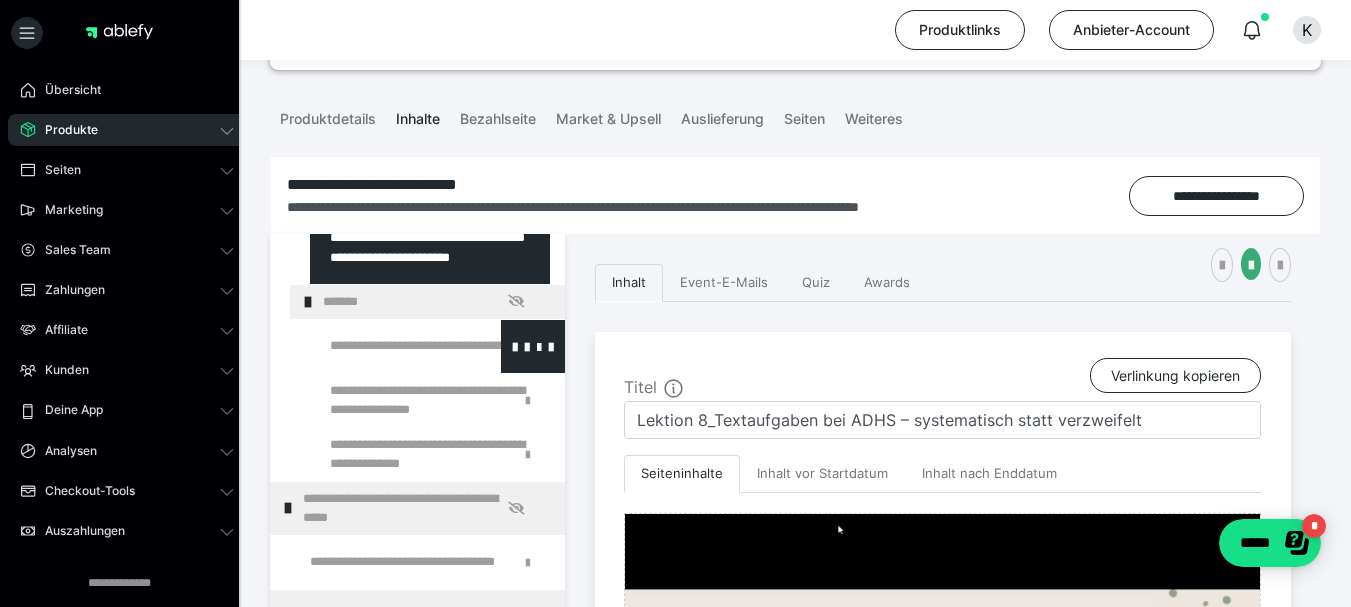 click at bounding box center (385, 346) 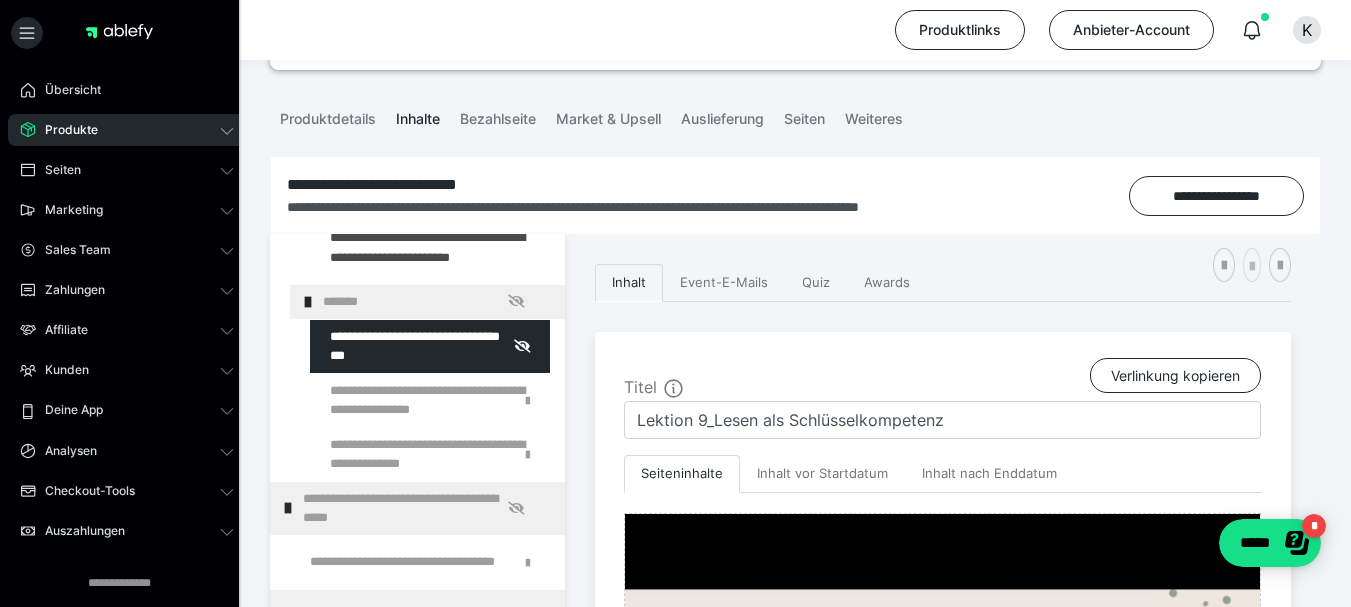 click at bounding box center (1252, 267) 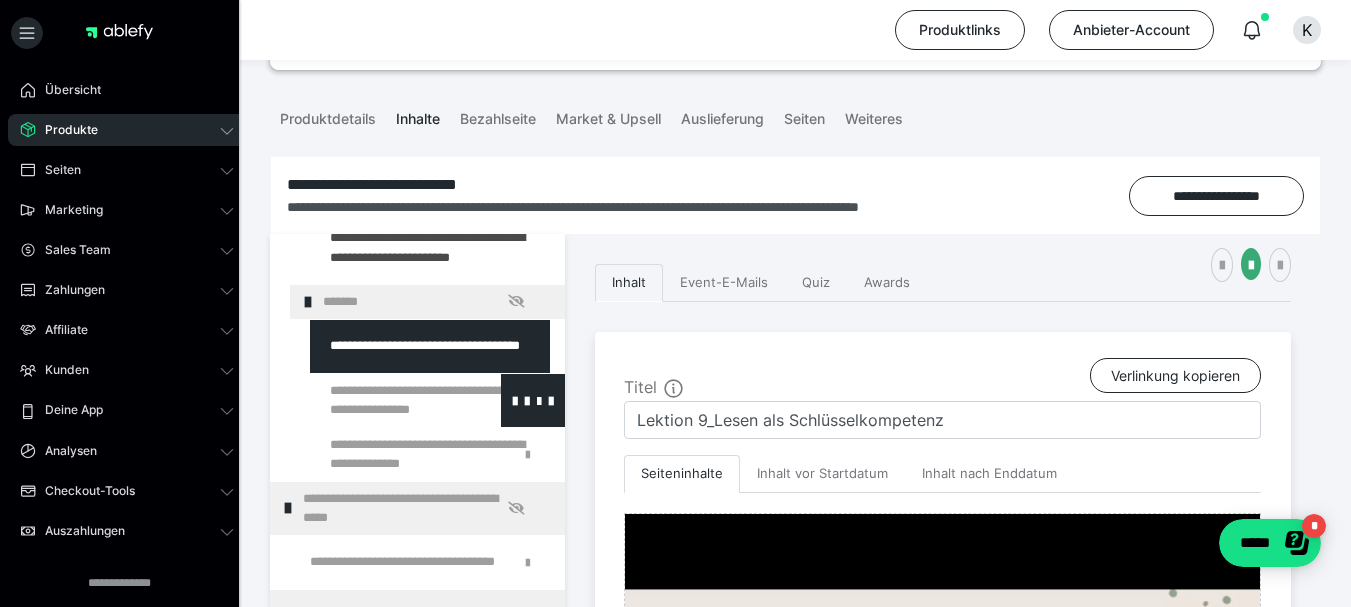click at bounding box center [385, 400] 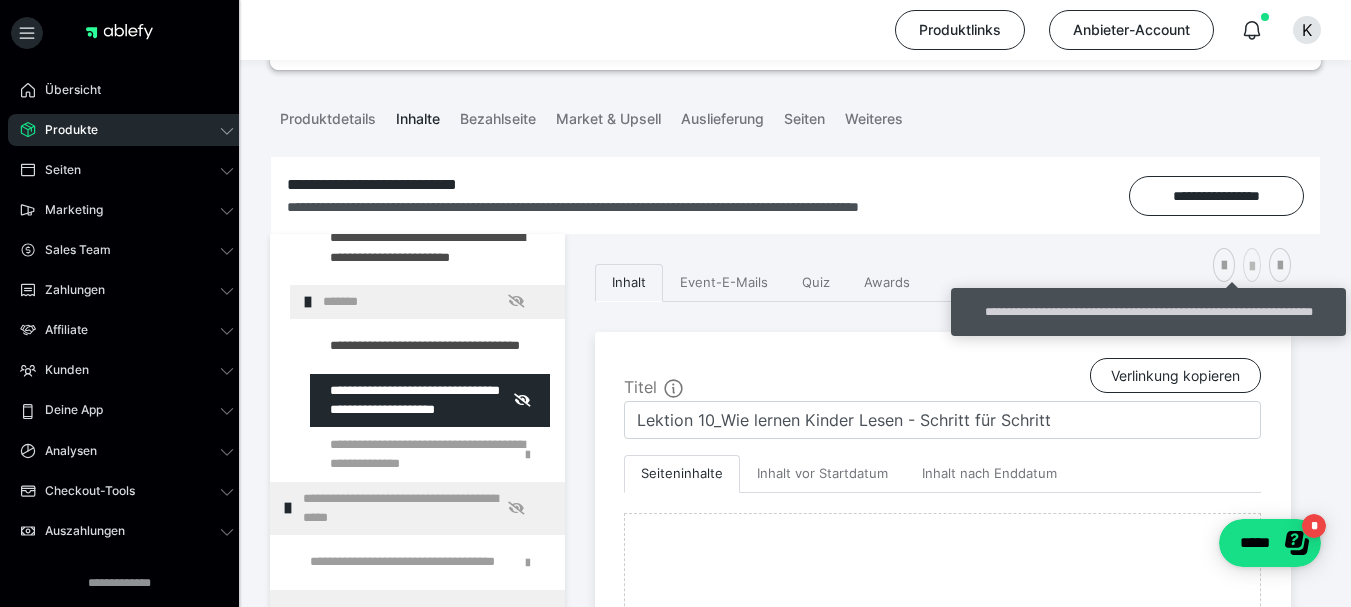 click at bounding box center [1252, 265] 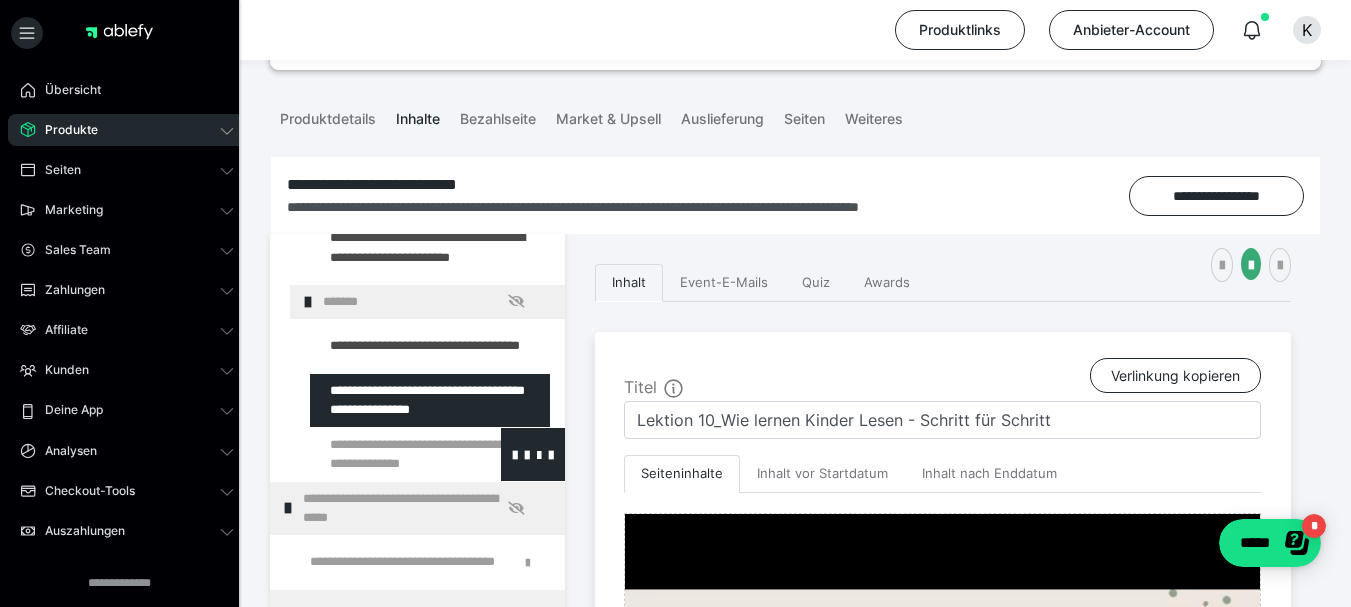 click at bounding box center (385, 454) 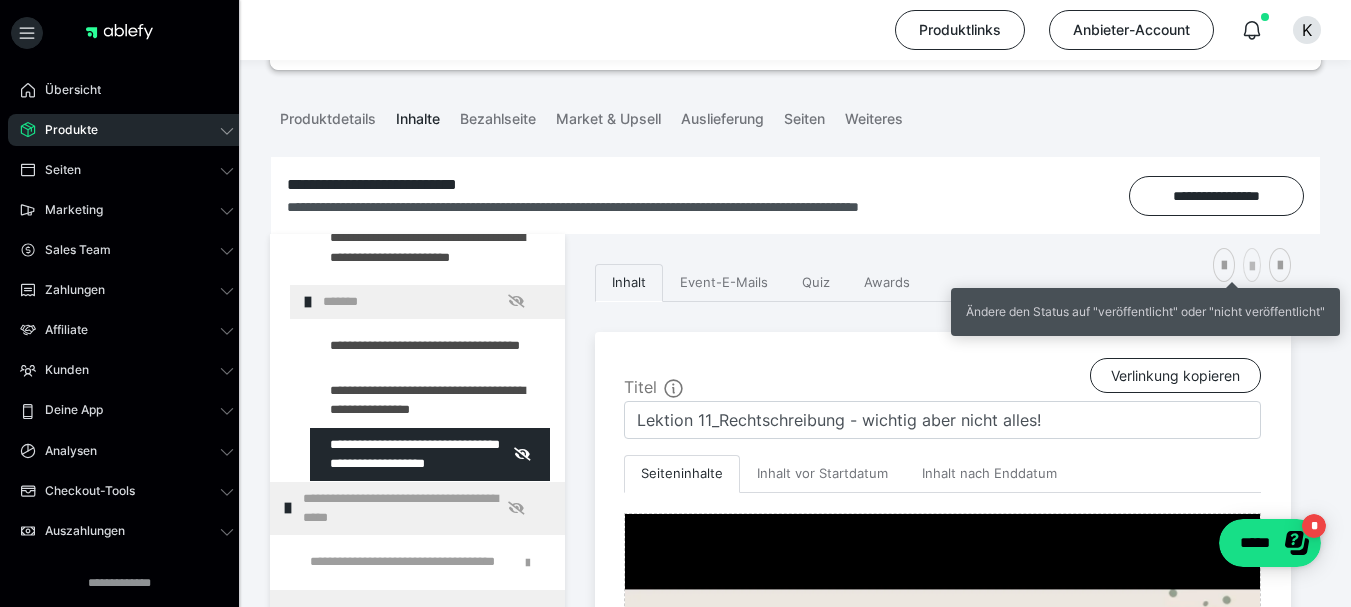 click at bounding box center (1252, 265) 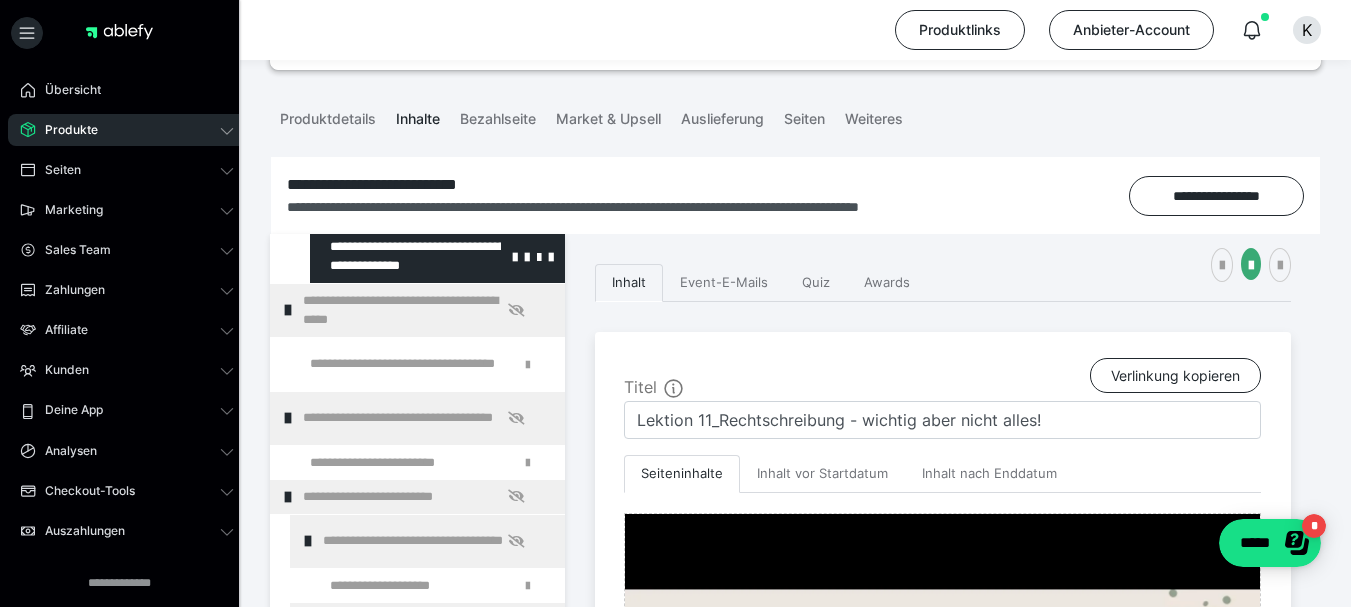 scroll, scrollTop: 1400, scrollLeft: 0, axis: vertical 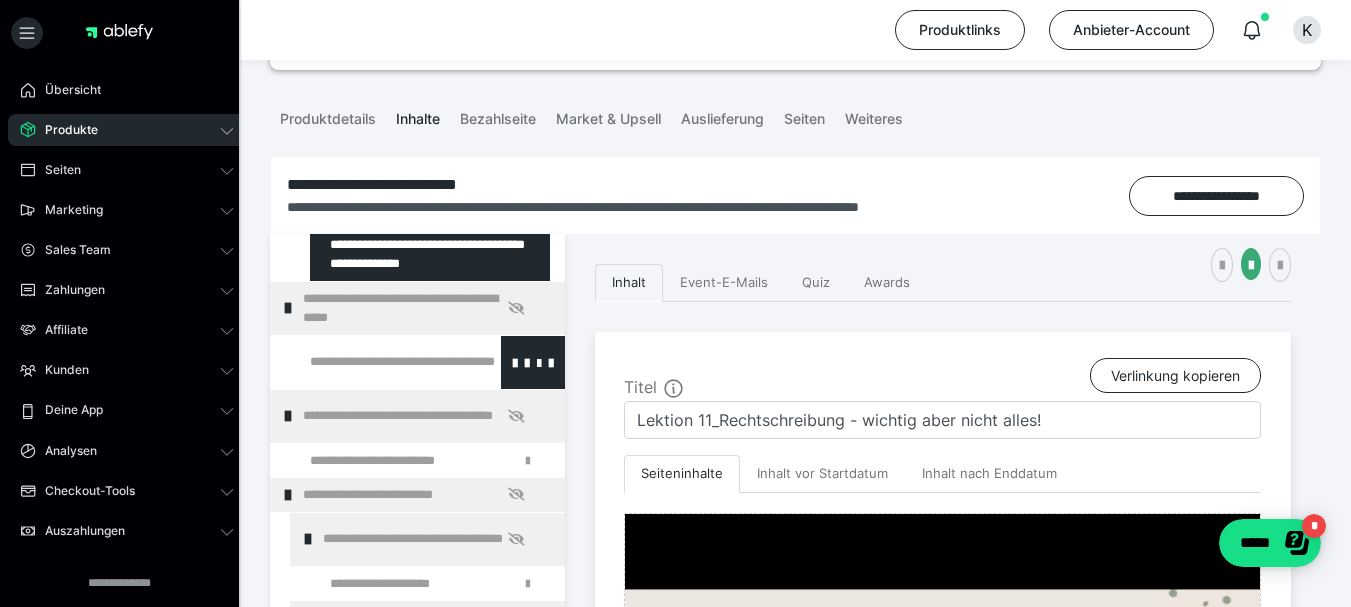 click at bounding box center (375, 362) 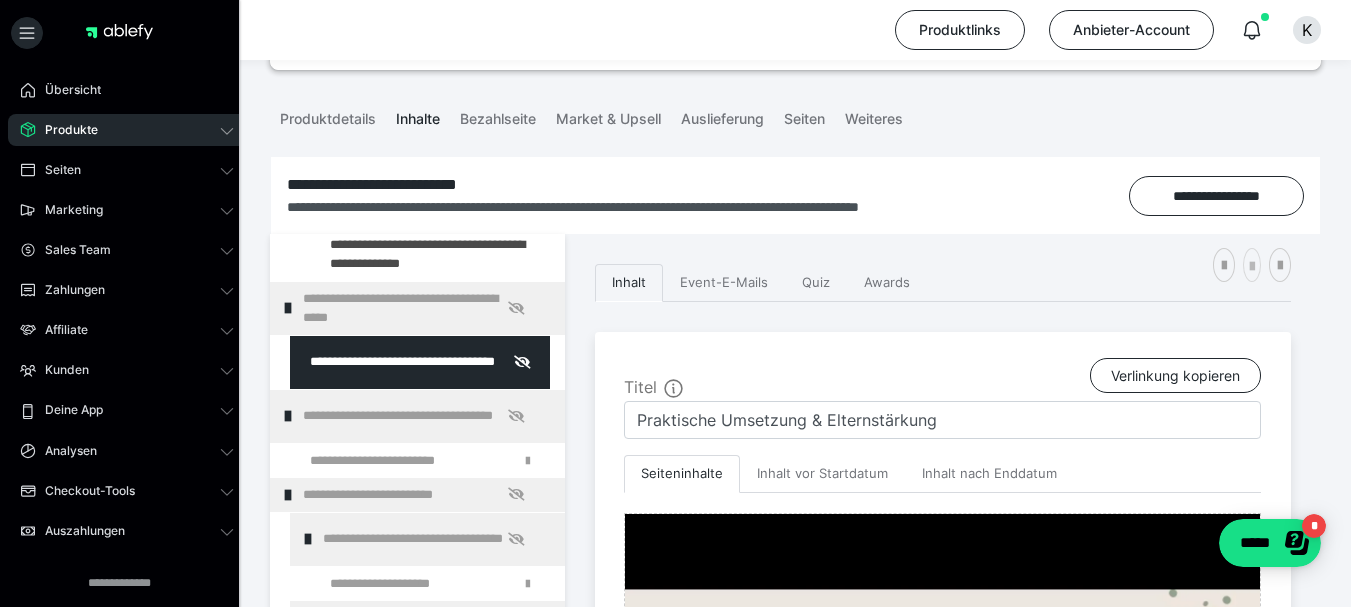 click at bounding box center (1252, 265) 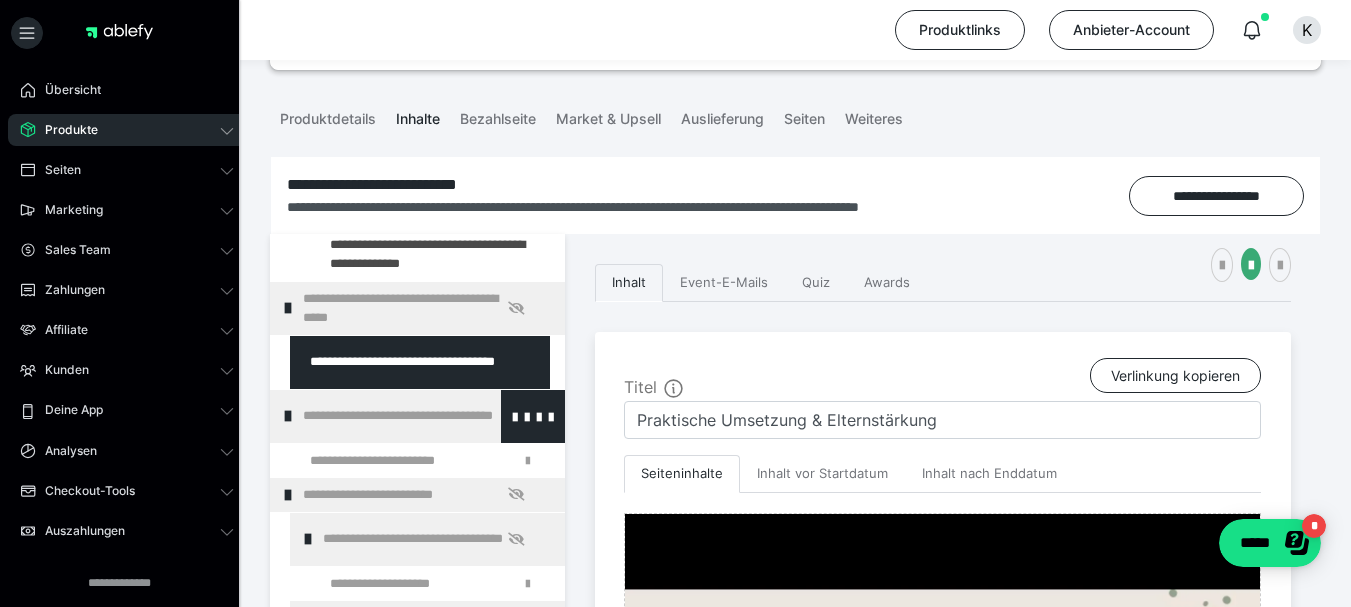 scroll, scrollTop: 1500, scrollLeft: 0, axis: vertical 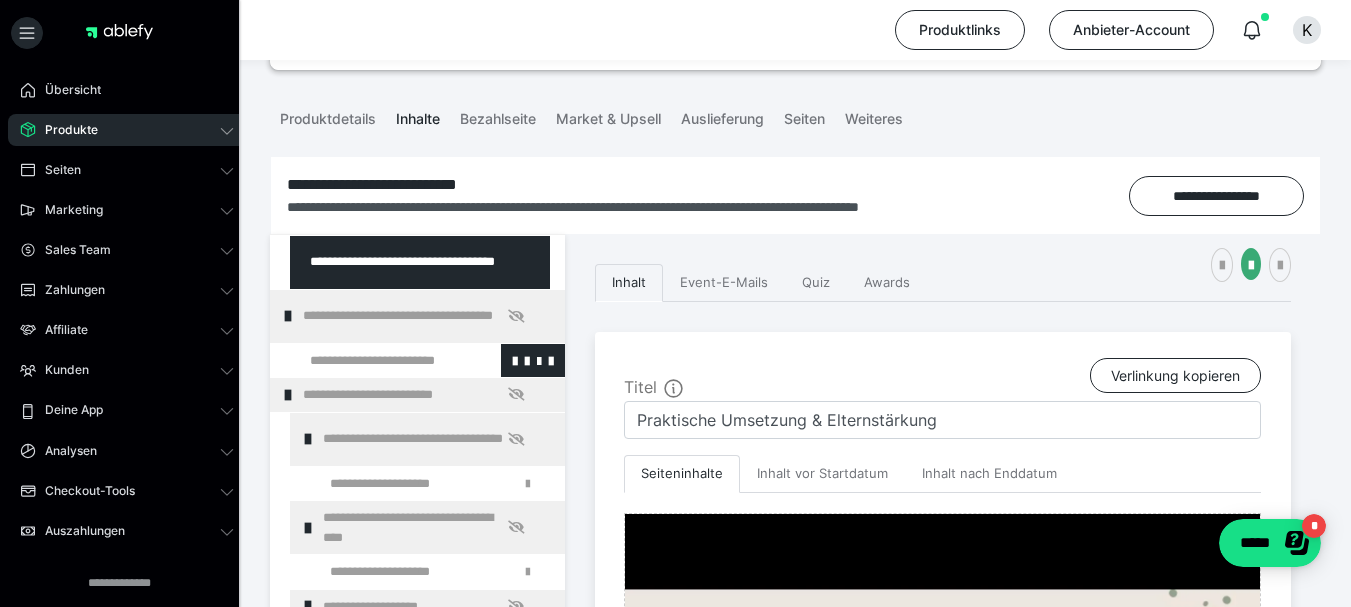 click at bounding box center (375, 361) 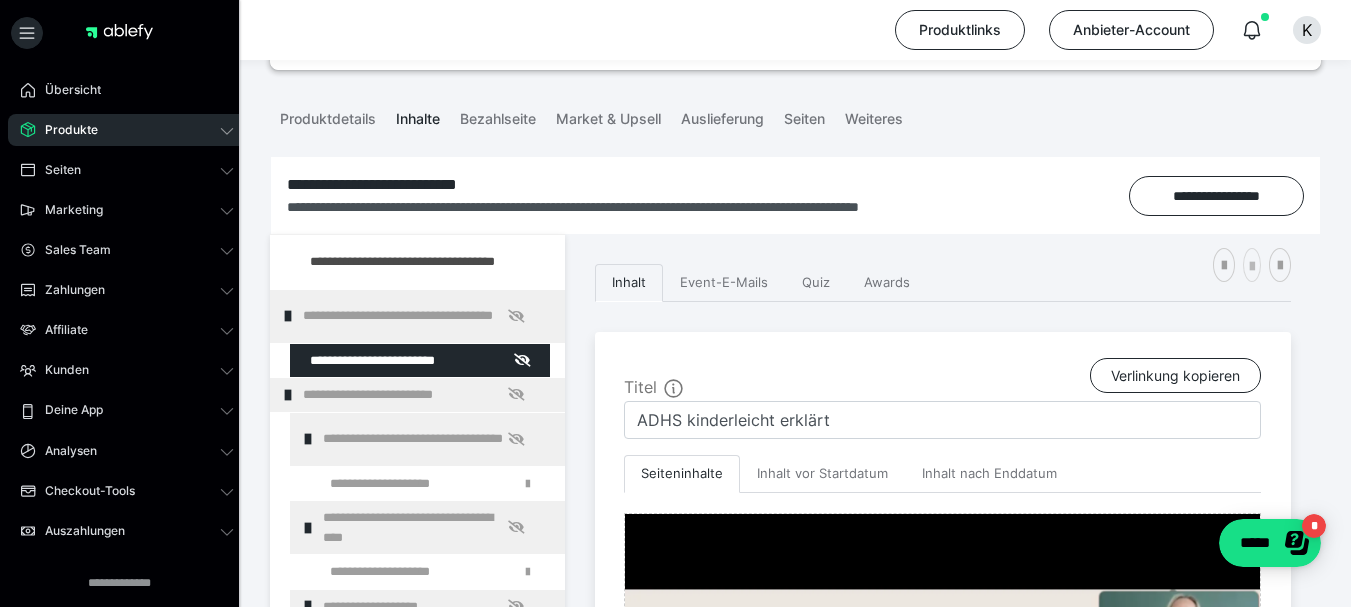 click at bounding box center [1252, 267] 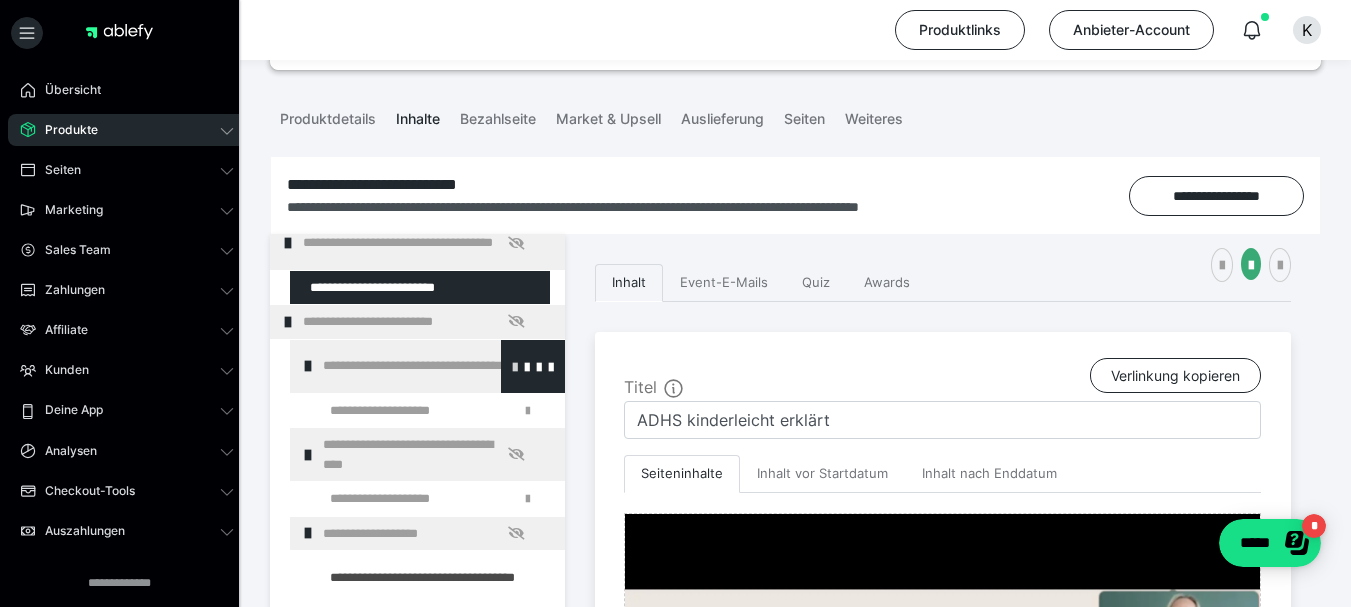 scroll, scrollTop: 1600, scrollLeft: 0, axis: vertical 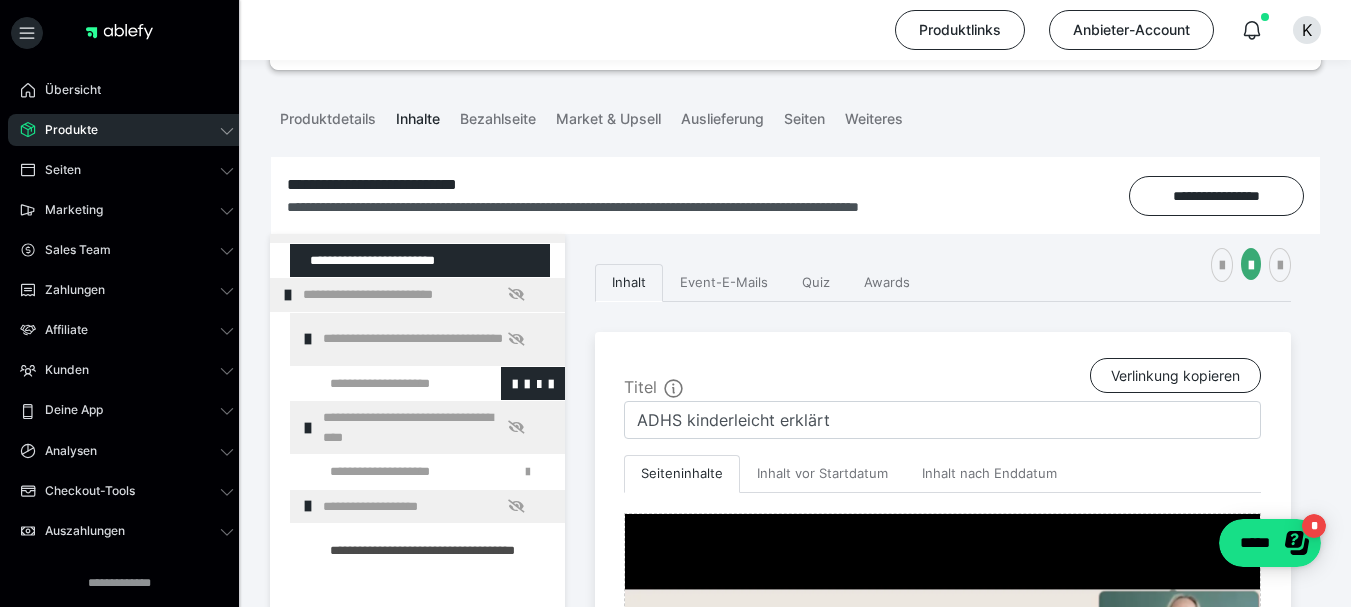 click at bounding box center (385, 384) 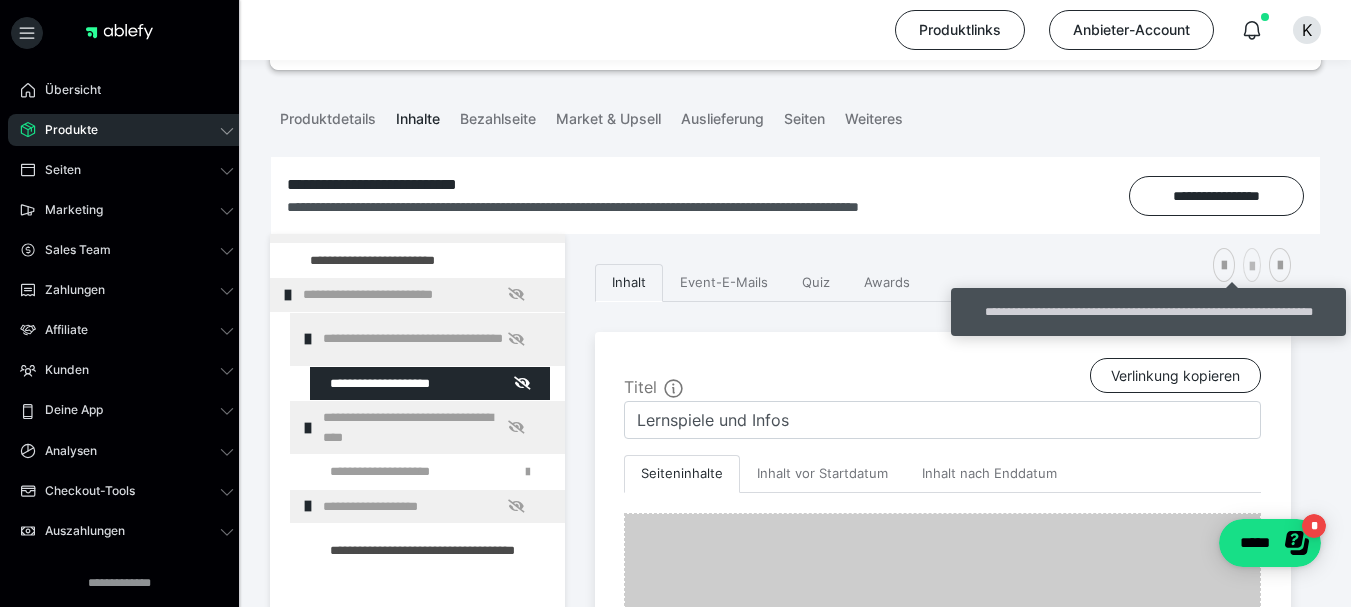 click at bounding box center (1252, 267) 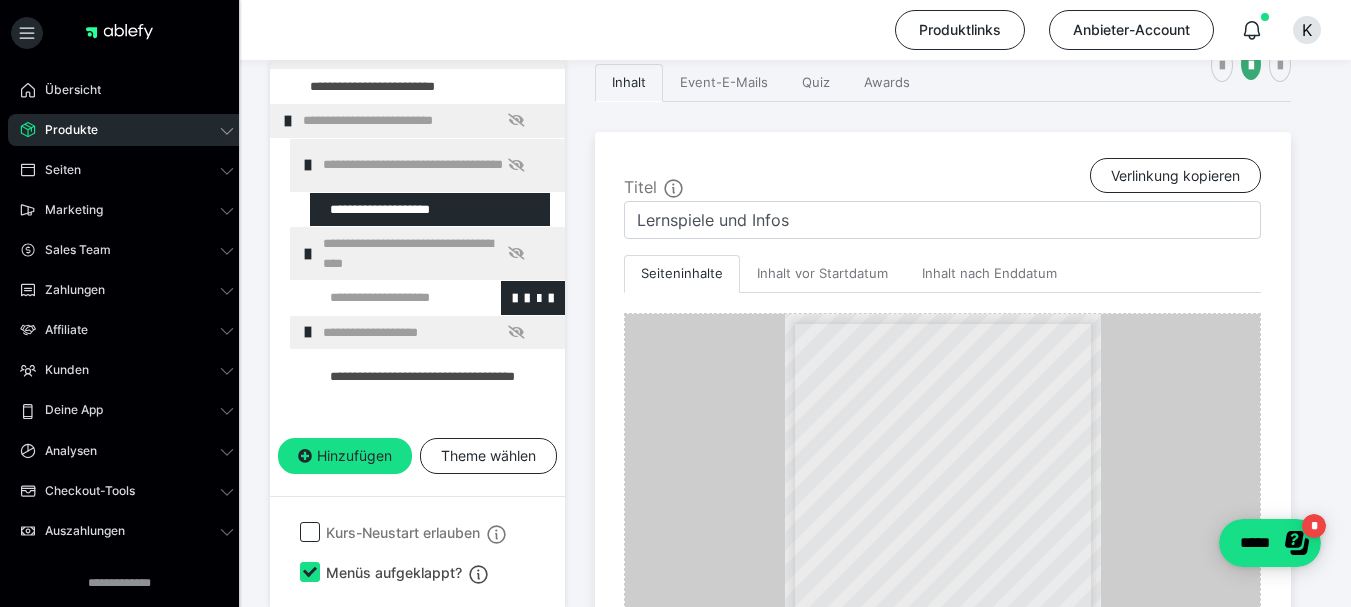 click at bounding box center [385, 298] 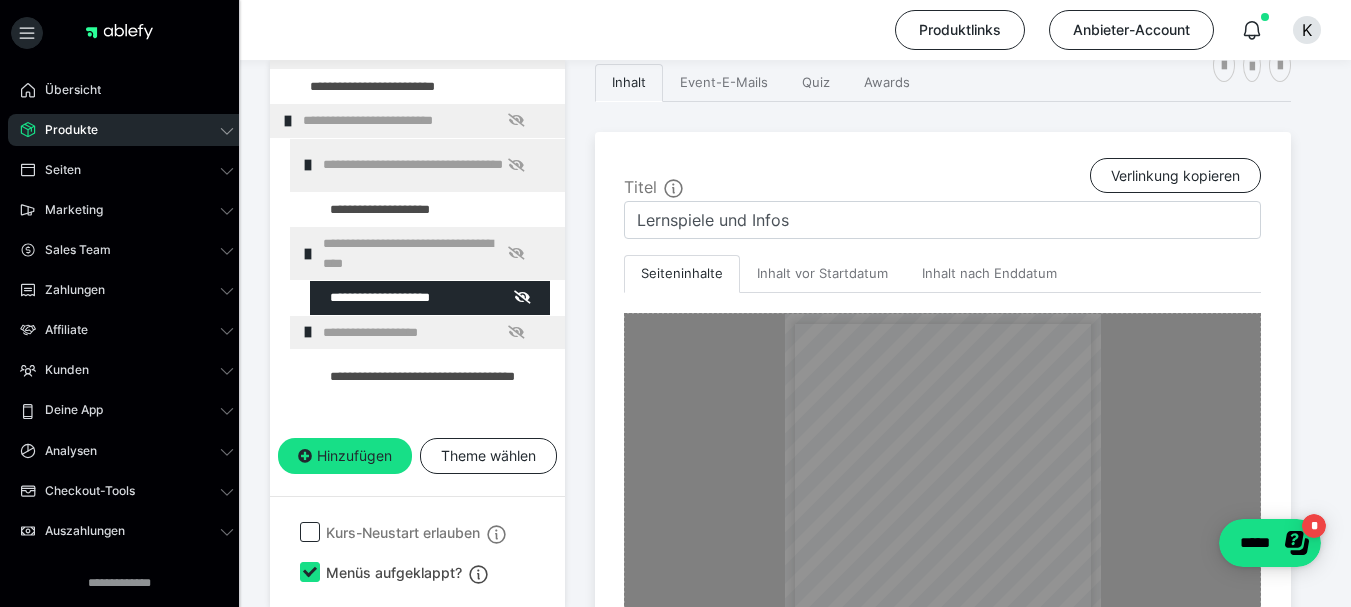 scroll, scrollTop: 300, scrollLeft: 0, axis: vertical 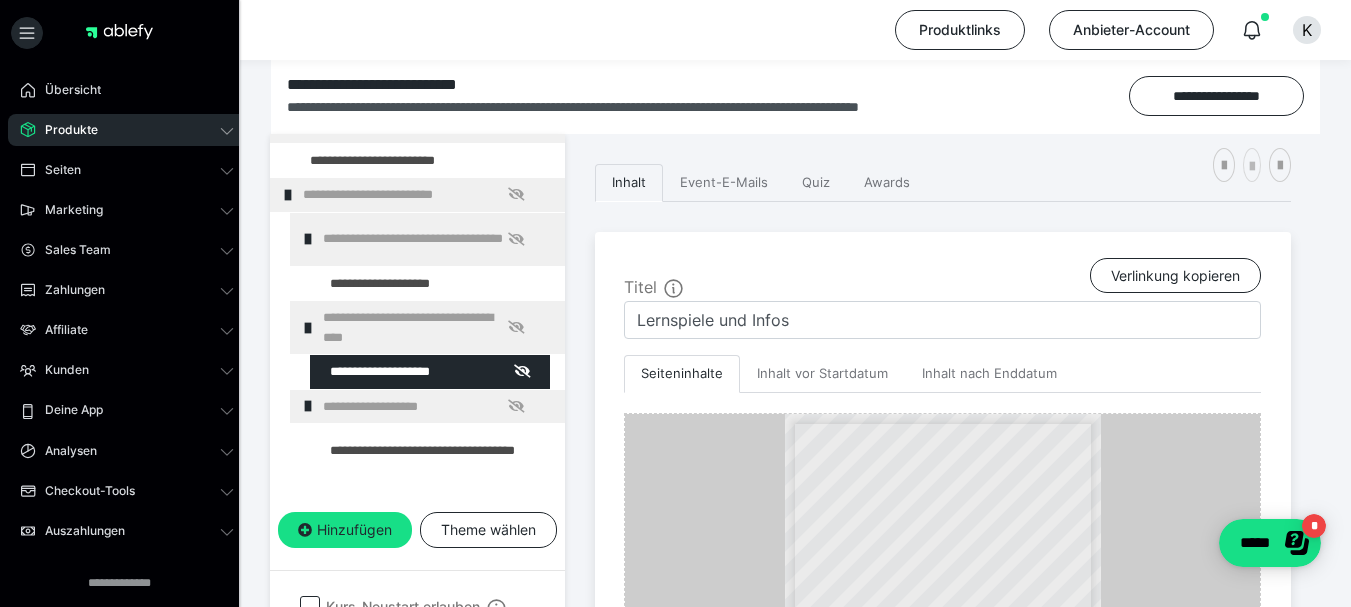 click at bounding box center (1252, 167) 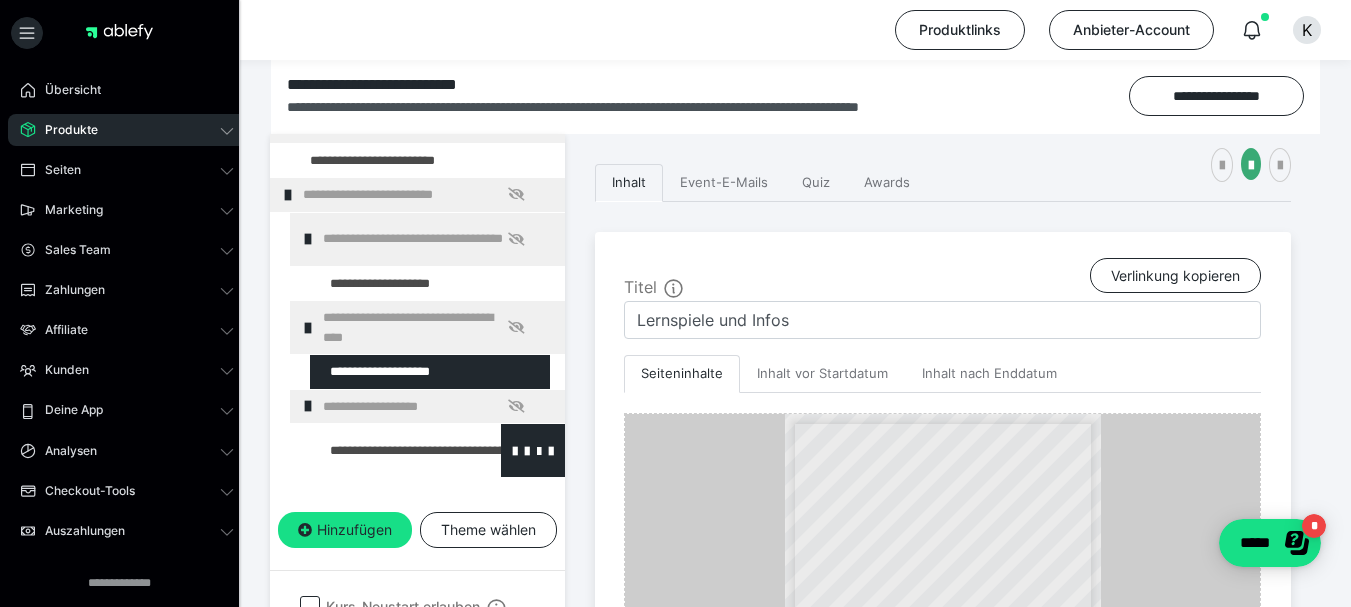 click at bounding box center (385, 450) 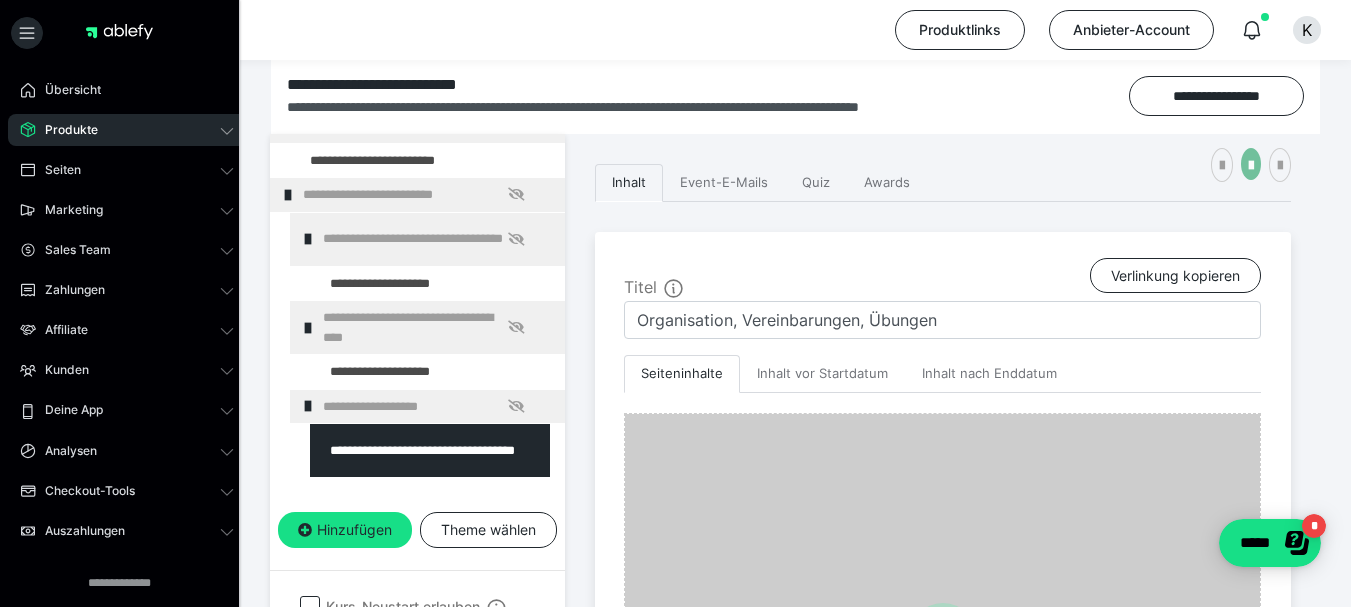click at bounding box center [1251, 166] 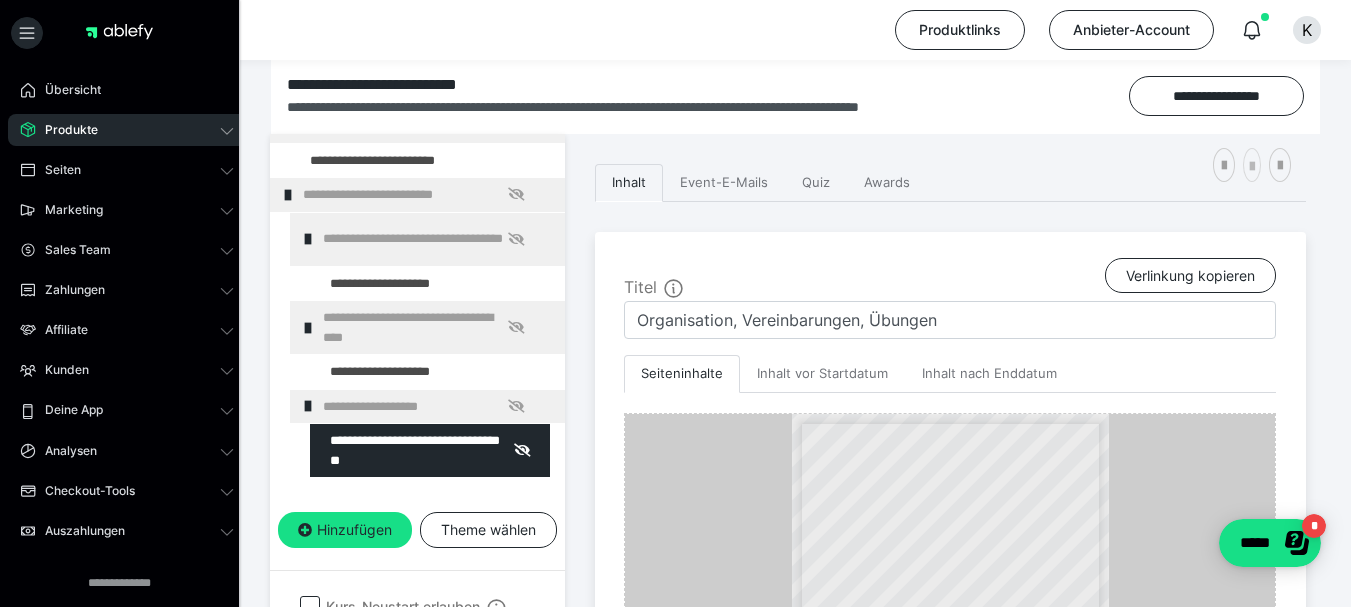 click at bounding box center [1252, 167] 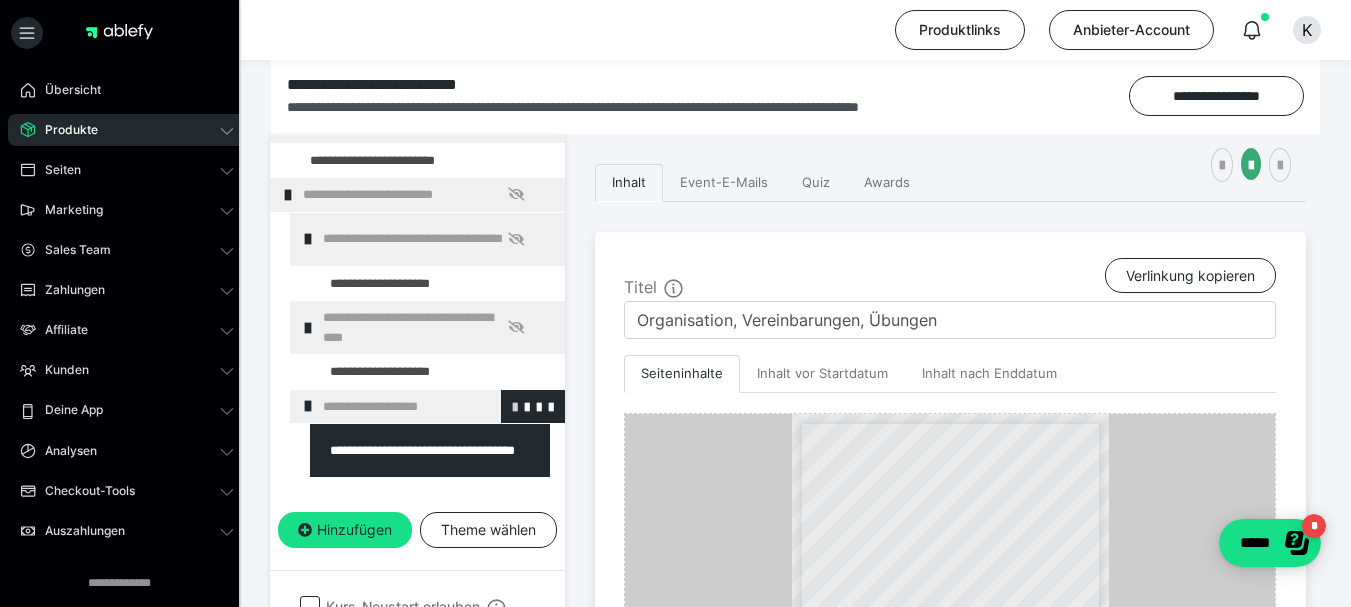 click at bounding box center (515, 406) 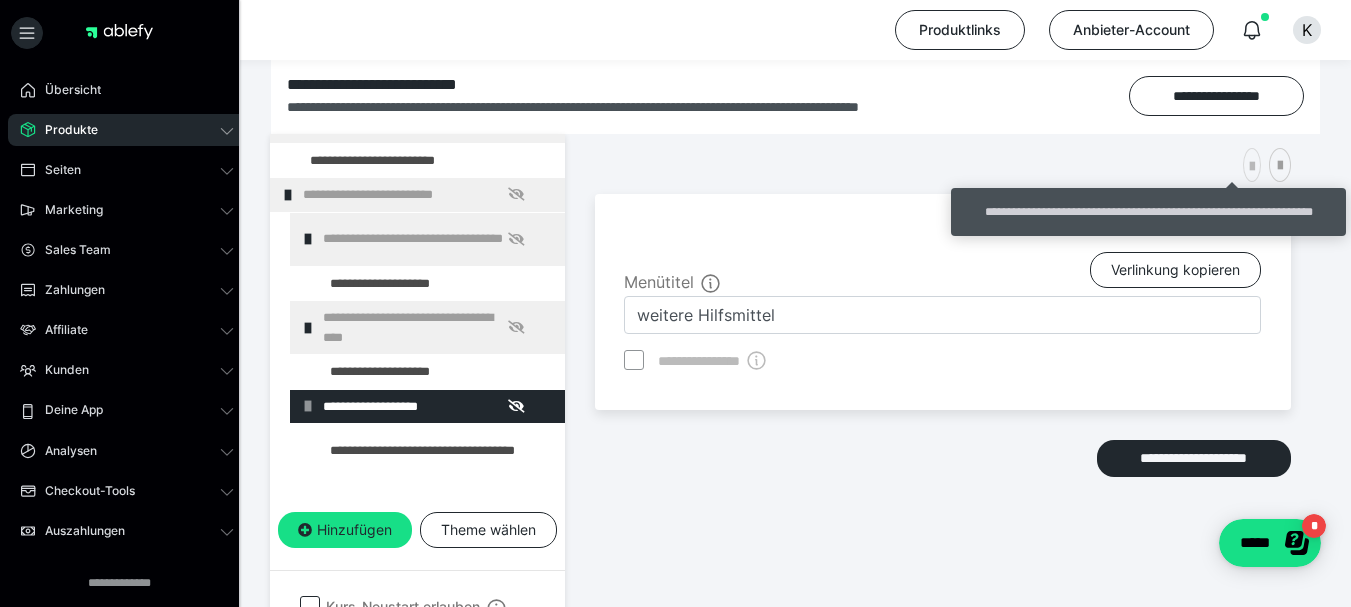 click at bounding box center (1252, 167) 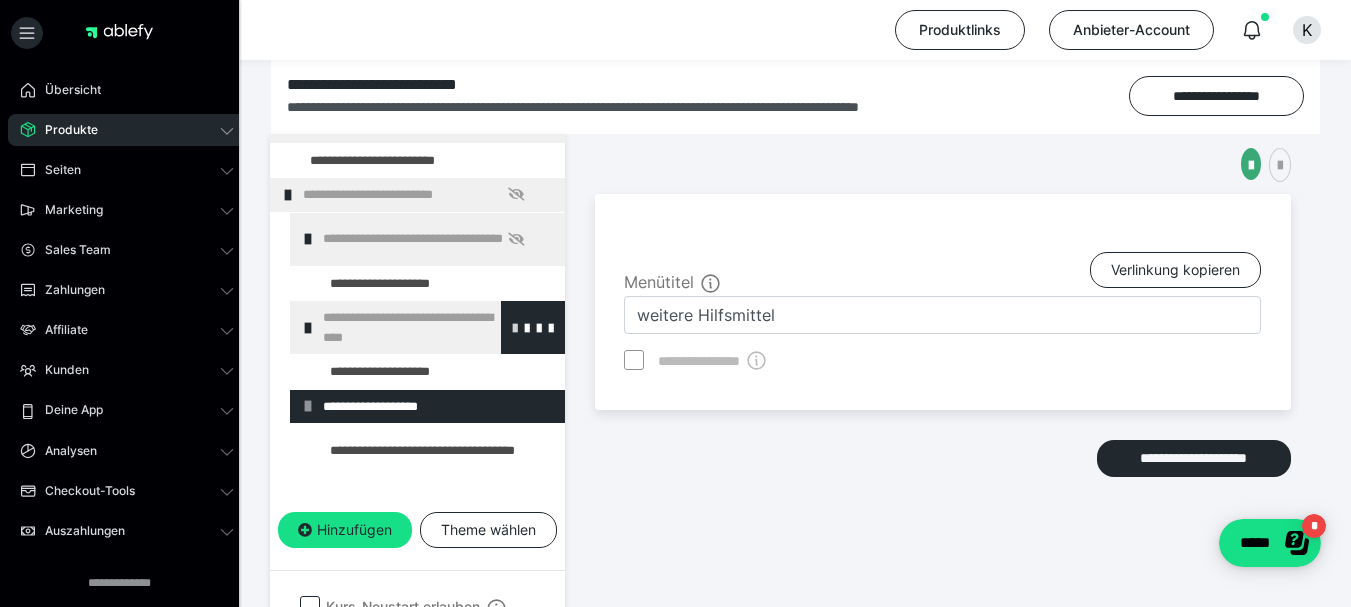 click at bounding box center (515, 327) 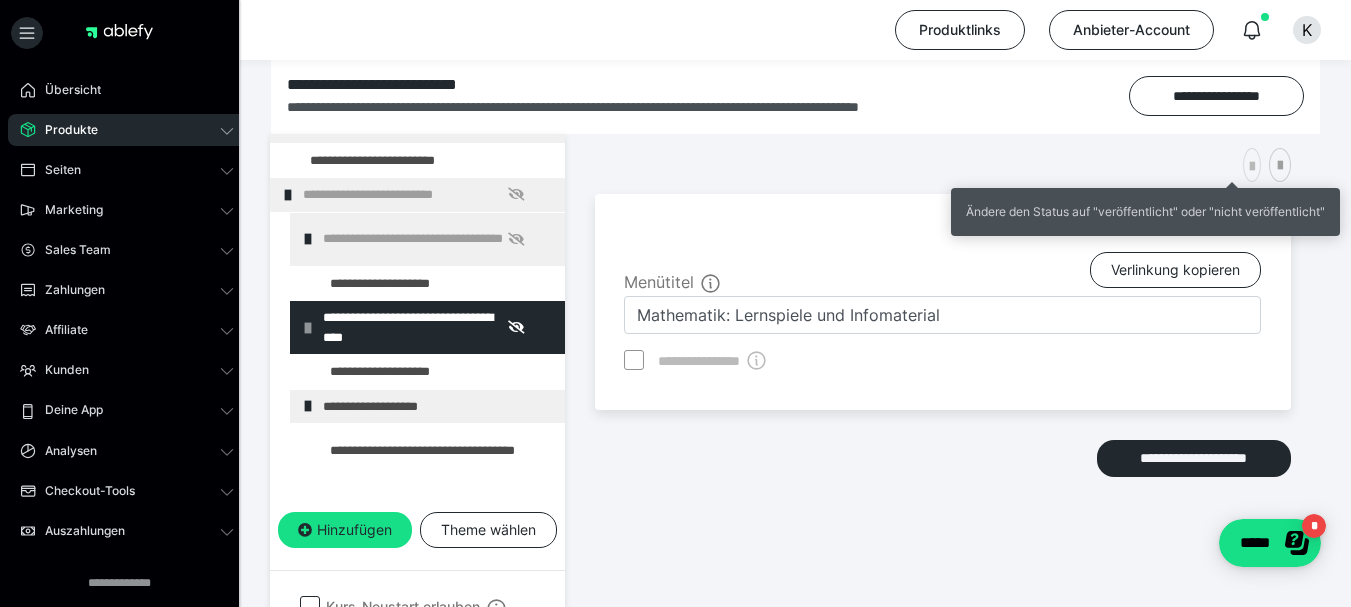 click at bounding box center (1252, 167) 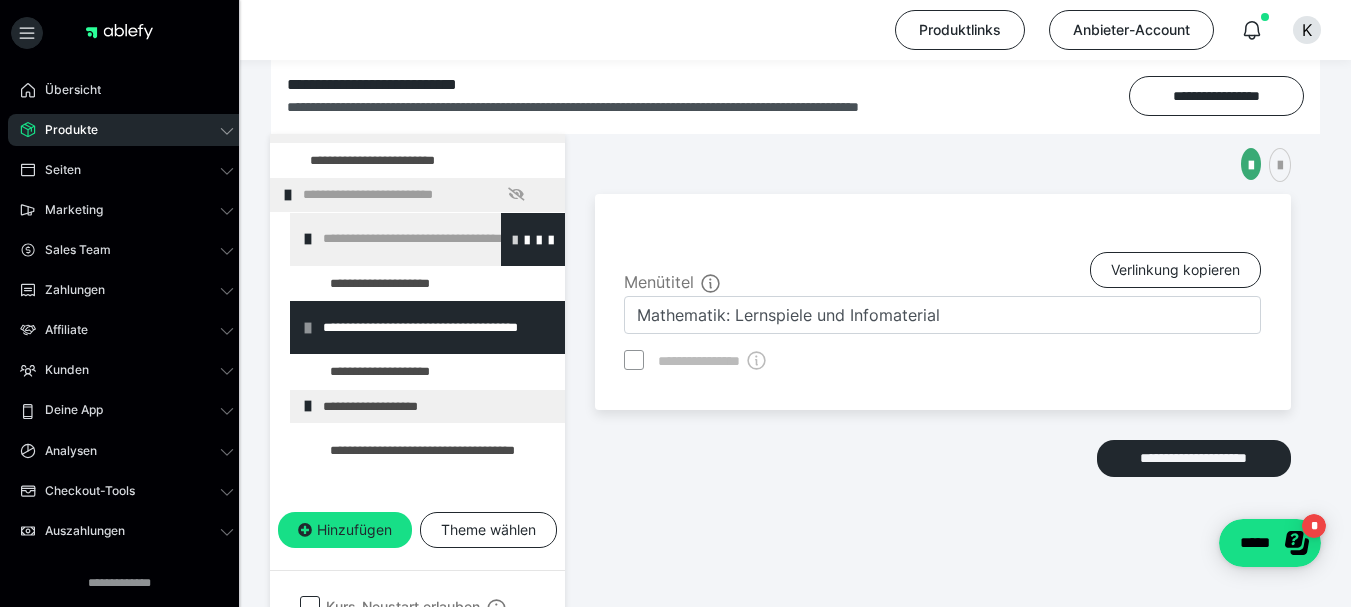 click at bounding box center [515, 239] 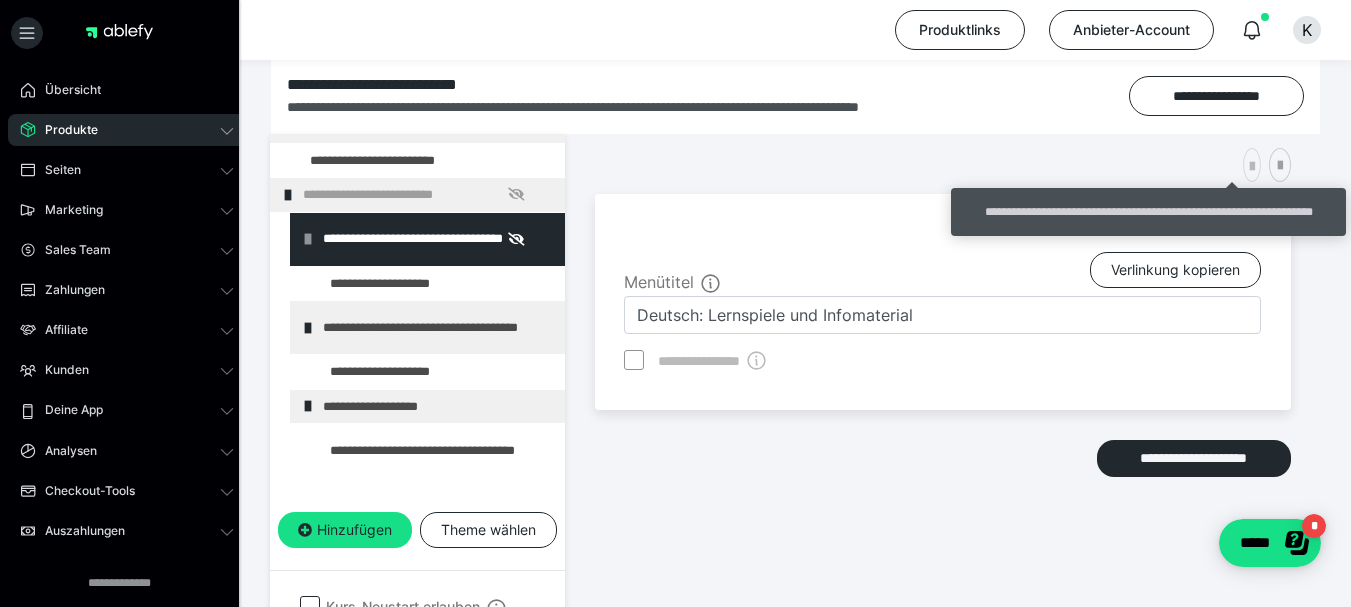 click at bounding box center [1252, 167] 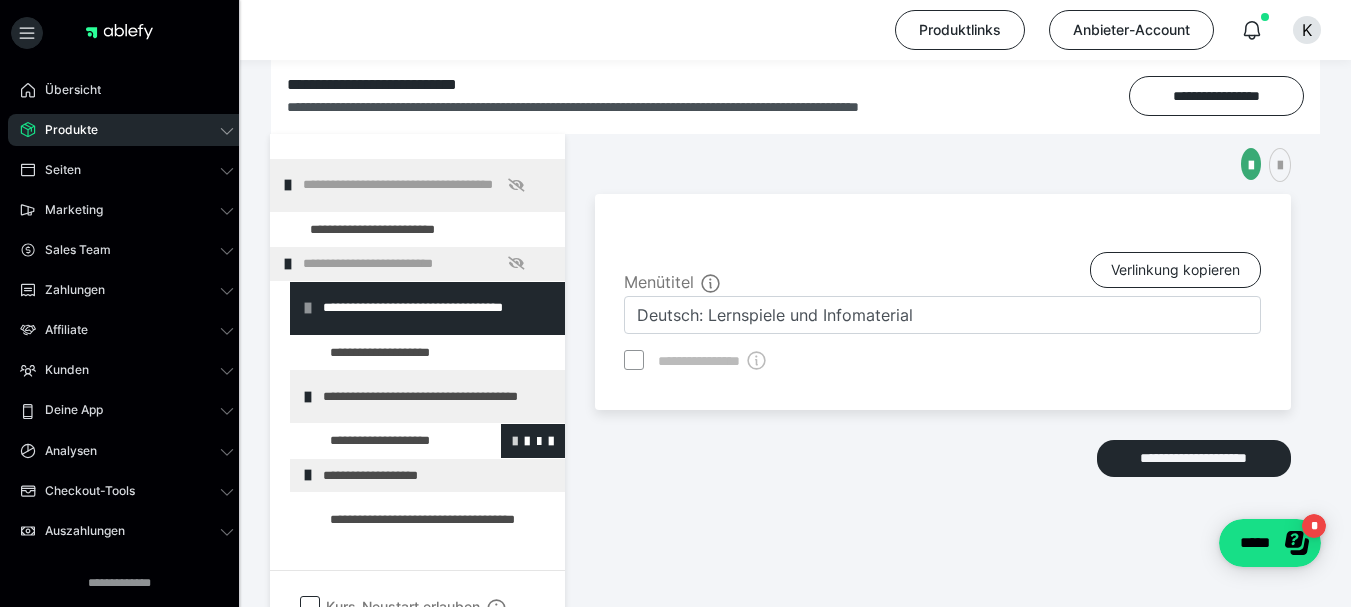 scroll, scrollTop: 1500, scrollLeft: 0, axis: vertical 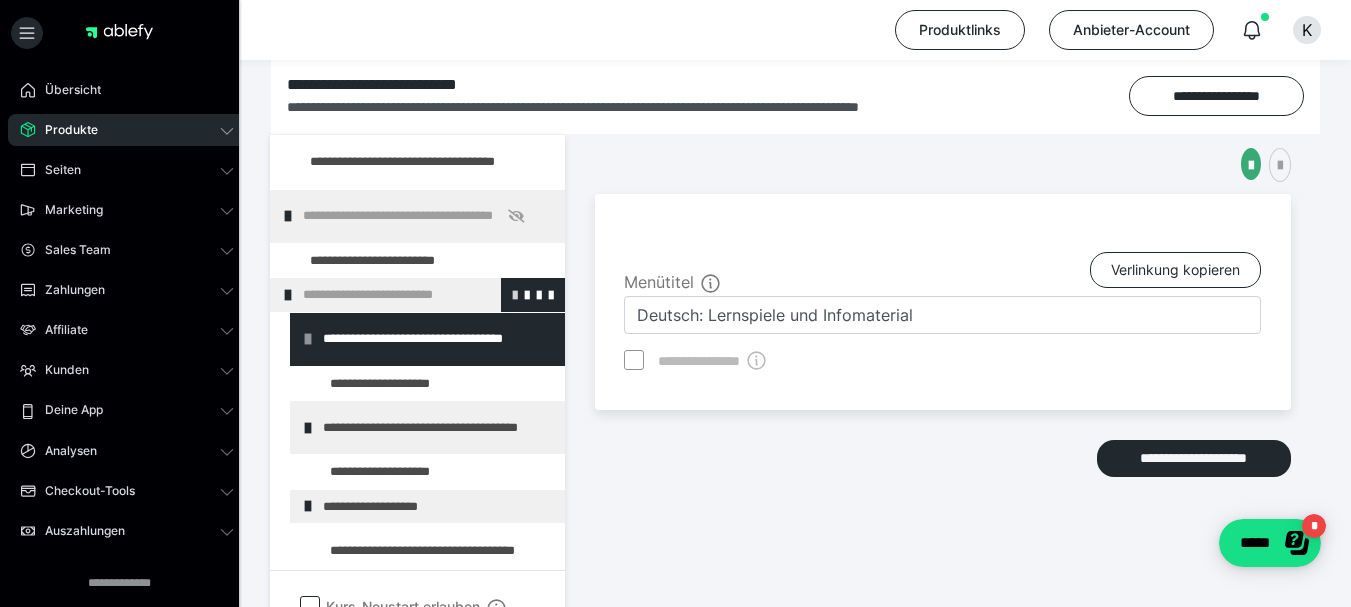 click at bounding box center (515, 294) 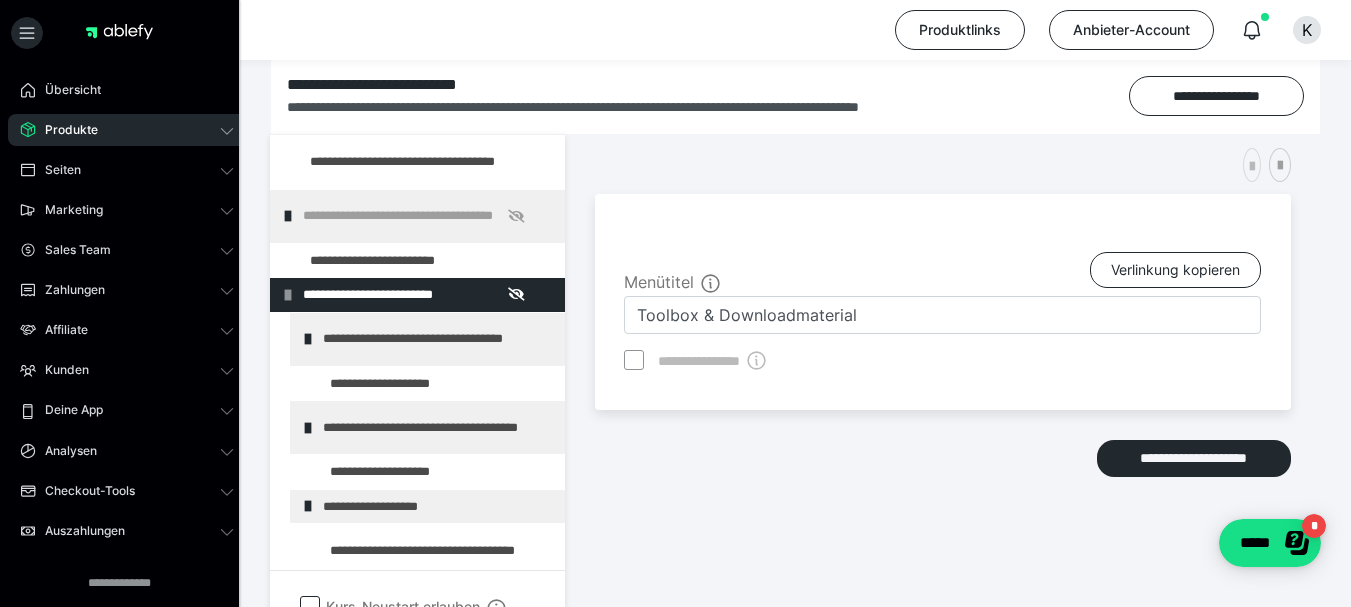 click at bounding box center [1252, 167] 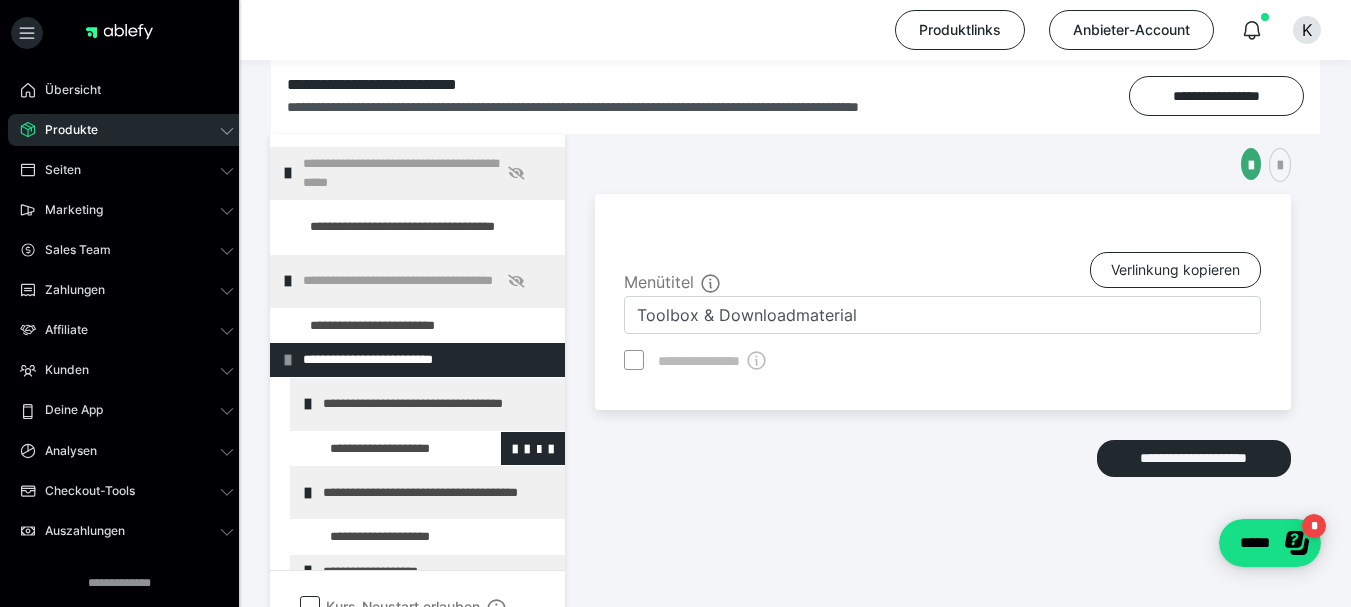 scroll, scrollTop: 1400, scrollLeft: 0, axis: vertical 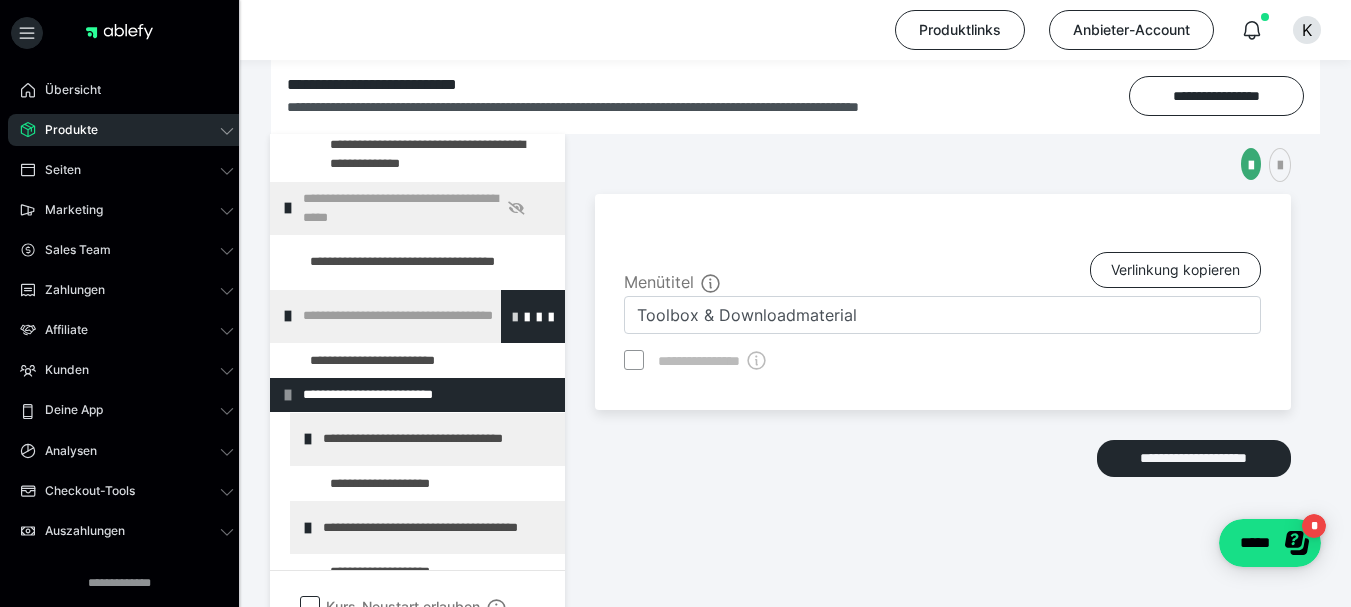 click at bounding box center (515, 316) 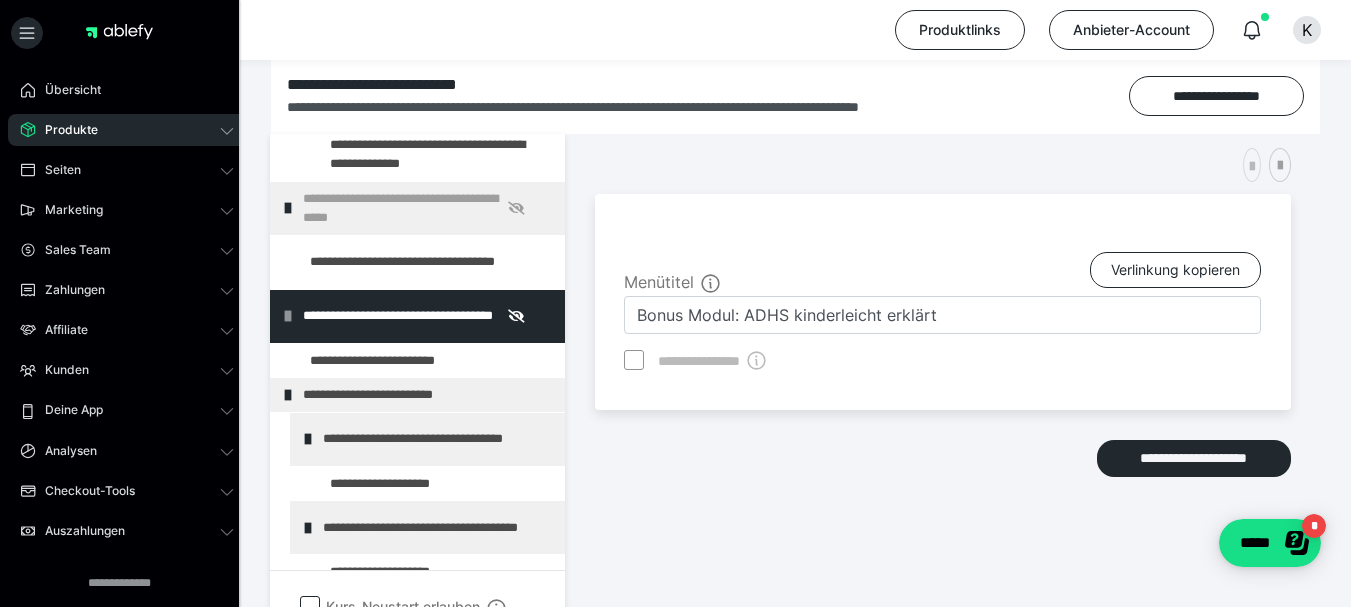 click at bounding box center (1252, 167) 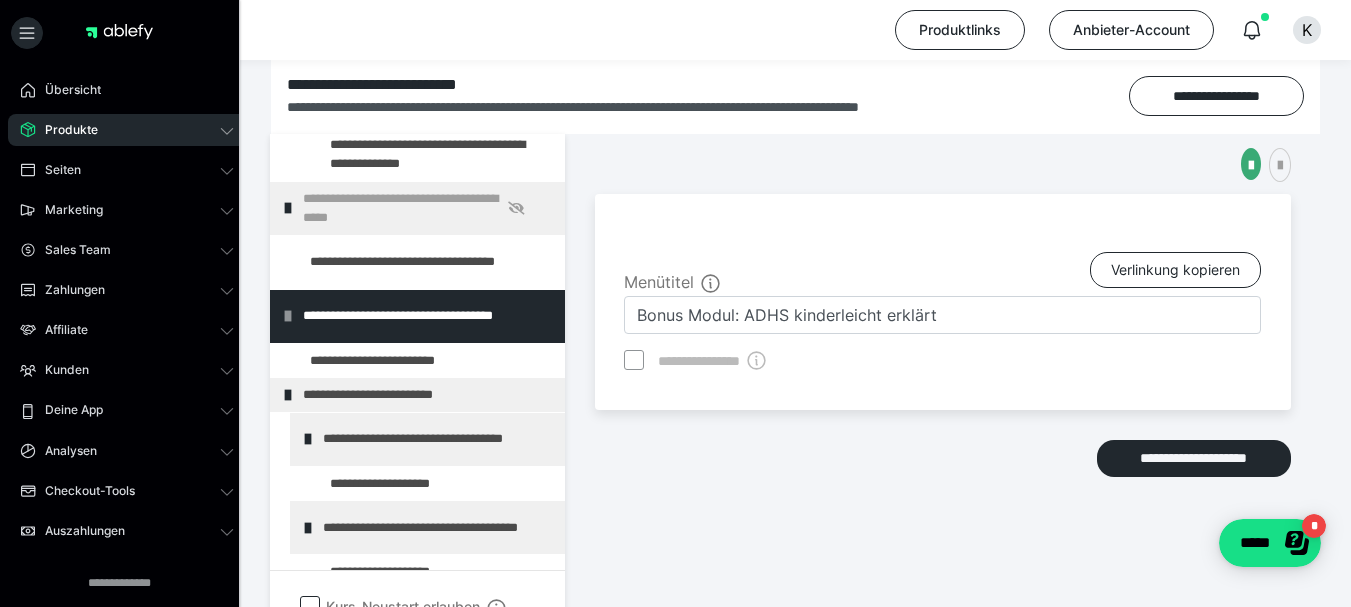 scroll, scrollTop: 1300, scrollLeft: 0, axis: vertical 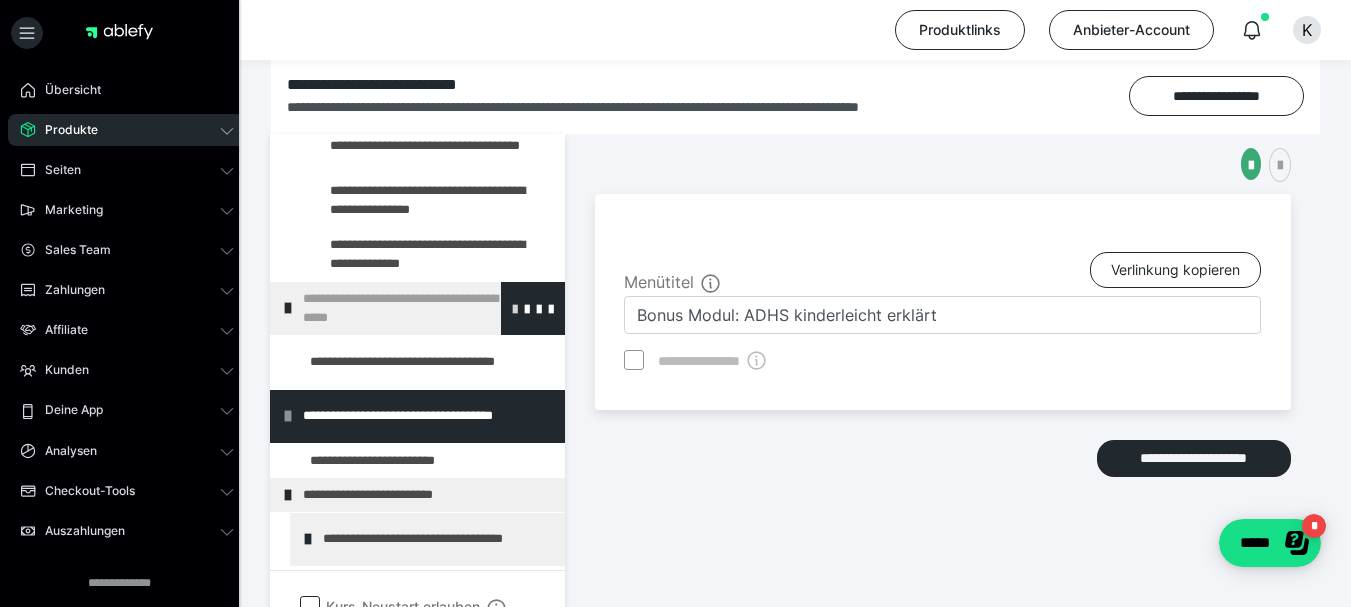 click at bounding box center (515, 308) 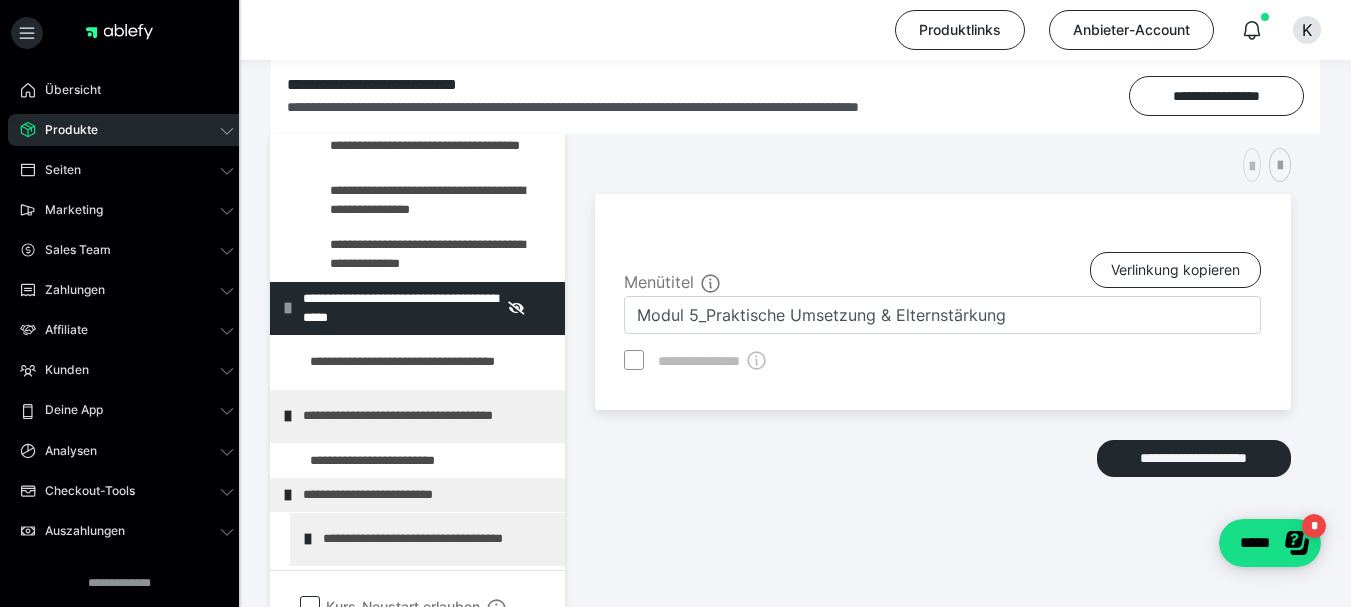click at bounding box center (1252, 167) 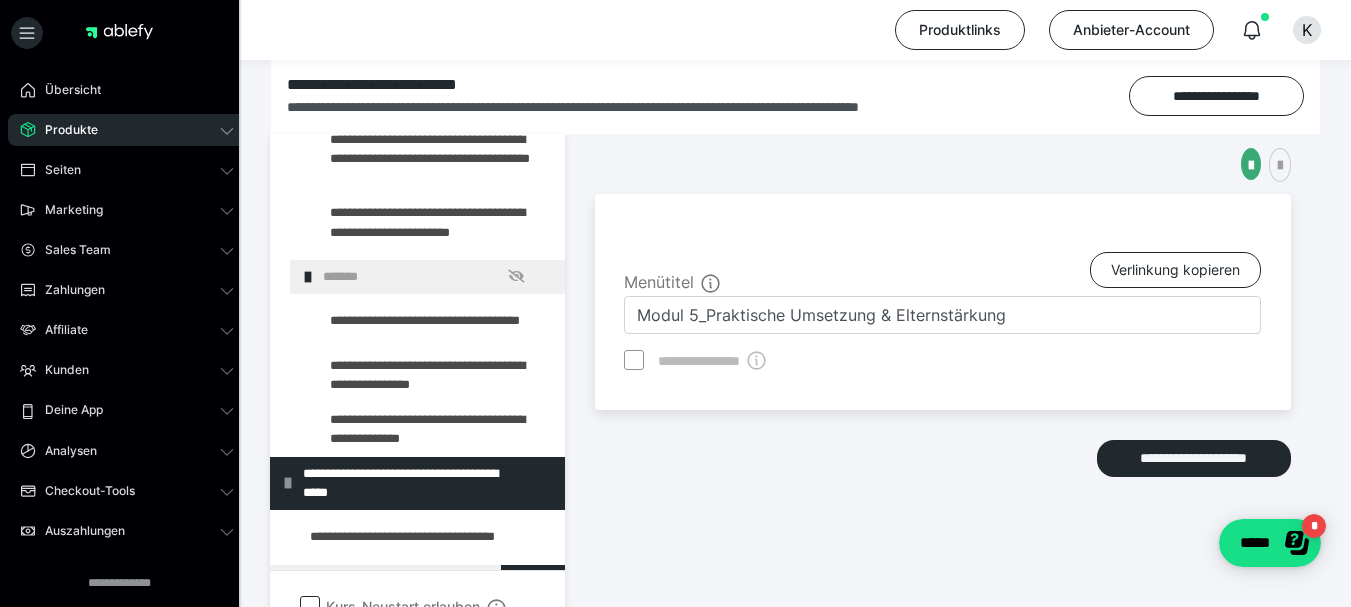 scroll, scrollTop: 1100, scrollLeft: 0, axis: vertical 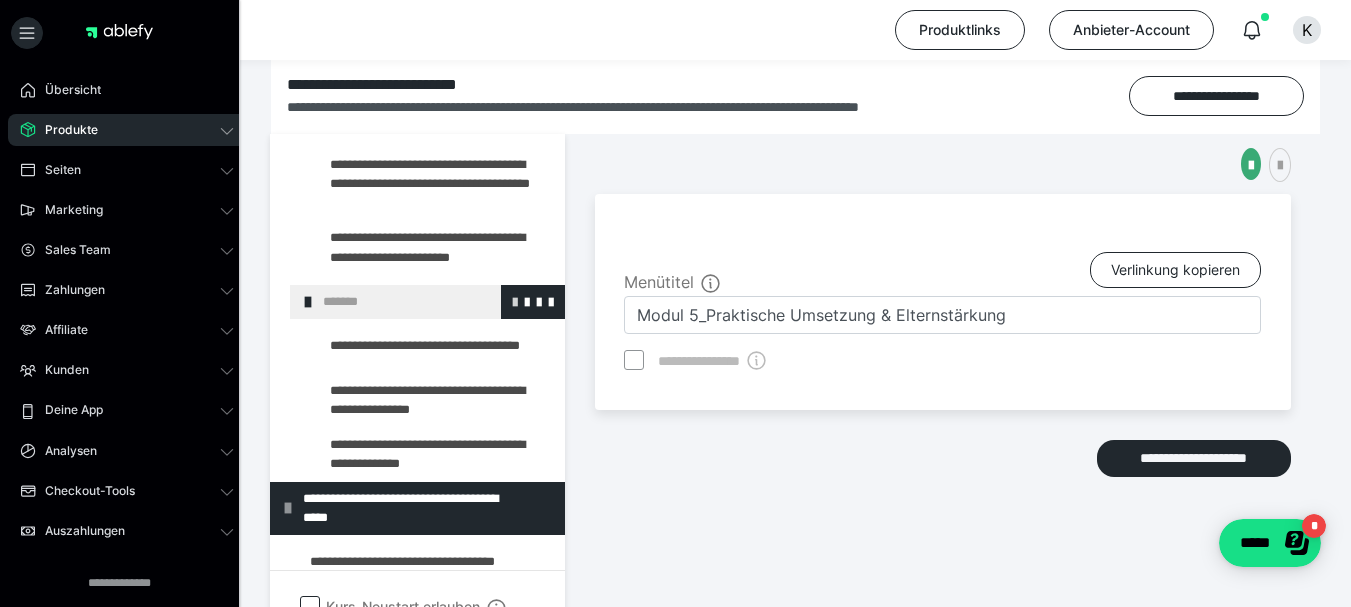 click at bounding box center (515, 301) 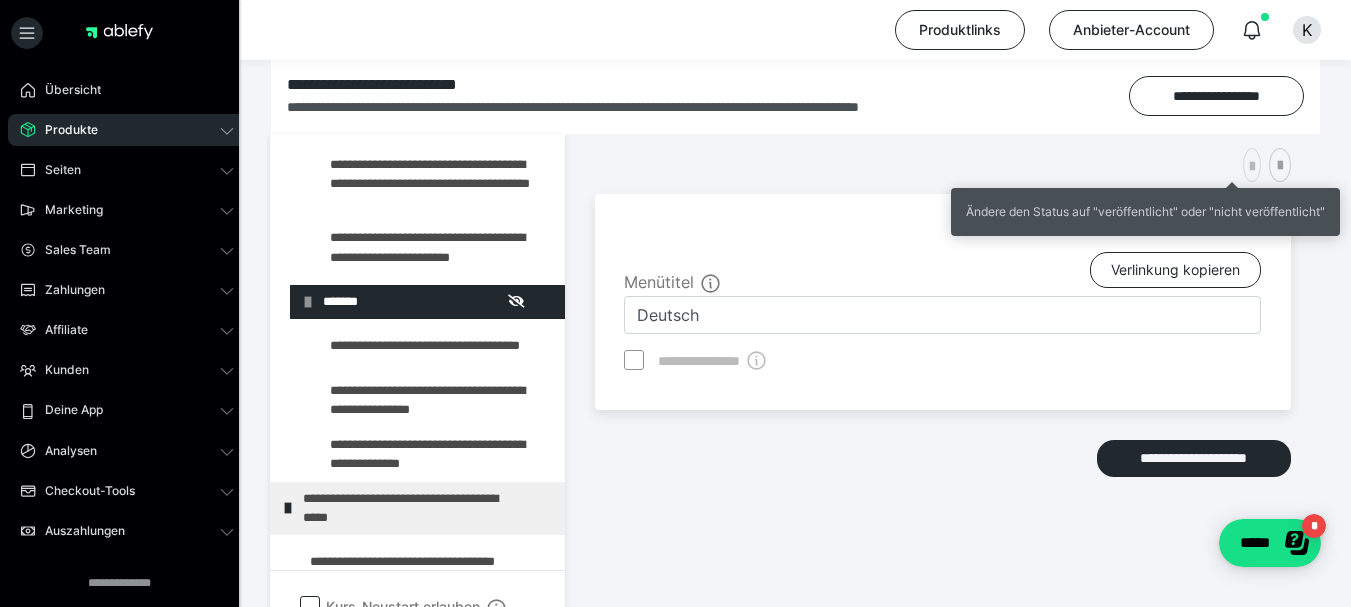 click at bounding box center [1252, 167] 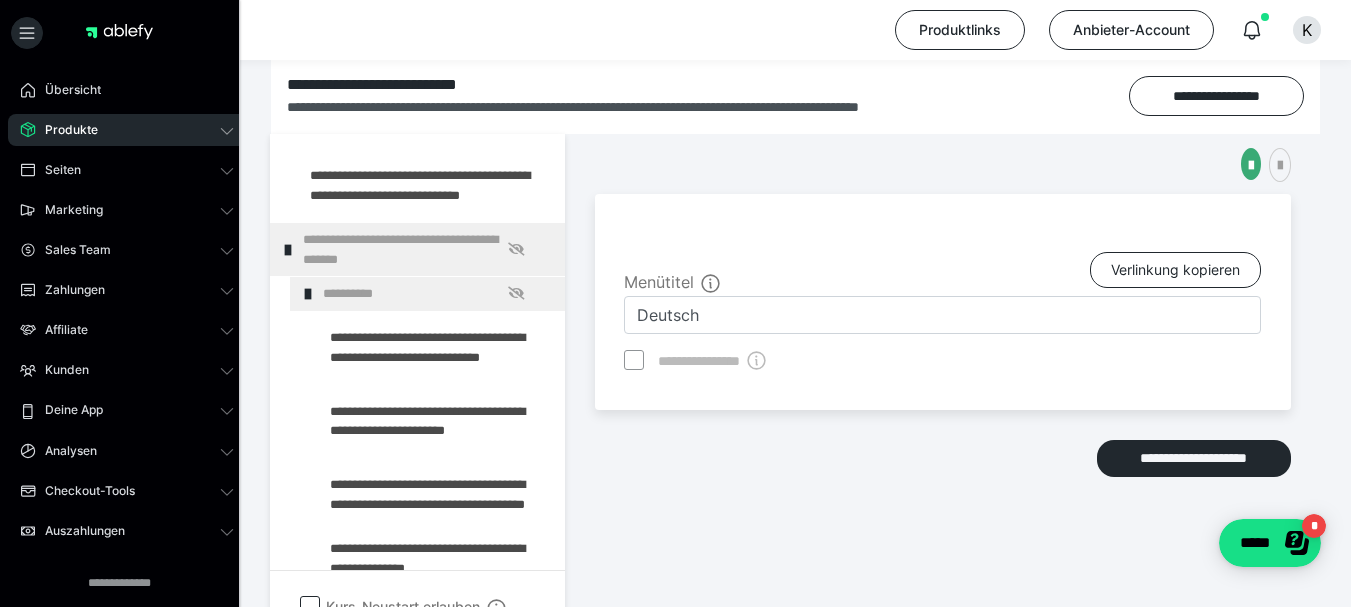 scroll, scrollTop: 400, scrollLeft: 0, axis: vertical 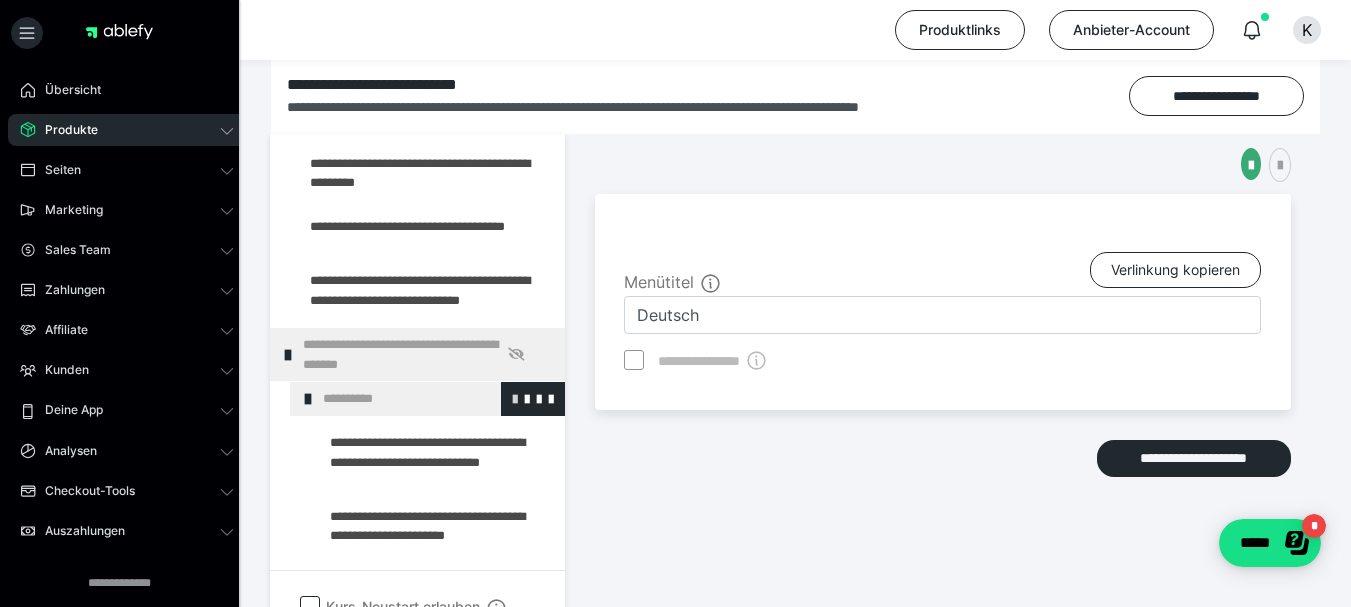 click at bounding box center [515, 398] 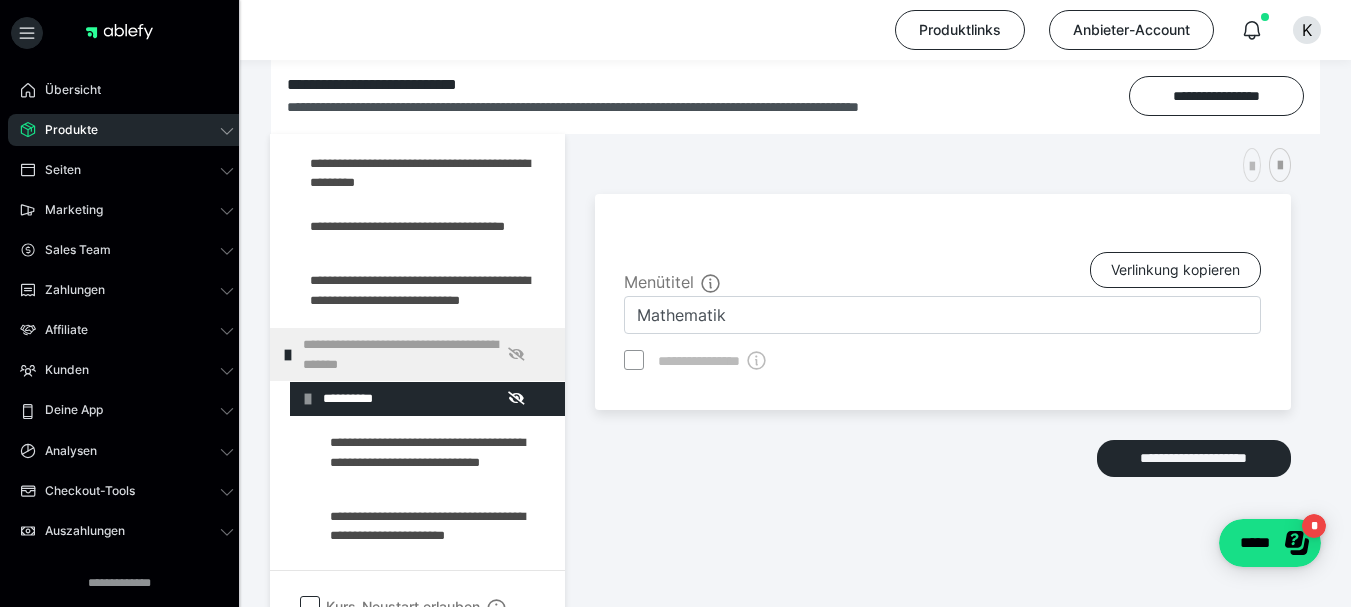 click at bounding box center (1252, 167) 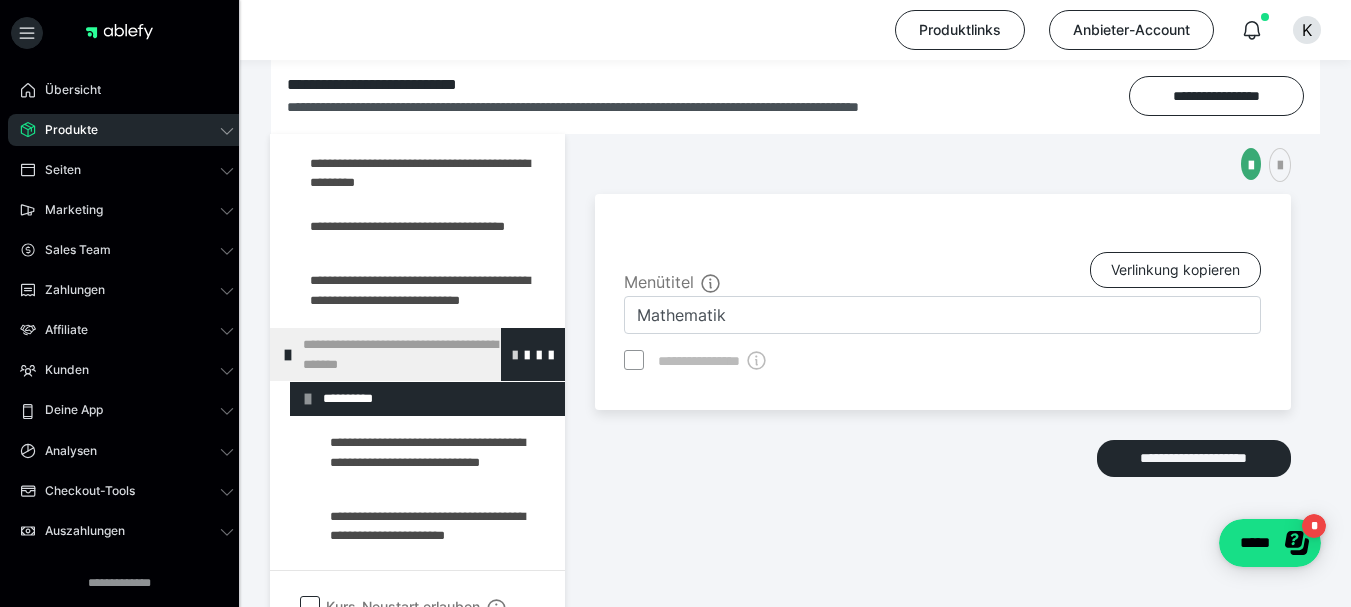 click at bounding box center (515, 354) 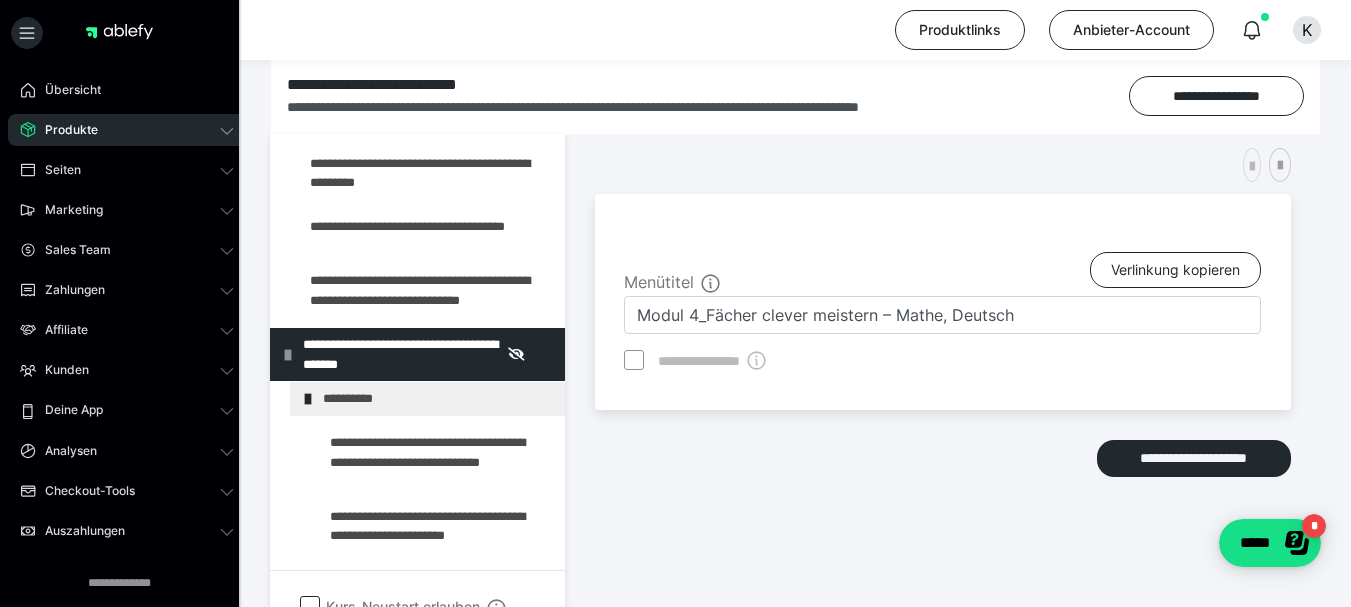click at bounding box center (1252, 165) 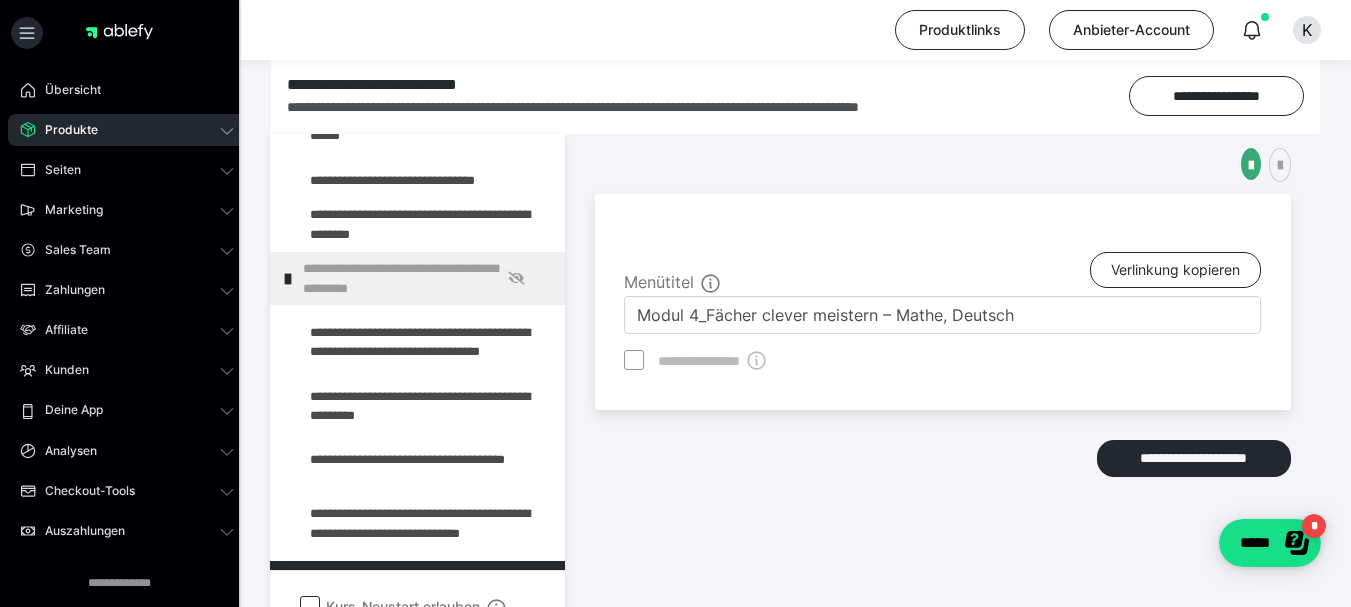 scroll, scrollTop: 100, scrollLeft: 0, axis: vertical 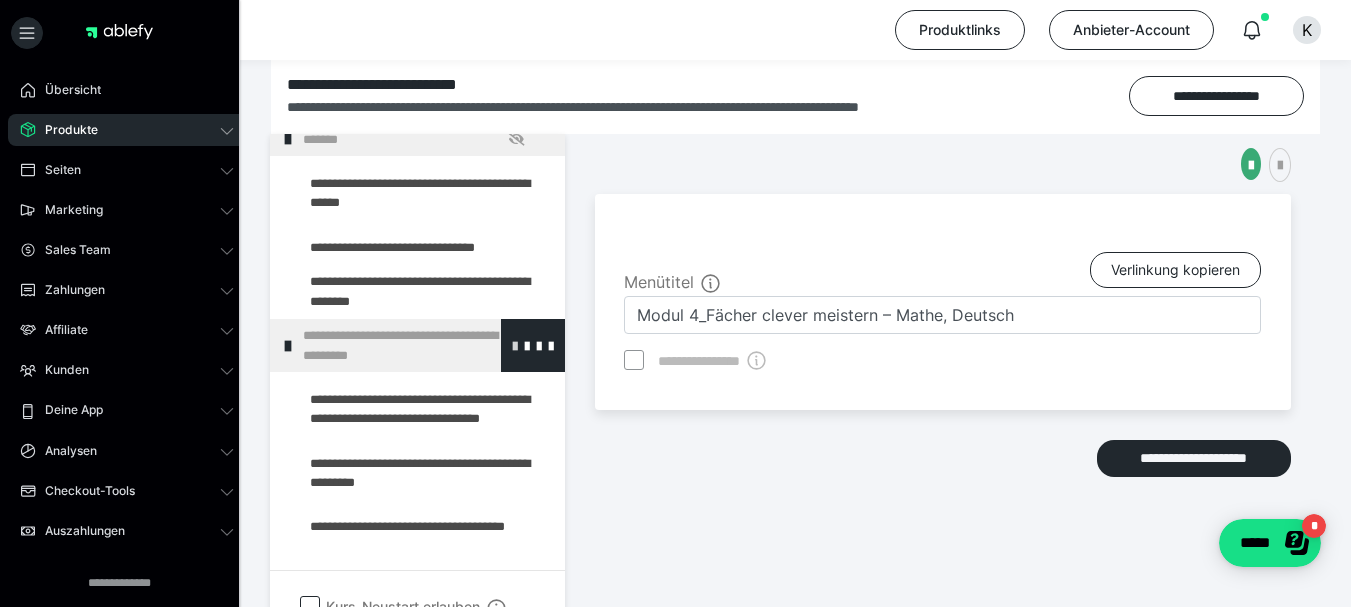 click at bounding box center (515, 345) 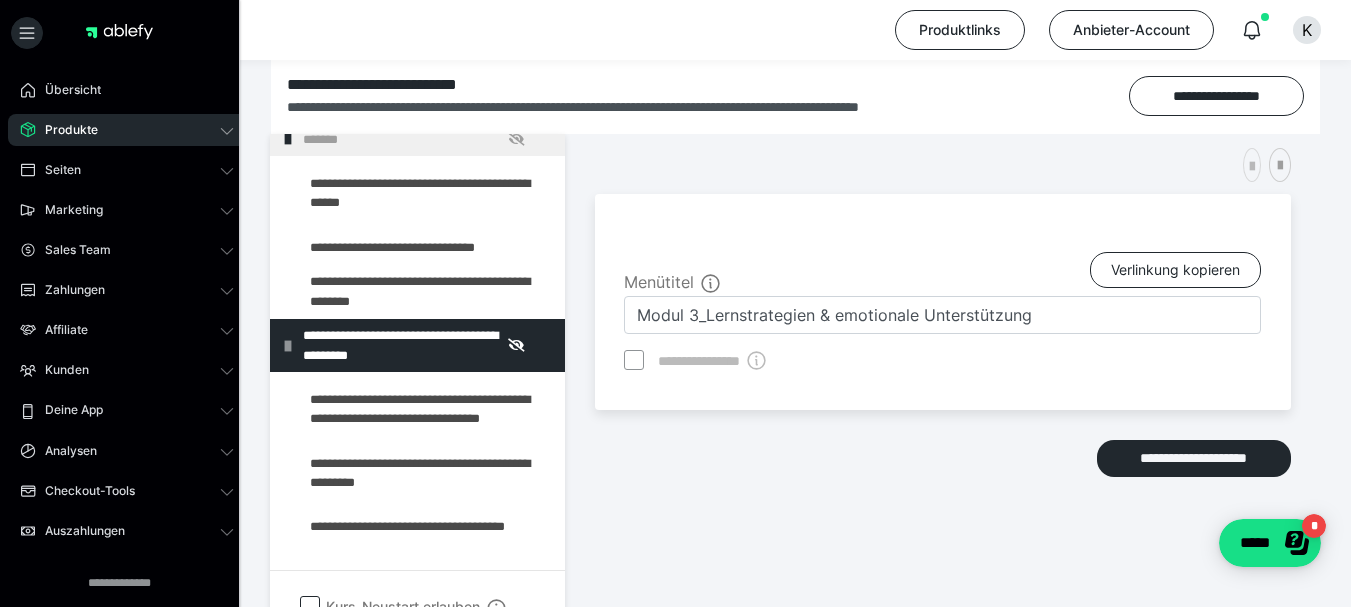 click at bounding box center (1252, 167) 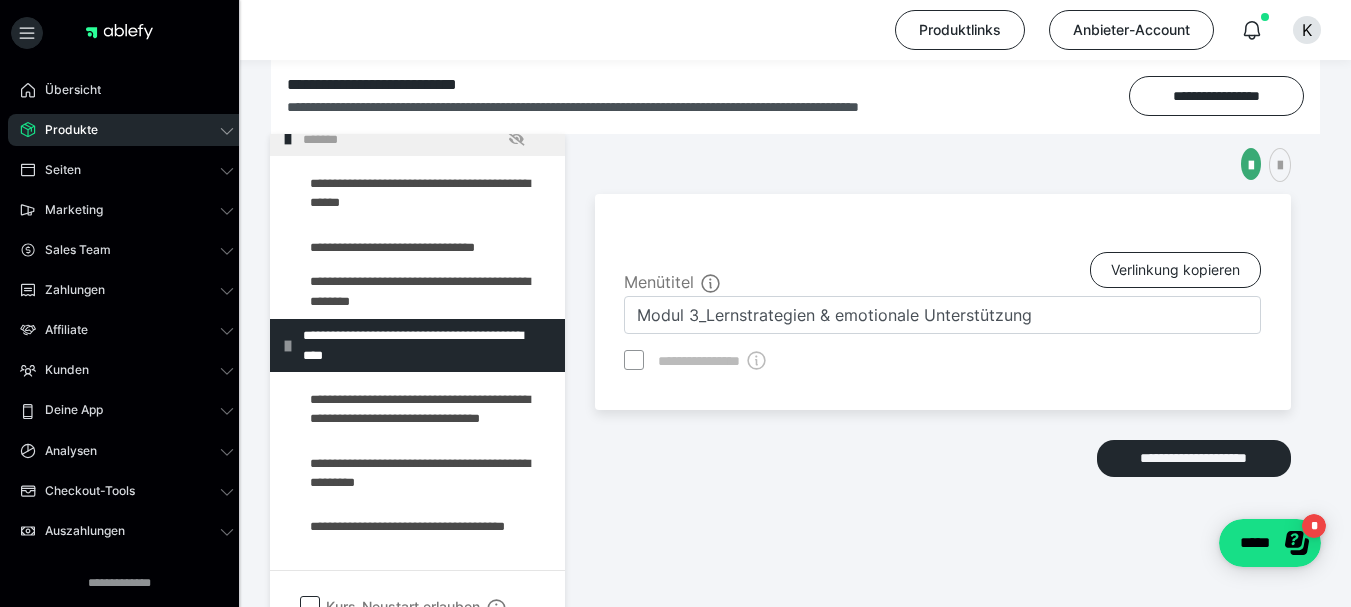 scroll, scrollTop: 0, scrollLeft: 0, axis: both 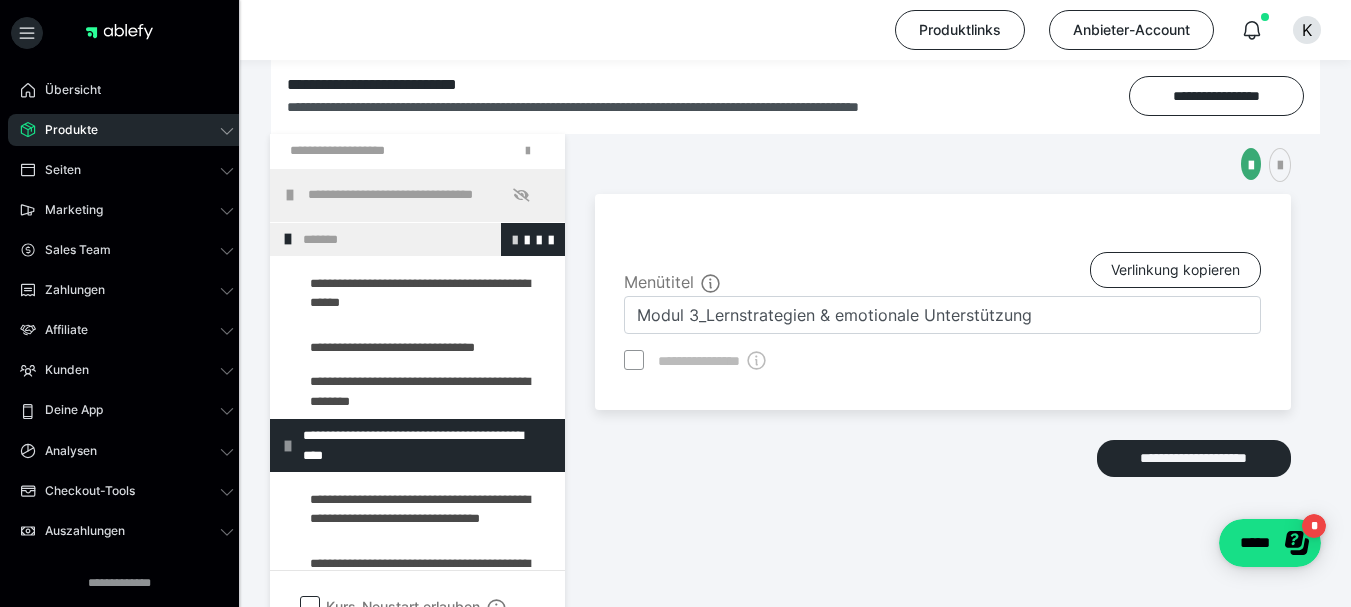click at bounding box center (515, 239) 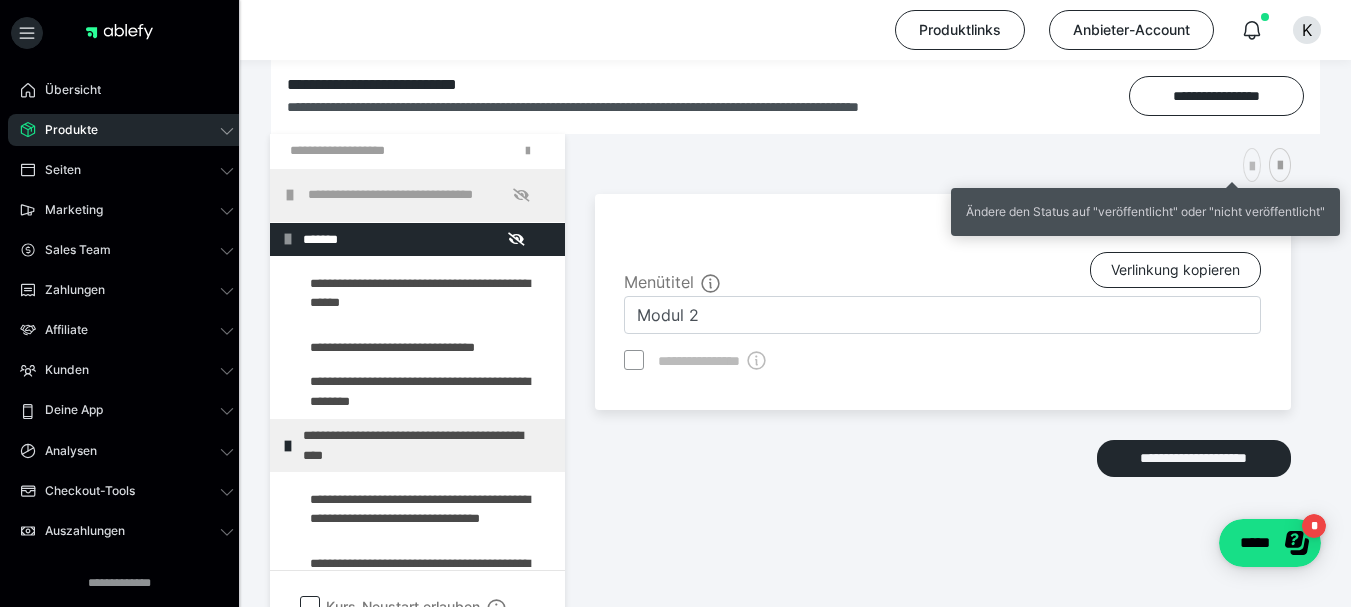 click at bounding box center [1252, 167] 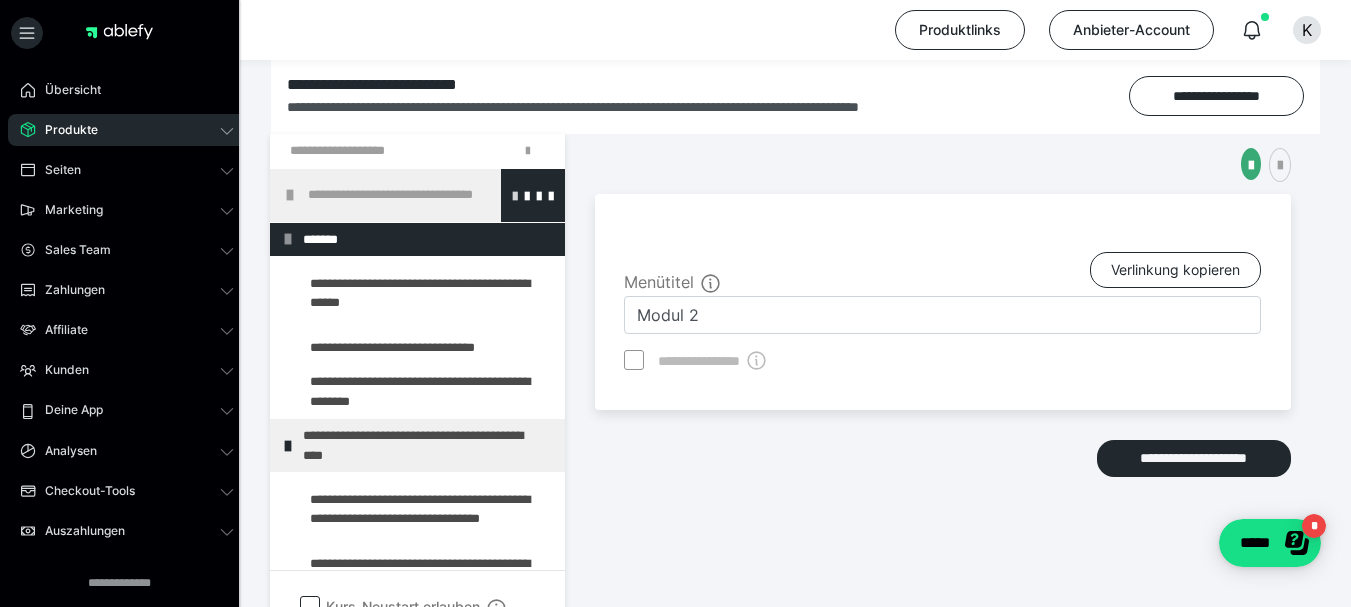 click at bounding box center [515, 195] 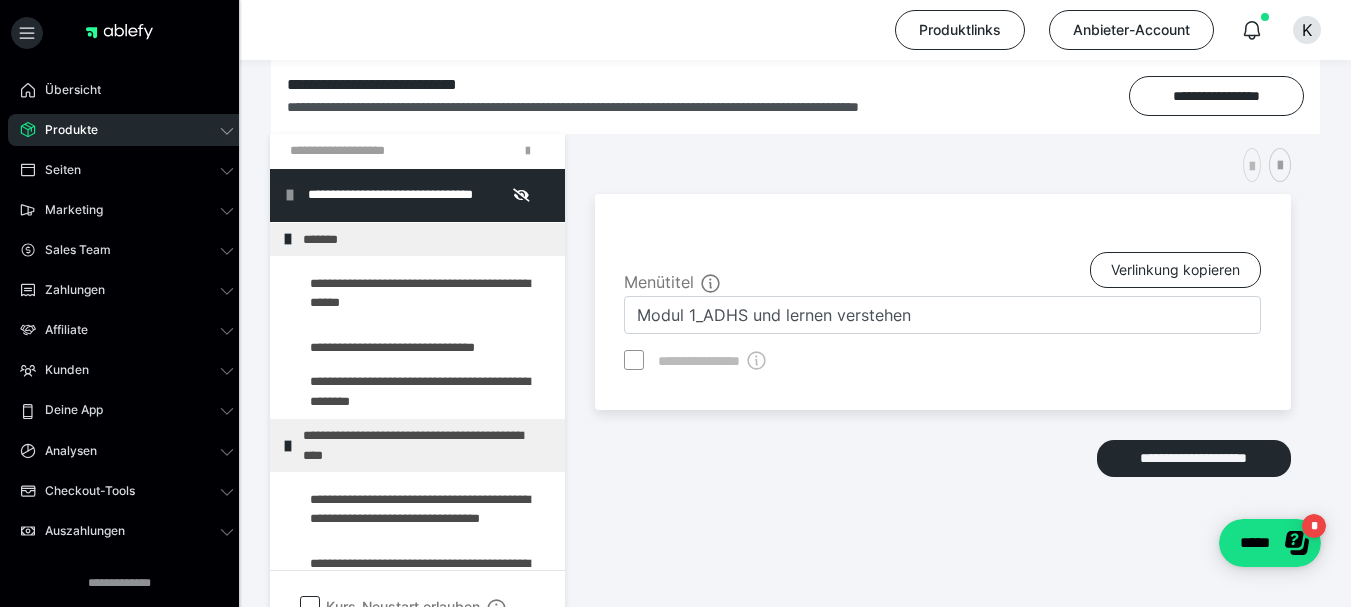 click at bounding box center [1252, 167] 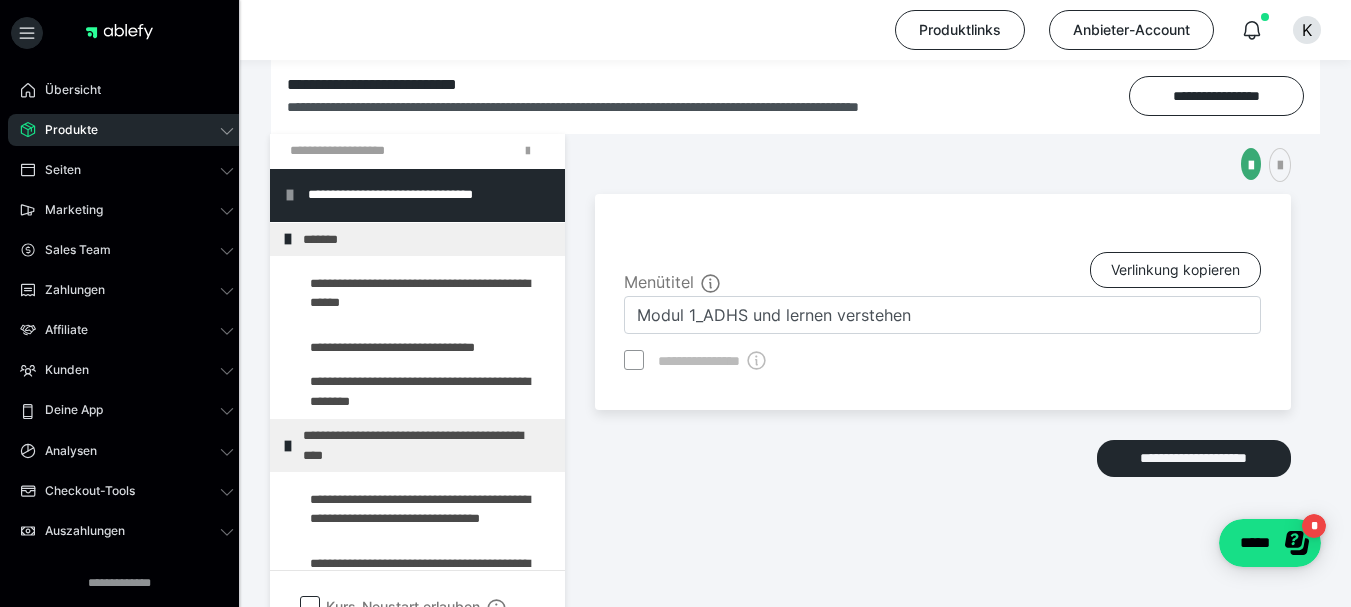 scroll, scrollTop: 200, scrollLeft: 0, axis: vertical 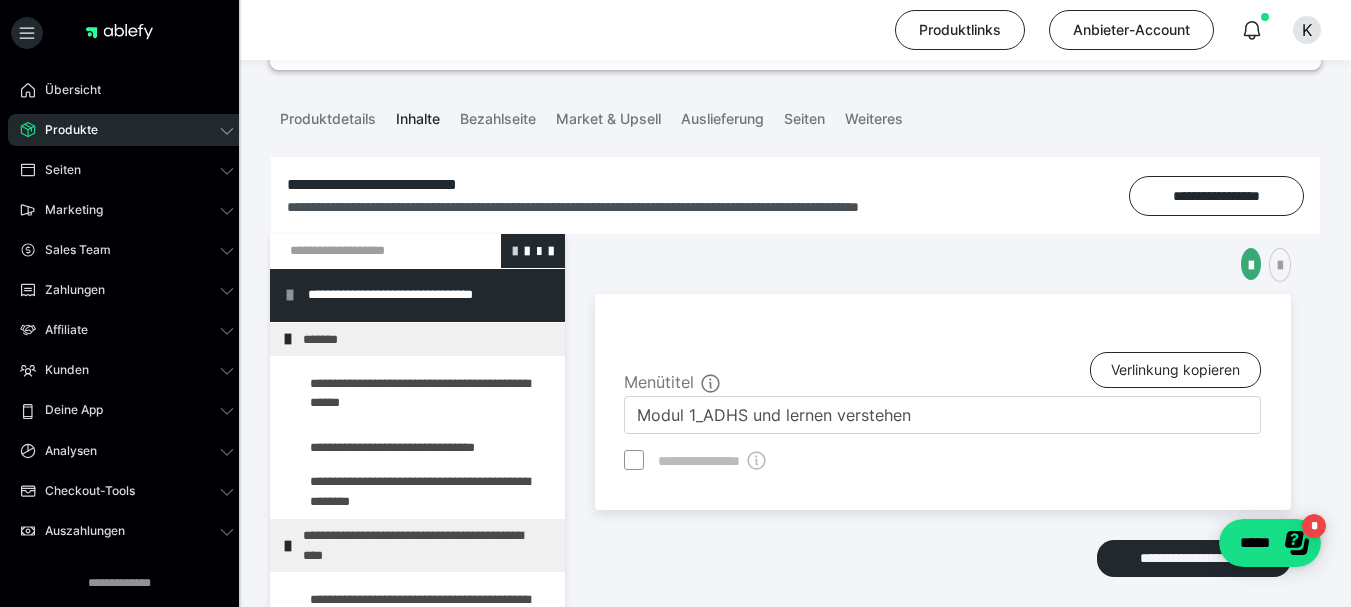 click at bounding box center [515, 250] 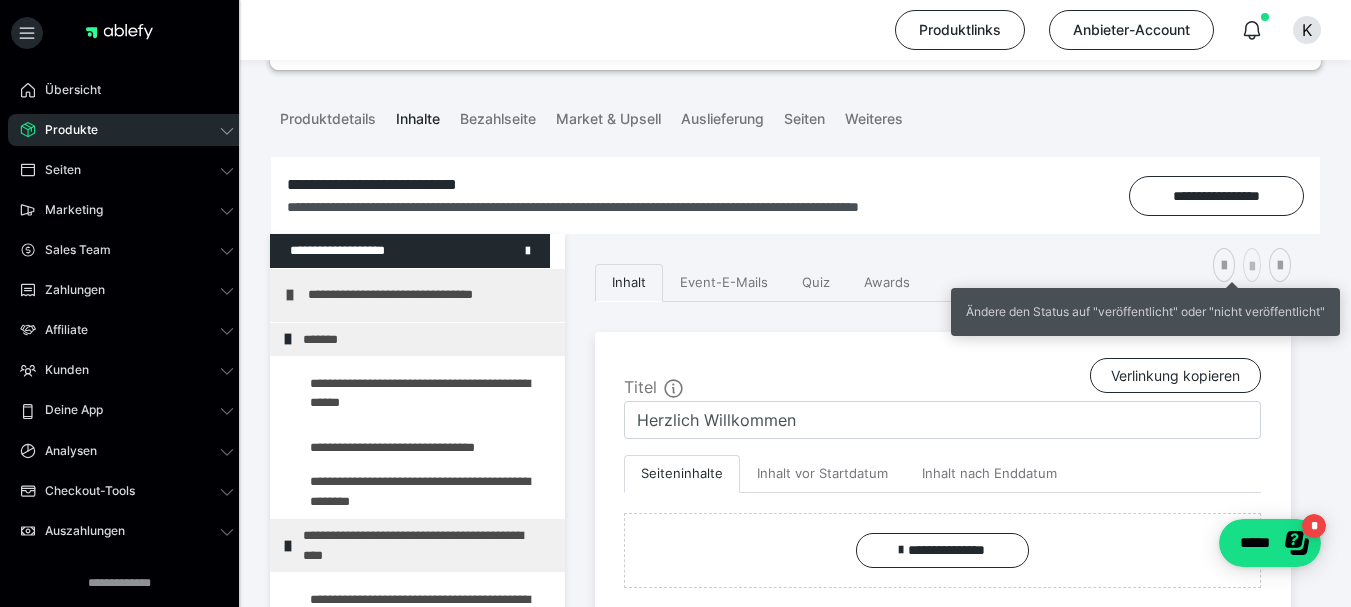 click at bounding box center (1252, 267) 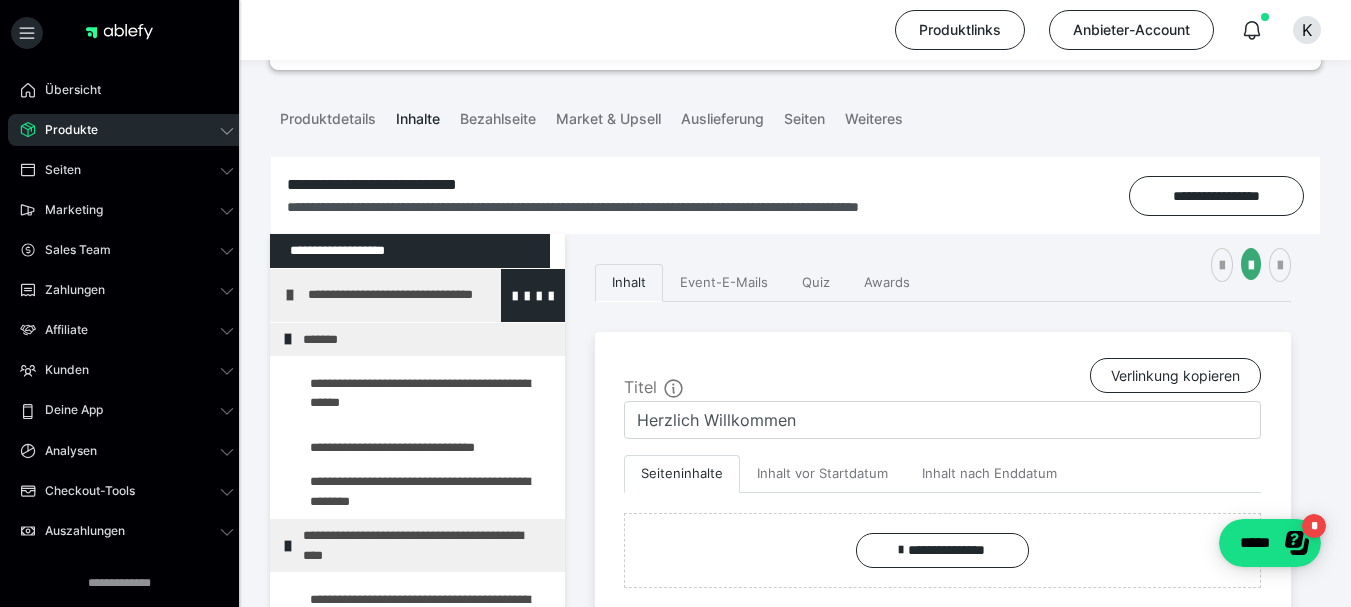 click at bounding box center [290, 295] 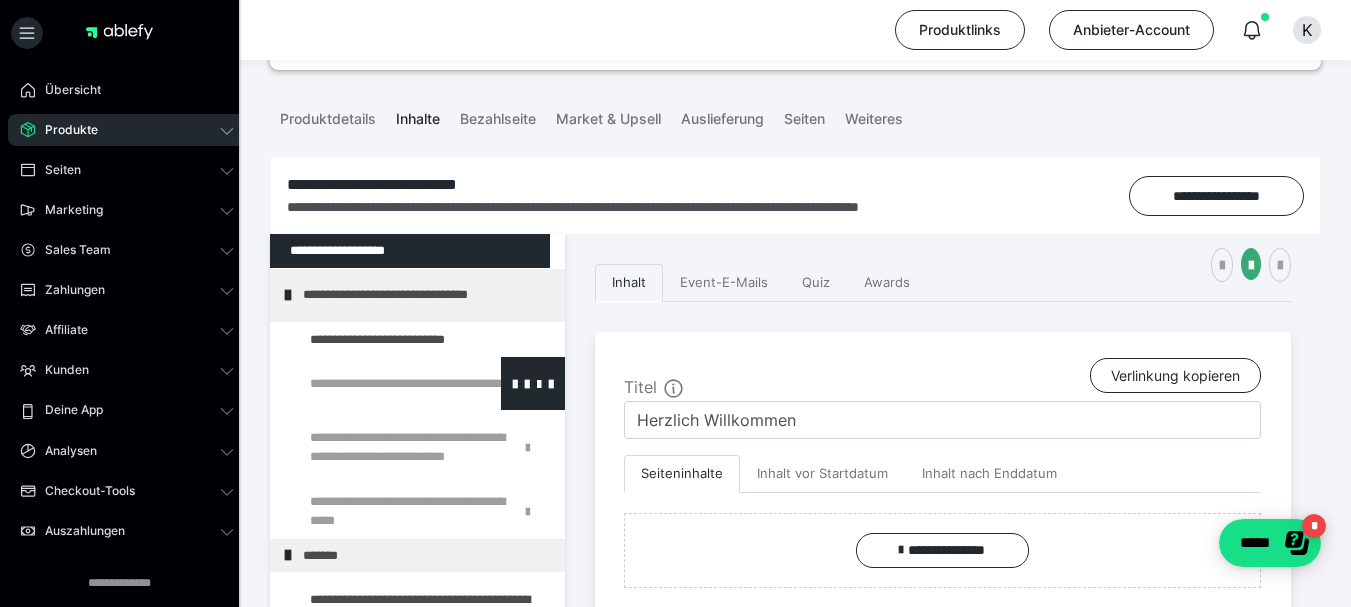 click at bounding box center [375, 383] 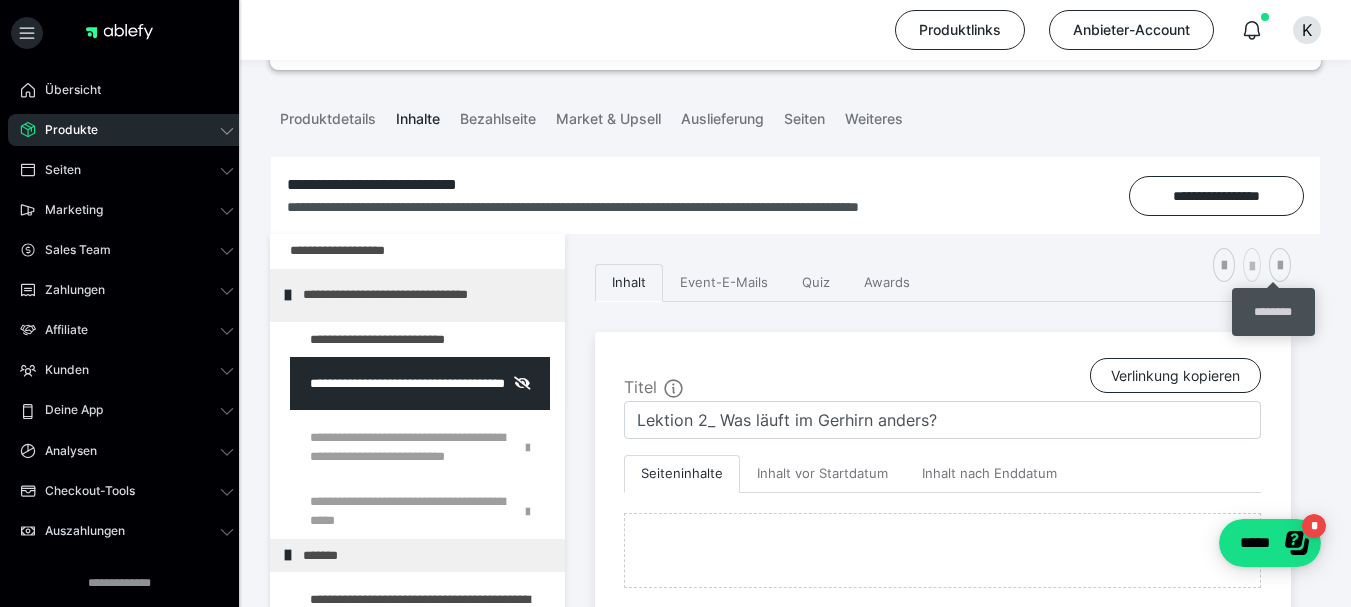 click at bounding box center [1252, 267] 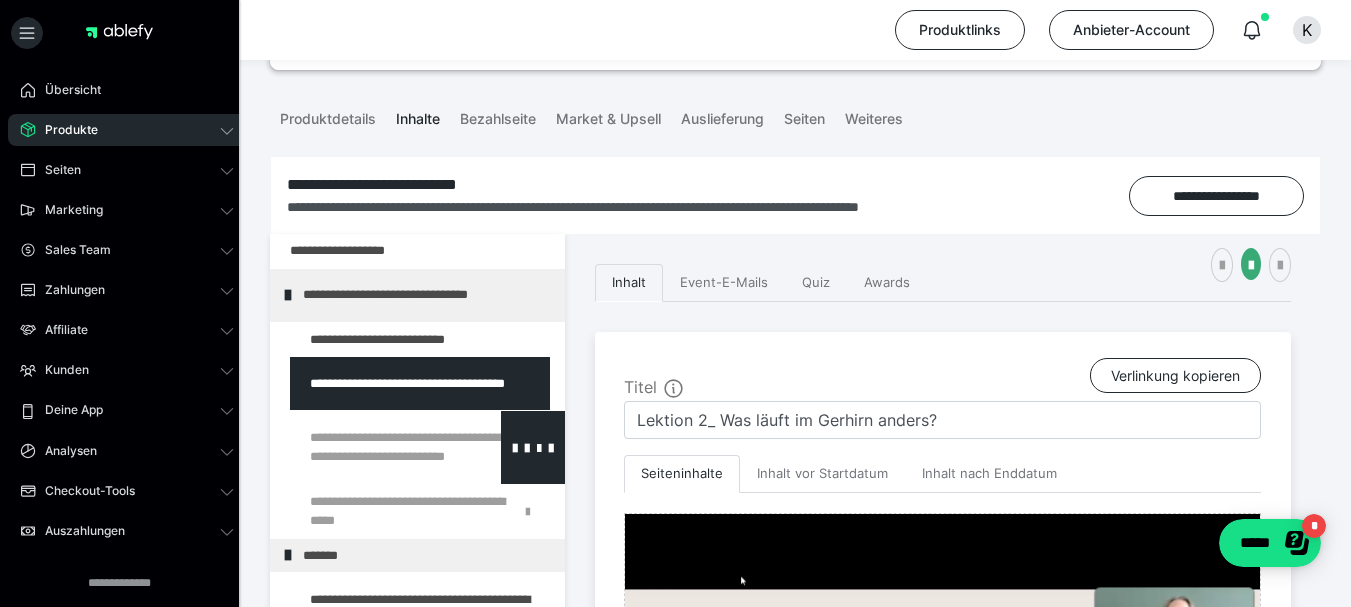 click at bounding box center (375, 447) 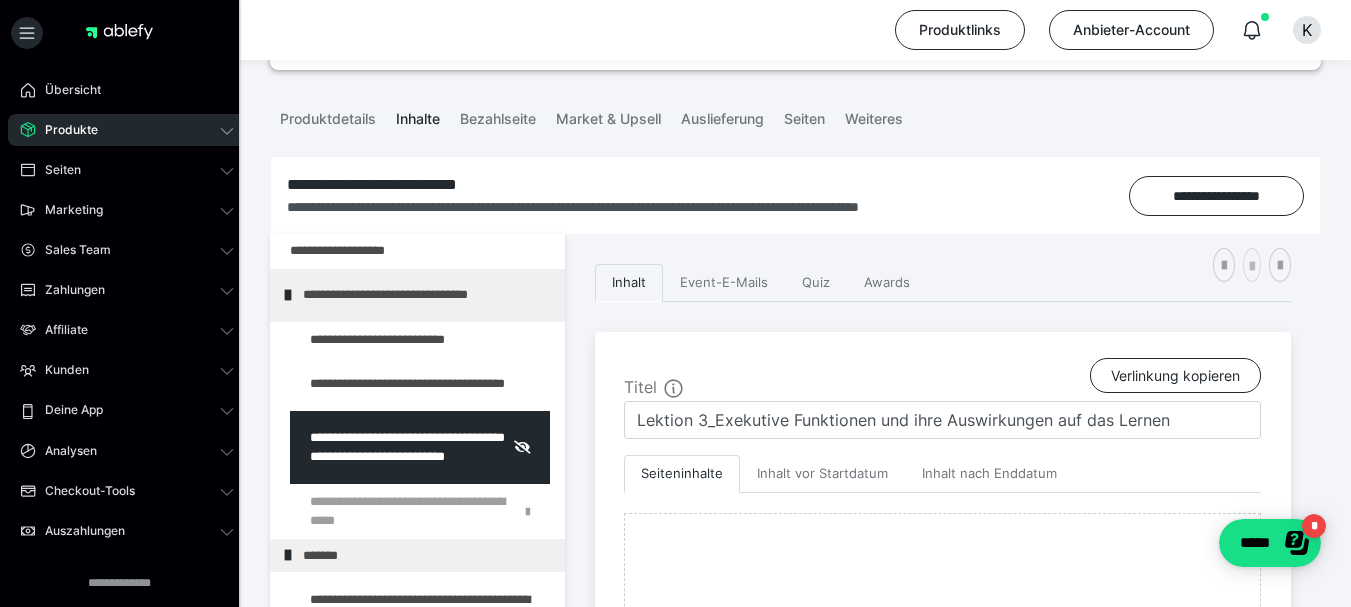 click at bounding box center (1252, 267) 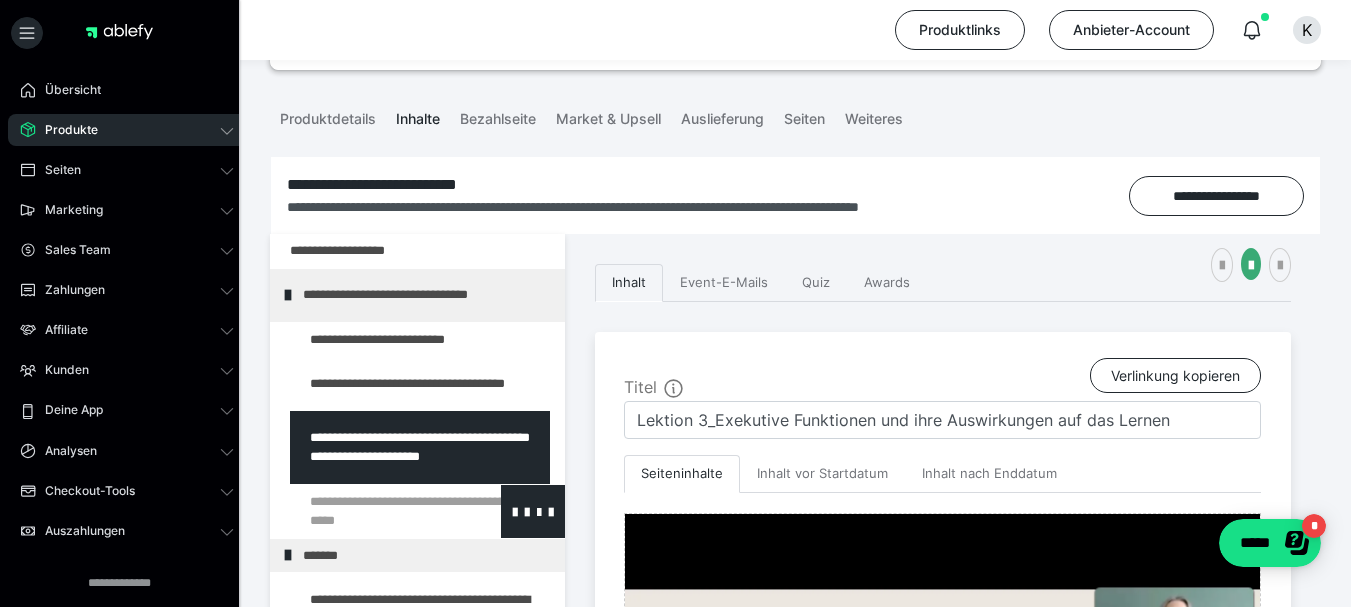 click at bounding box center (375, 511) 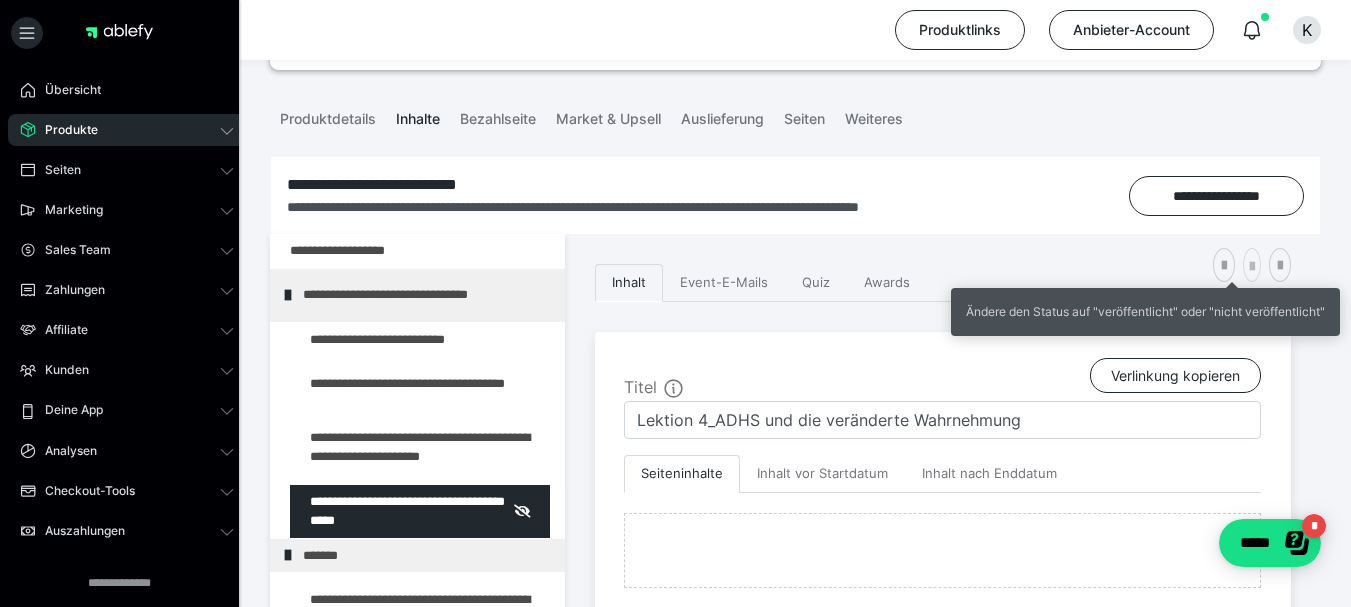 click at bounding box center [1252, 265] 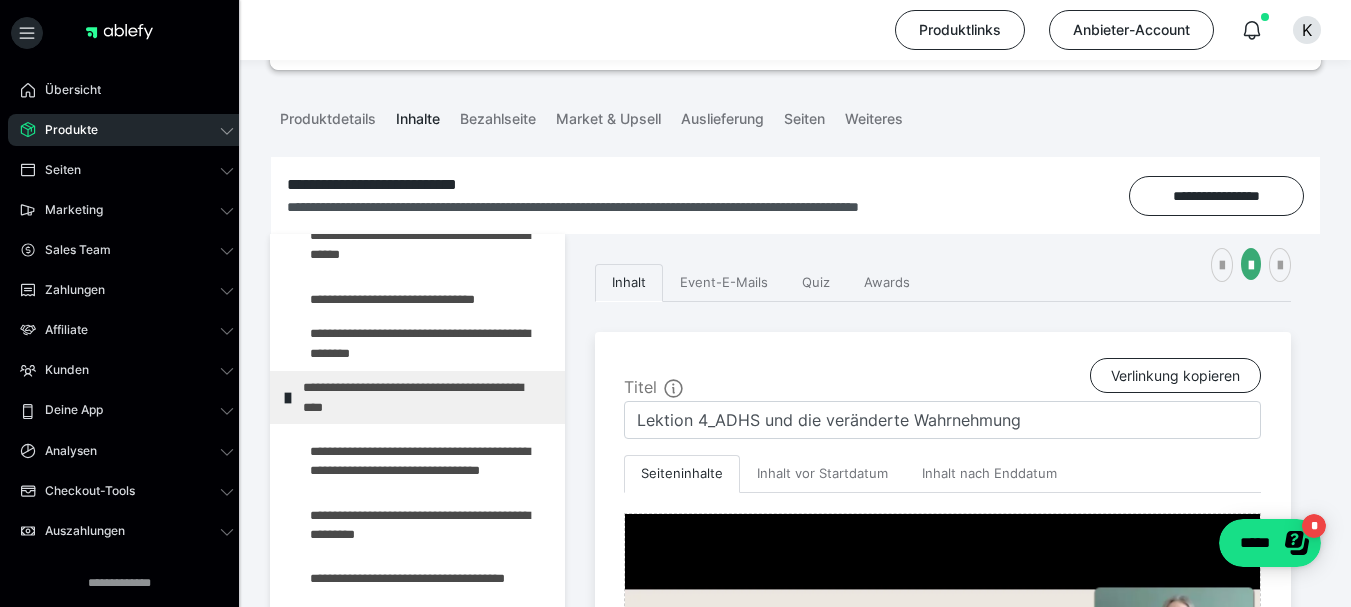 scroll, scrollTop: 0, scrollLeft: 0, axis: both 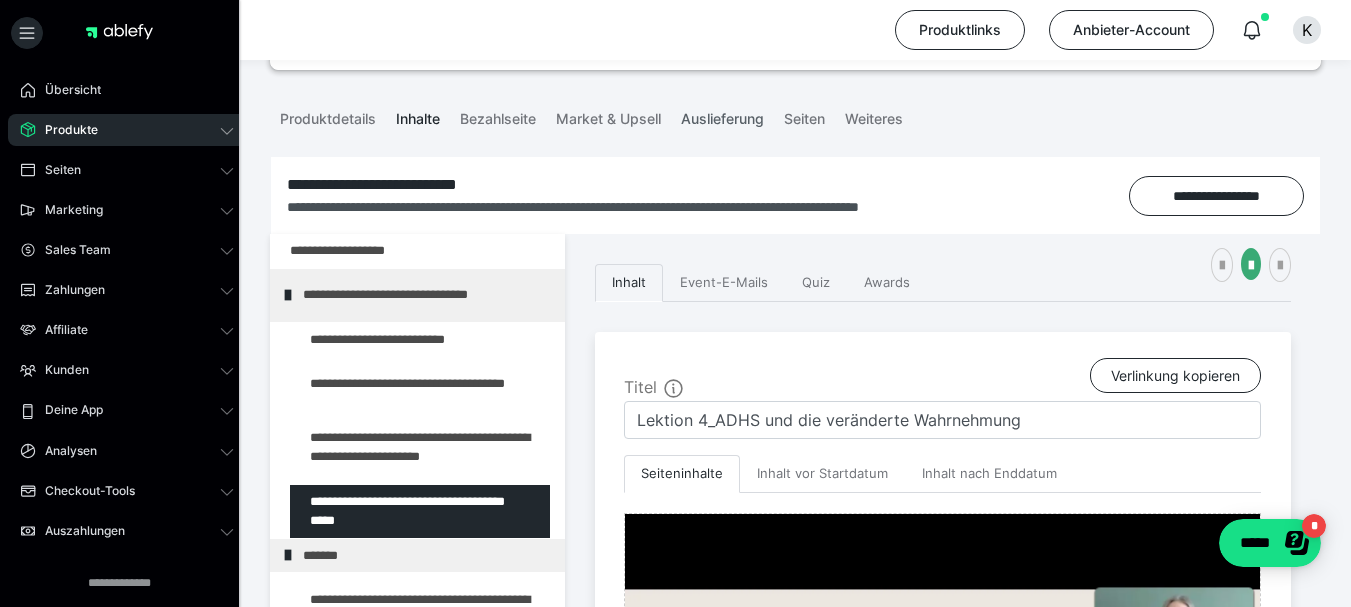 click on "Auslieferung" at bounding box center [722, 115] 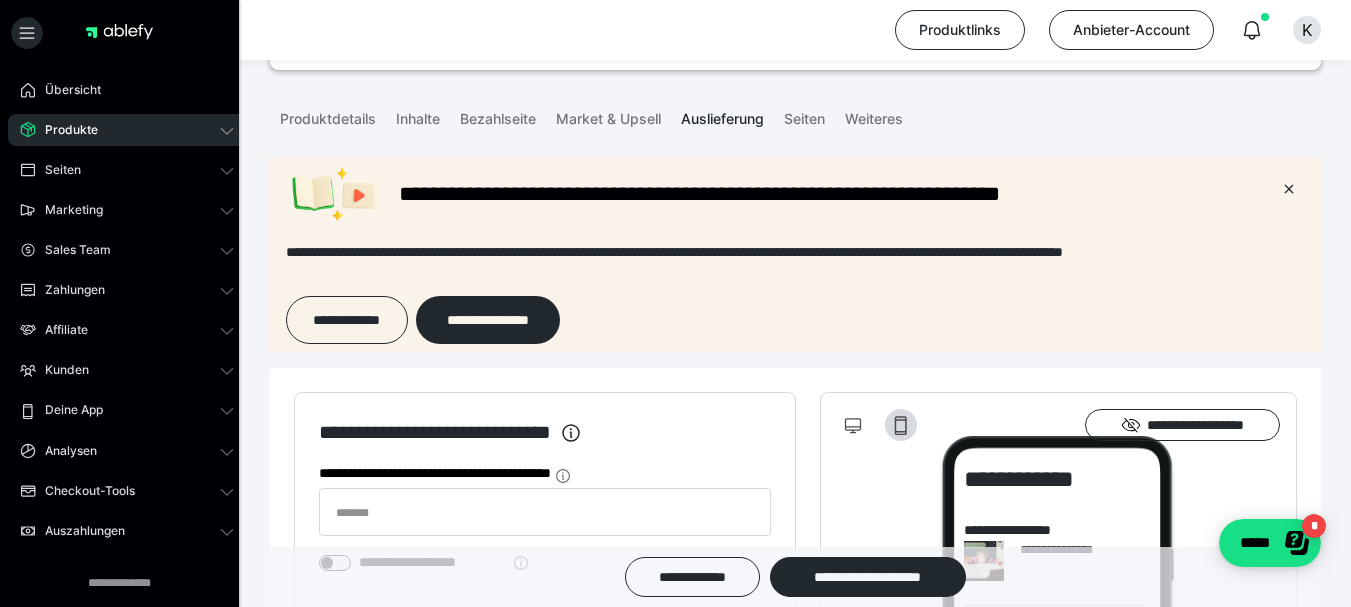 scroll, scrollTop: 0, scrollLeft: 0, axis: both 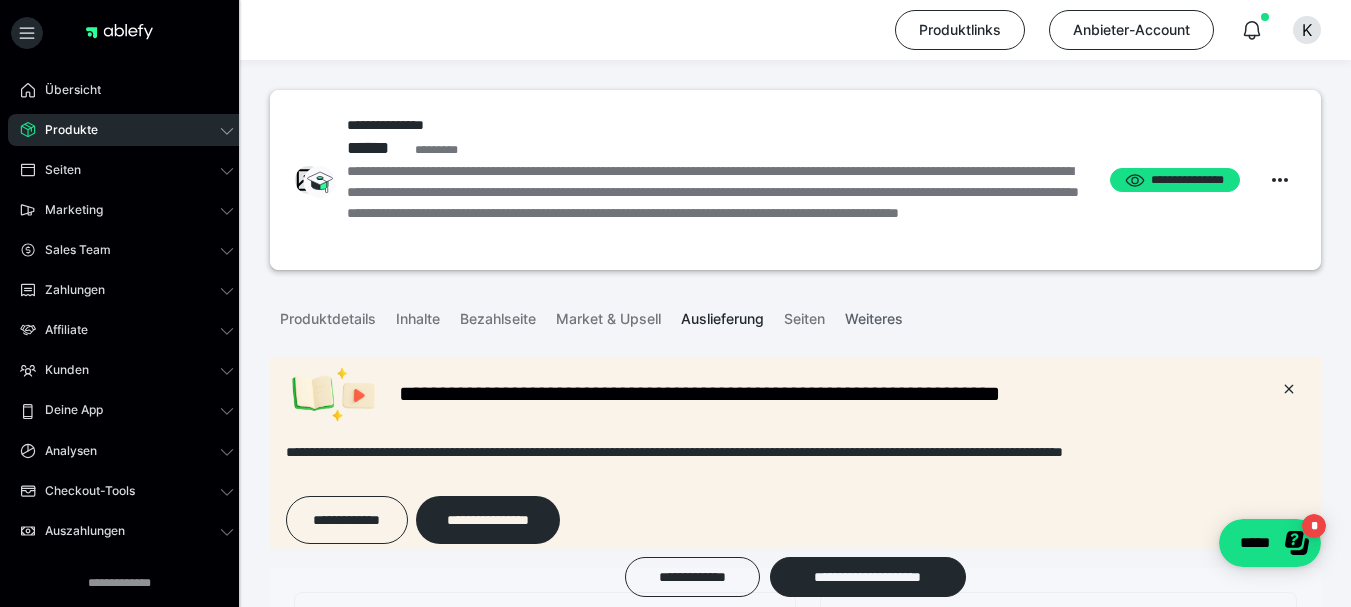 click on "Weiteres" at bounding box center (874, 315) 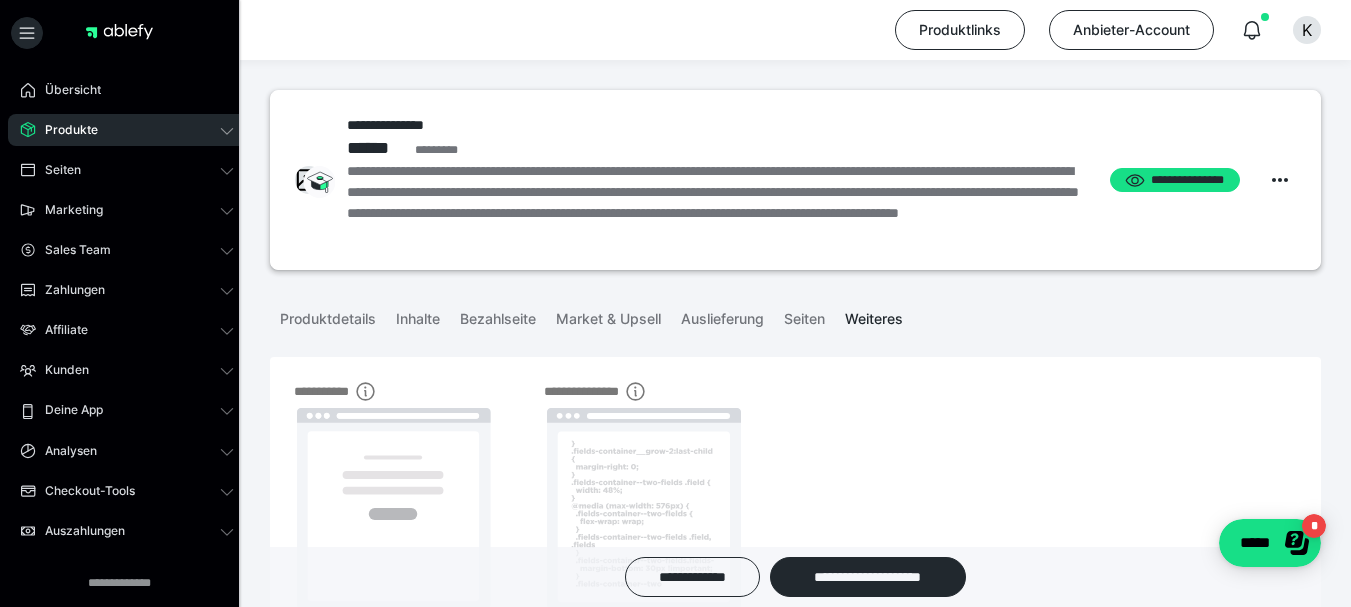 scroll, scrollTop: 0, scrollLeft: 0, axis: both 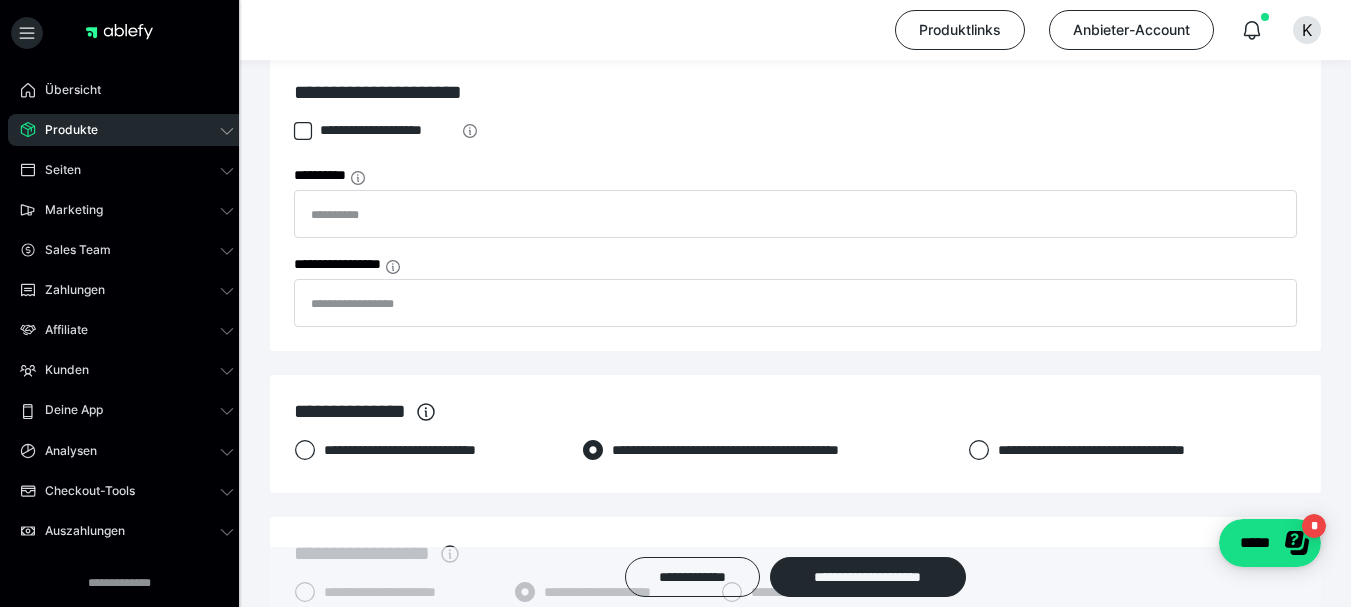 click 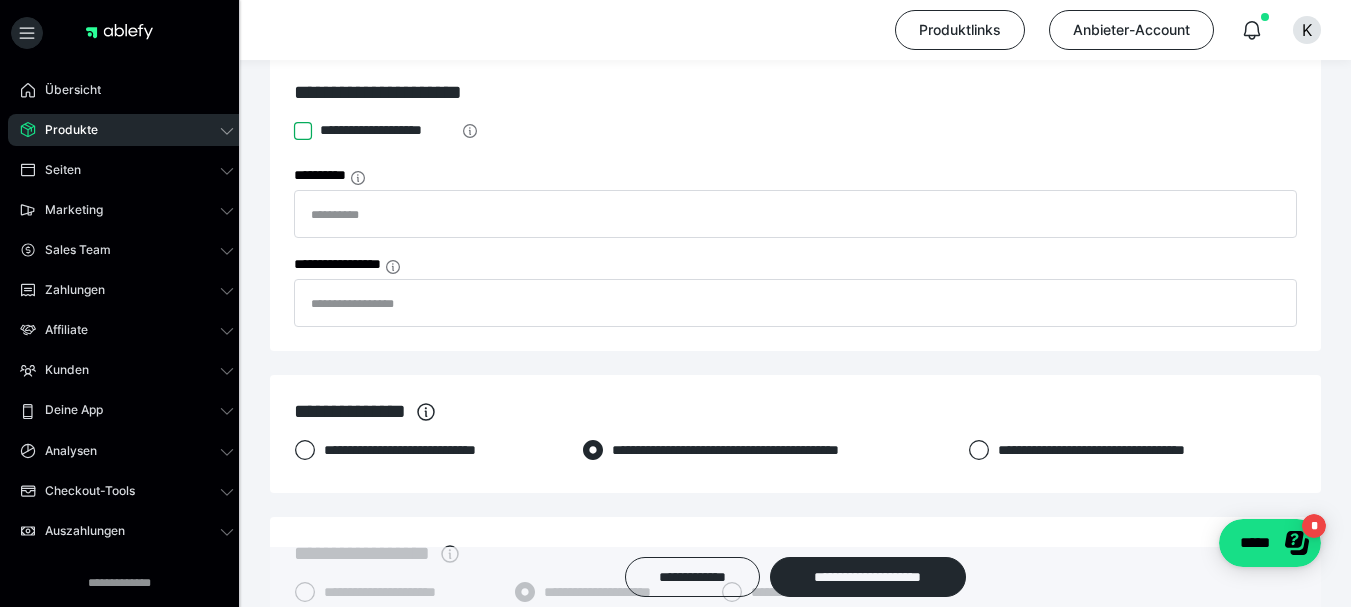 click on "**********" at bounding box center [294, 131] 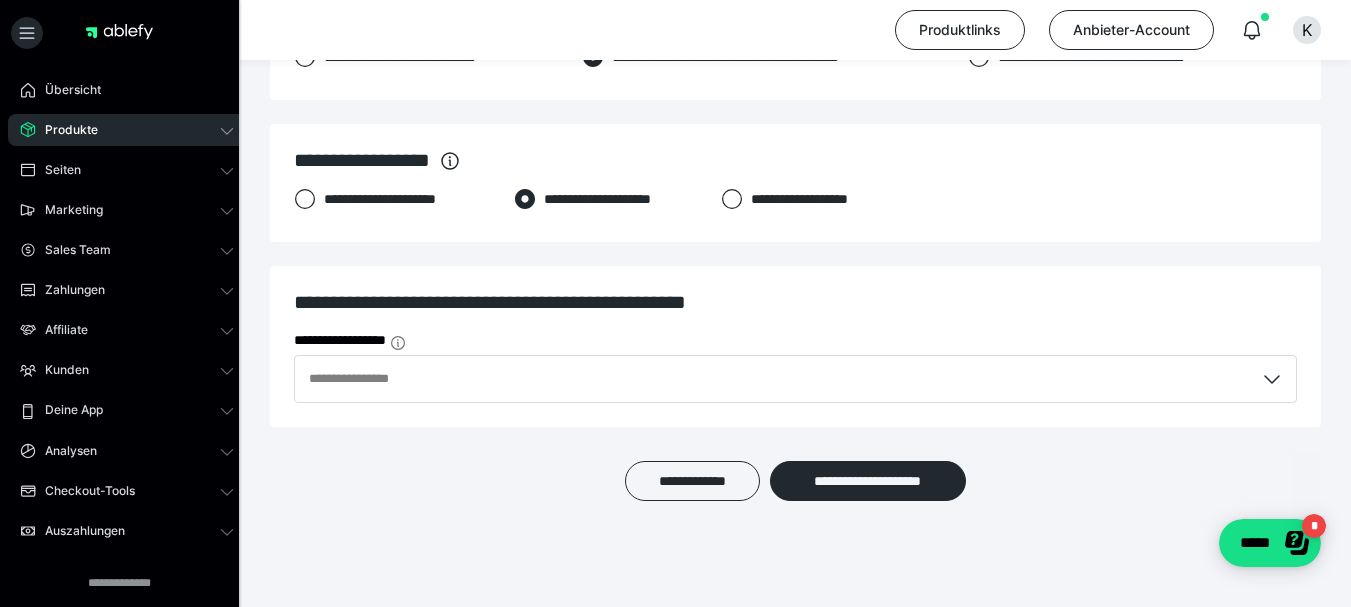 scroll, scrollTop: 1519, scrollLeft: 0, axis: vertical 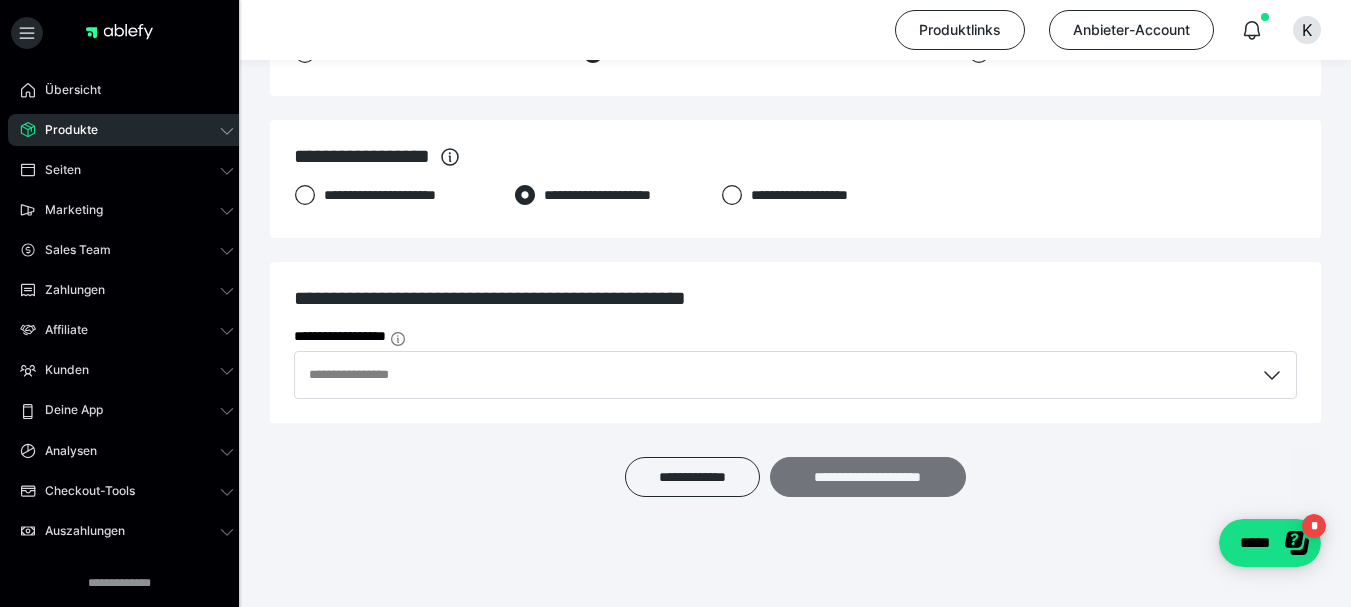 click on "**********" at bounding box center [868, 477] 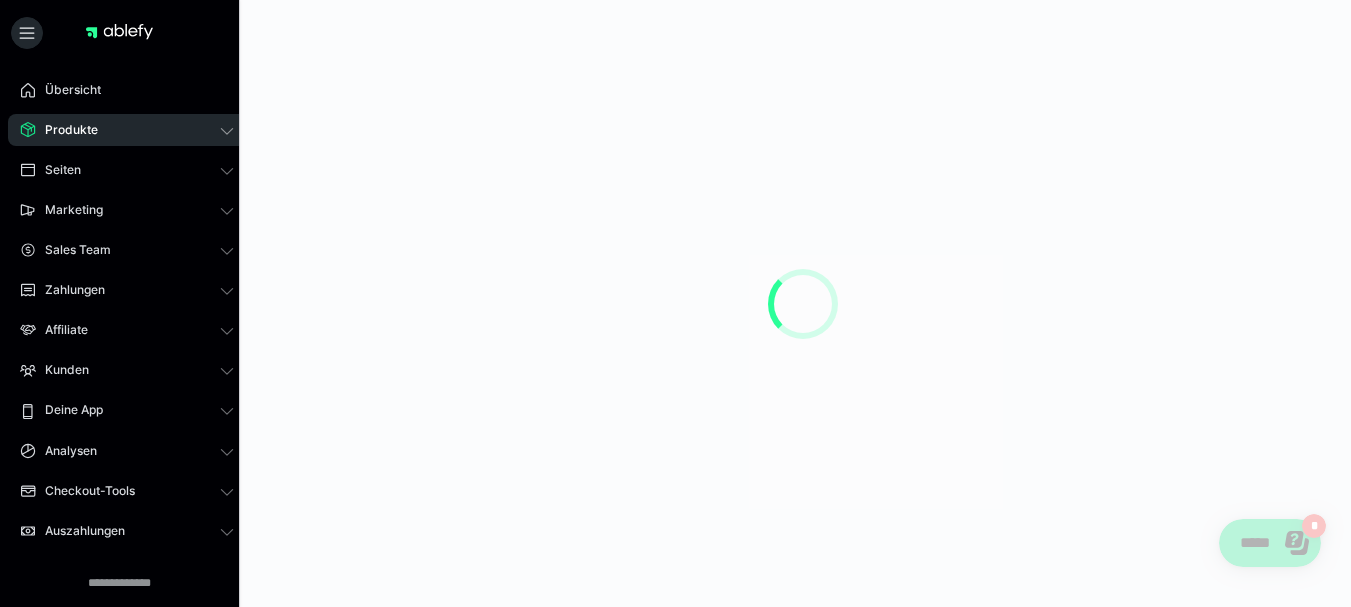 scroll, scrollTop: 0, scrollLeft: 0, axis: both 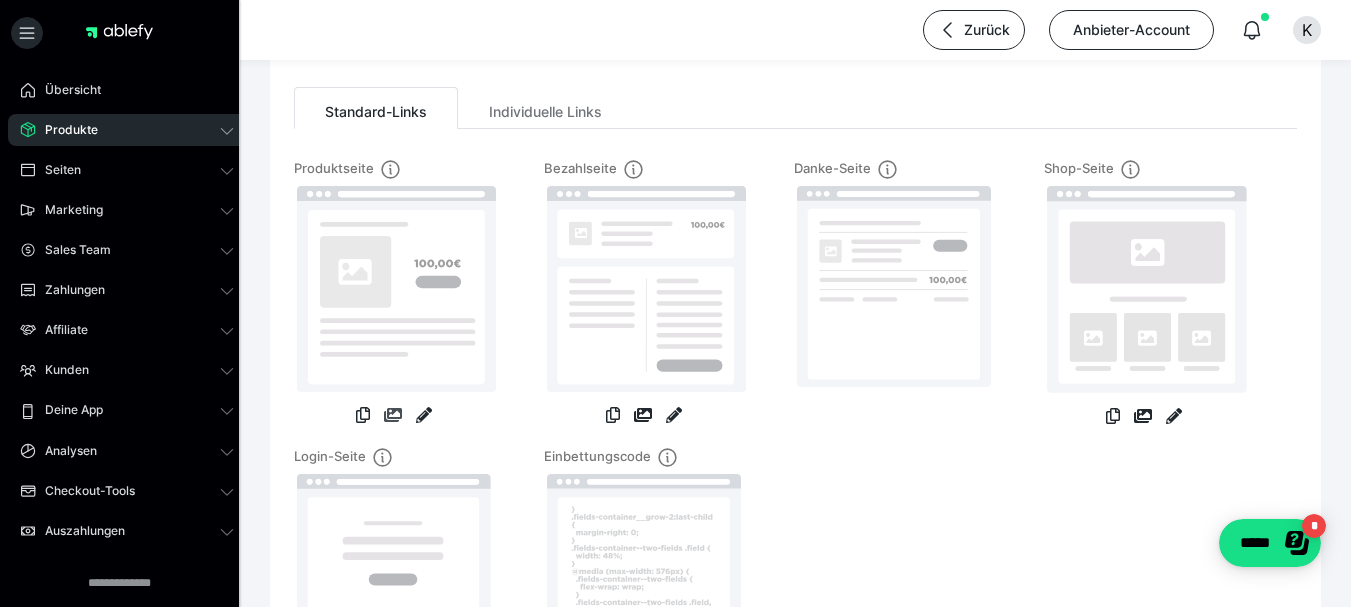 click at bounding box center [393, 415] 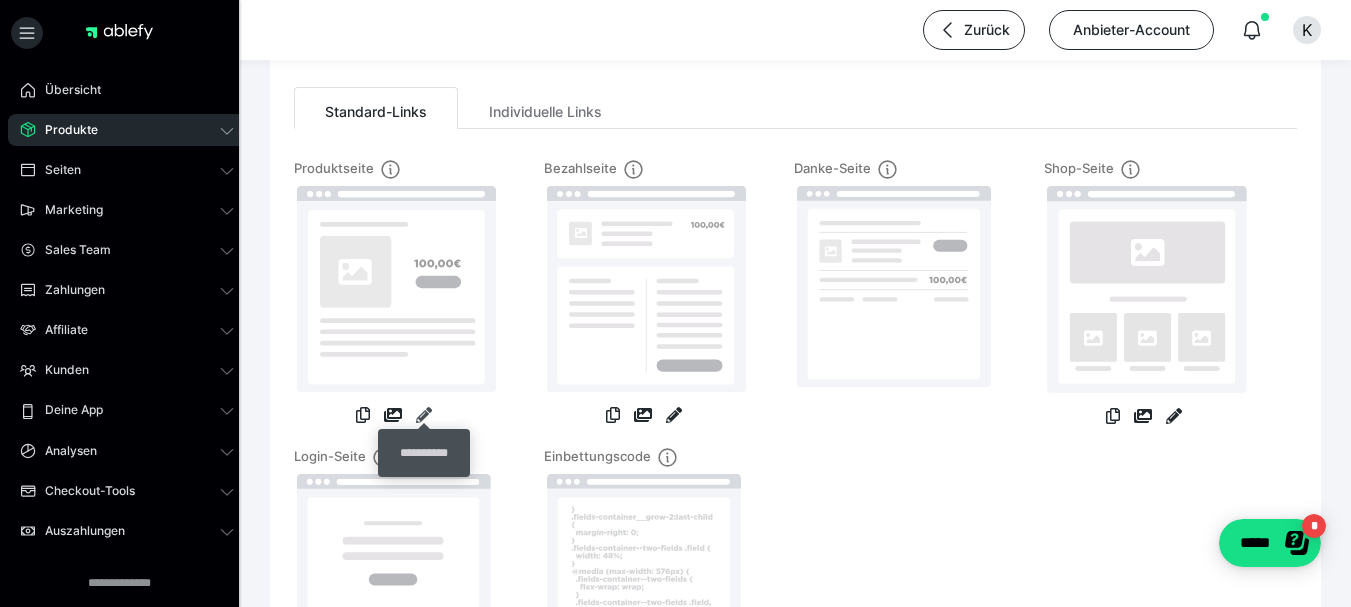 click at bounding box center [424, 415] 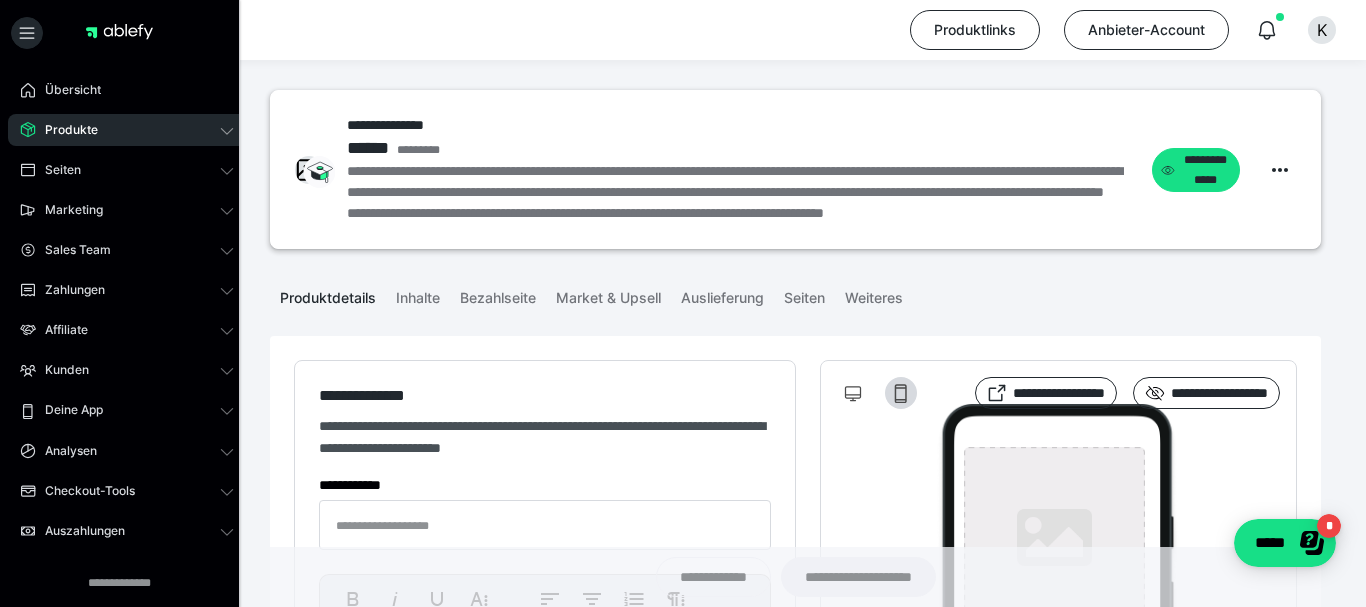 type on "**********" 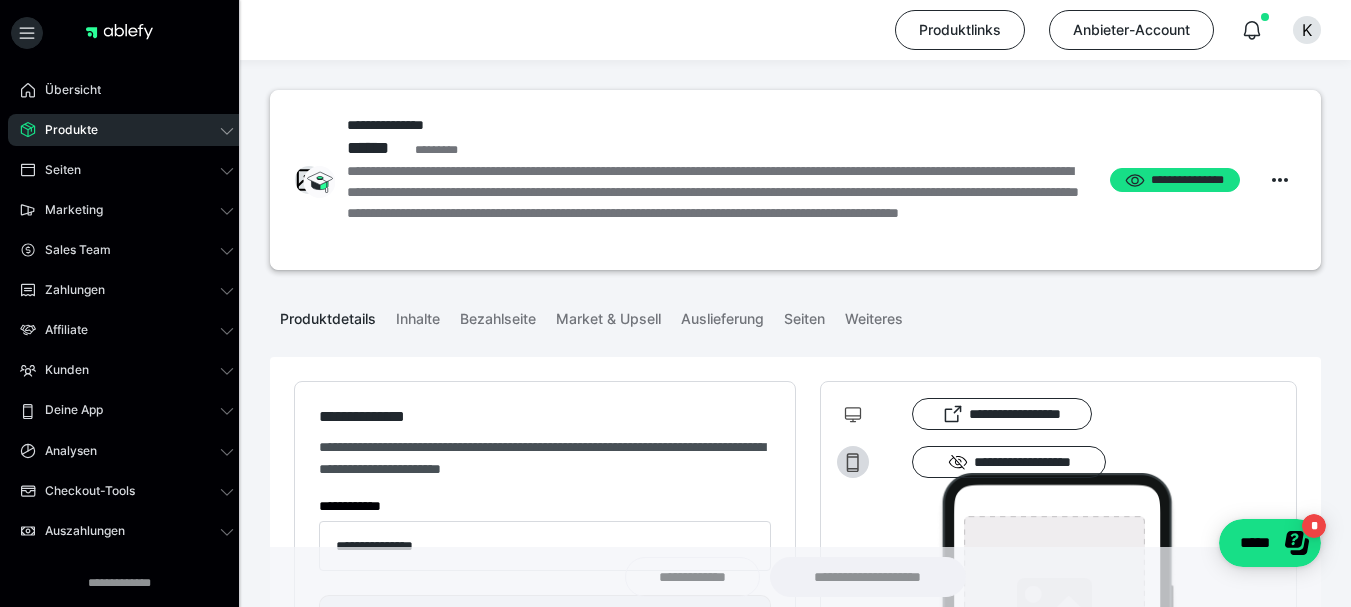 type on "**********" 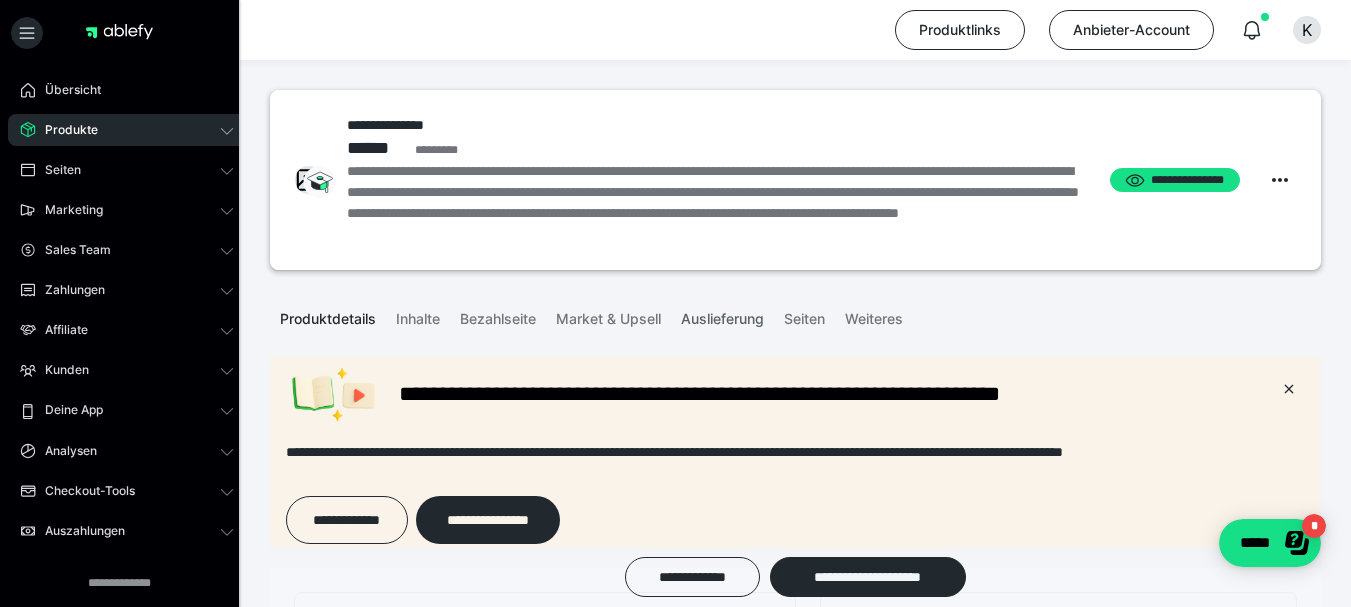 scroll, scrollTop: 0, scrollLeft: 0, axis: both 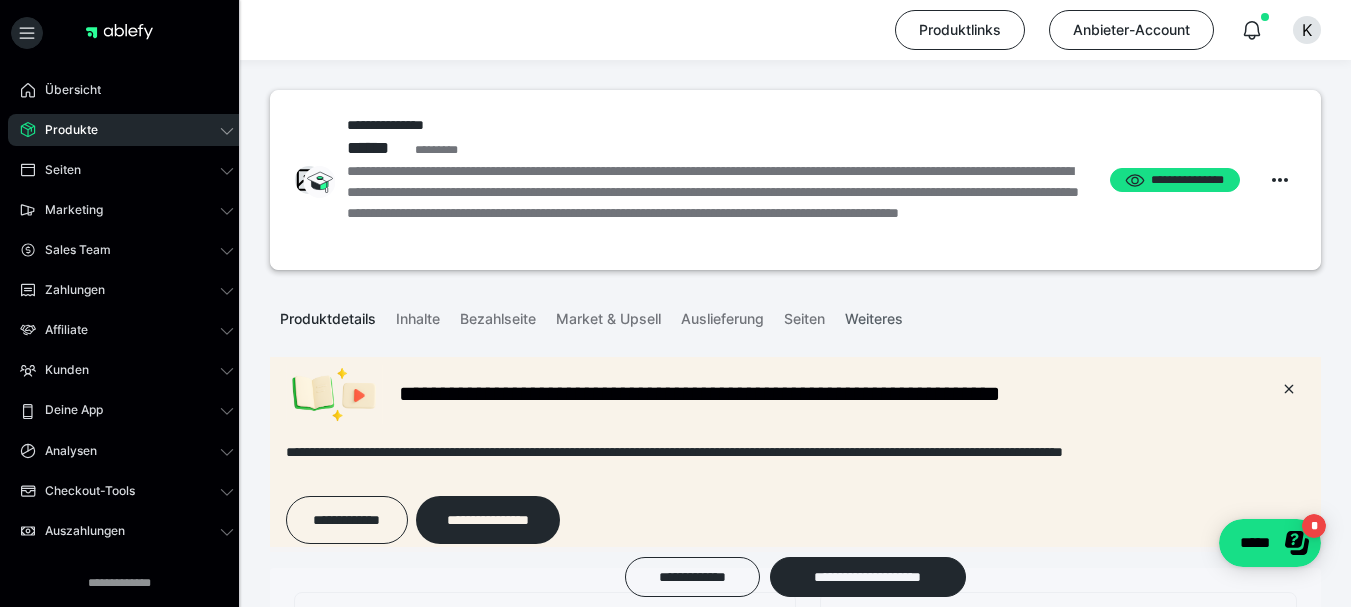 click on "Weiteres" at bounding box center (874, 315) 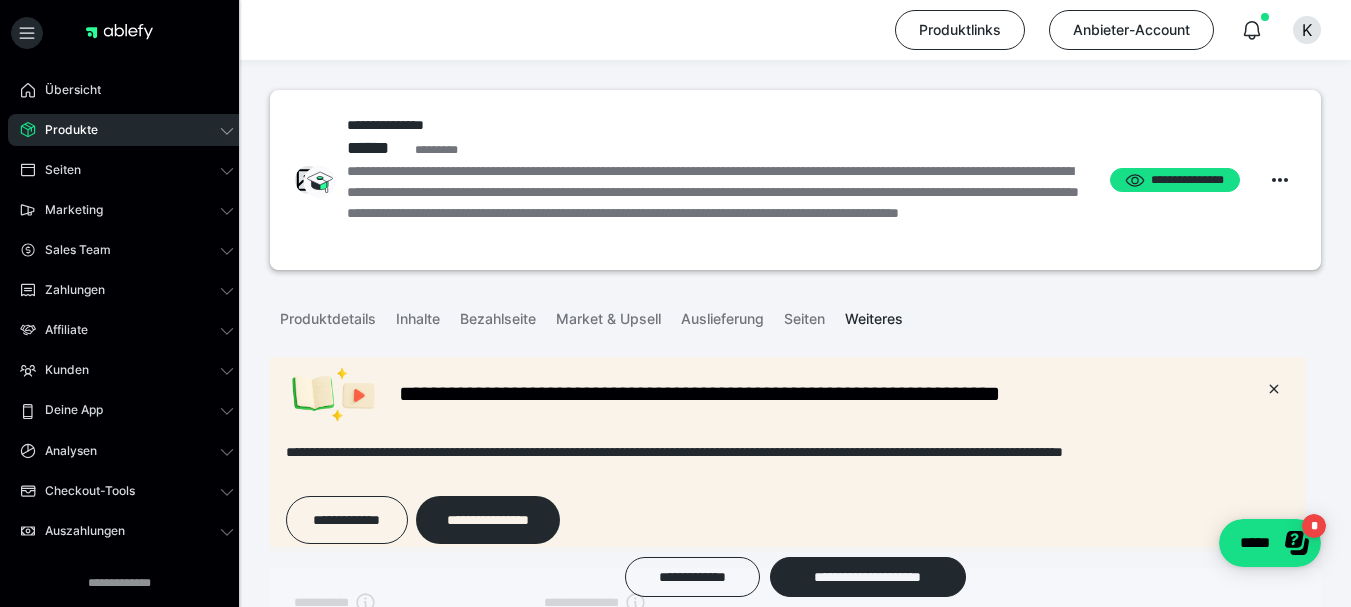 scroll, scrollTop: 0, scrollLeft: 0, axis: both 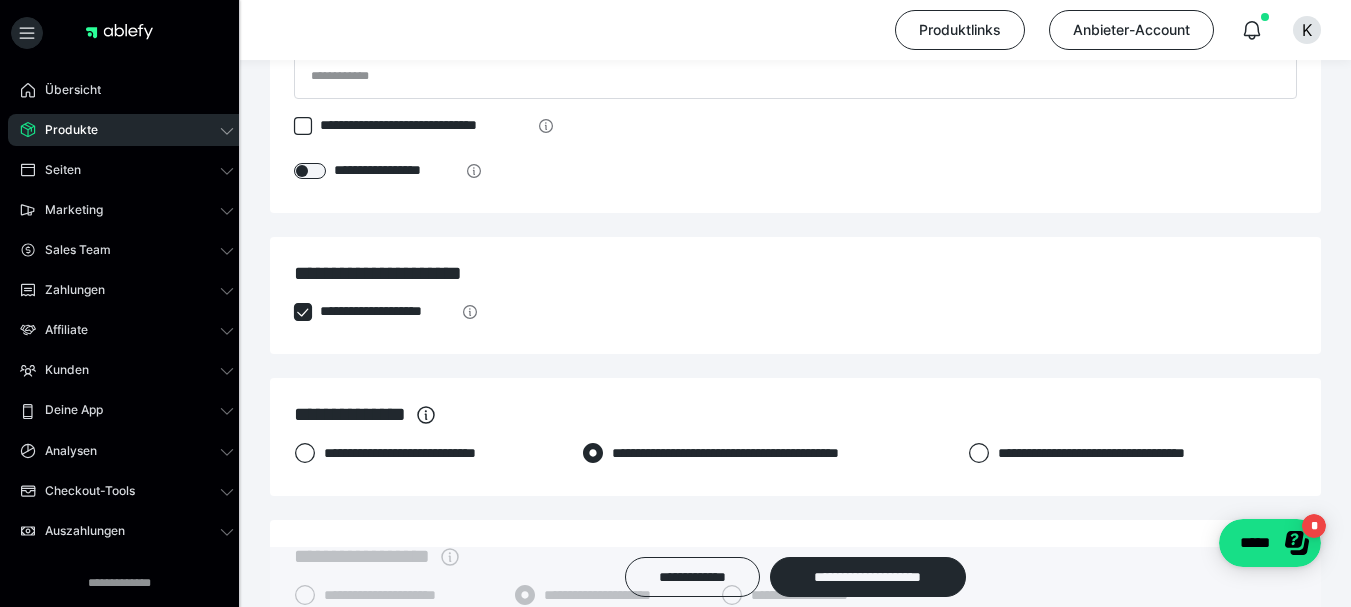 click at bounding box center [303, 312] 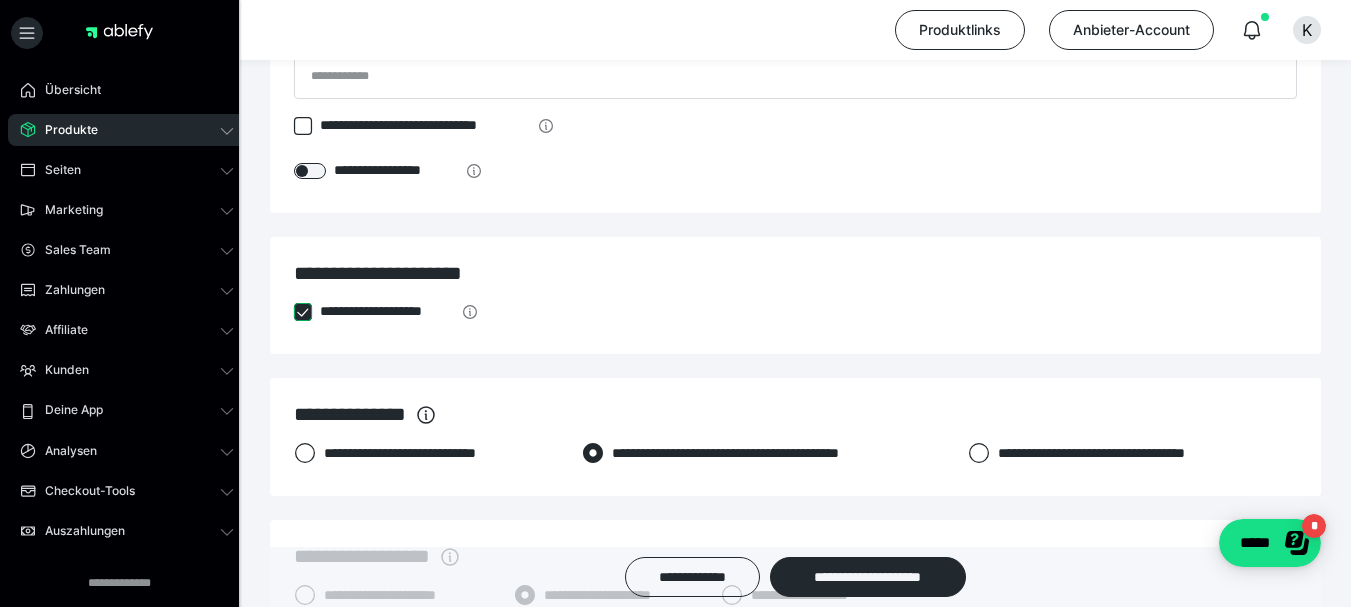 click on "**********" at bounding box center (294, 312) 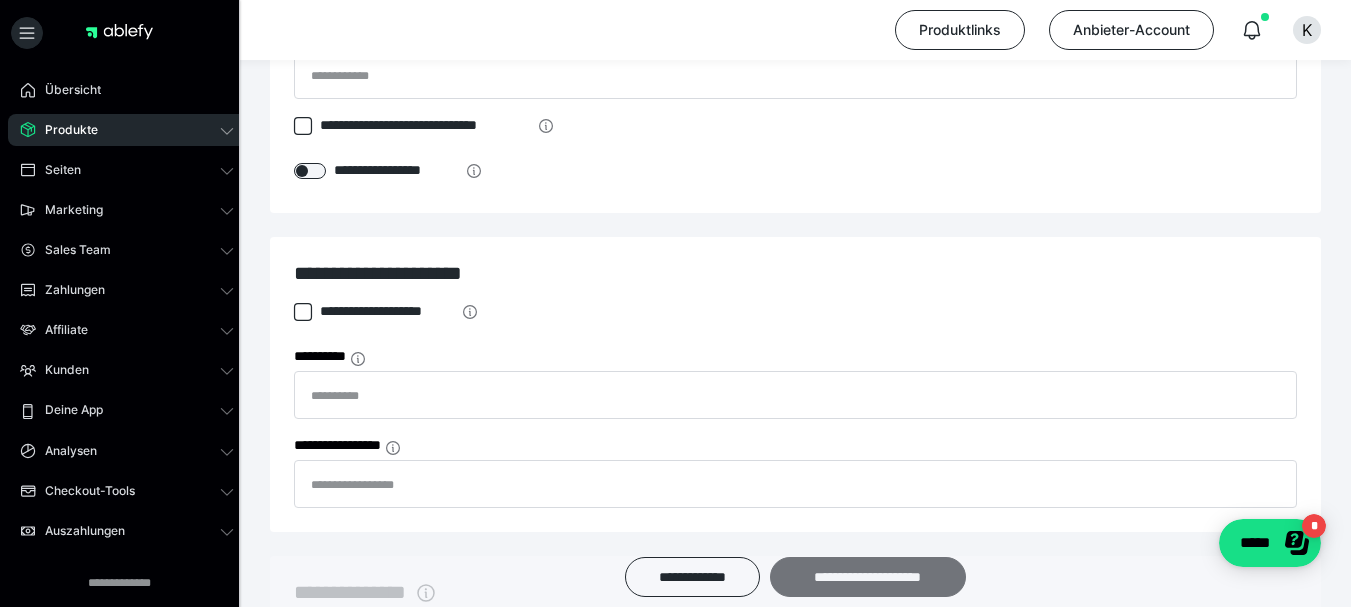 click on "**********" at bounding box center (868, 577) 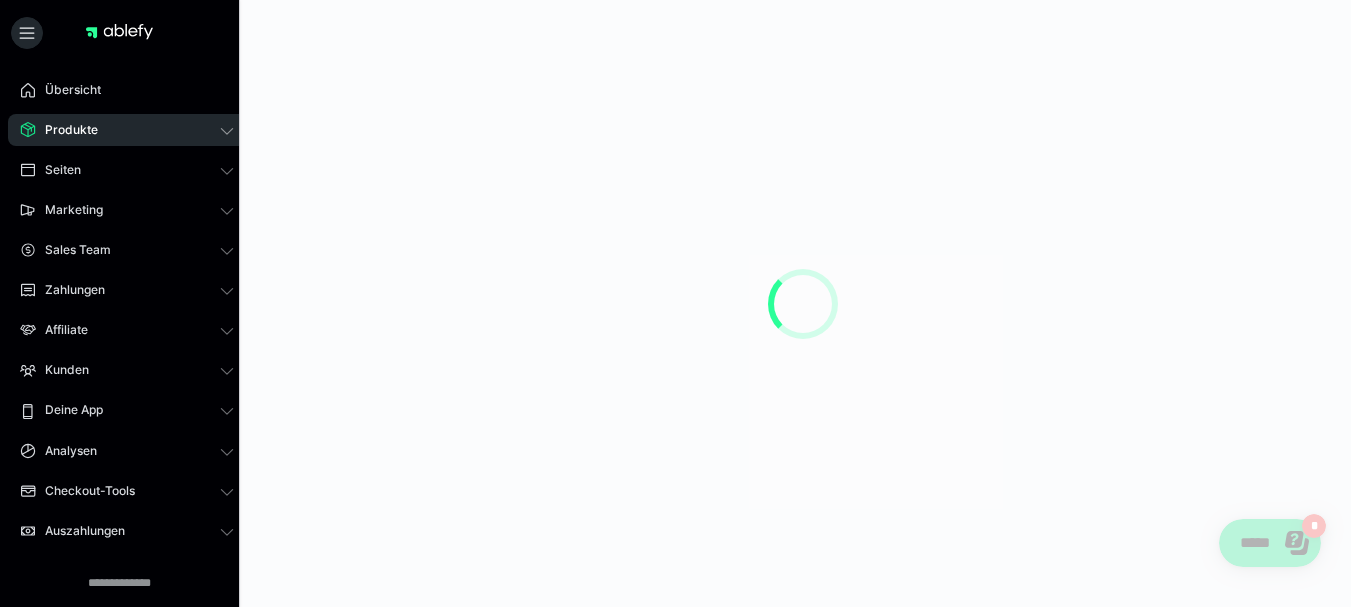 scroll, scrollTop: 0, scrollLeft: 0, axis: both 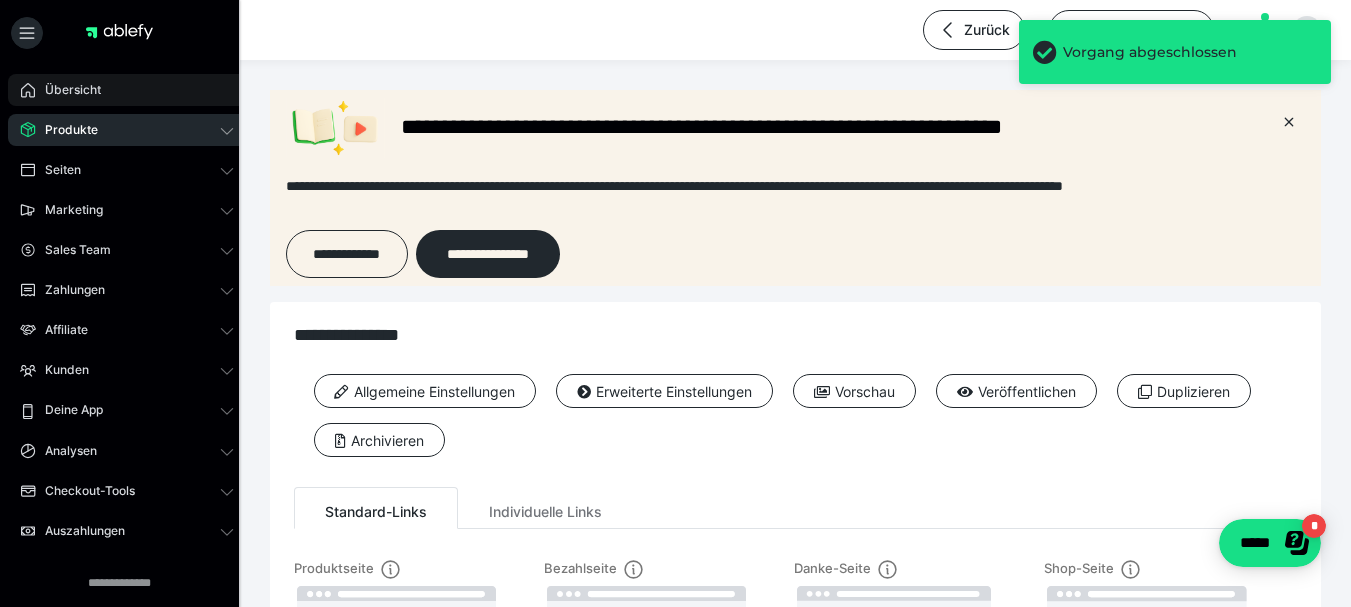 click on "Übersicht" at bounding box center [127, 90] 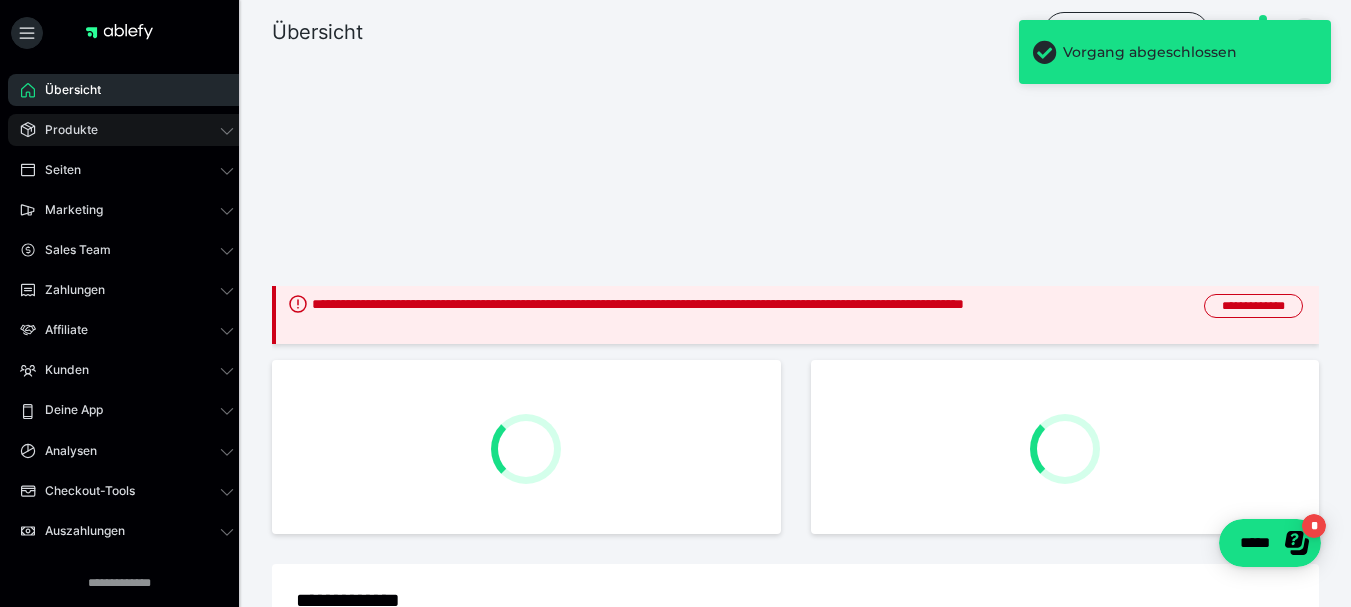 click on "Produkte" at bounding box center [64, 130] 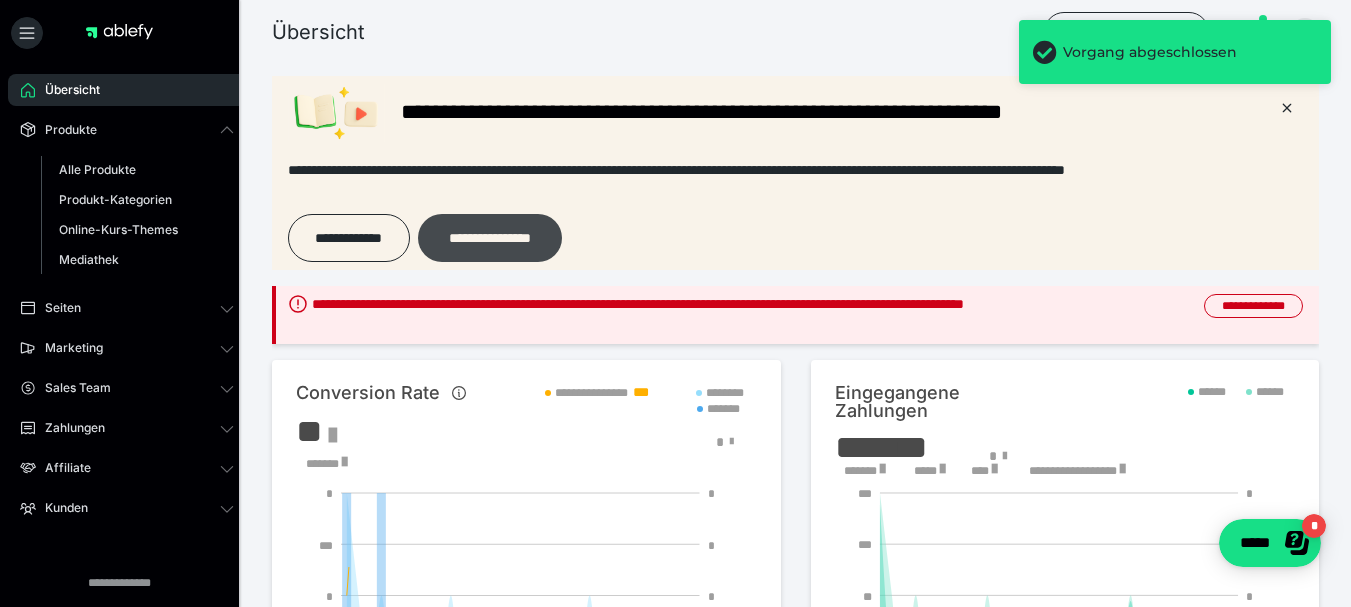 scroll, scrollTop: 0, scrollLeft: 0, axis: both 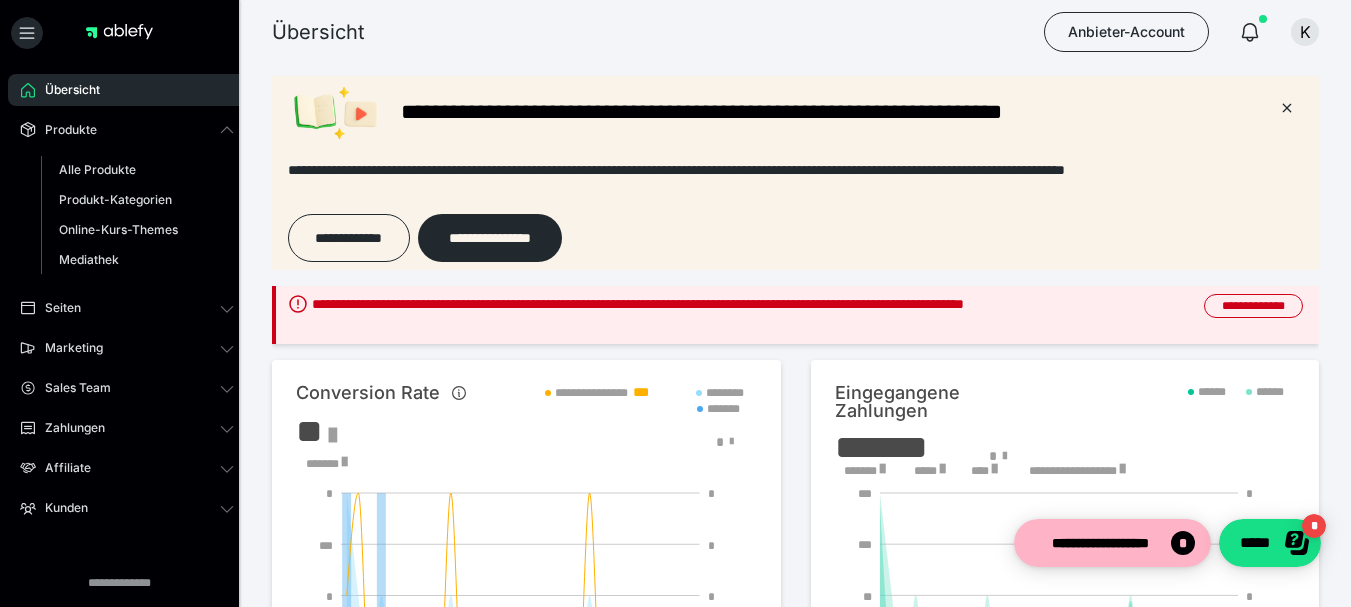 click on "Produkte Alle Produkte Produkt-Kategorien Online-Kurs-Themes Mediathek" at bounding box center (127, 199) 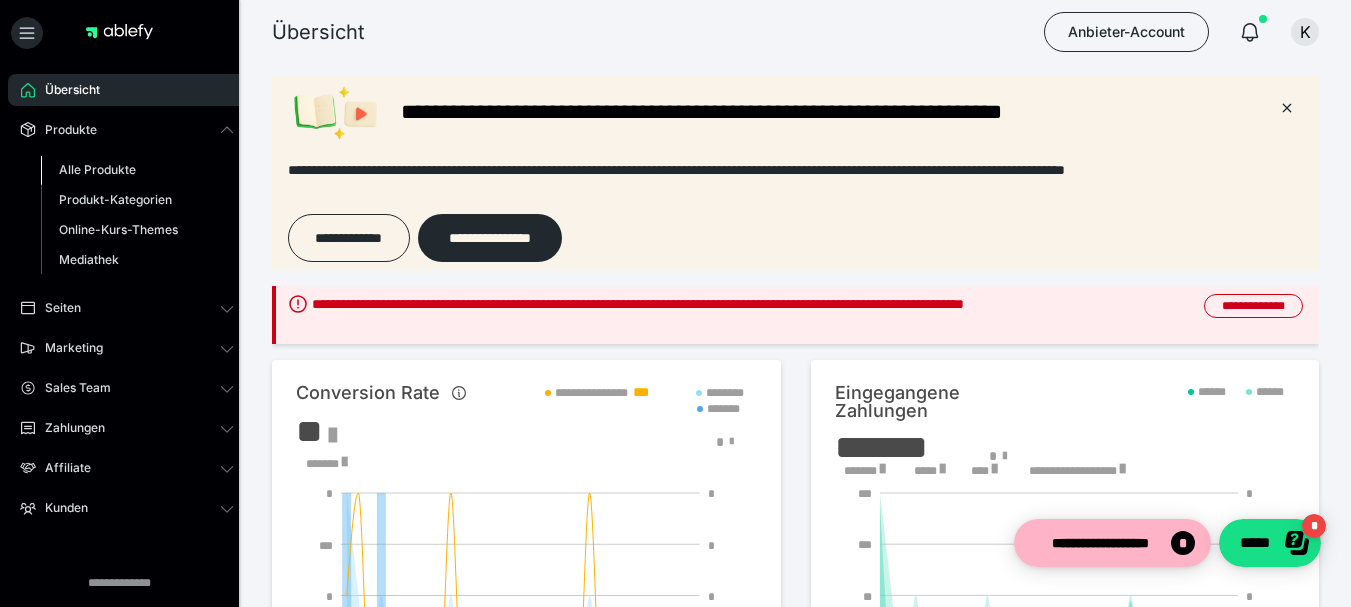click on "Alle Produkte" at bounding box center (97, 169) 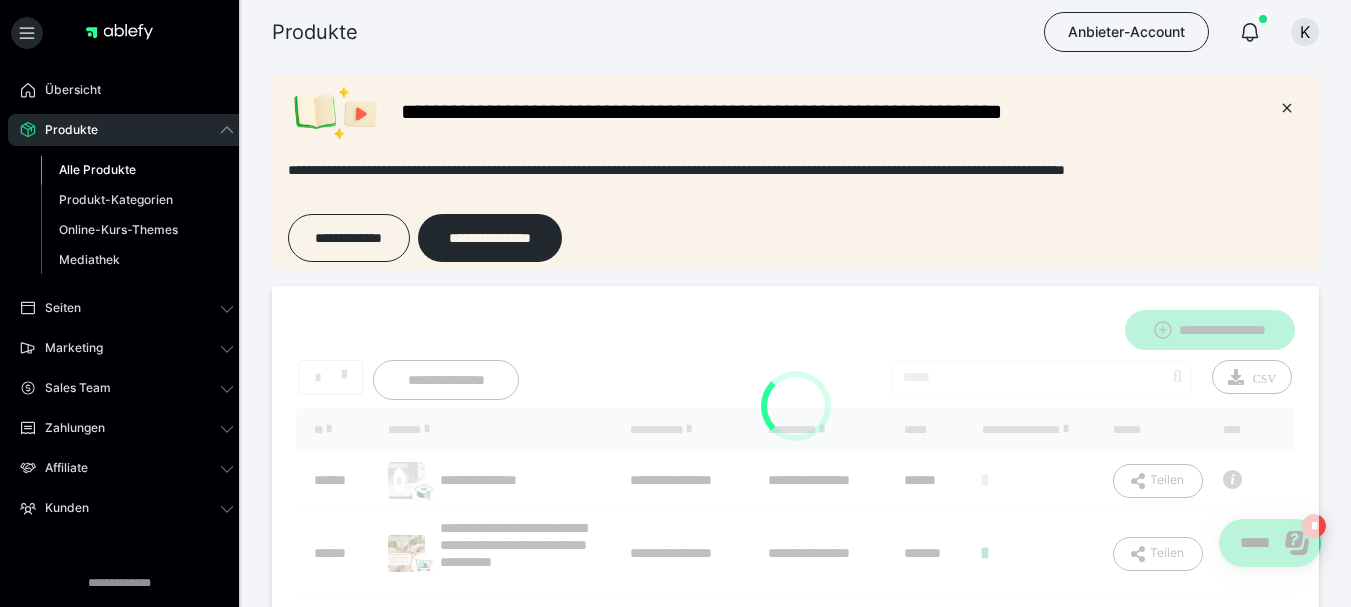 scroll, scrollTop: 0, scrollLeft: 0, axis: both 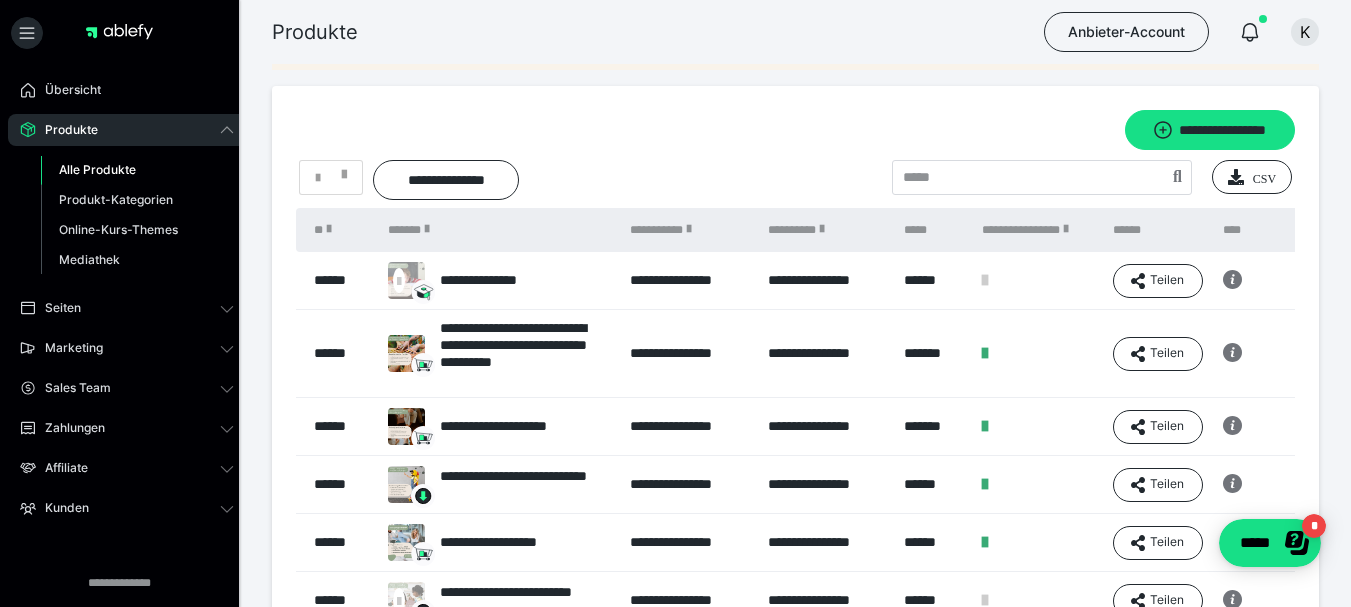 click at bounding box center (1299, 281) 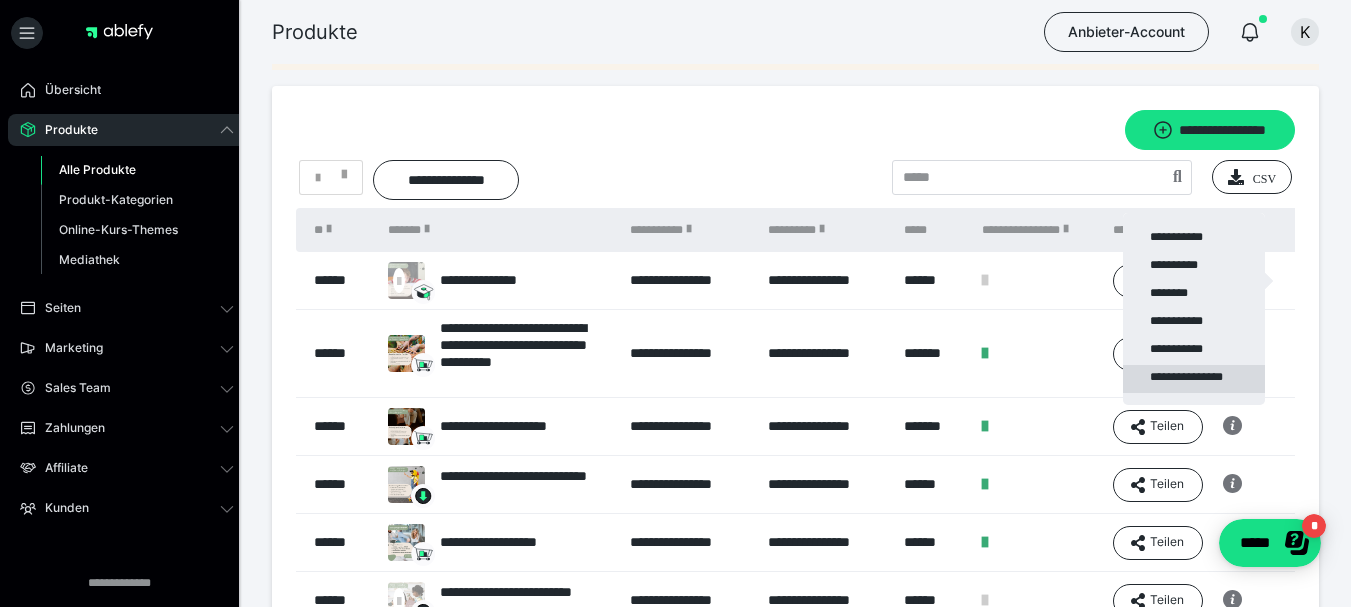 click on "**********" at bounding box center [1194, 379] 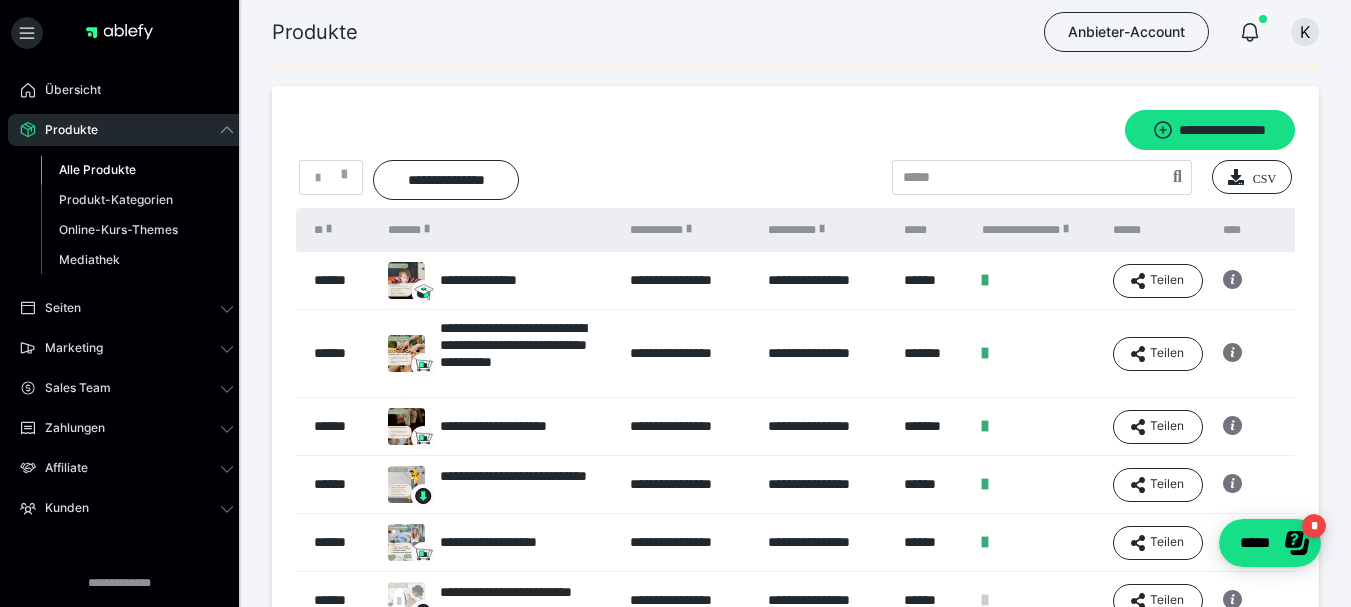 click at bounding box center (1299, 281) 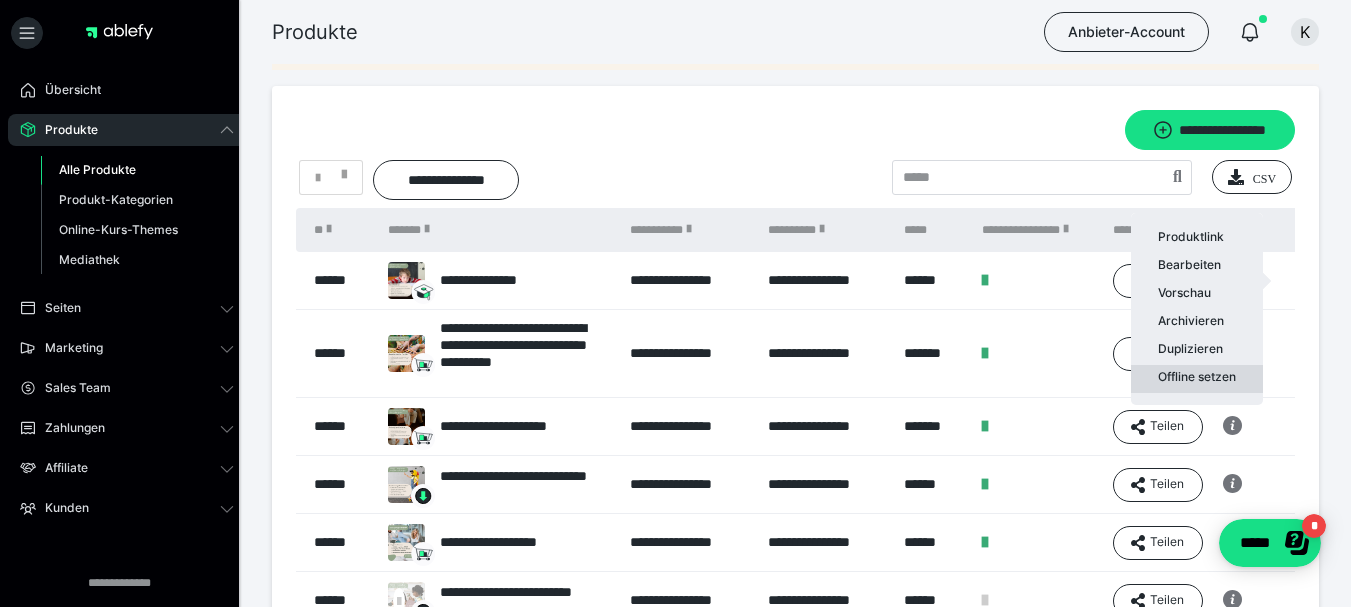 click on "Offline setzen" at bounding box center [1197, 379] 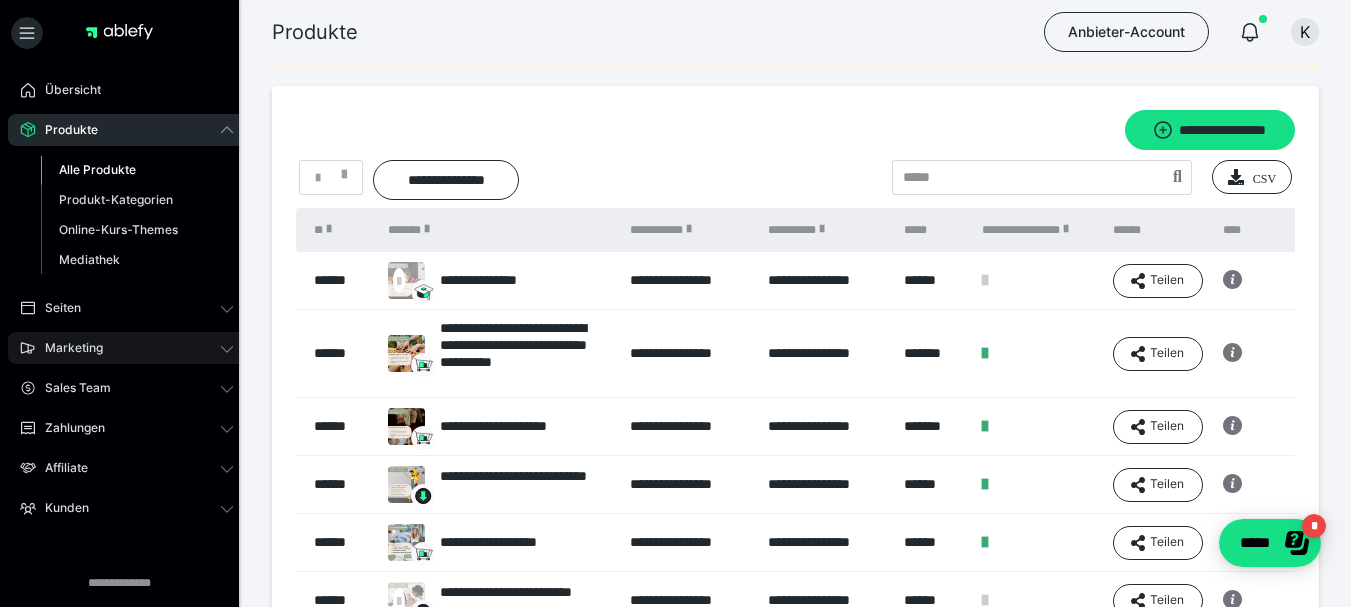 click on "Marketing" at bounding box center (127, 348) 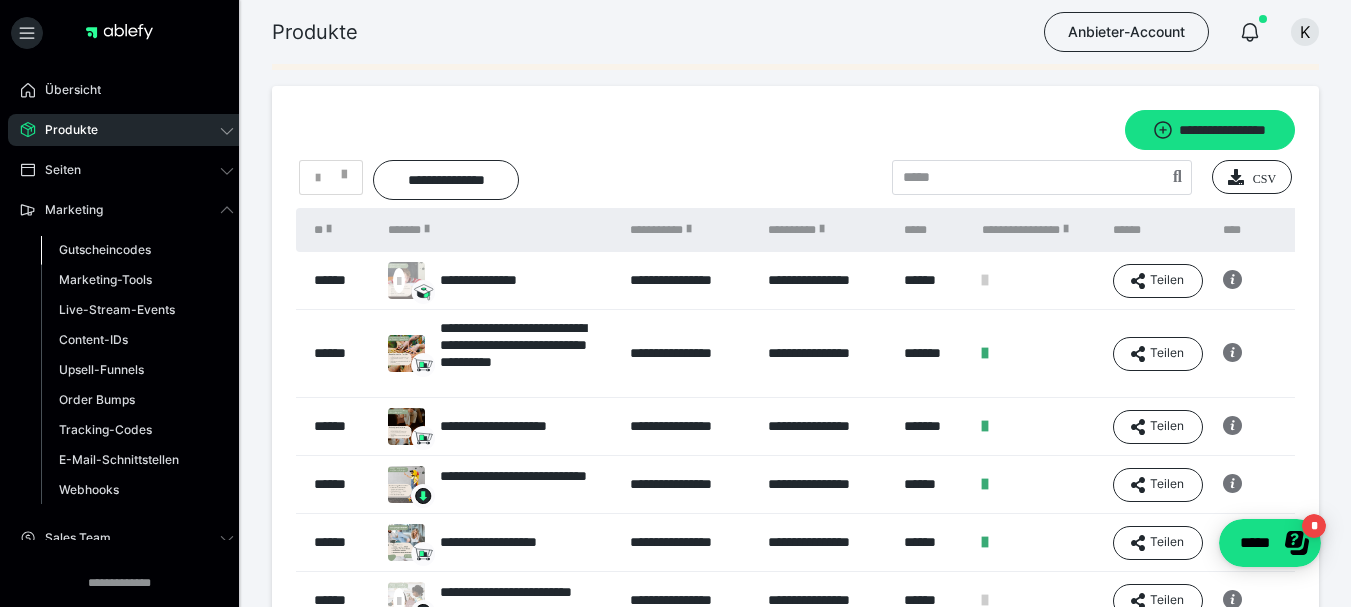 click on "Gutscheincodes" at bounding box center [105, 249] 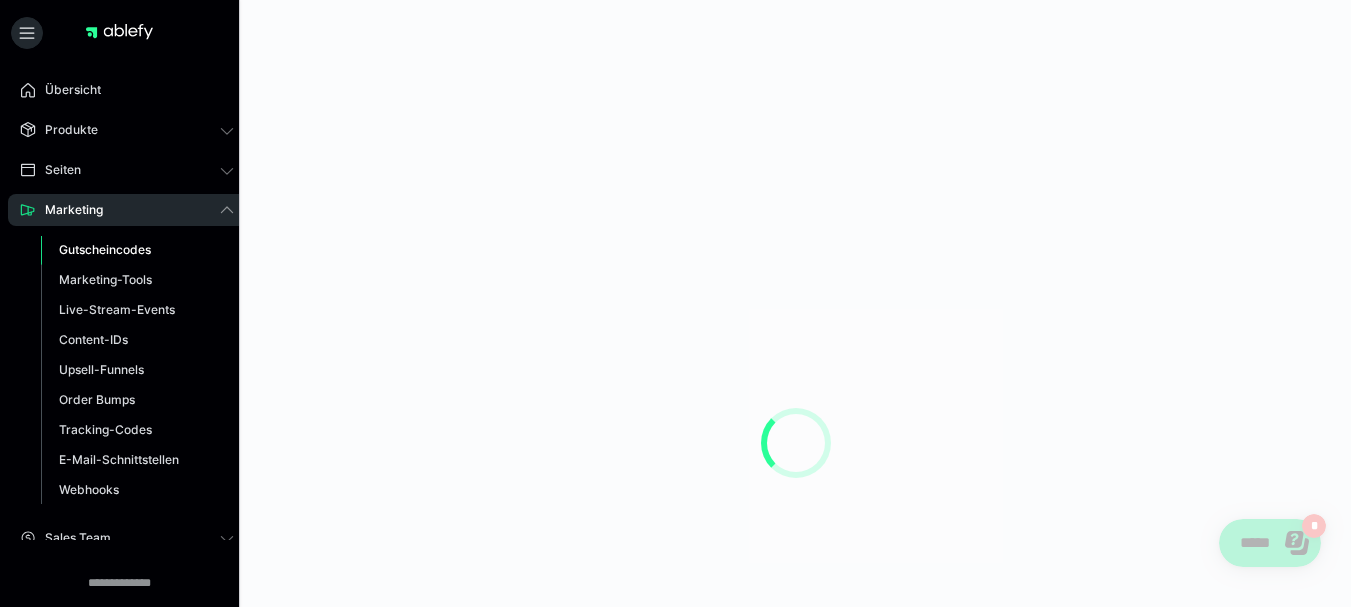scroll, scrollTop: 0, scrollLeft: 0, axis: both 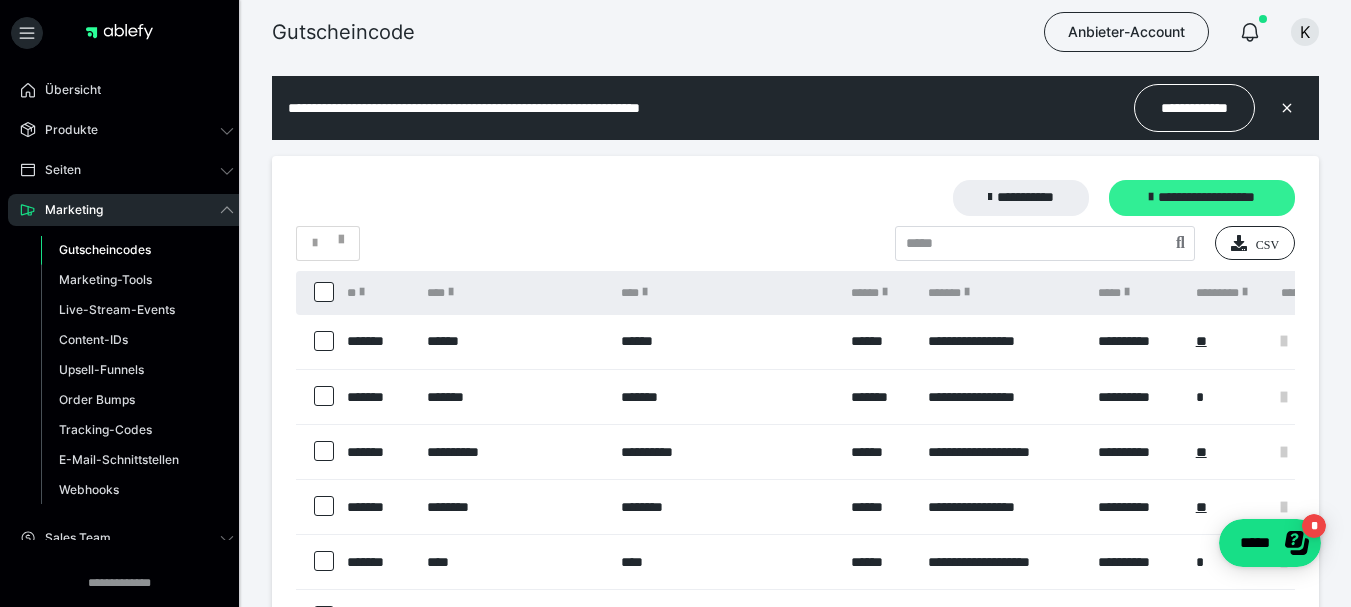 click on "**********" at bounding box center (1202, 198) 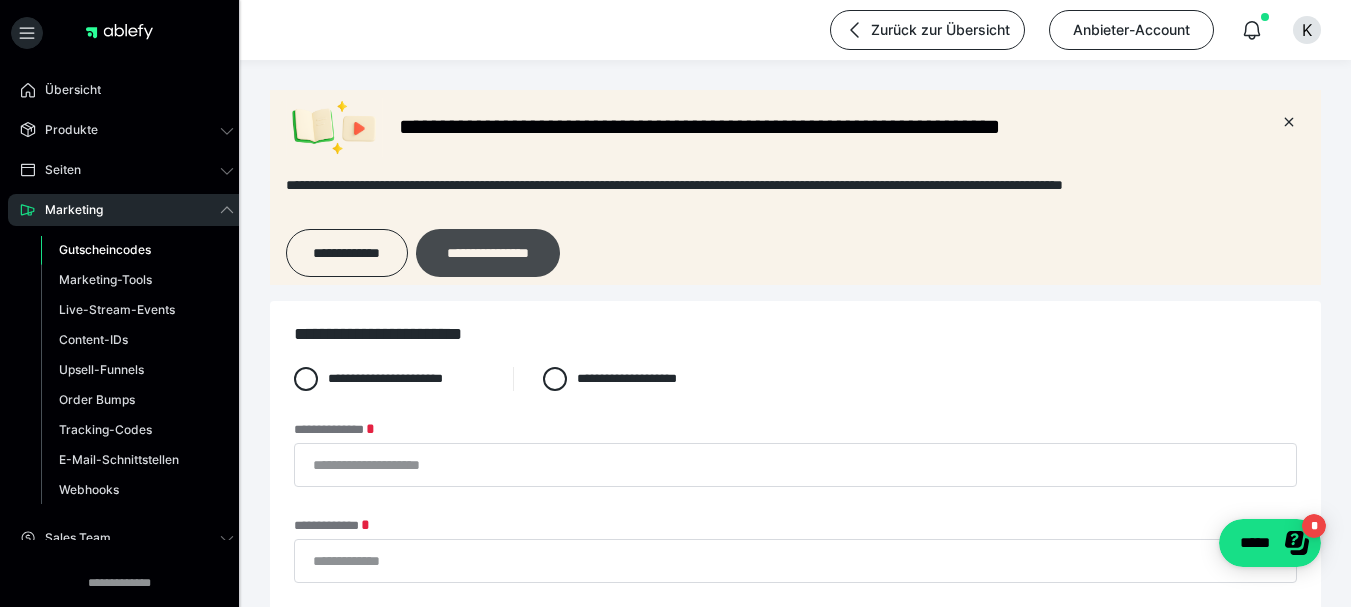 scroll, scrollTop: 0, scrollLeft: 0, axis: both 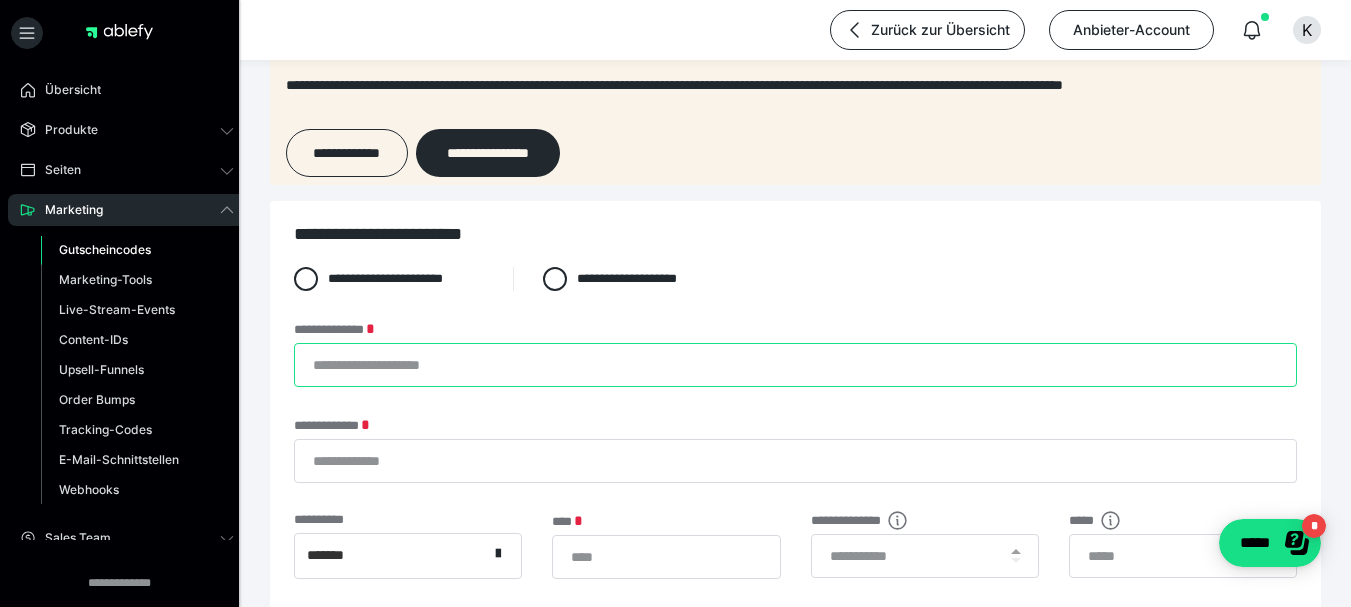 click on "**********" at bounding box center (795, 365) 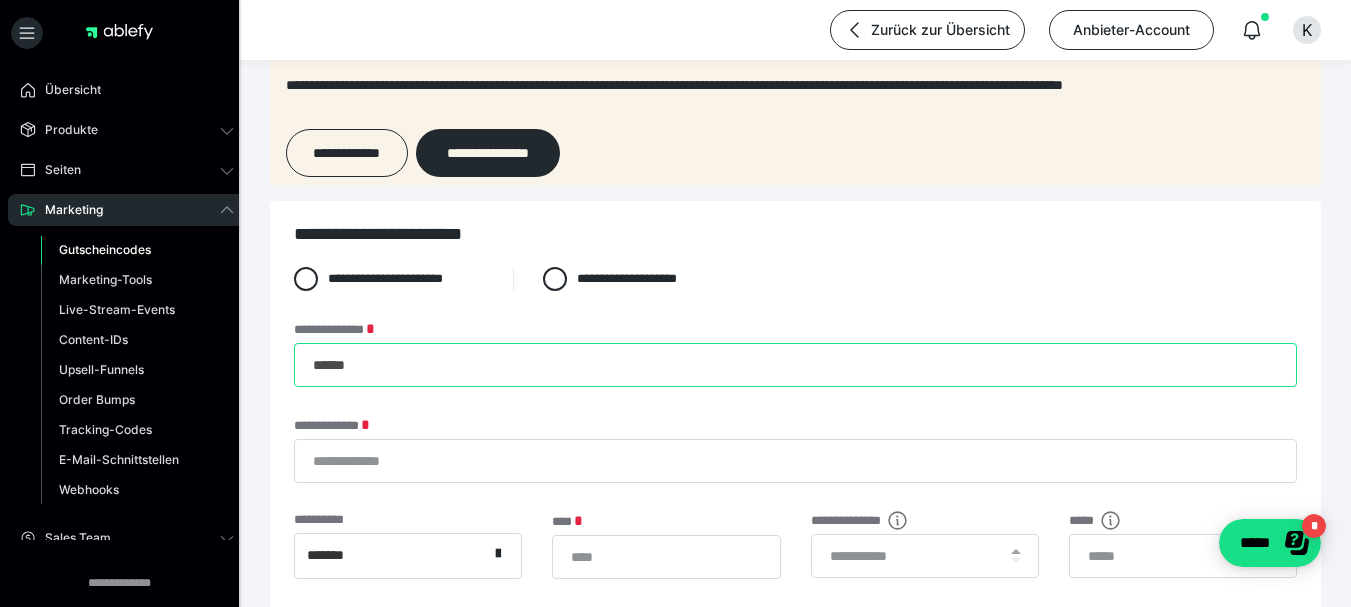 type on "******" 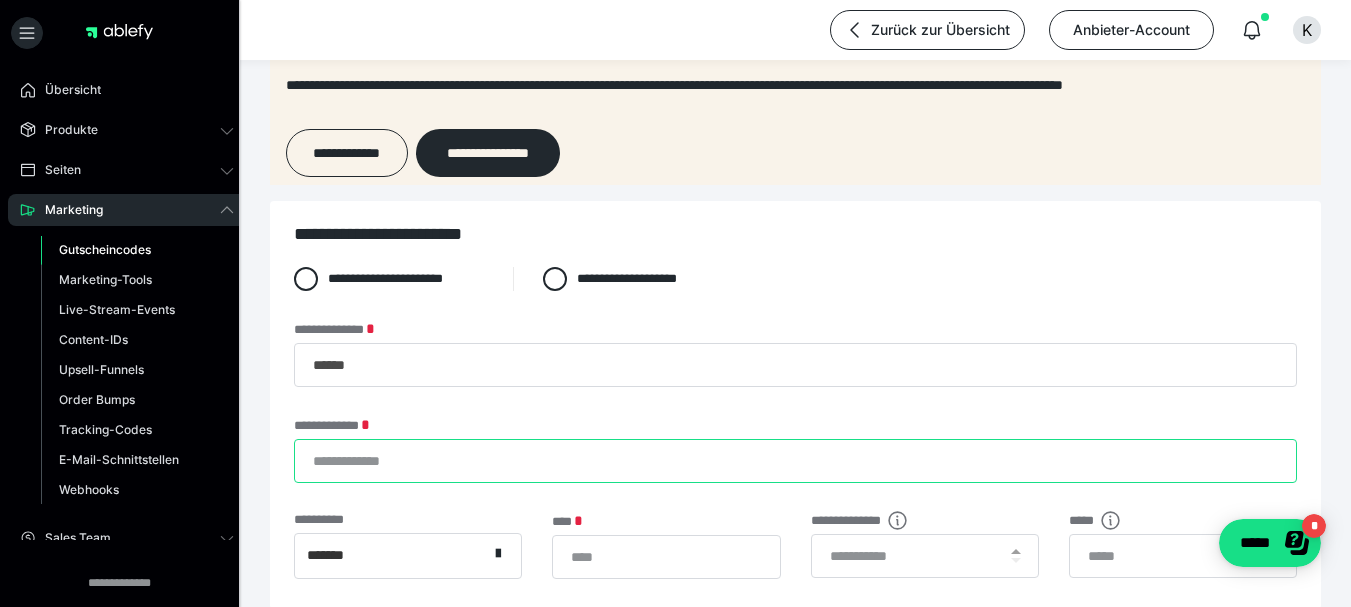 click on "**********" at bounding box center [795, 461] 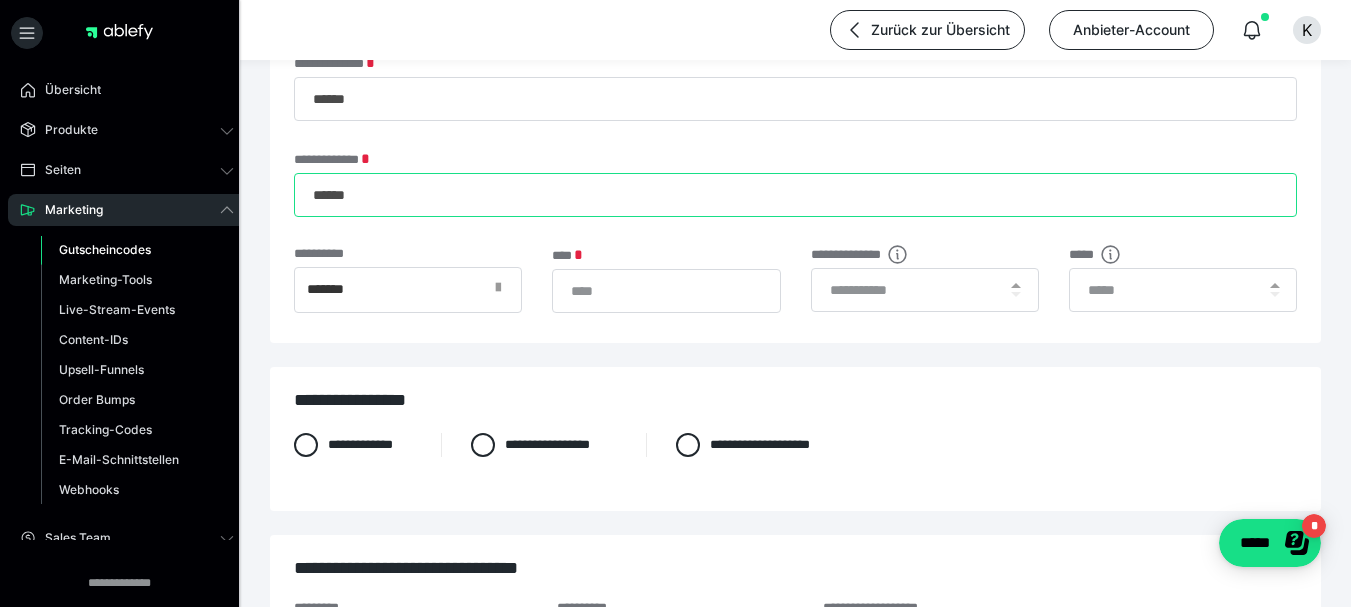 scroll, scrollTop: 400, scrollLeft: 0, axis: vertical 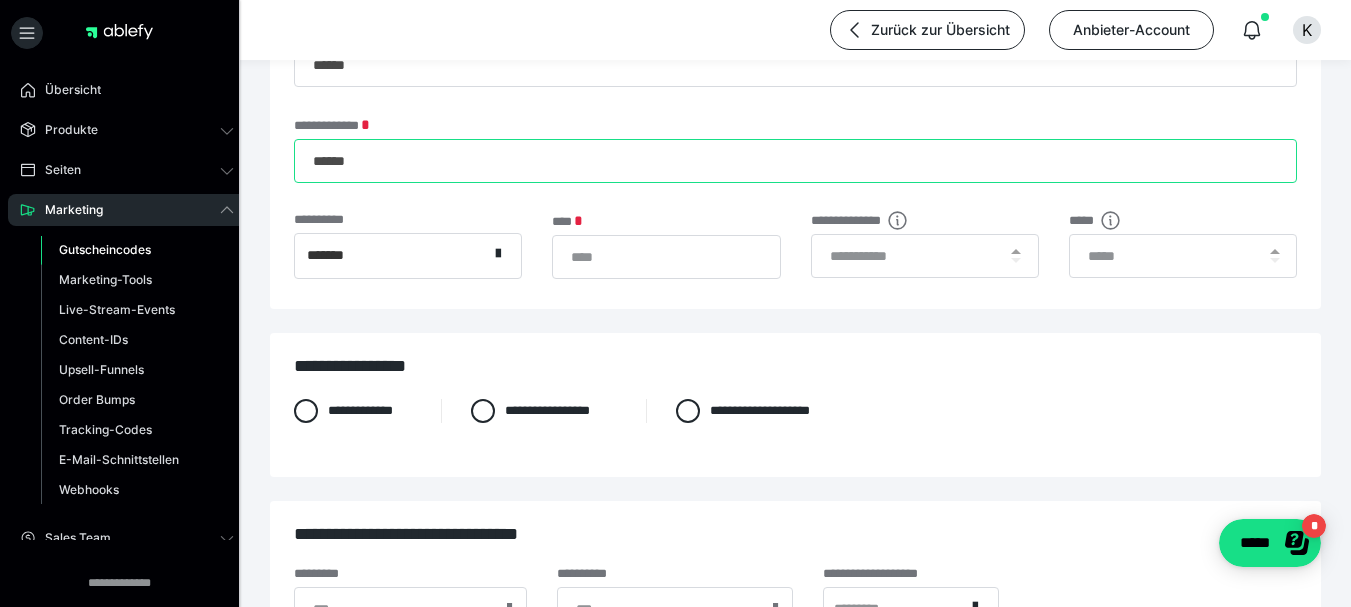 type on "******" 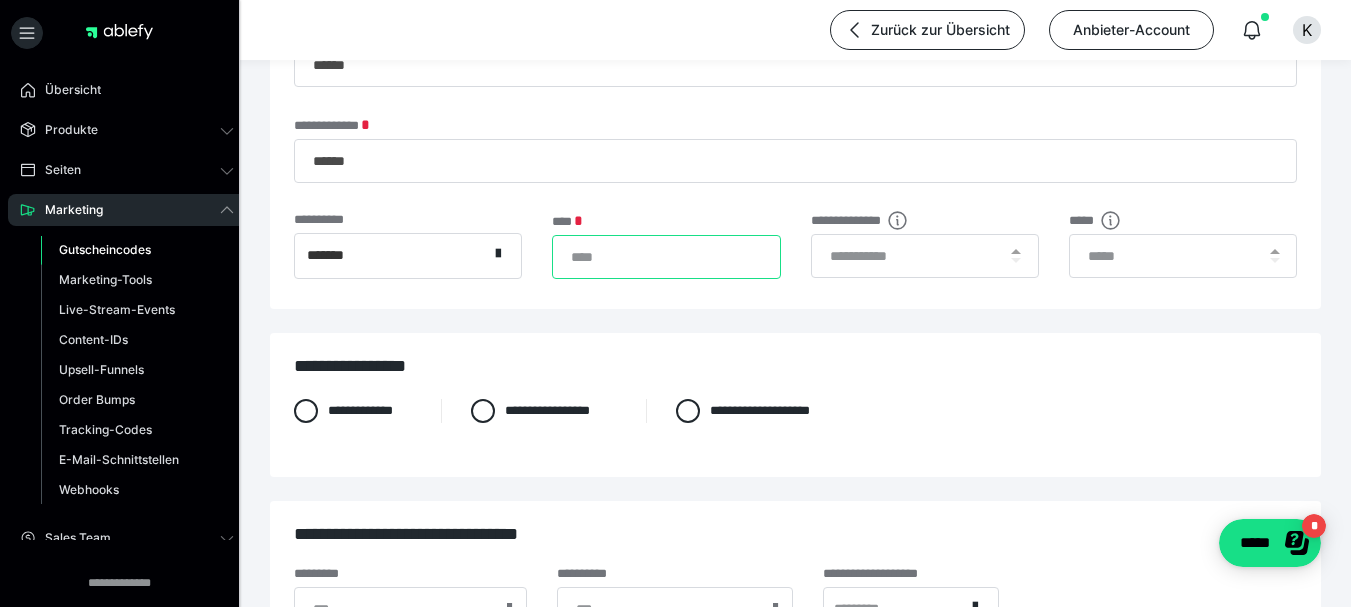 click on "*" at bounding box center (666, 257) 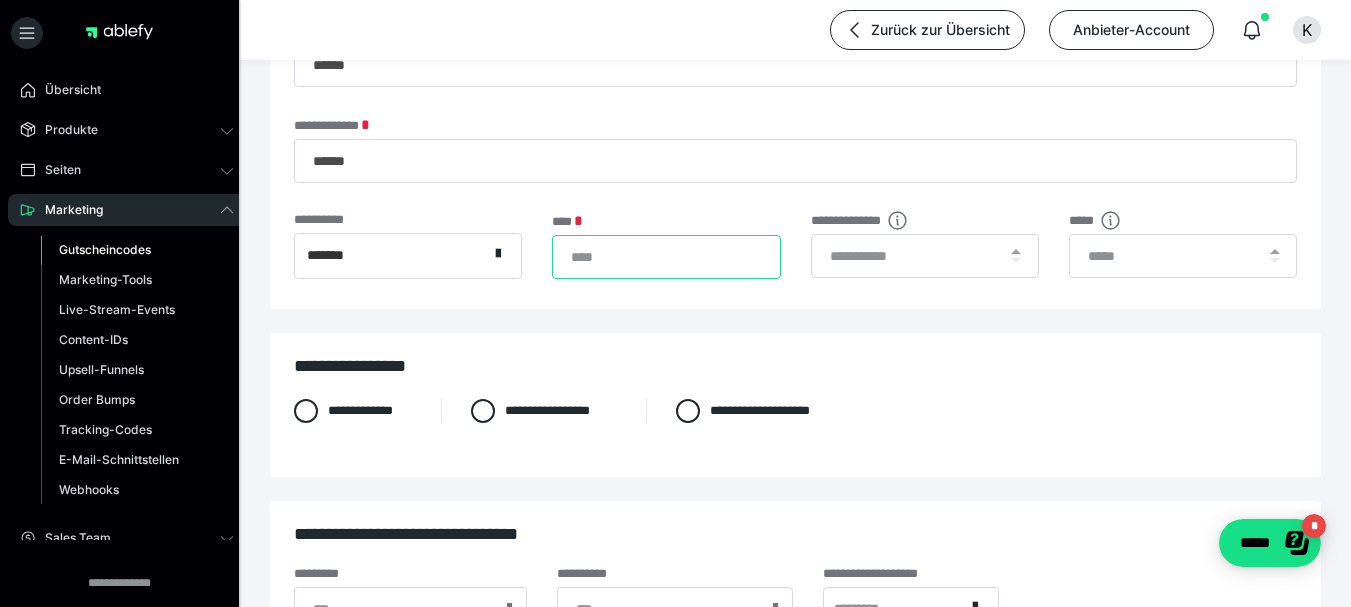 type on "***" 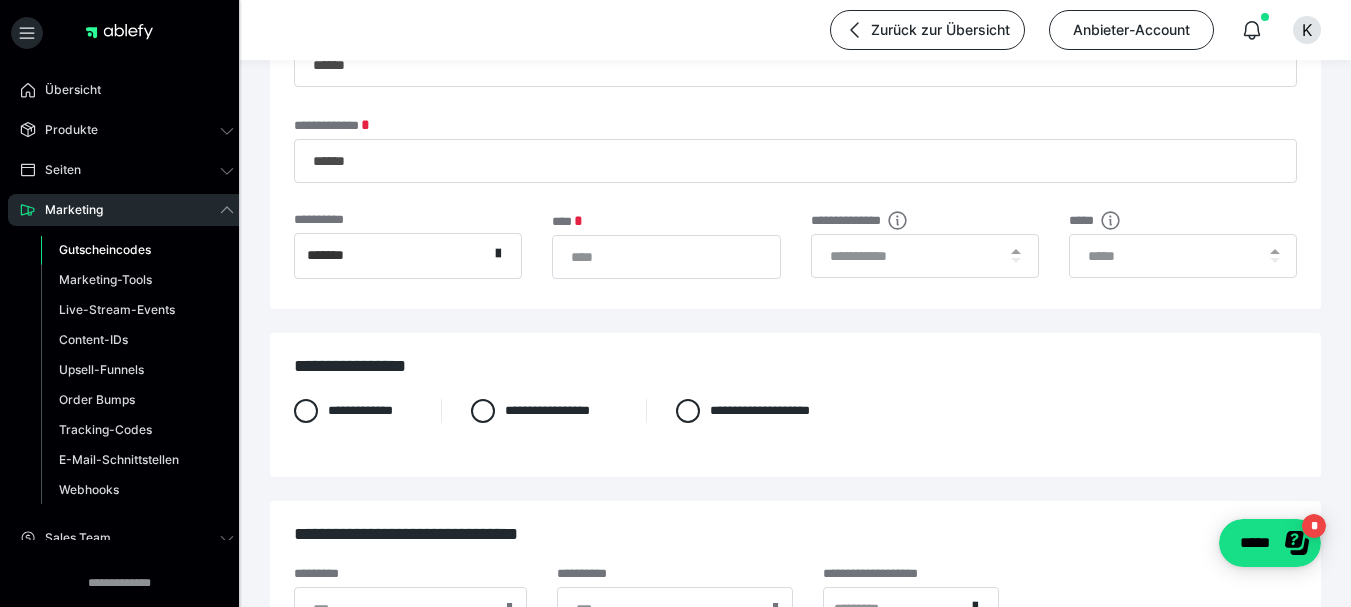 click on "*******" at bounding box center (391, 256) 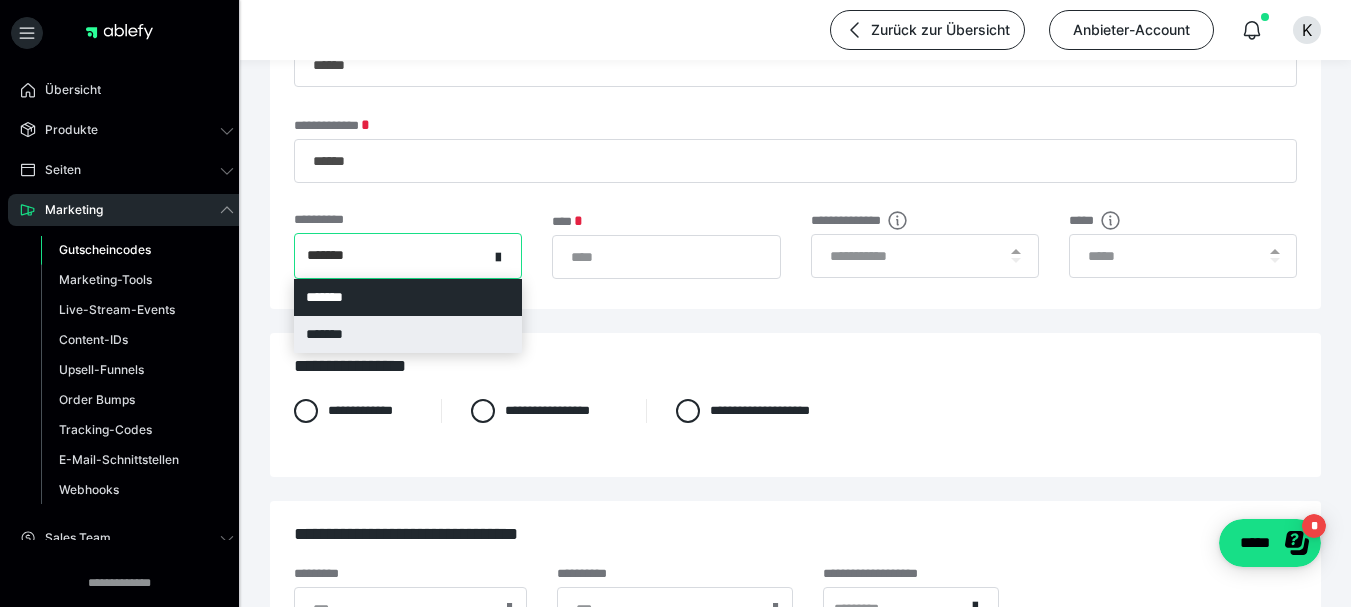click on "*******" at bounding box center [408, 334] 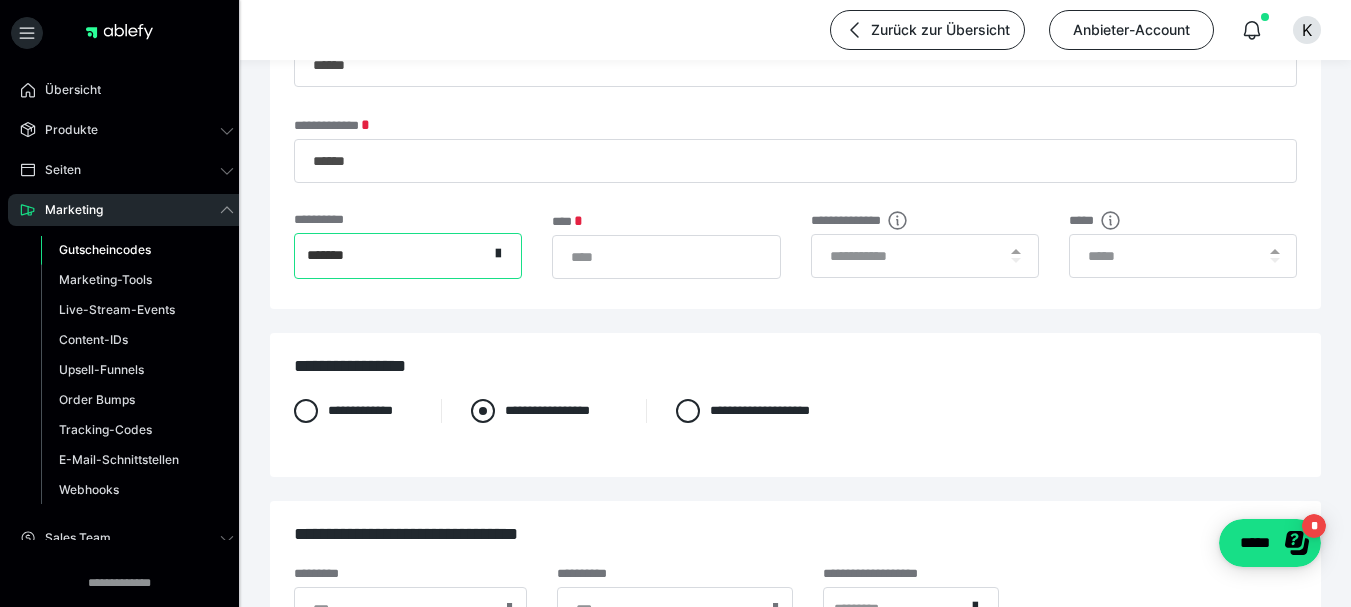 click on "**********" at bounding box center [543, 411] 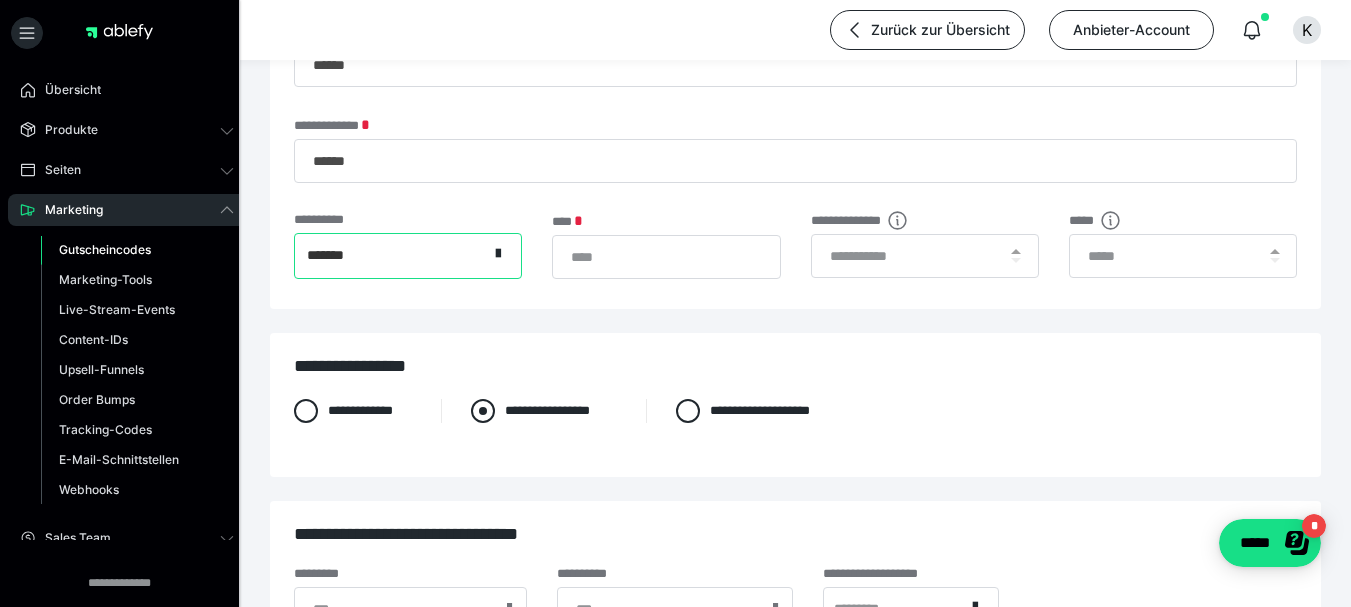radio on "****" 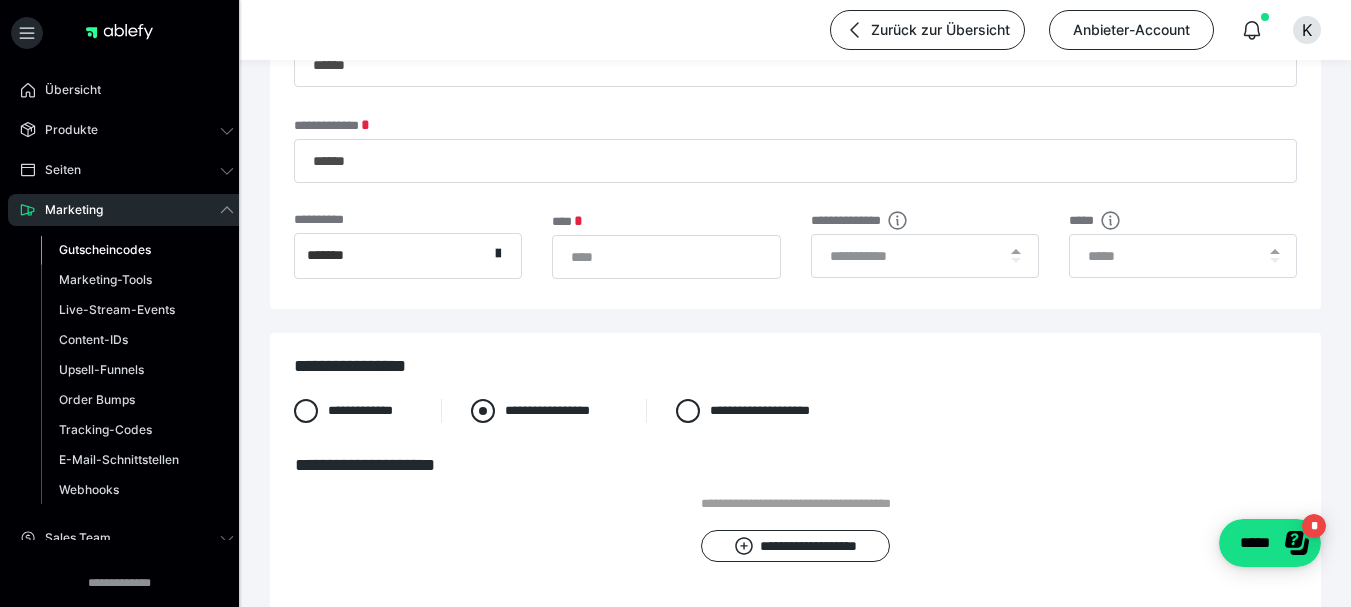 scroll, scrollTop: 500, scrollLeft: 0, axis: vertical 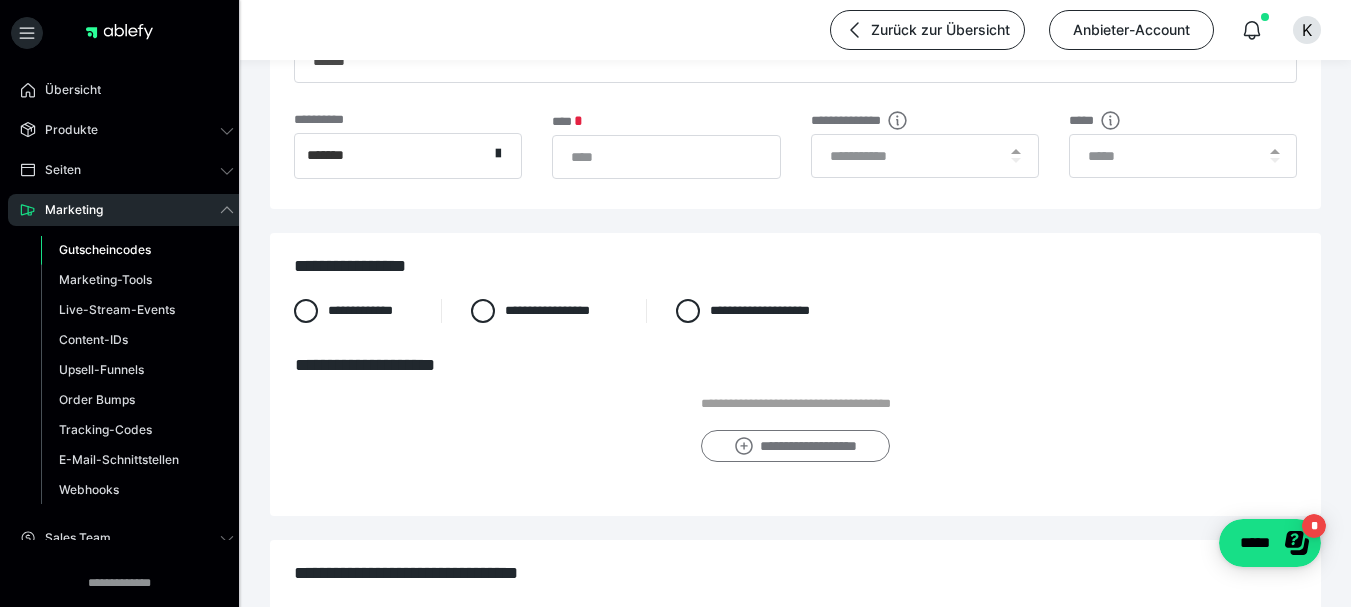 click on "**********" at bounding box center (795, 446) 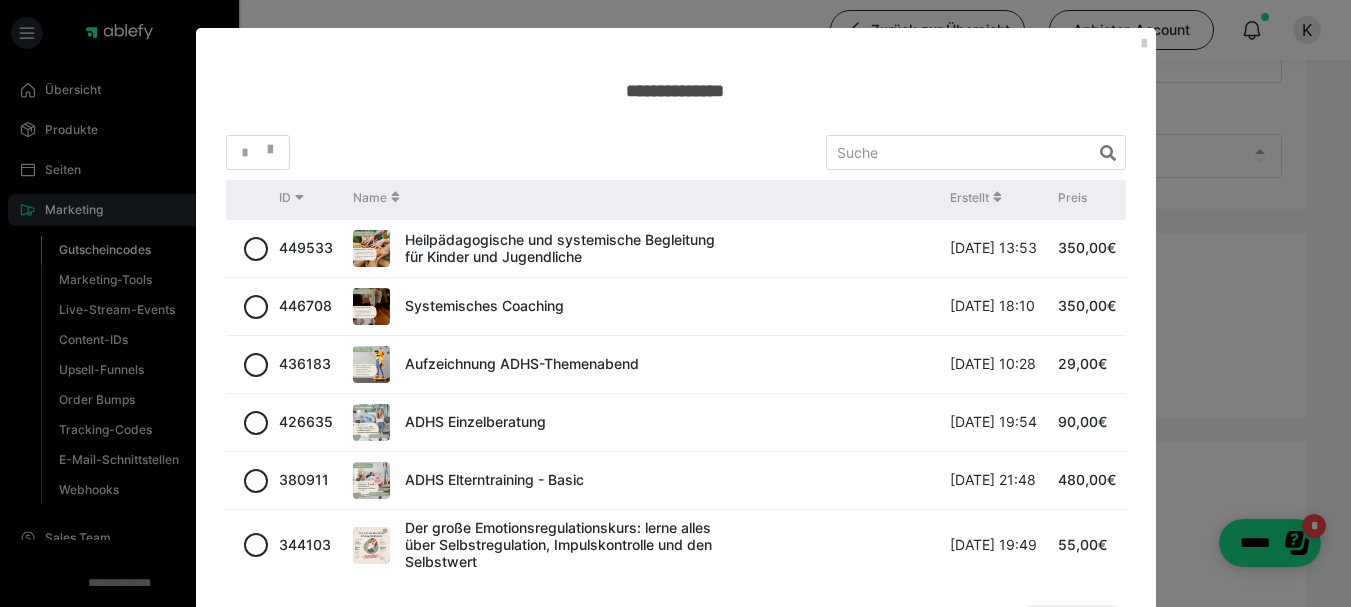 scroll, scrollTop: 0, scrollLeft: 0, axis: both 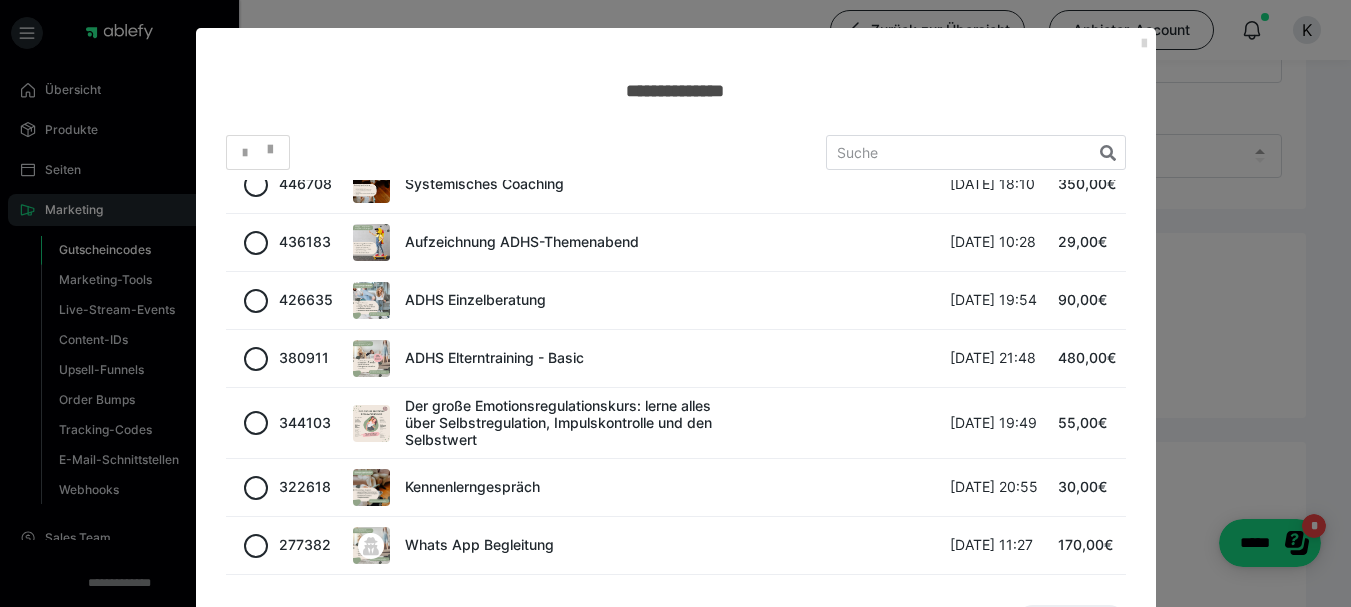 click at bounding box center [1144, 44] 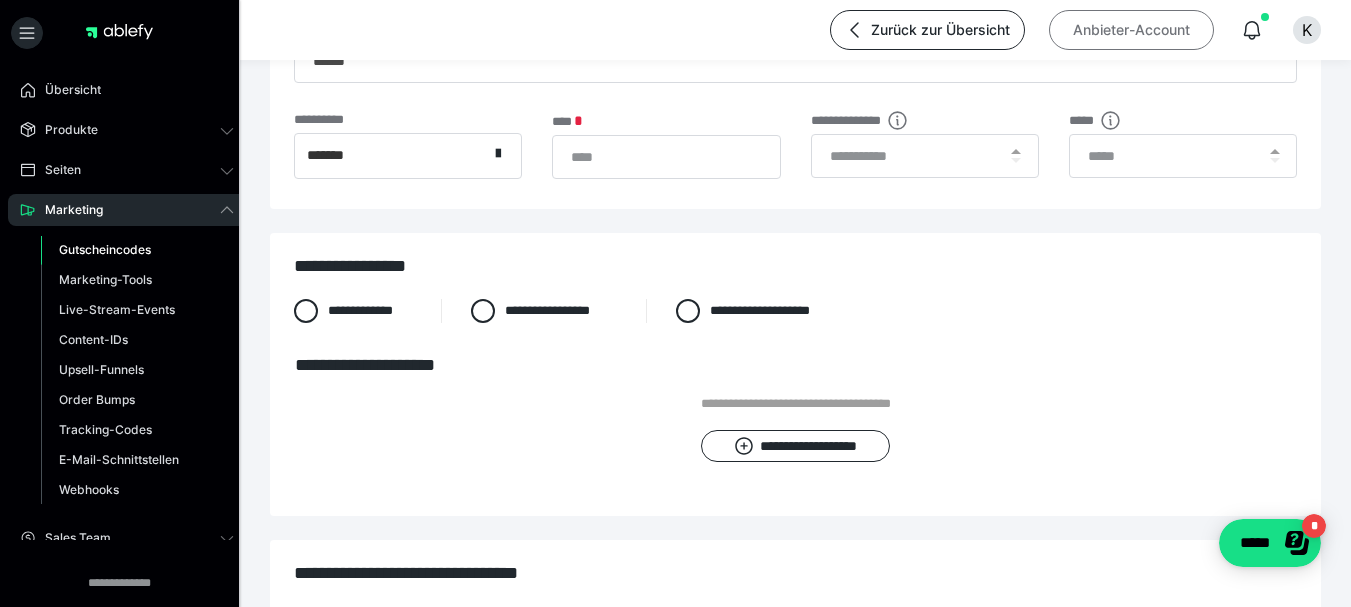 click on "Anbieter-Account" at bounding box center (1131, 30) 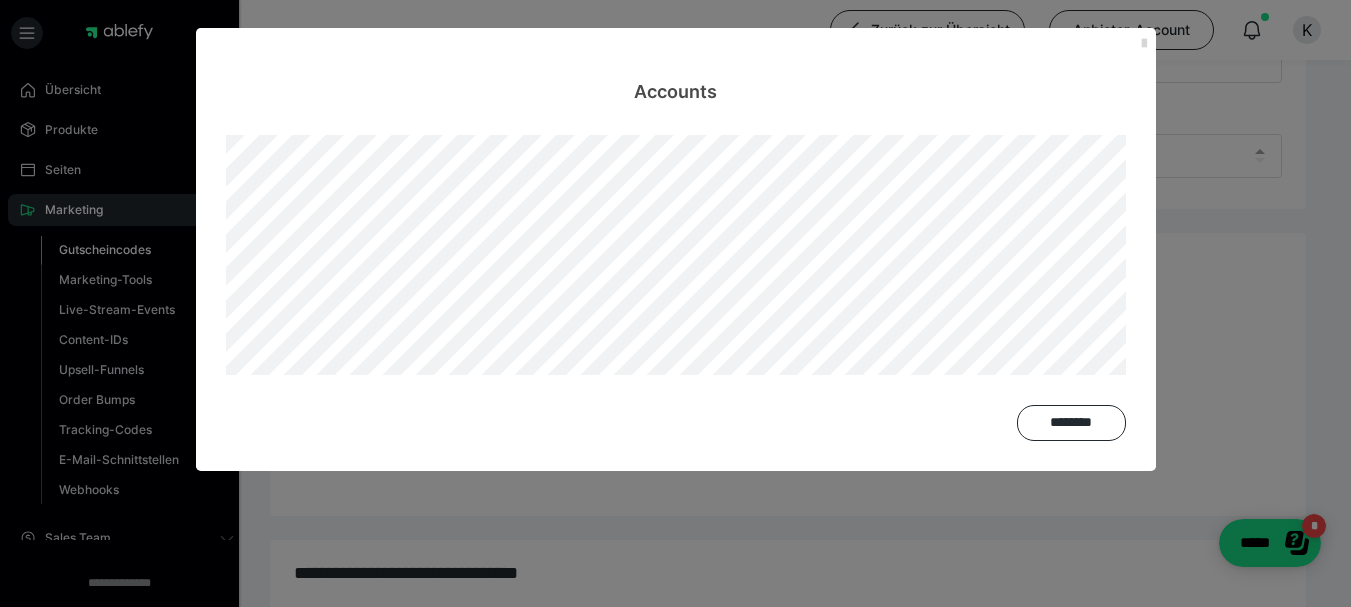click at bounding box center [1144, 44] 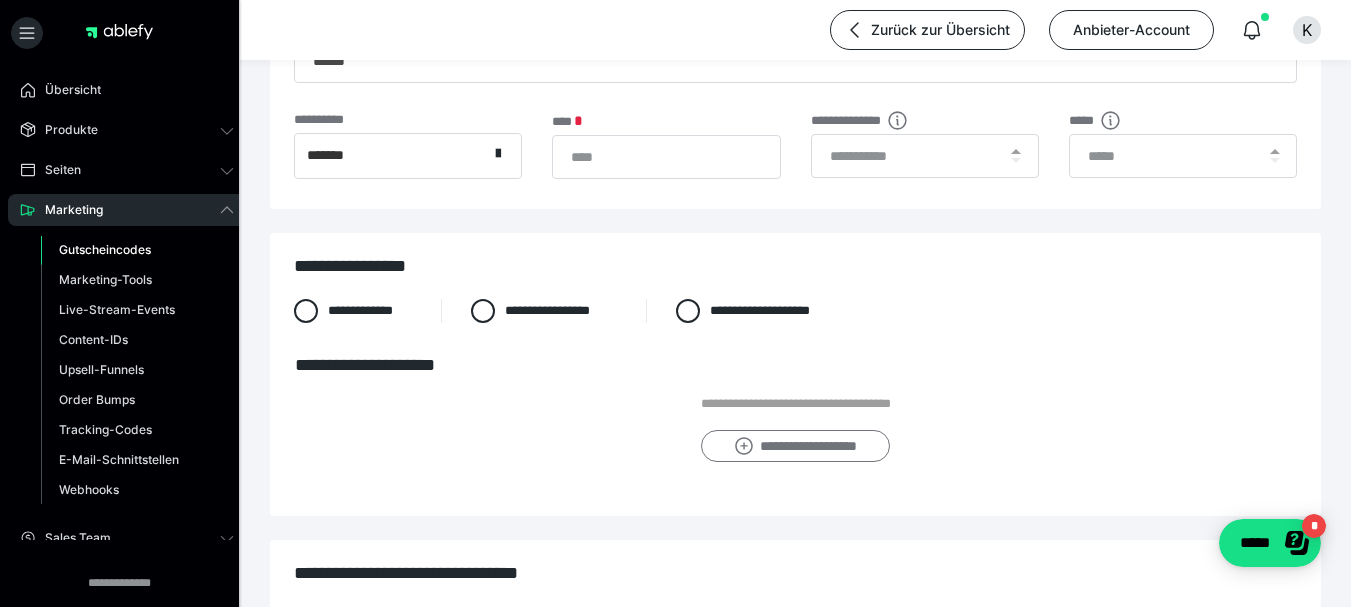 click on "**********" at bounding box center (795, 446) 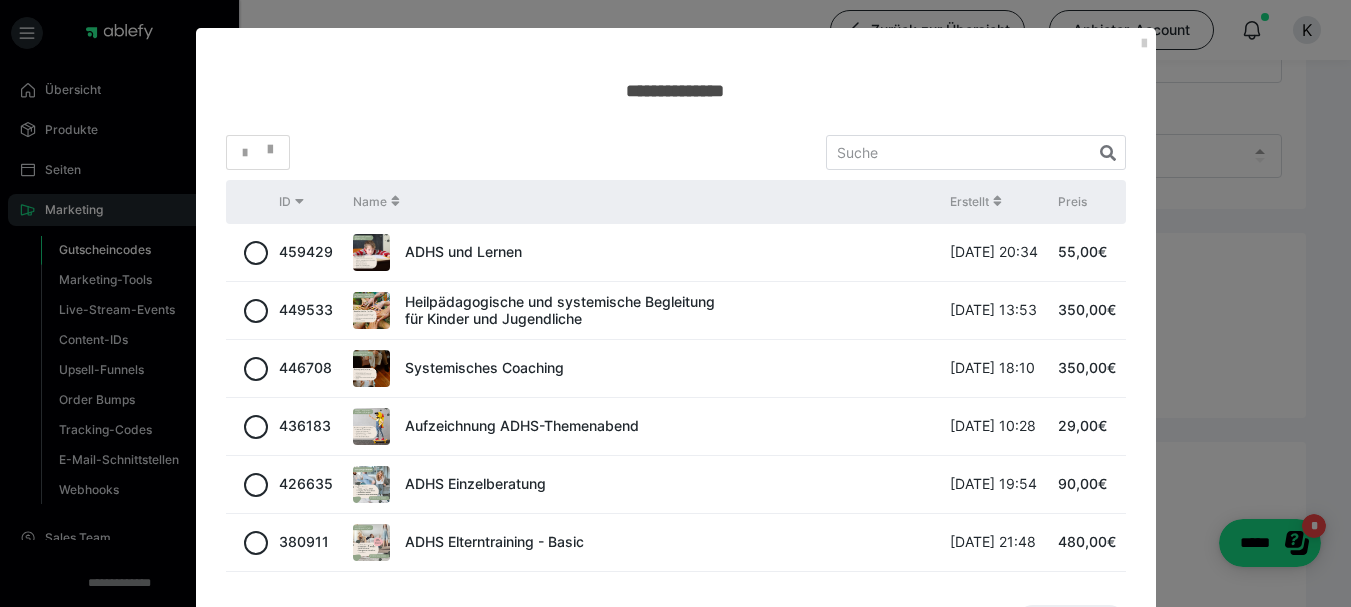 click on "ADHS und Lernen" at bounding box center (463, 252) 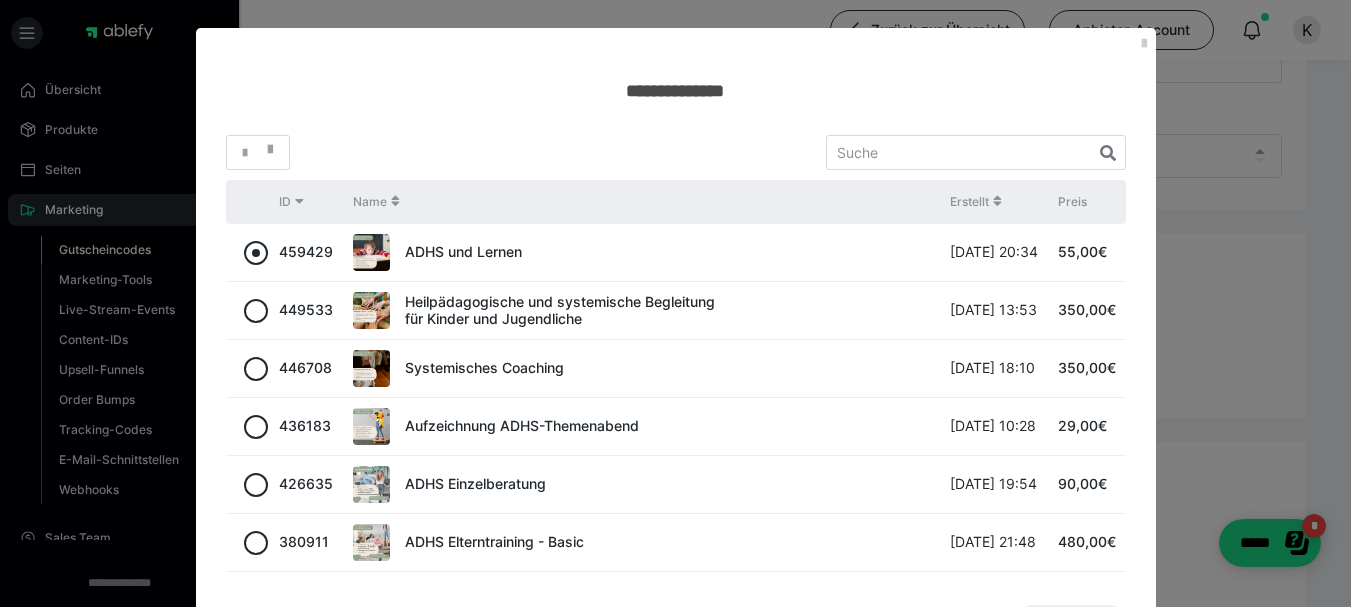 click at bounding box center [256, 253] 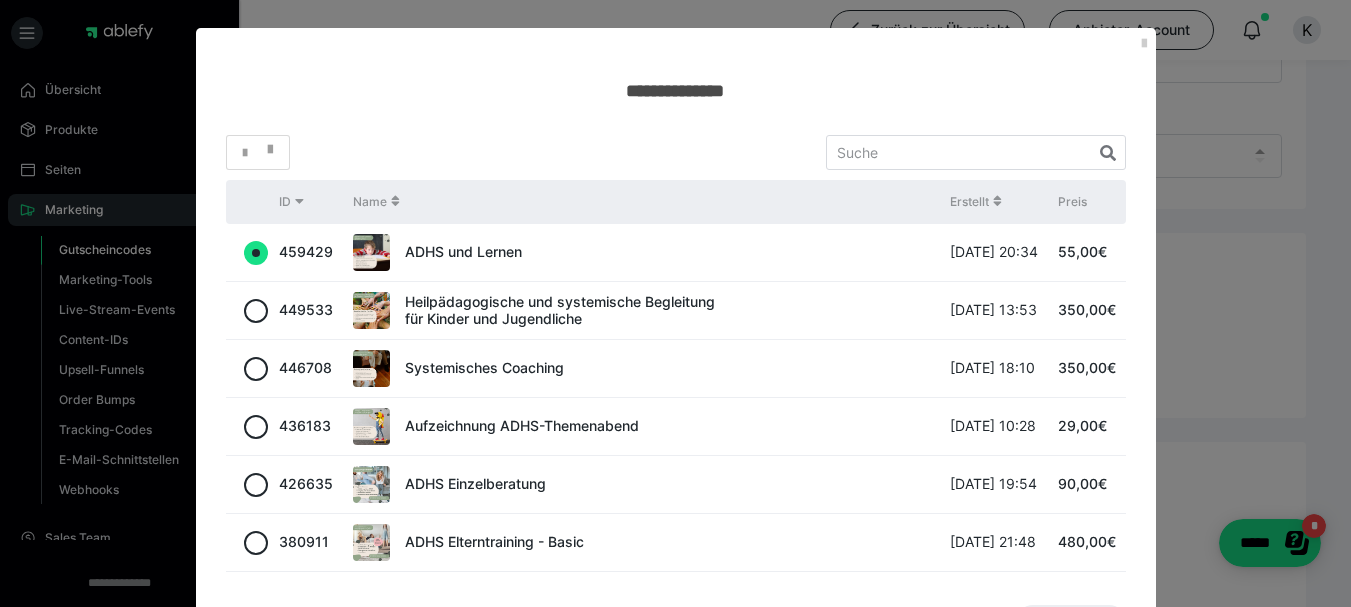 radio on "true" 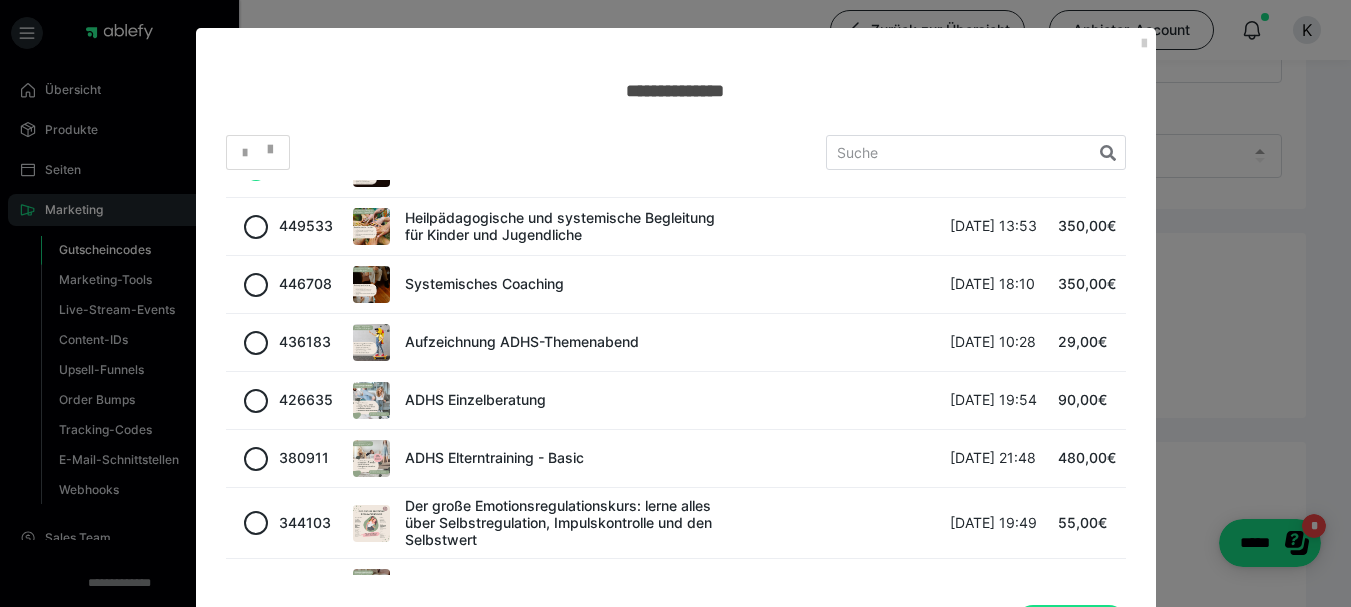 scroll, scrollTop: 184, scrollLeft: 0, axis: vertical 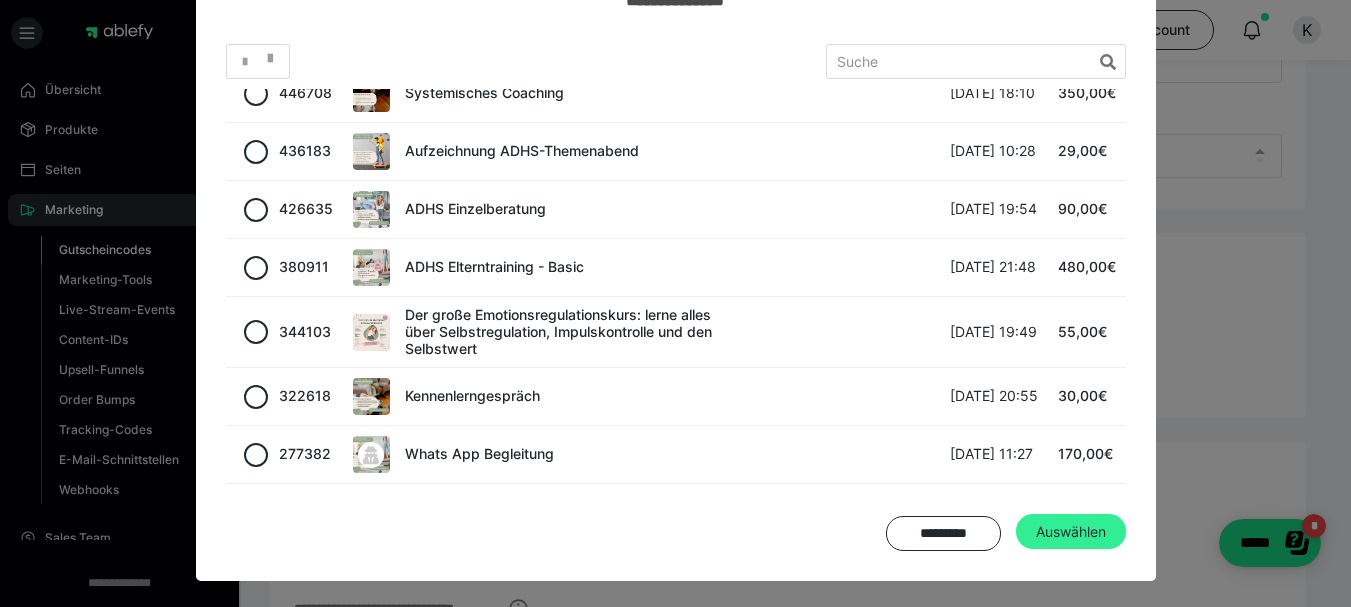 click on "Auswählen" at bounding box center (1071, 532) 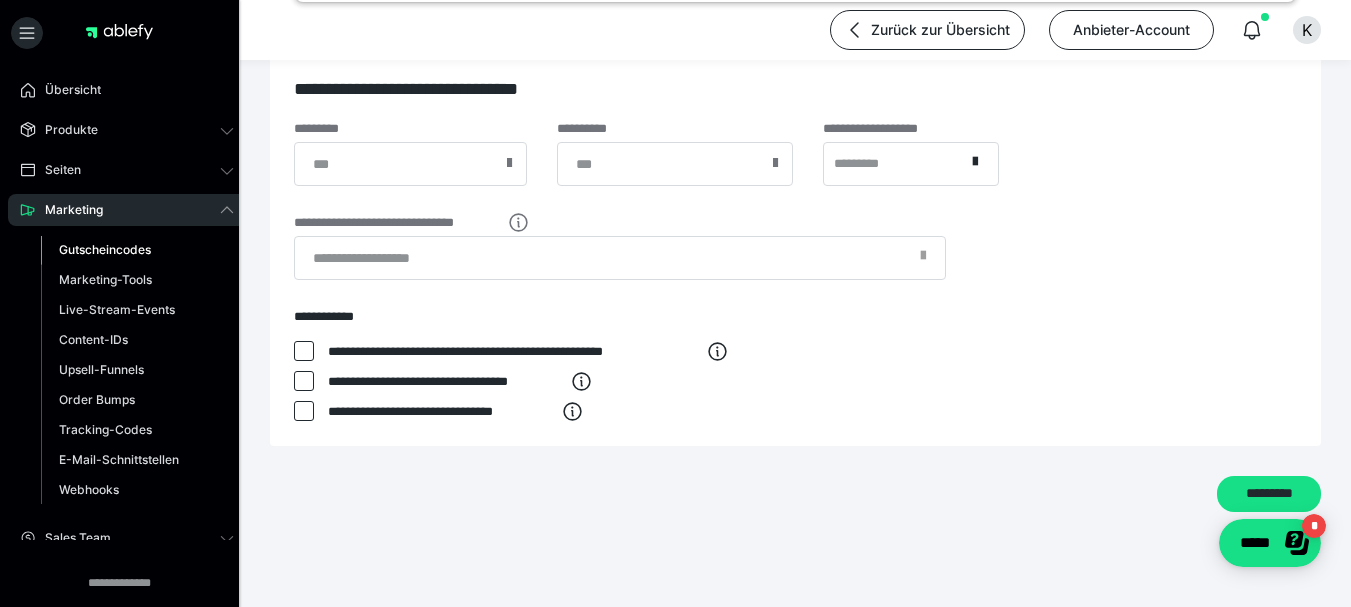 scroll, scrollTop: 967, scrollLeft: 0, axis: vertical 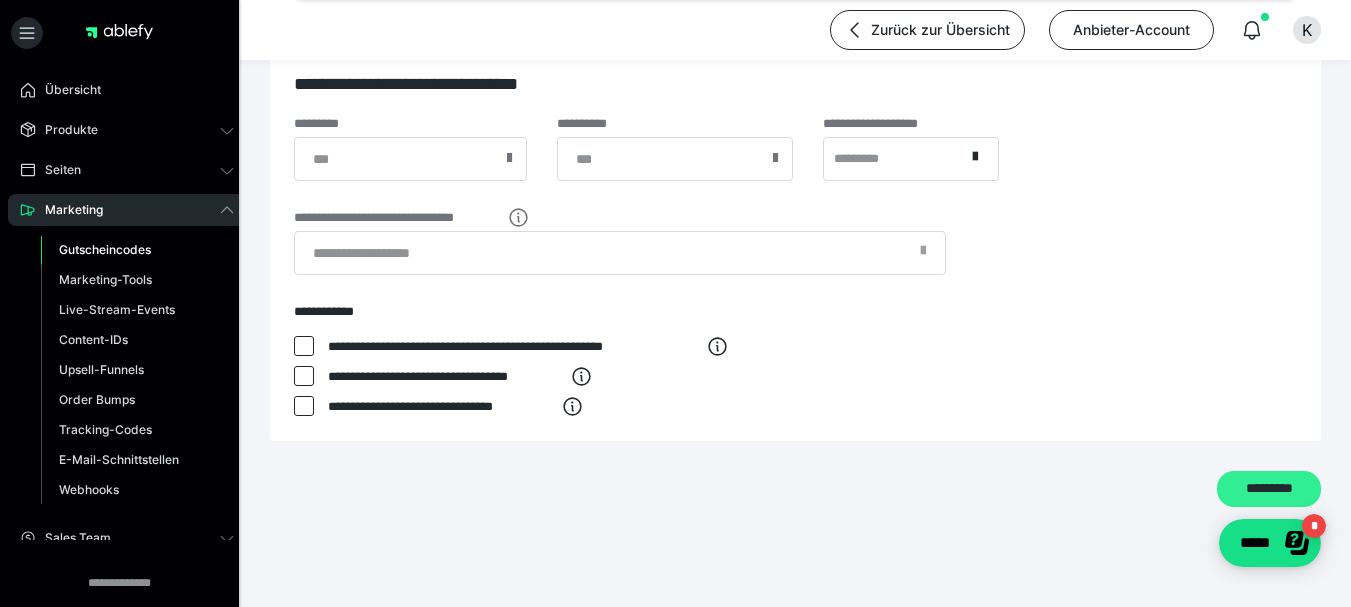 click on "*********" at bounding box center [1269, 489] 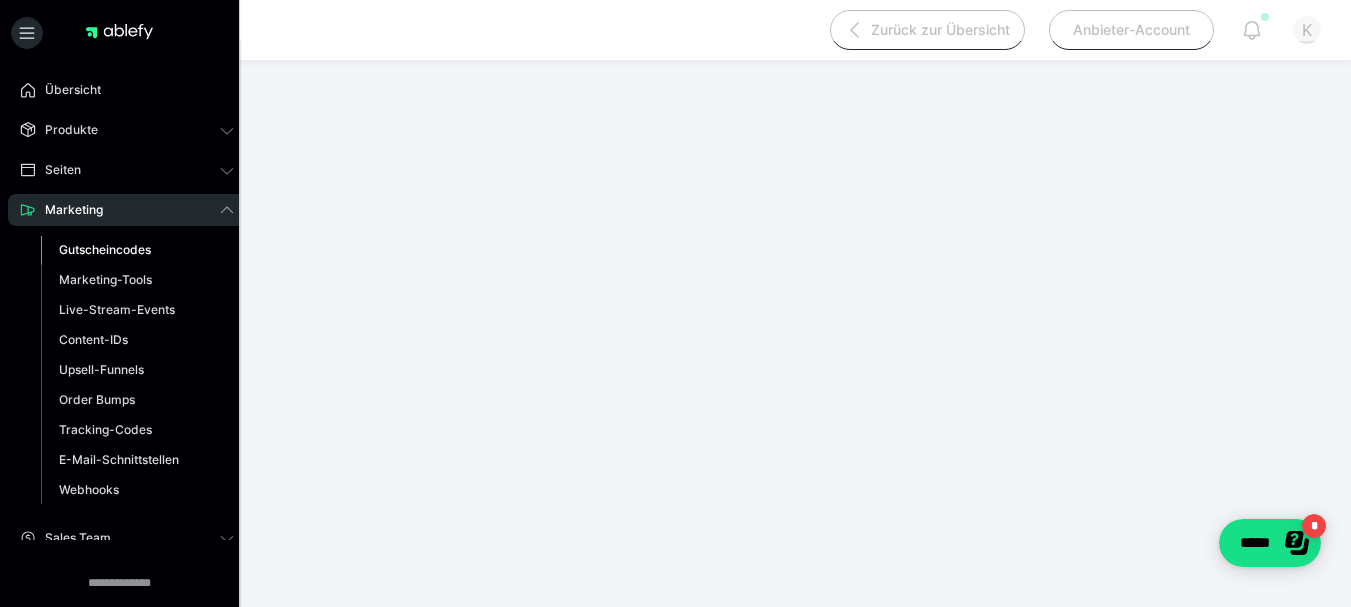 scroll, scrollTop: 401, scrollLeft: 0, axis: vertical 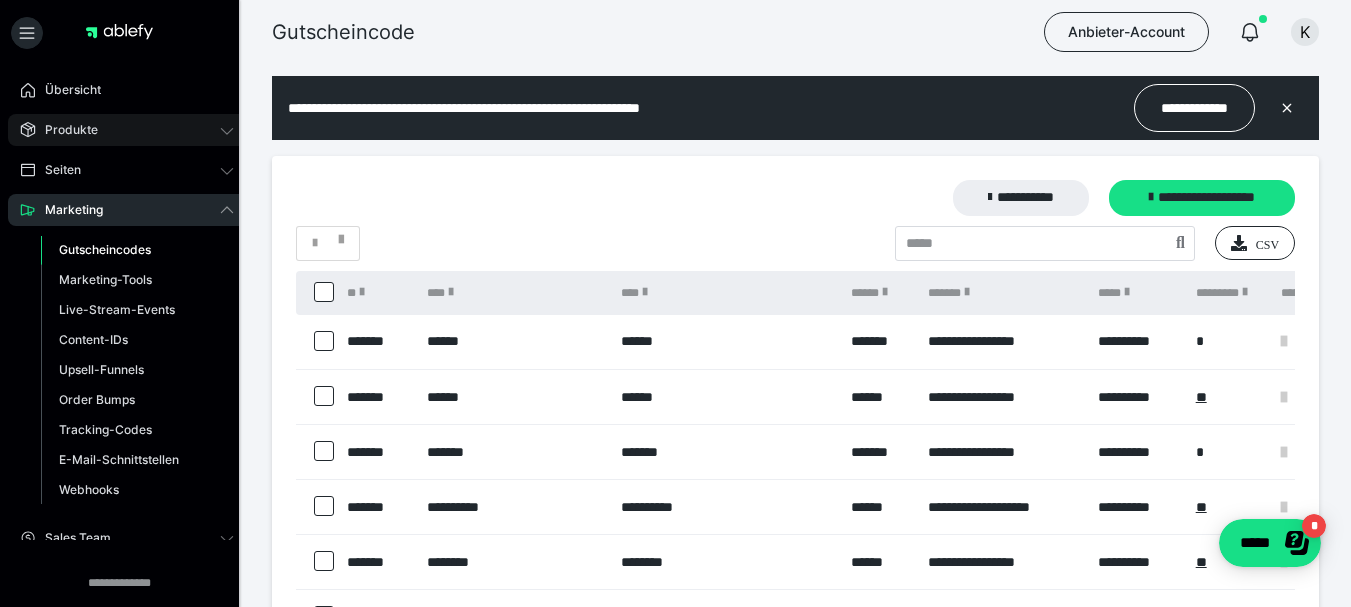 click on "Produkte" at bounding box center (64, 130) 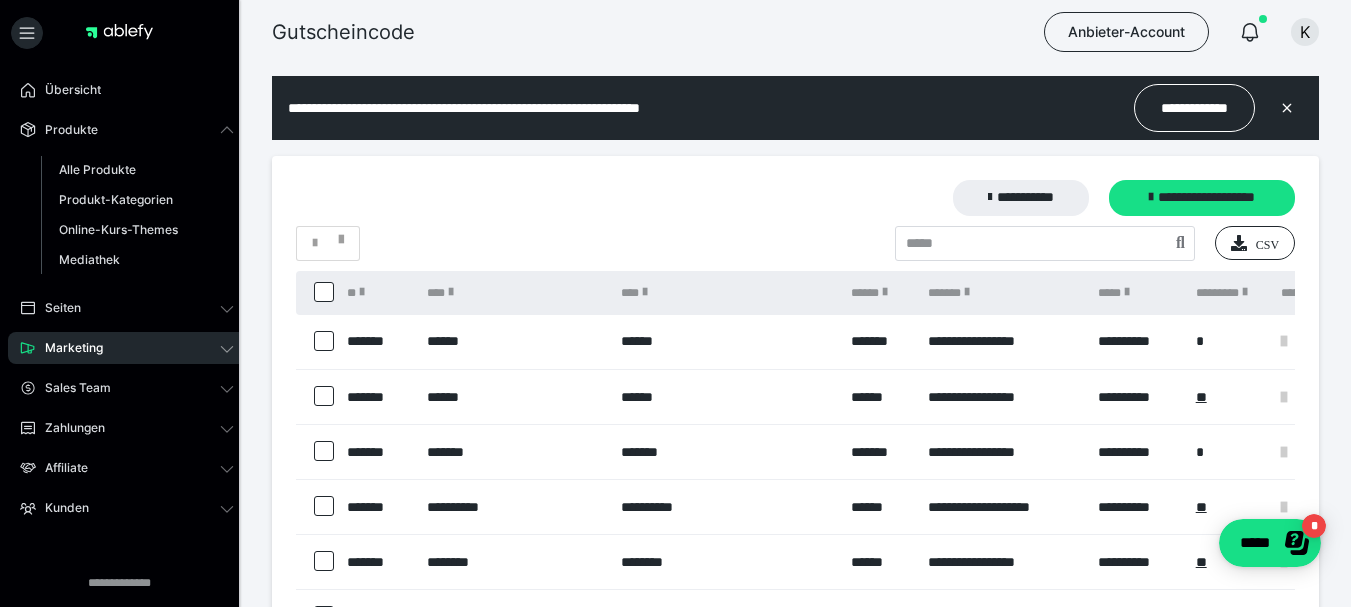drag, startPoint x: 93, startPoint y: 162, endPoint x: 236, endPoint y: 156, distance: 143.12582 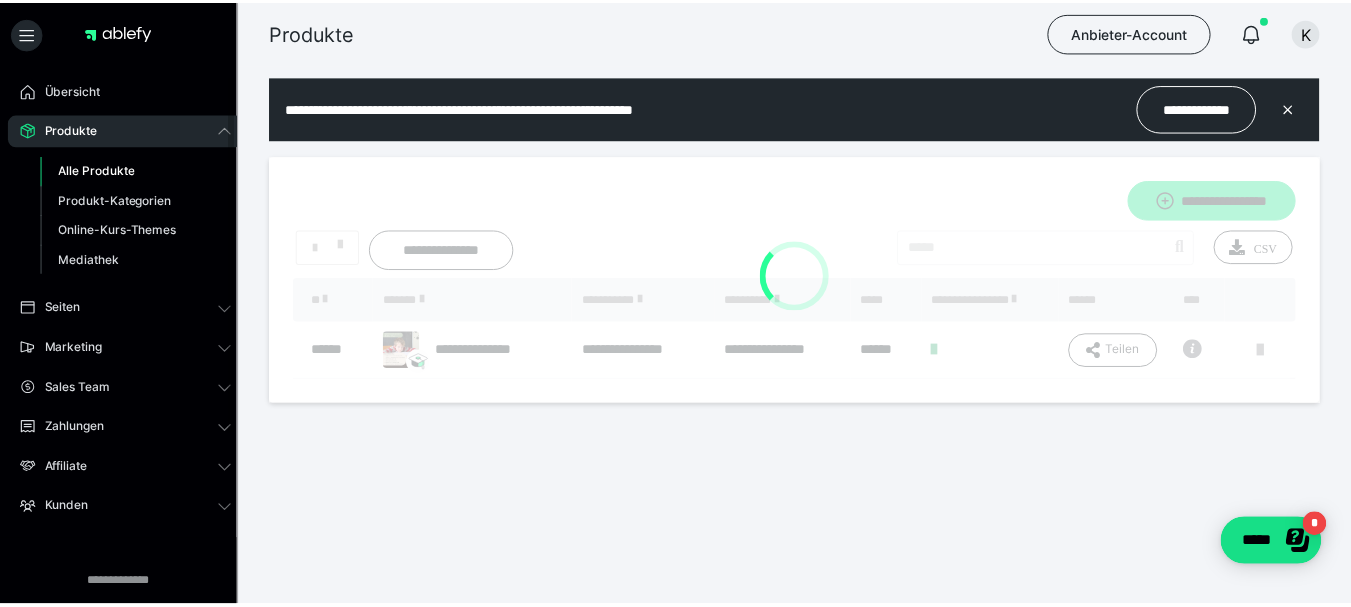 scroll, scrollTop: 0, scrollLeft: 0, axis: both 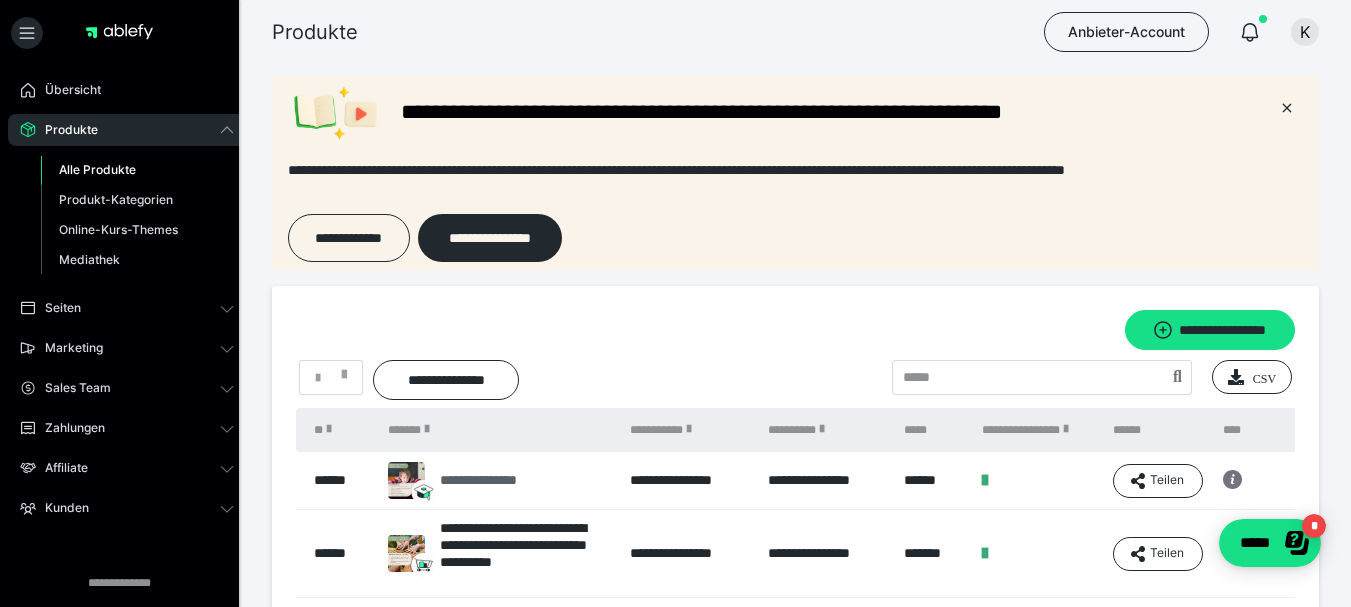 click on "**********" at bounding box center (499, 480) 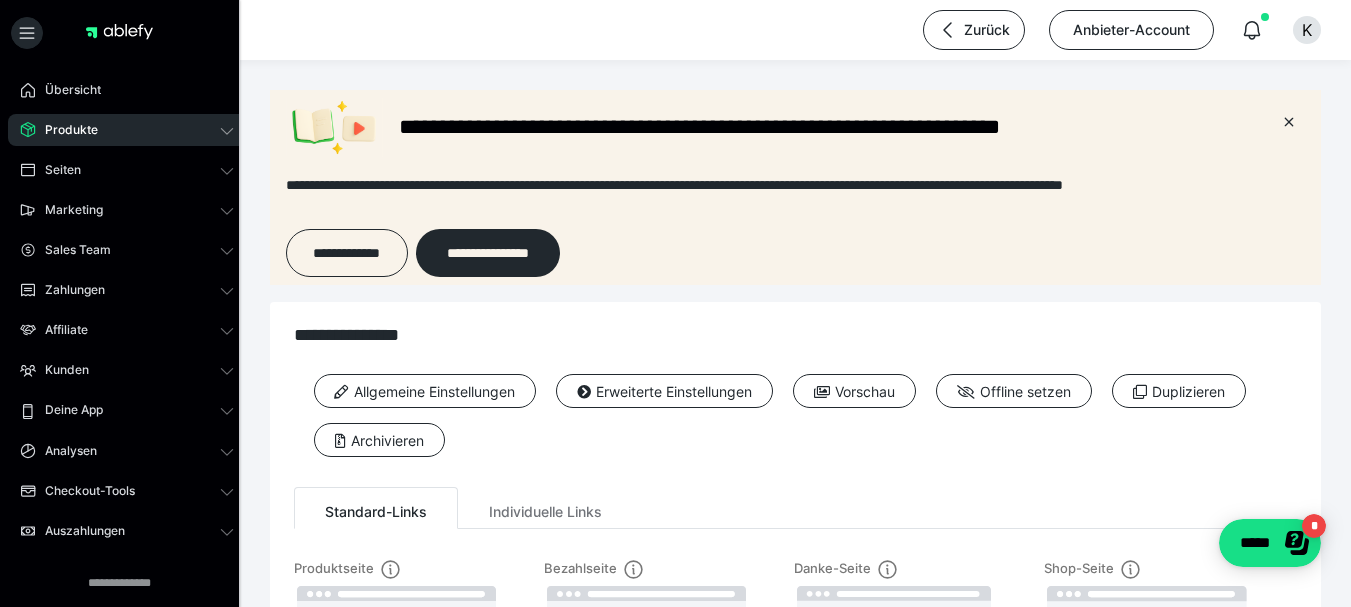 scroll, scrollTop: 0, scrollLeft: 0, axis: both 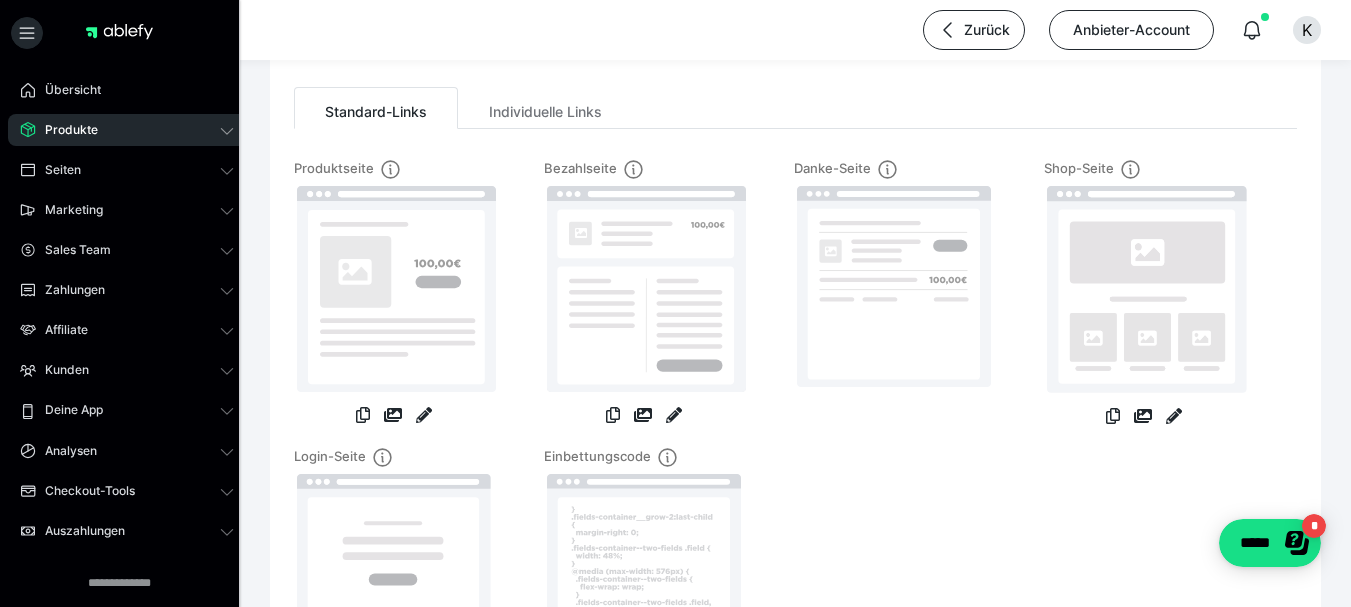 click at bounding box center [424, 417] 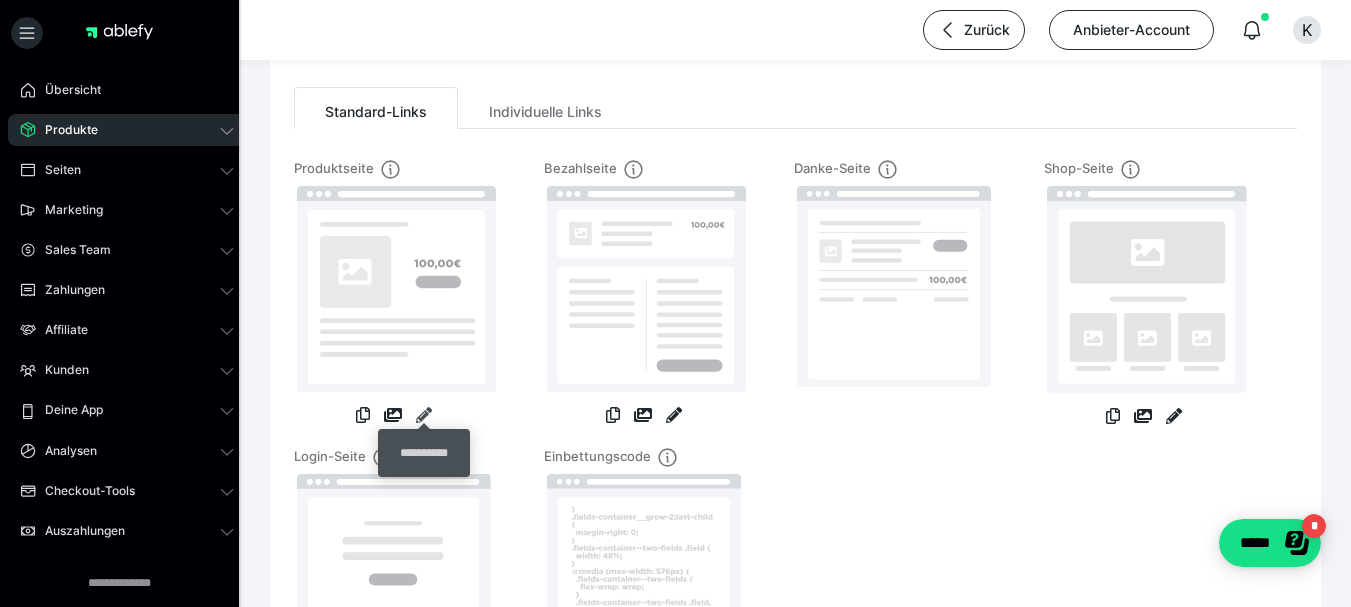 click at bounding box center [424, 415] 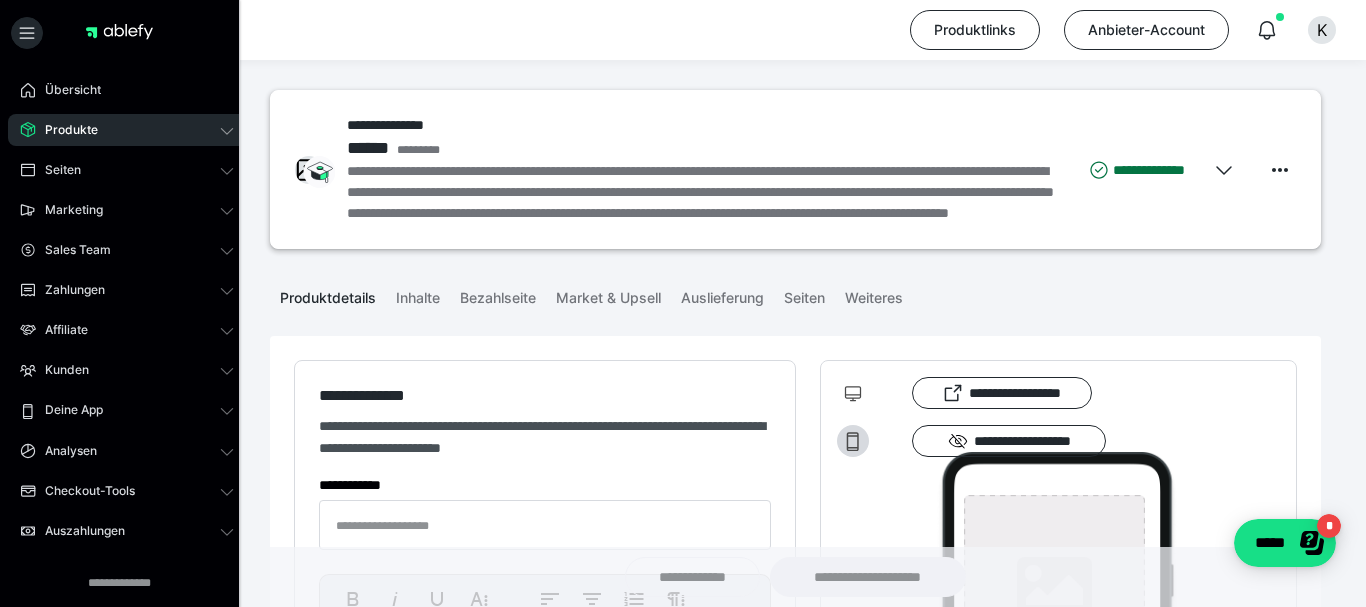 type on "**********" 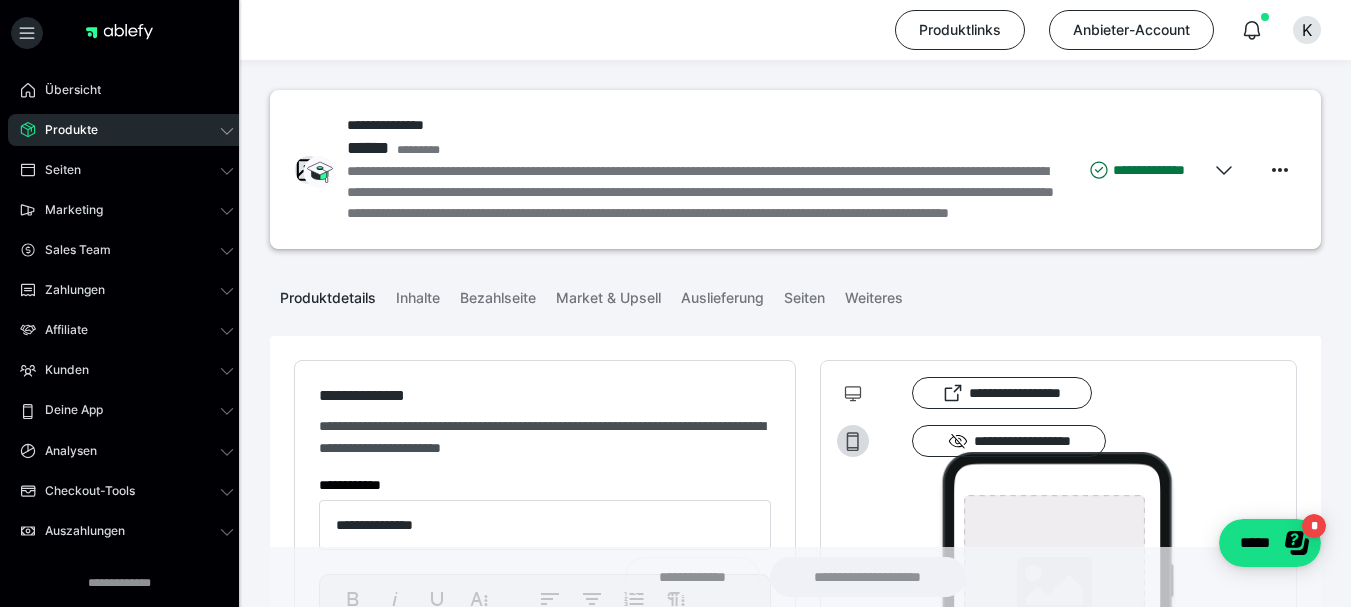 type on "**********" 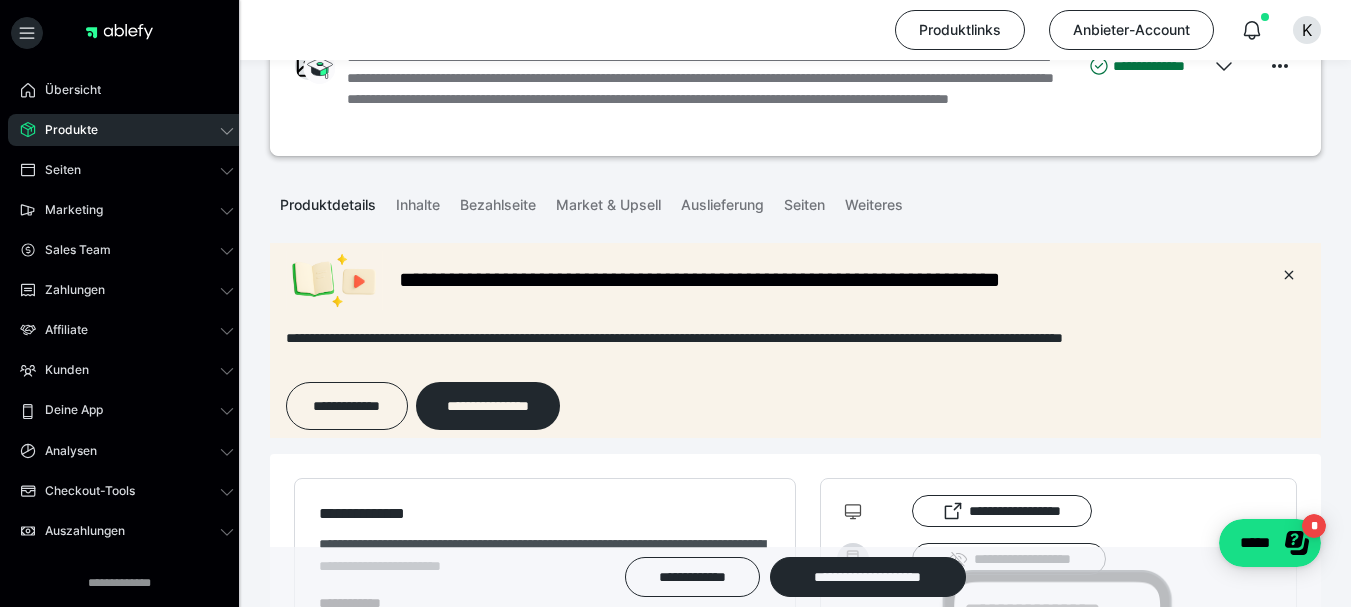 scroll, scrollTop: 500, scrollLeft: 0, axis: vertical 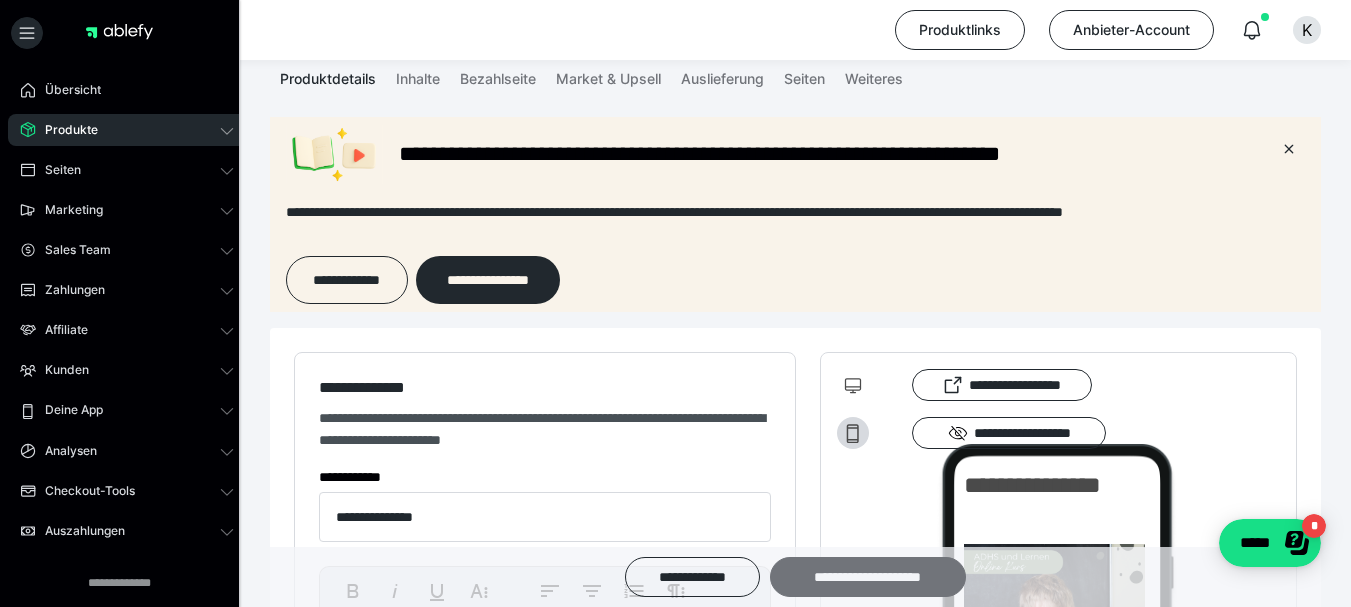 click on "**********" at bounding box center (868, 577) 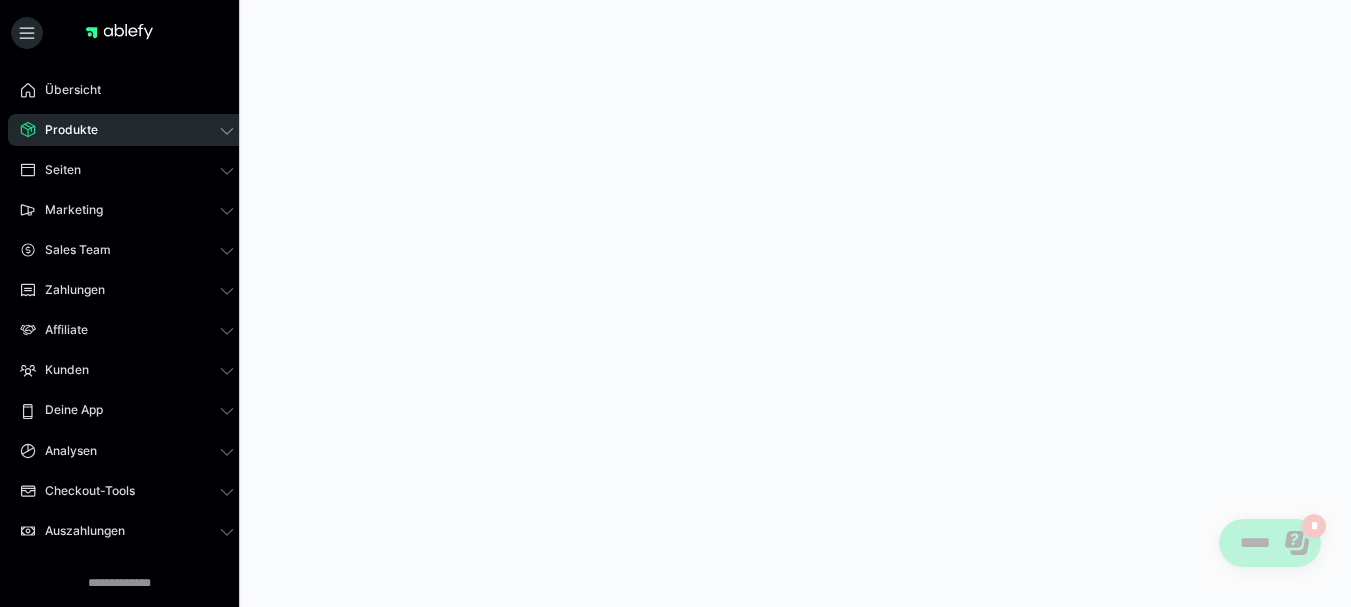 scroll, scrollTop: 0, scrollLeft: 0, axis: both 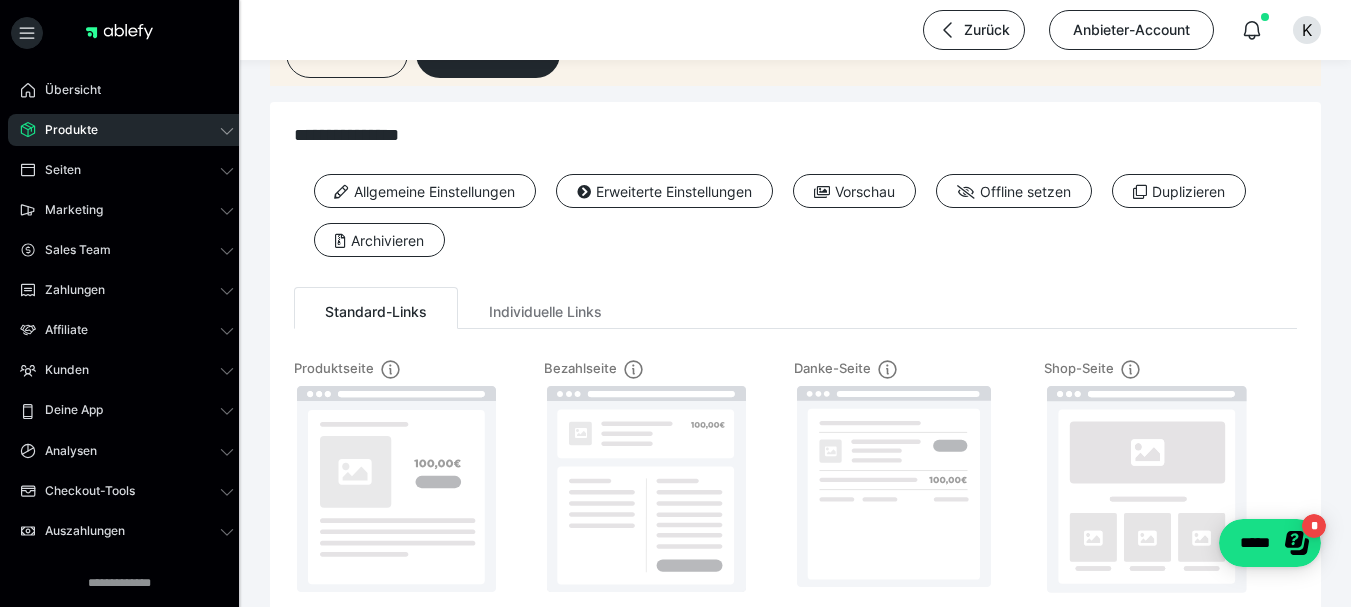 click on "Produkte" at bounding box center (127, 130) 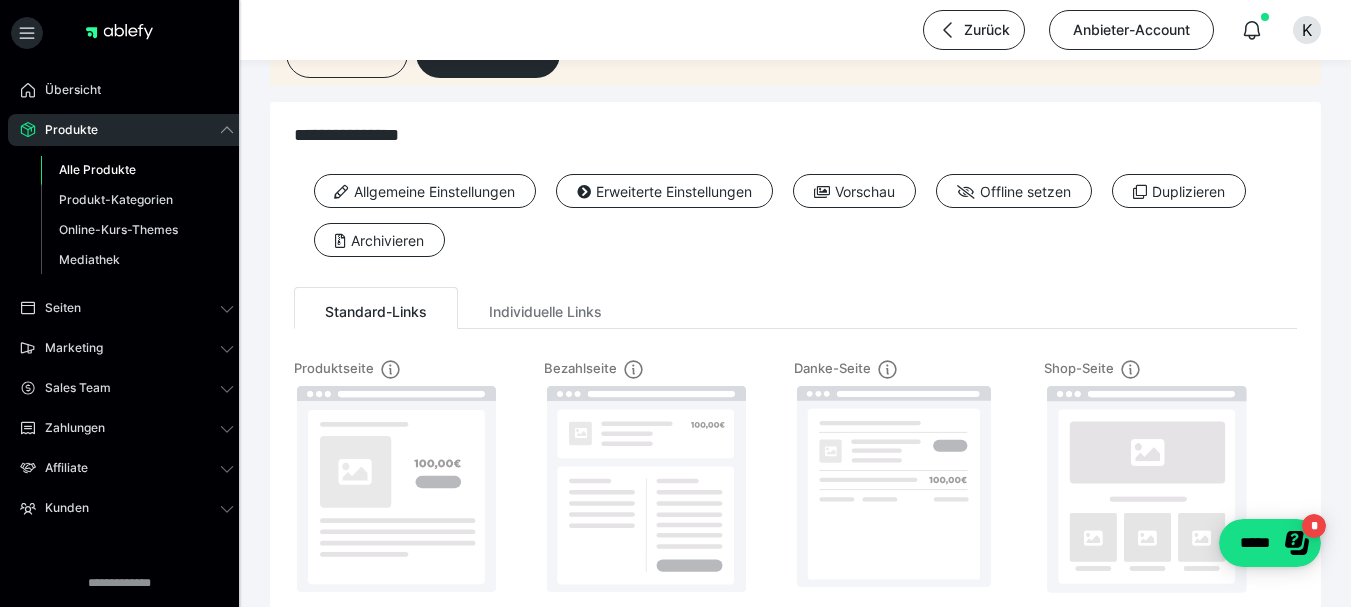 click on "Alle Produkte" at bounding box center [137, 170] 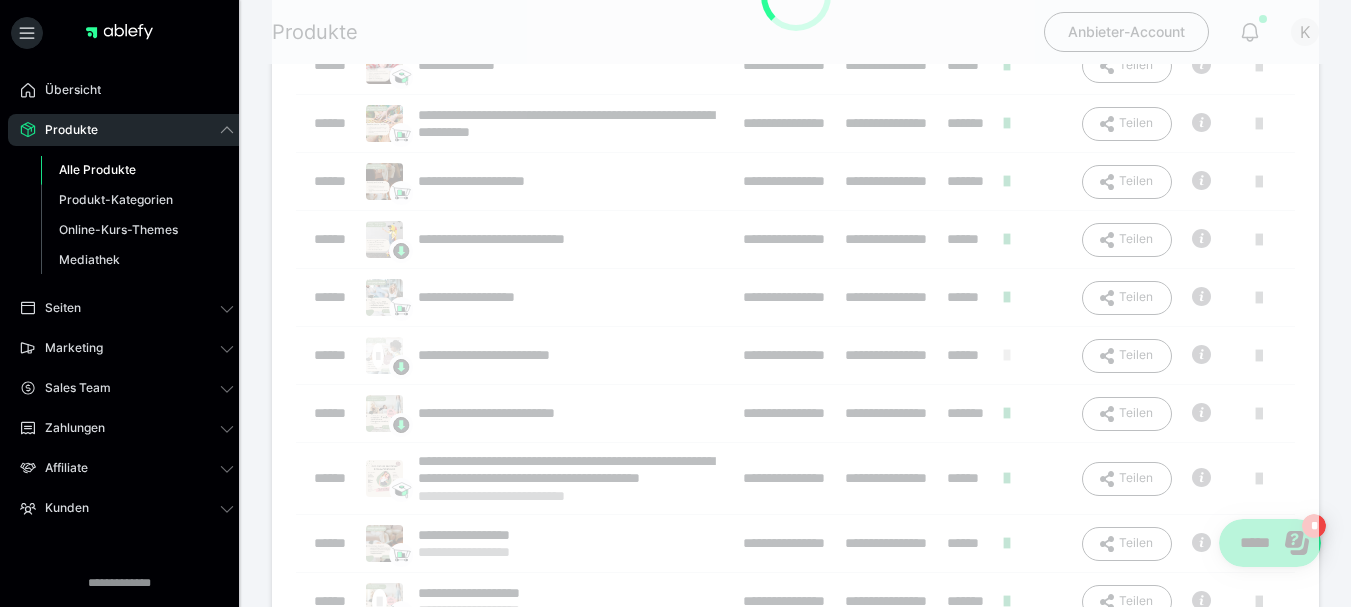 scroll, scrollTop: 0, scrollLeft: 0, axis: both 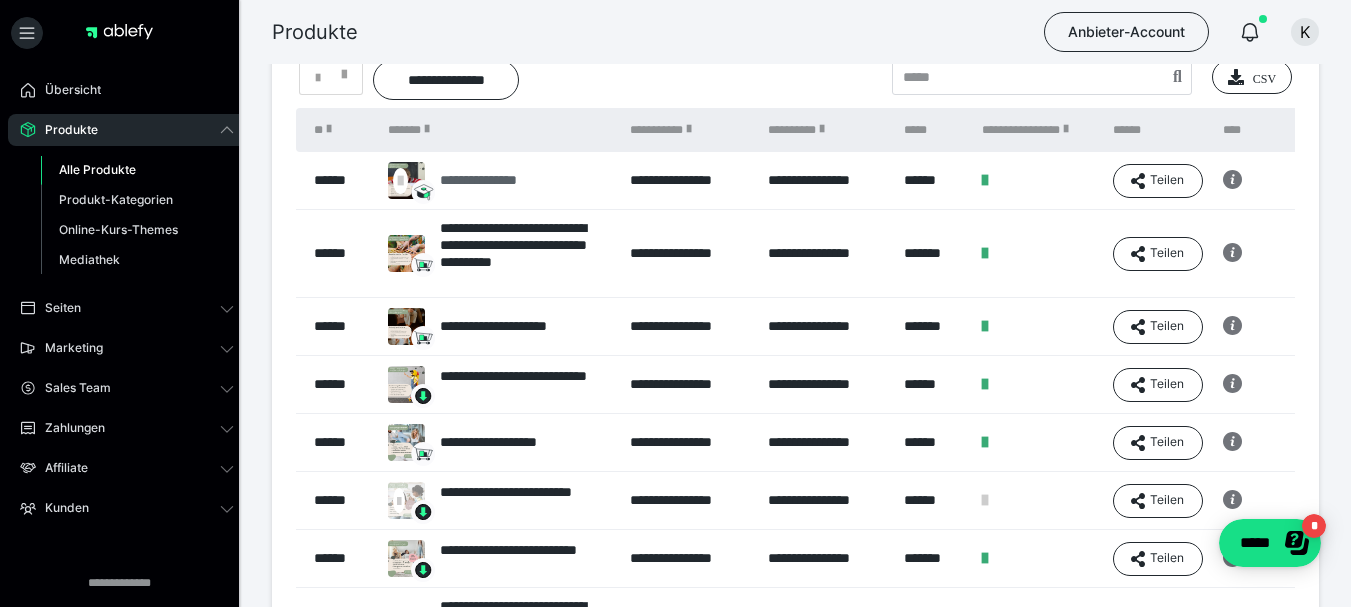 click on "**********" at bounding box center (473, 180) 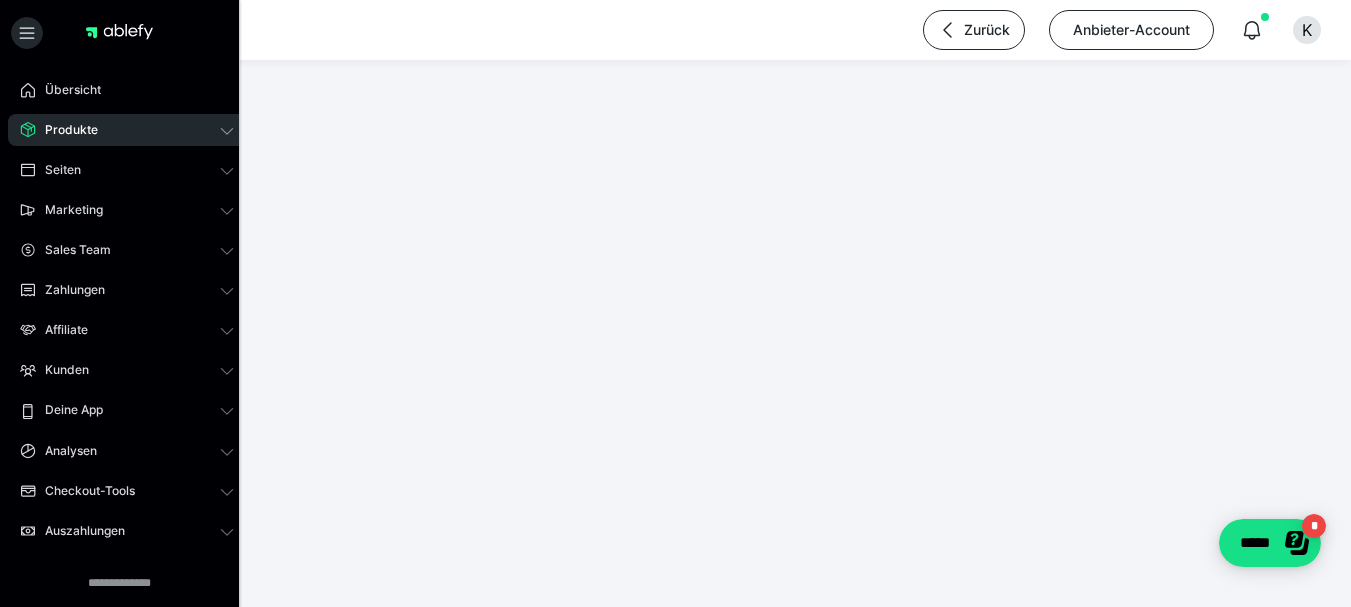scroll, scrollTop: 0, scrollLeft: 0, axis: both 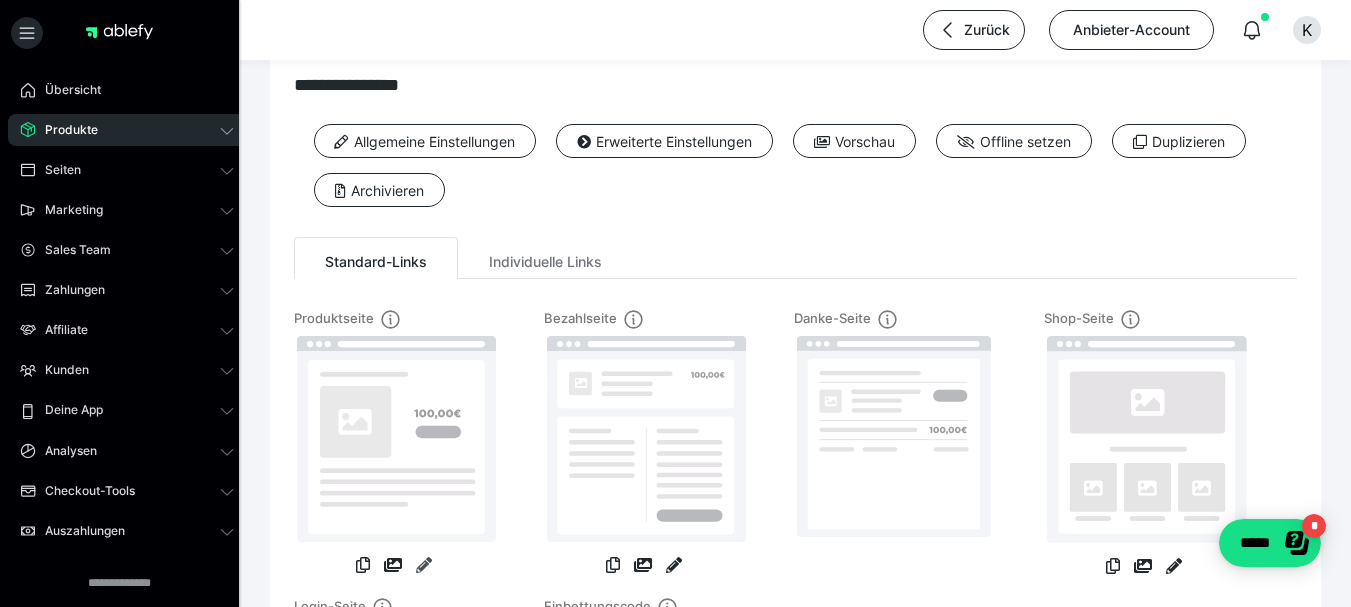 click at bounding box center (424, 565) 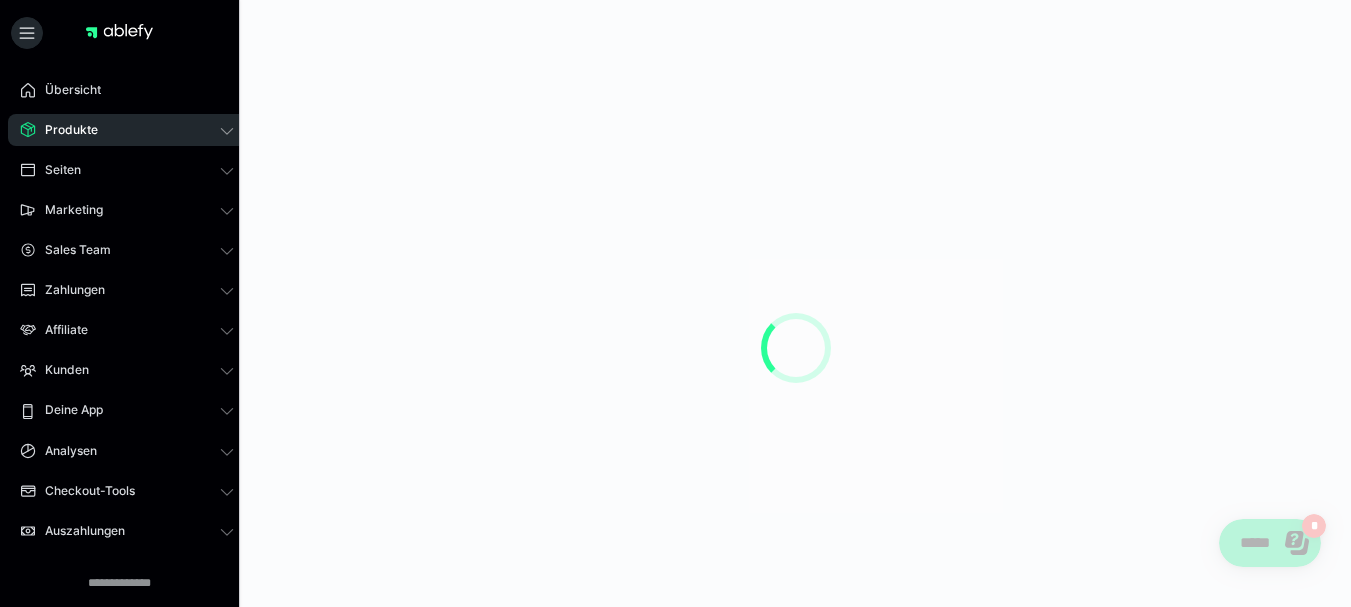 scroll, scrollTop: 0, scrollLeft: 0, axis: both 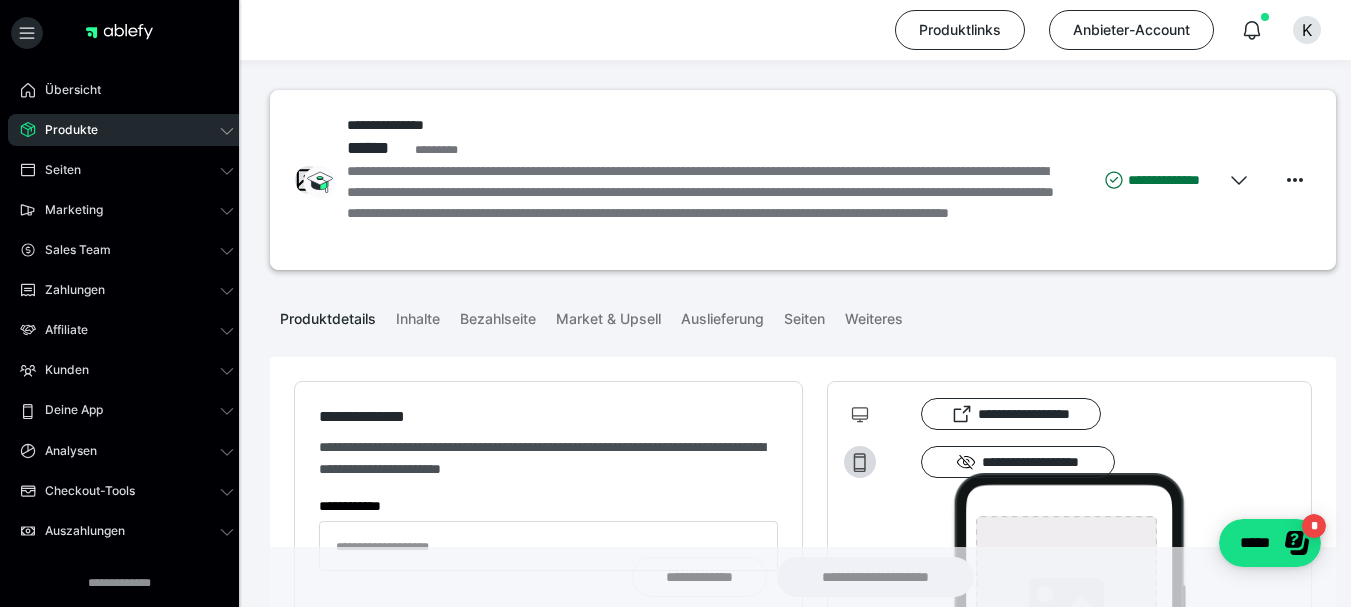 type on "**********" 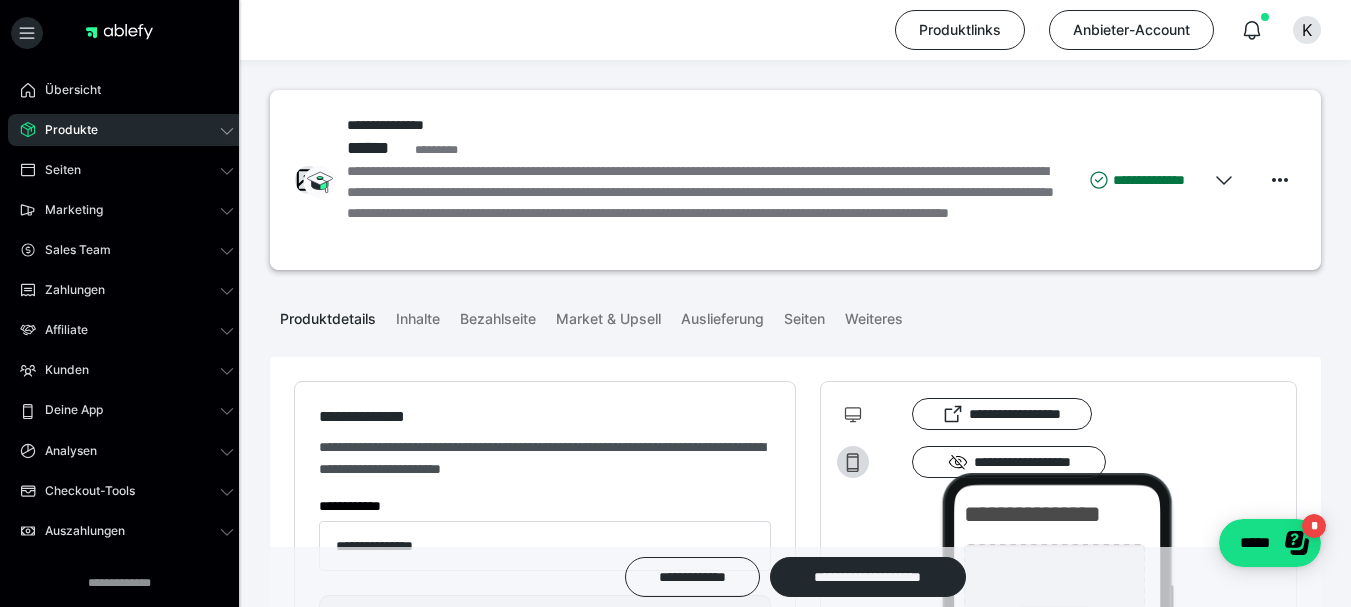 type on "**********" 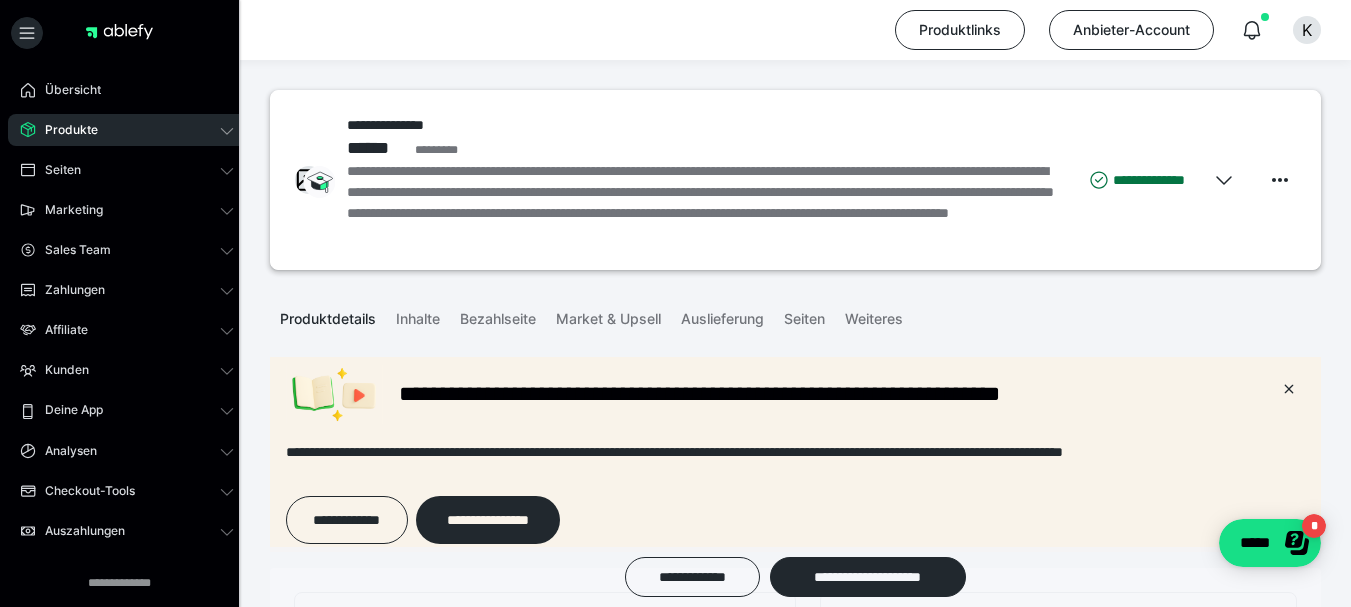 scroll, scrollTop: 0, scrollLeft: 0, axis: both 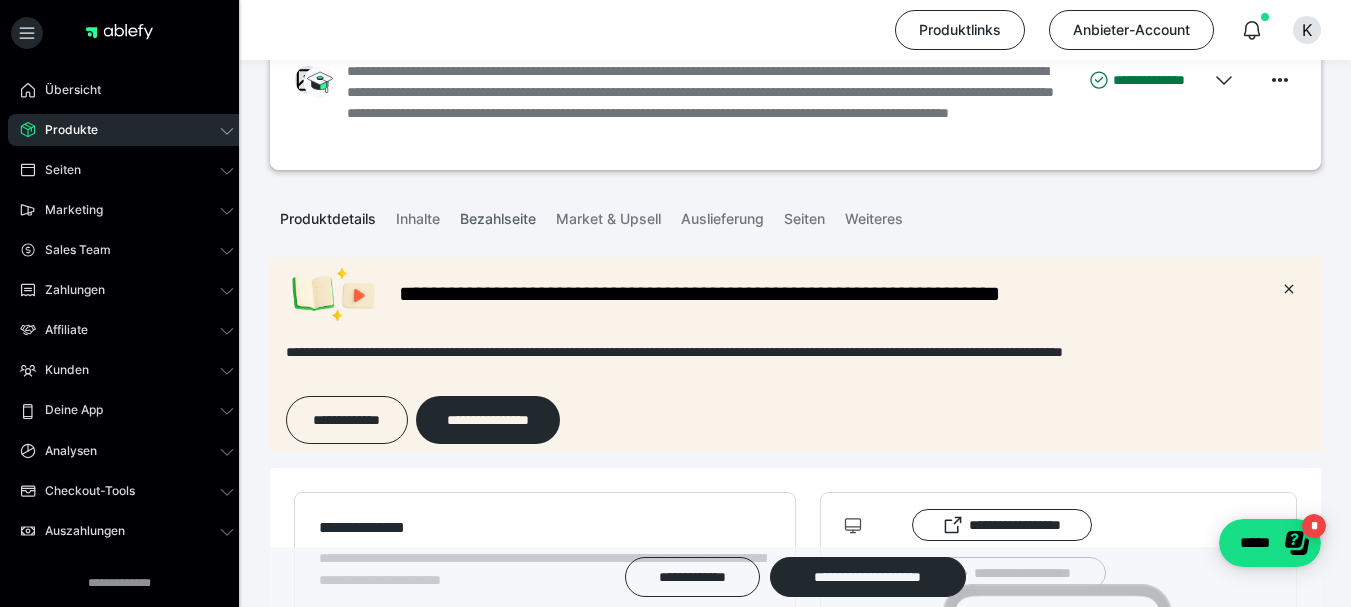 click on "Bezahlseite" at bounding box center (498, 215) 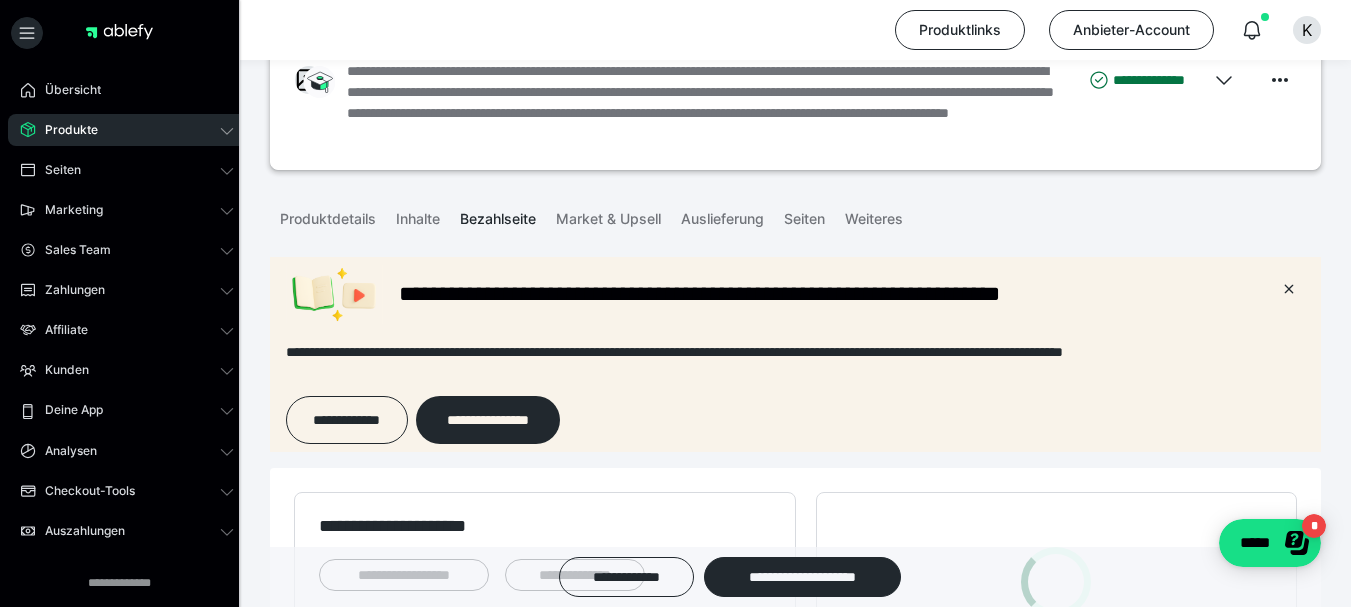 scroll, scrollTop: 0, scrollLeft: 0, axis: both 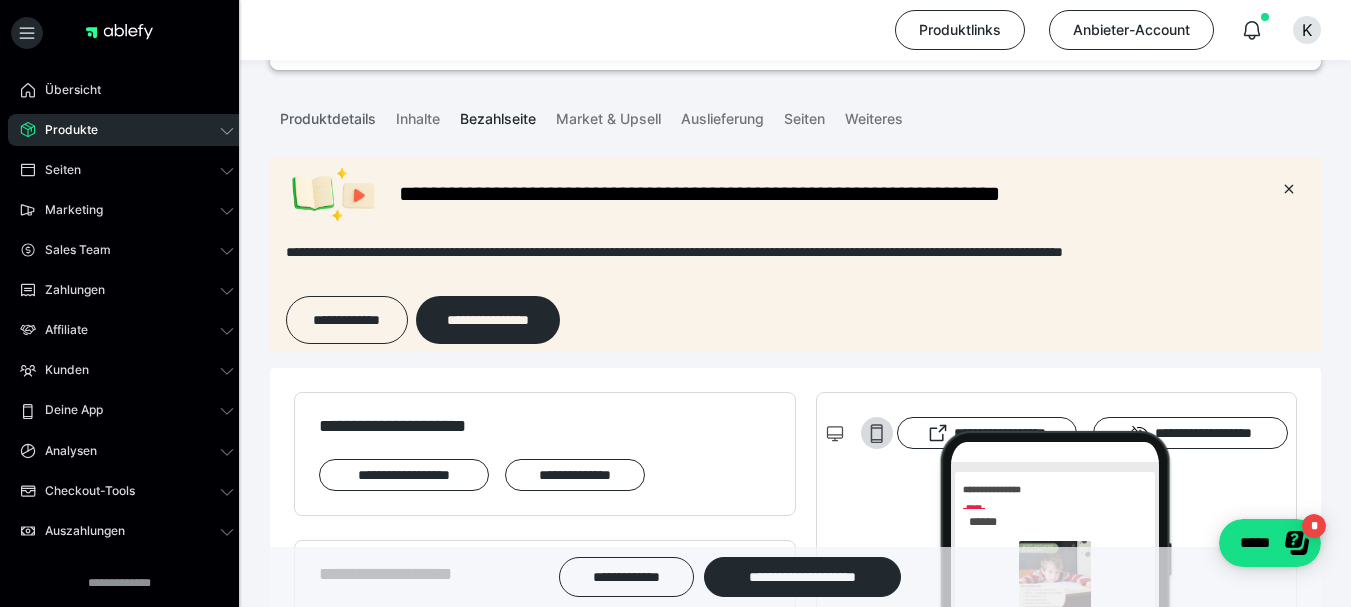 click on "Produktdetails" at bounding box center (328, 115) 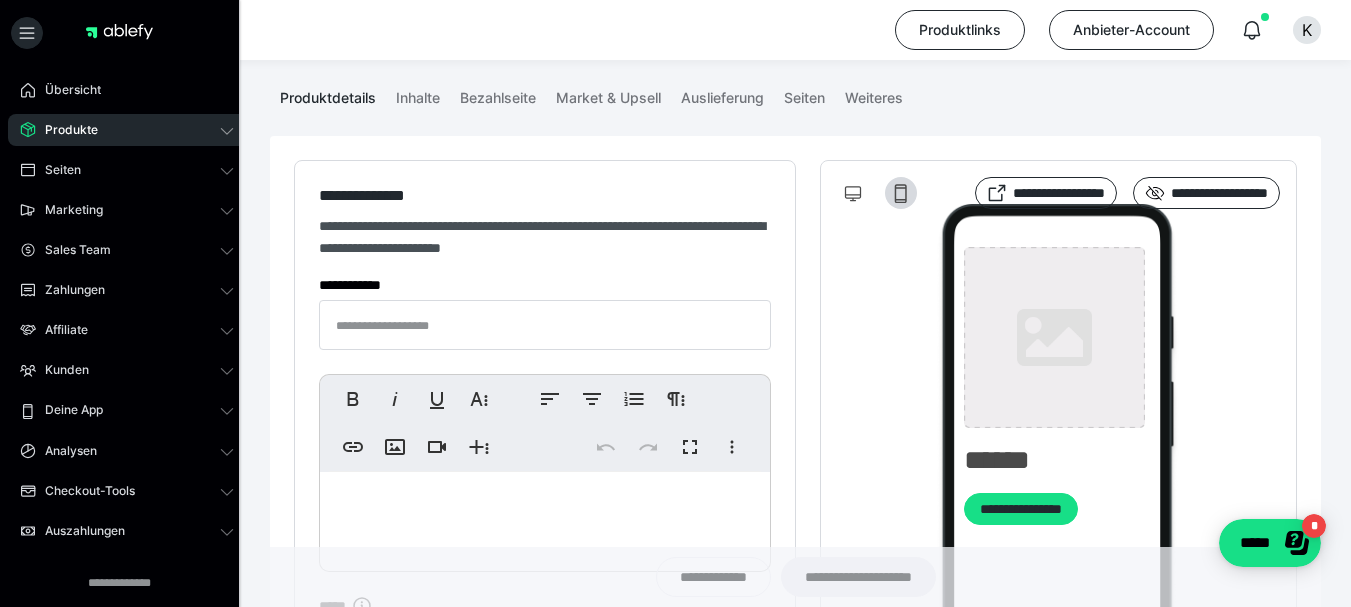 type on "**********" 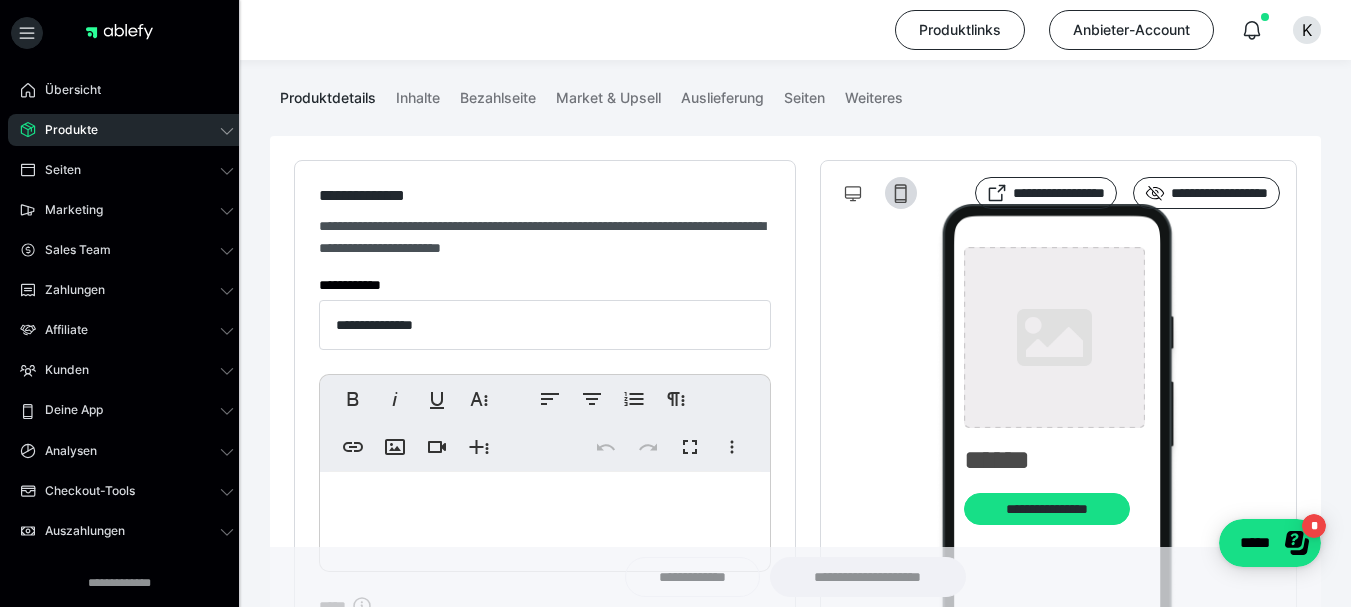 type on "**********" 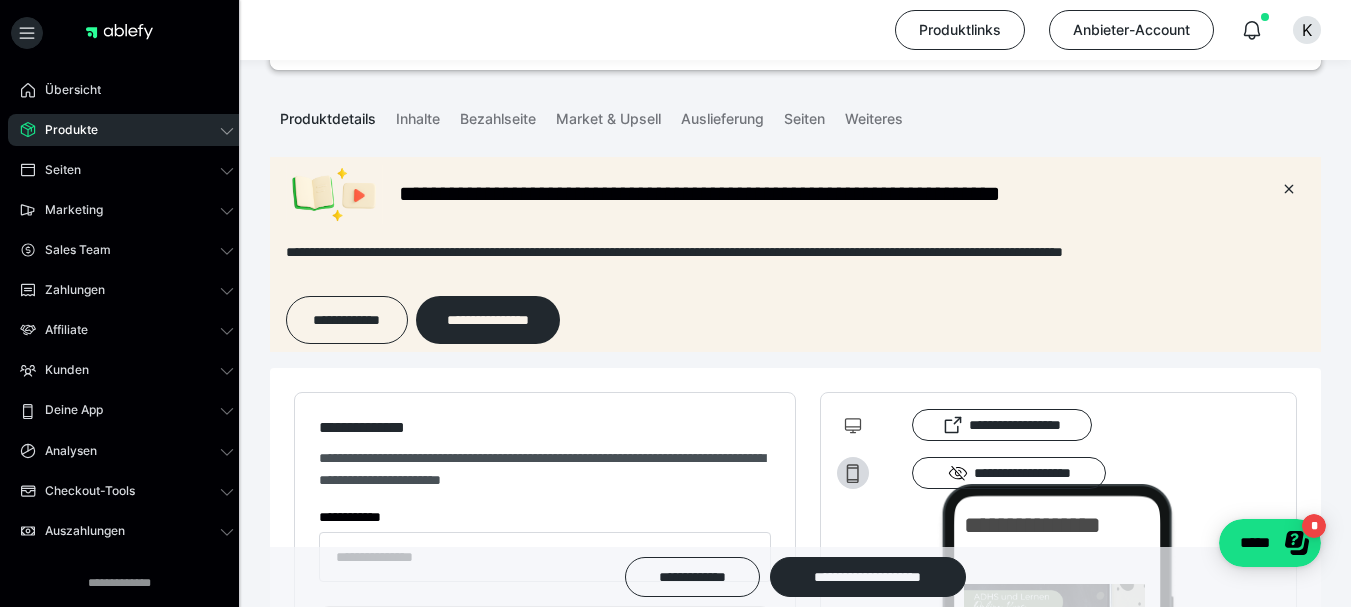 scroll, scrollTop: 0, scrollLeft: 0, axis: both 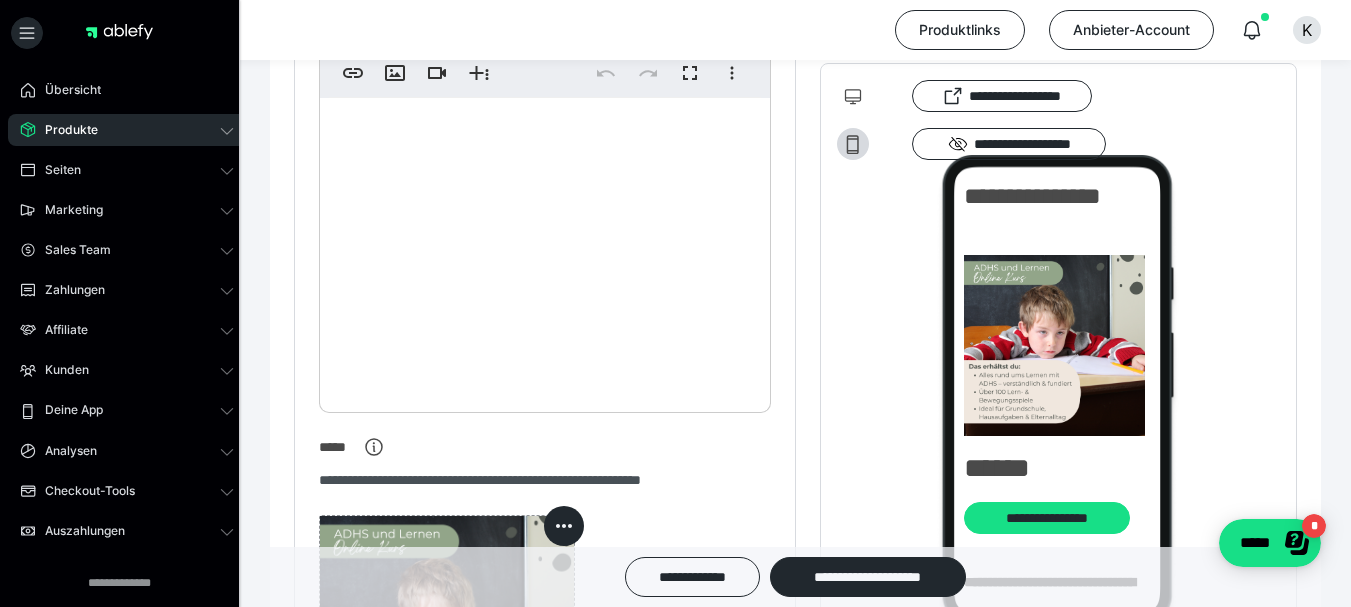 drag, startPoint x: 341, startPoint y: 338, endPoint x: 699, endPoint y: 443, distance: 373.0804 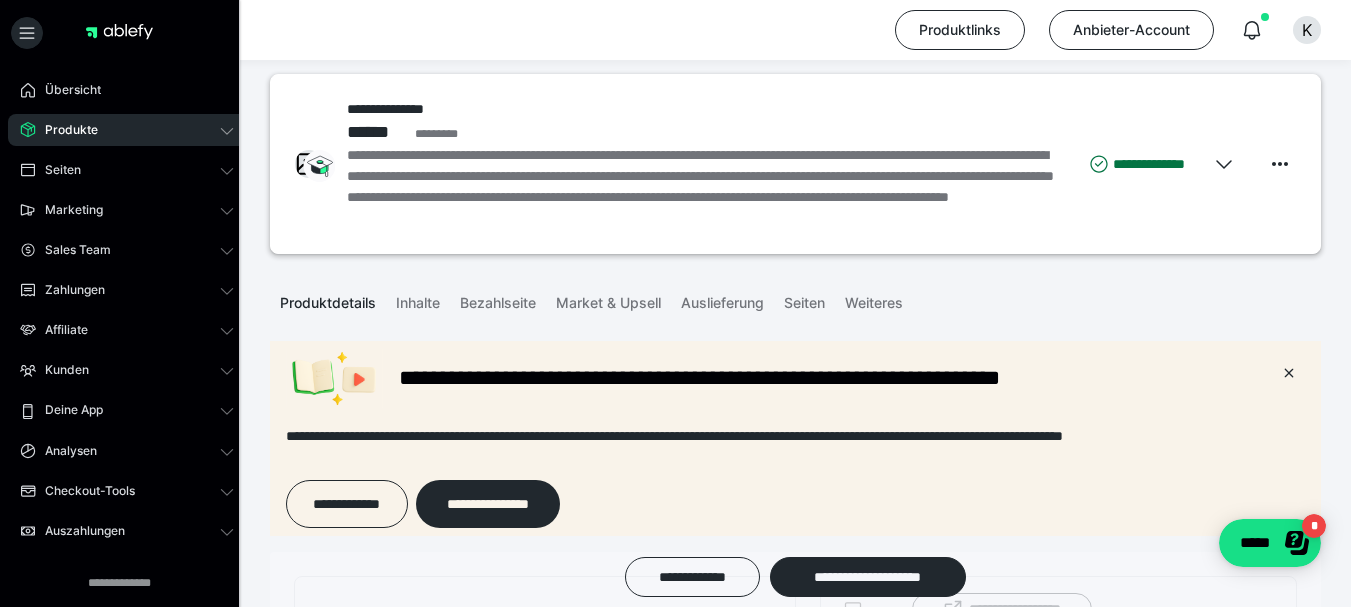 scroll, scrollTop: 0, scrollLeft: 0, axis: both 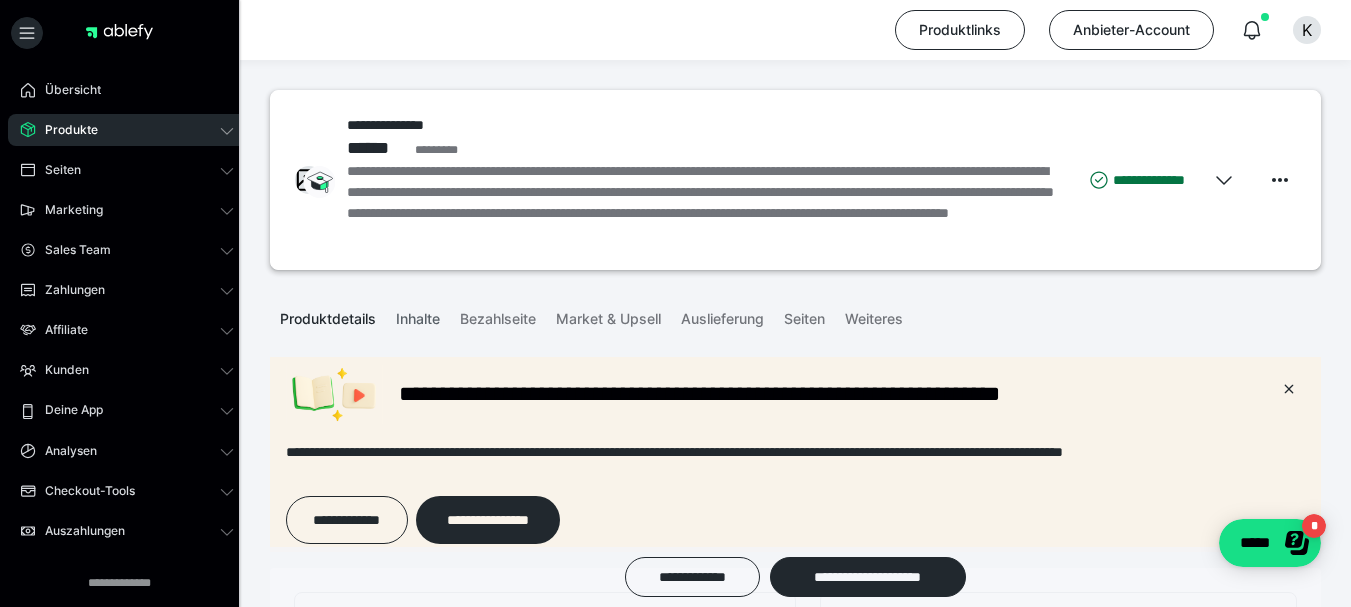 click on "Inhalte" at bounding box center (418, 315) 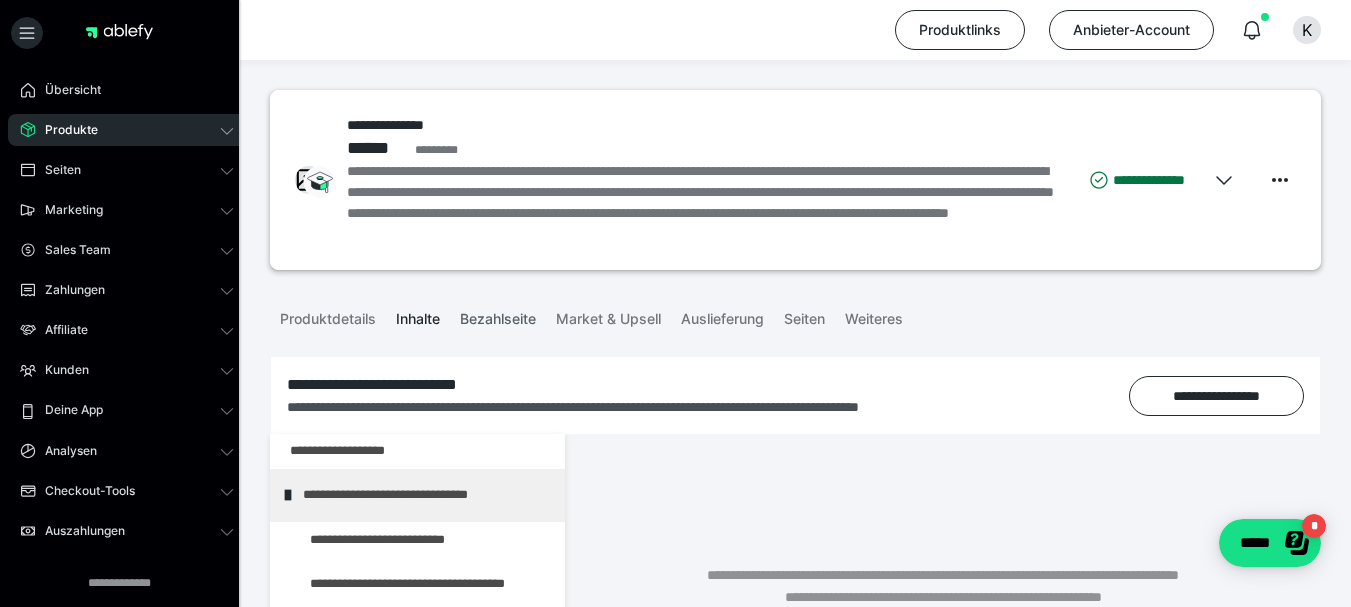 click on "Bezahlseite" at bounding box center (498, 315) 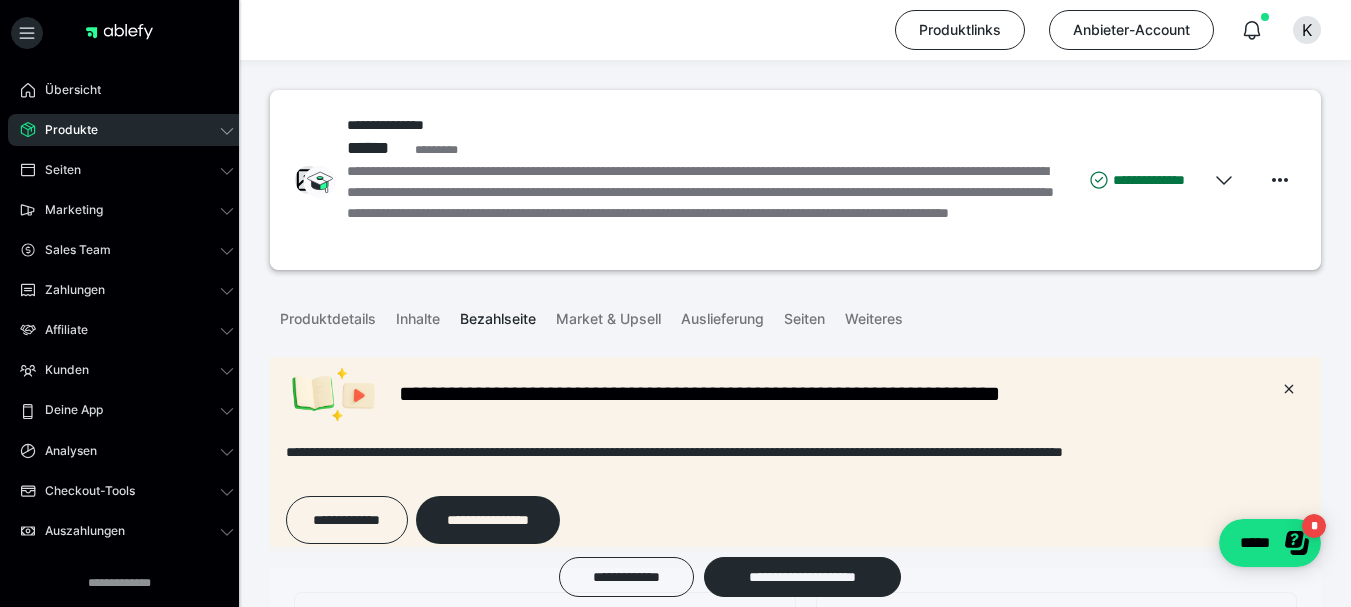 scroll, scrollTop: 0, scrollLeft: 0, axis: both 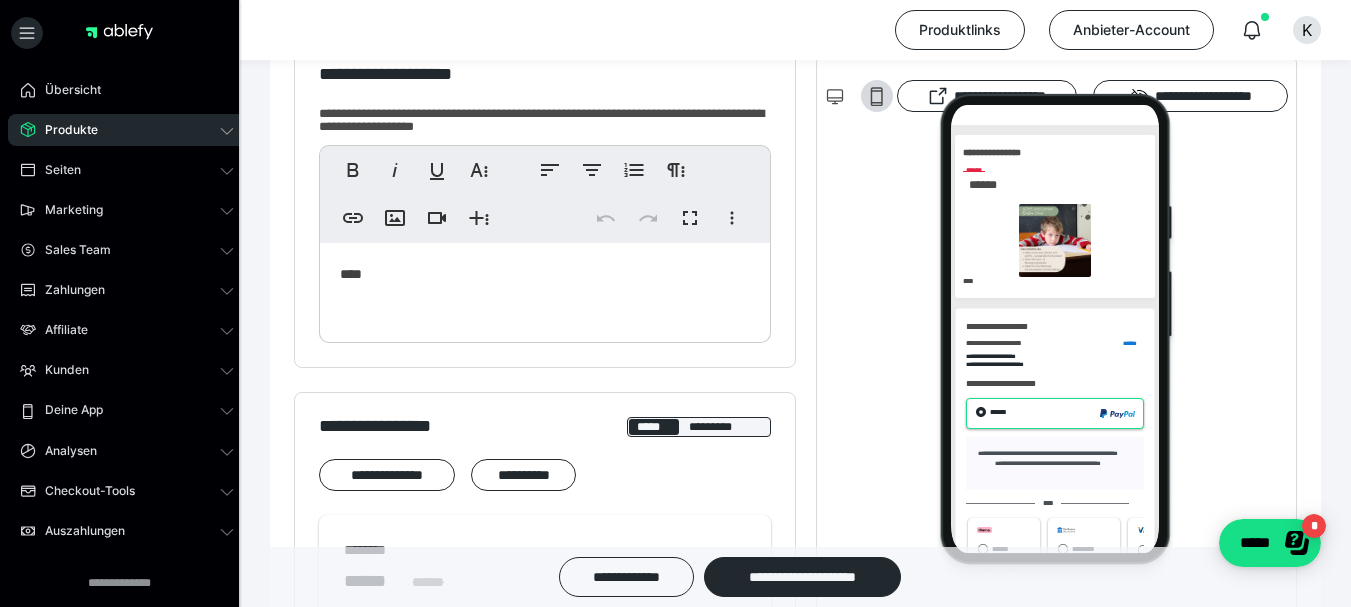 click on "****" at bounding box center (545, 288) 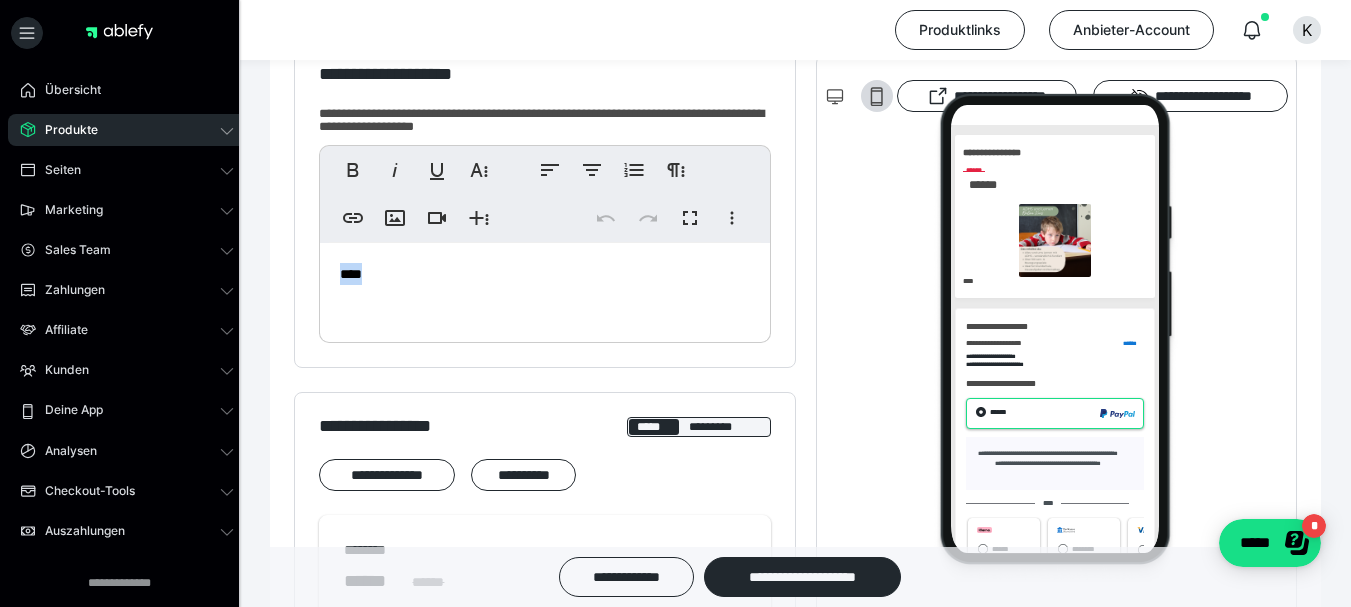 click on "****" at bounding box center (545, 288) 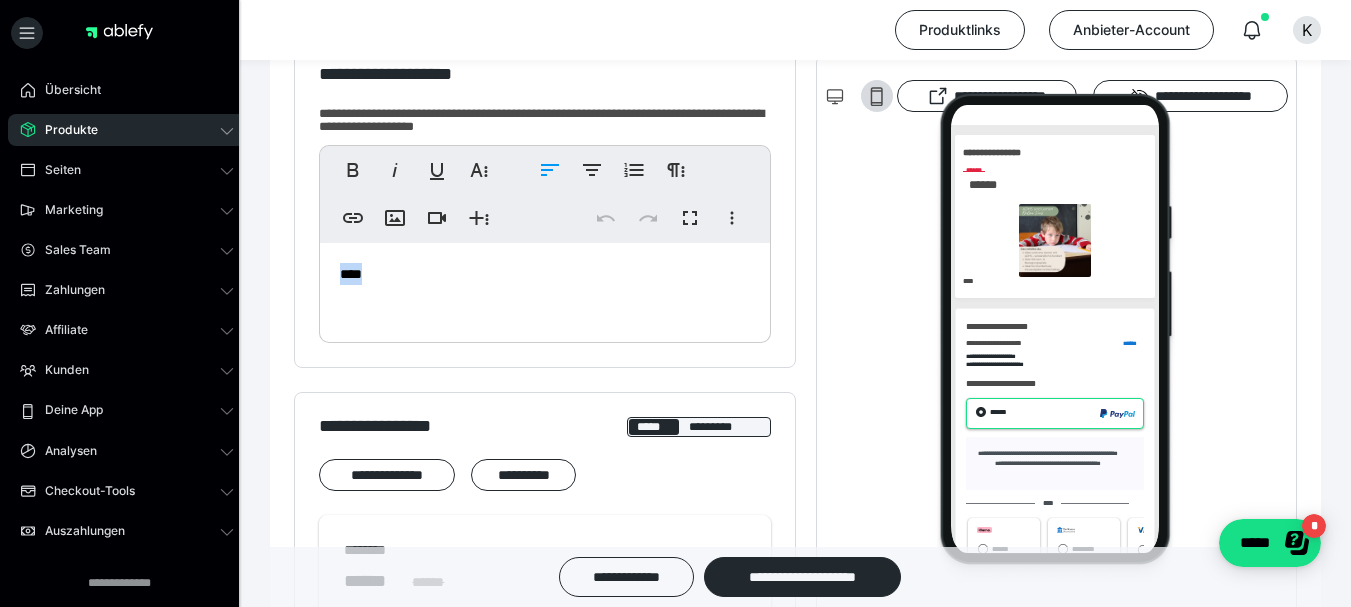 click on "****" at bounding box center (545, 288) 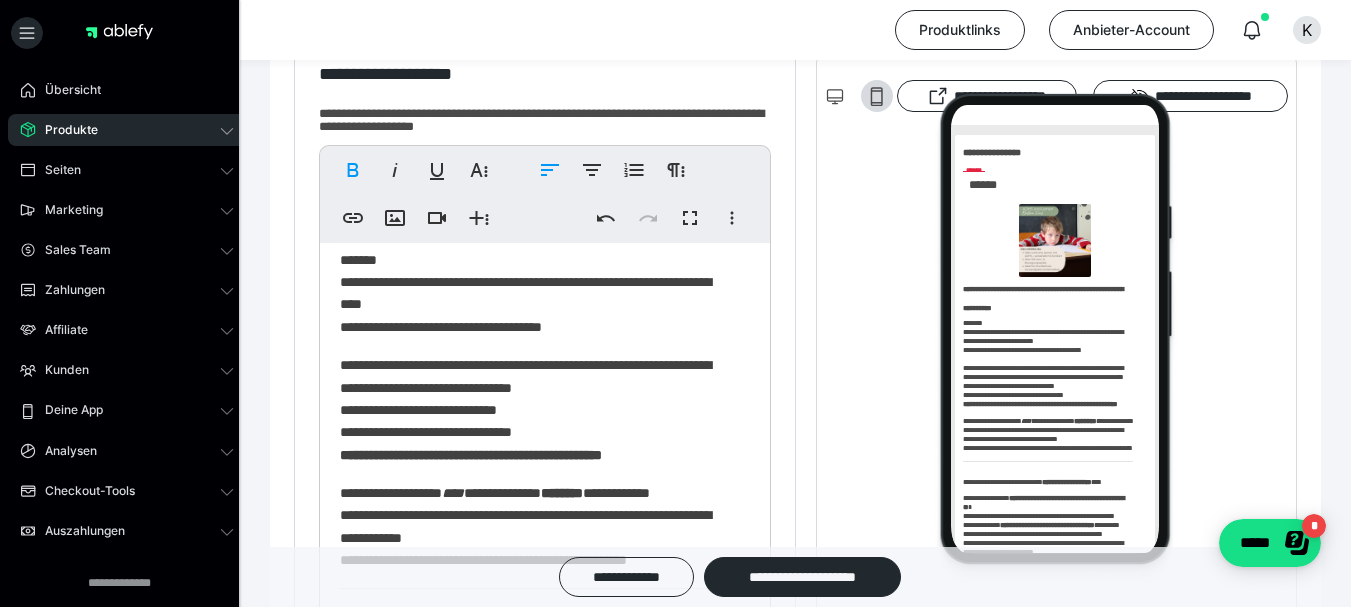 scroll, scrollTop: 0, scrollLeft: 0, axis: both 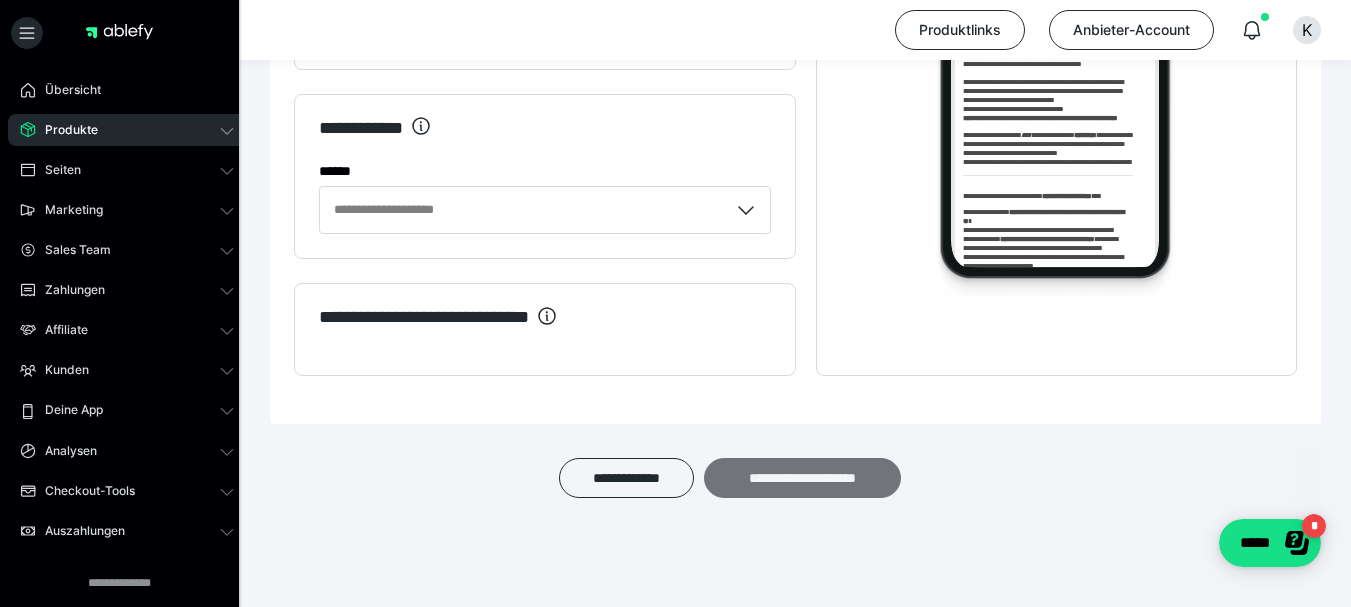click on "**********" at bounding box center [802, 478] 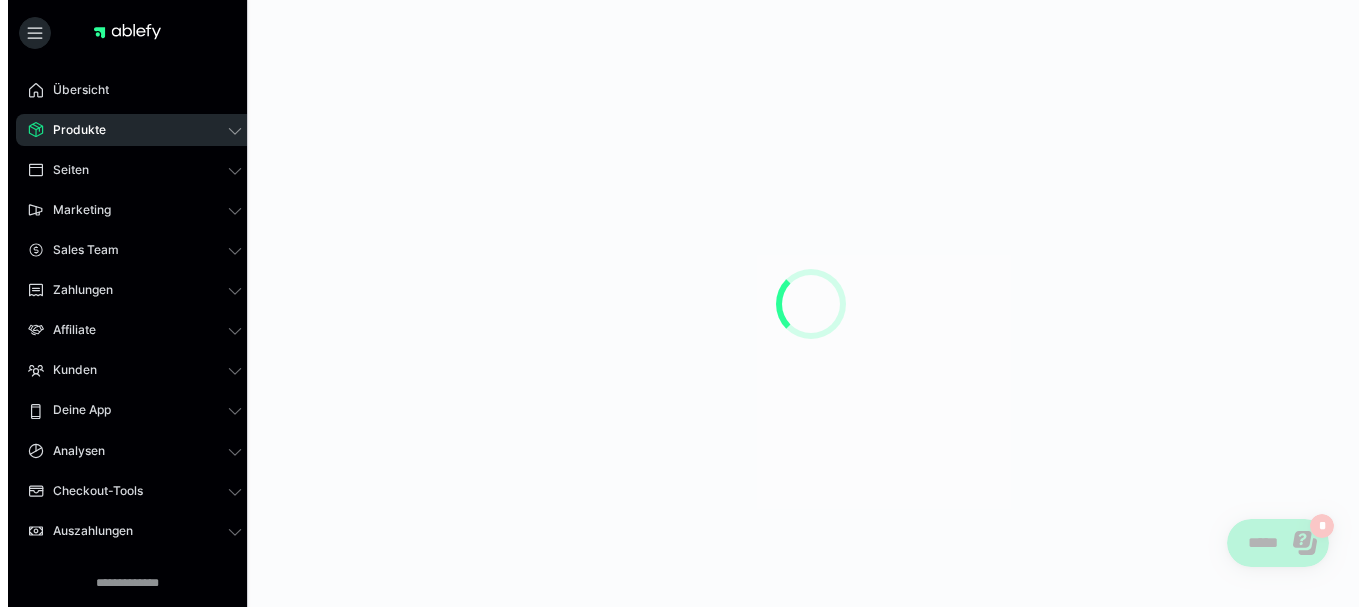 scroll, scrollTop: 0, scrollLeft: 0, axis: both 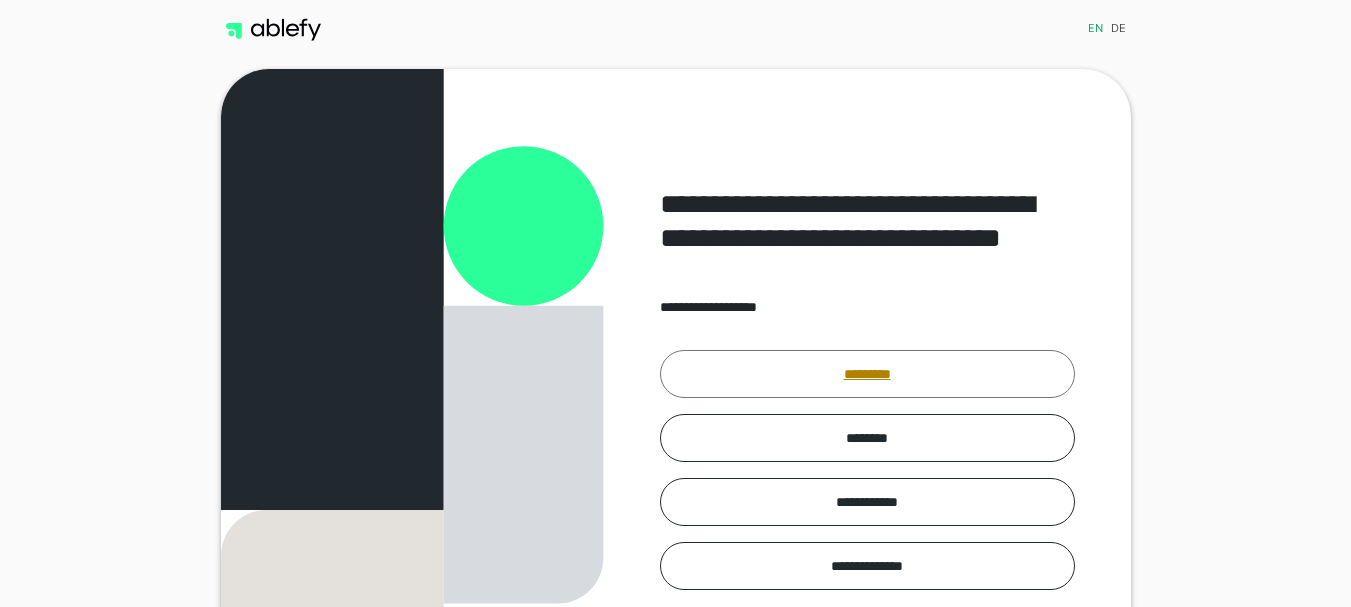 click on "*********" at bounding box center [867, 374] 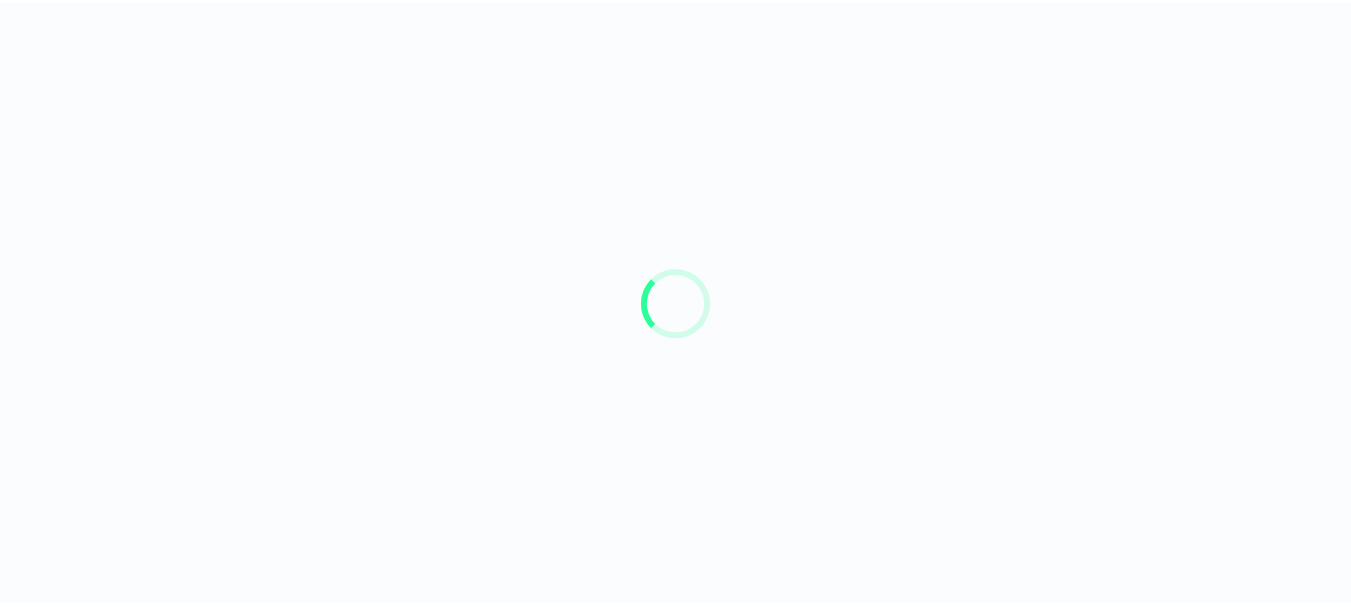 scroll, scrollTop: 0, scrollLeft: 0, axis: both 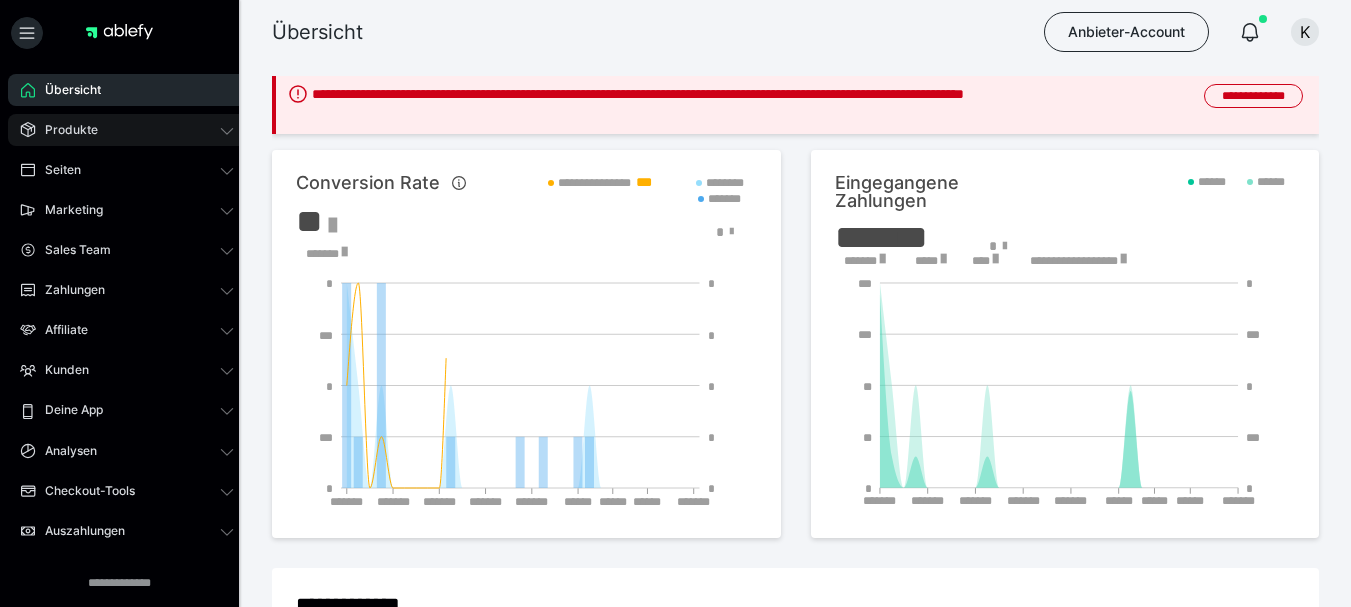 click on "Produkte" at bounding box center (127, 130) 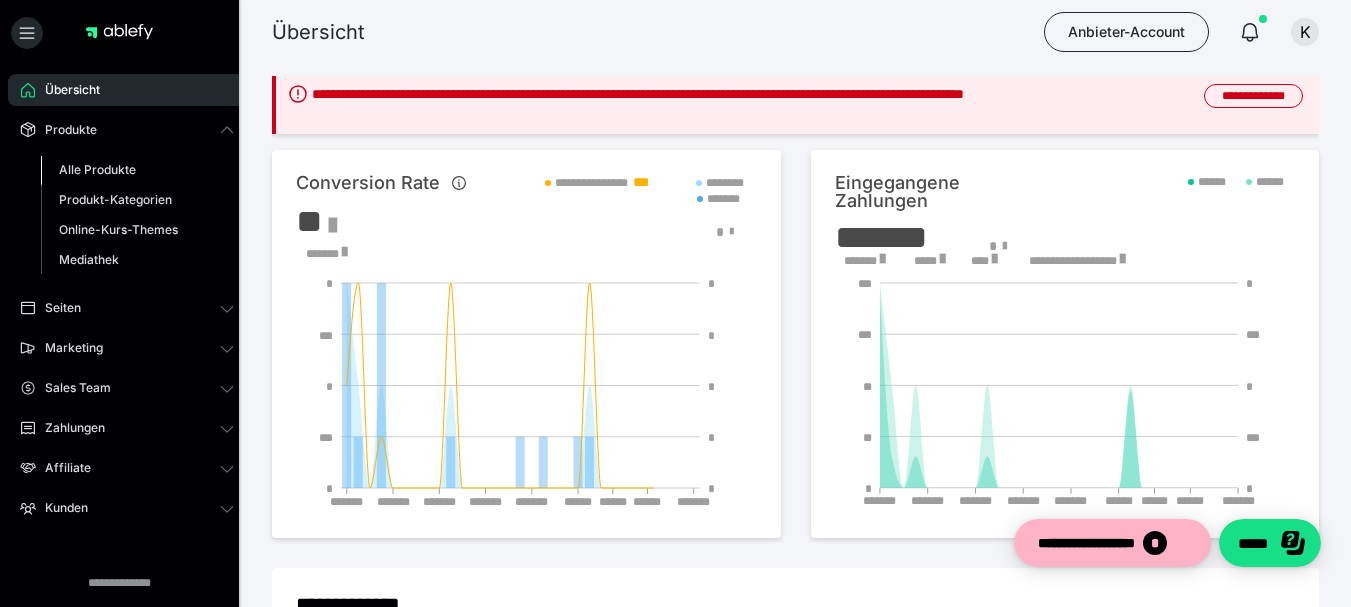 click on "Alle Produkte" at bounding box center (97, 169) 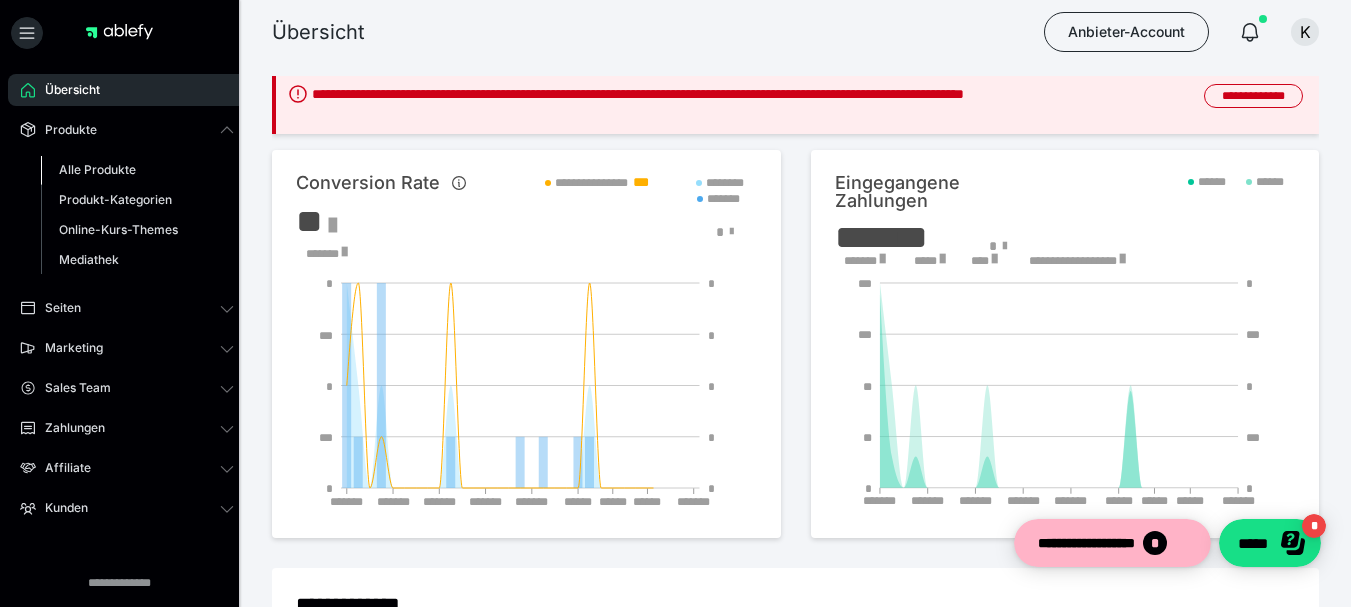 scroll, scrollTop: 0, scrollLeft: 0, axis: both 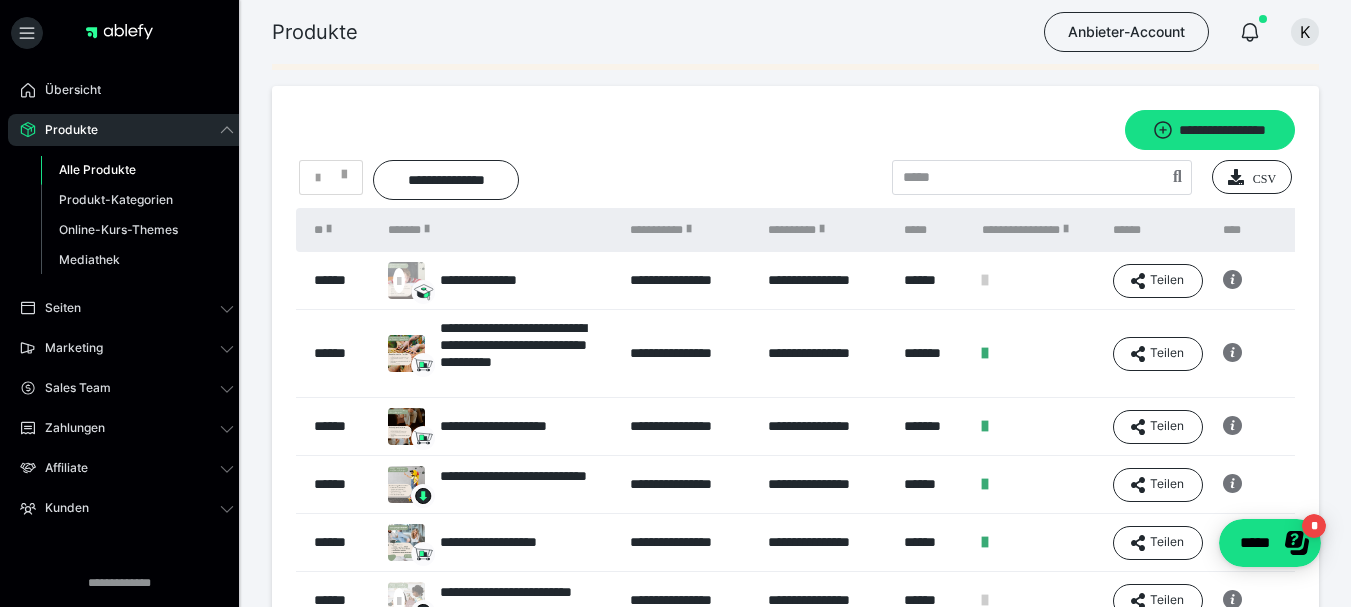 click at bounding box center [1299, 281] 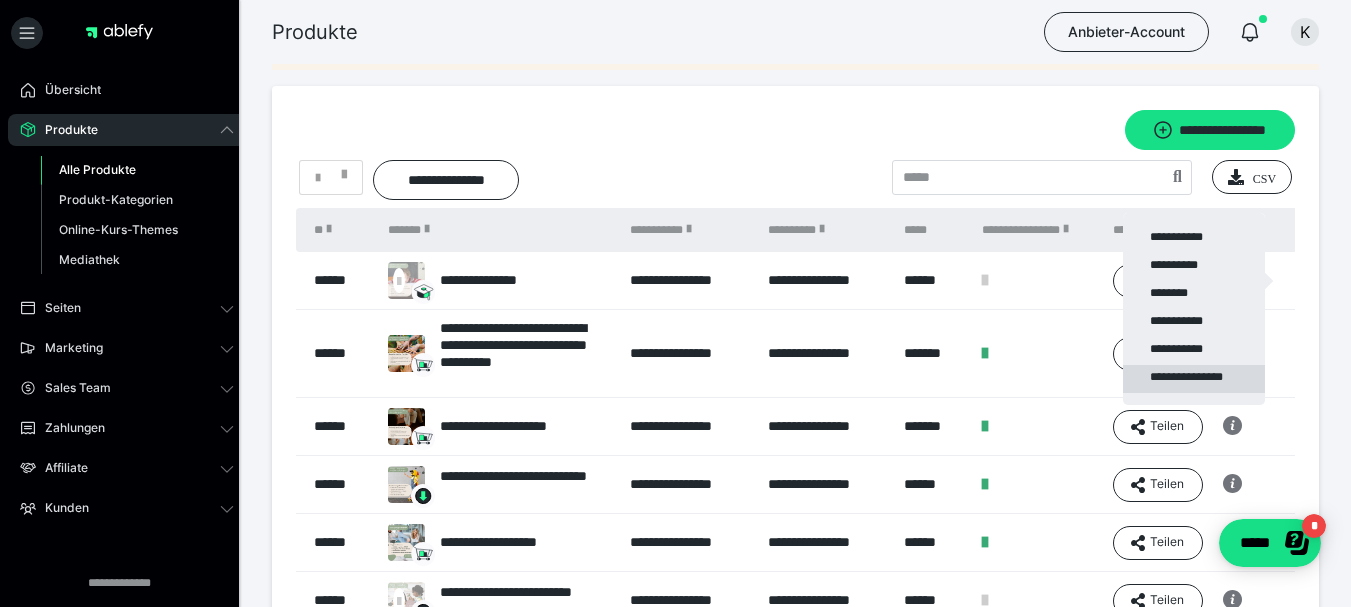 click on "**********" at bounding box center (1194, 379) 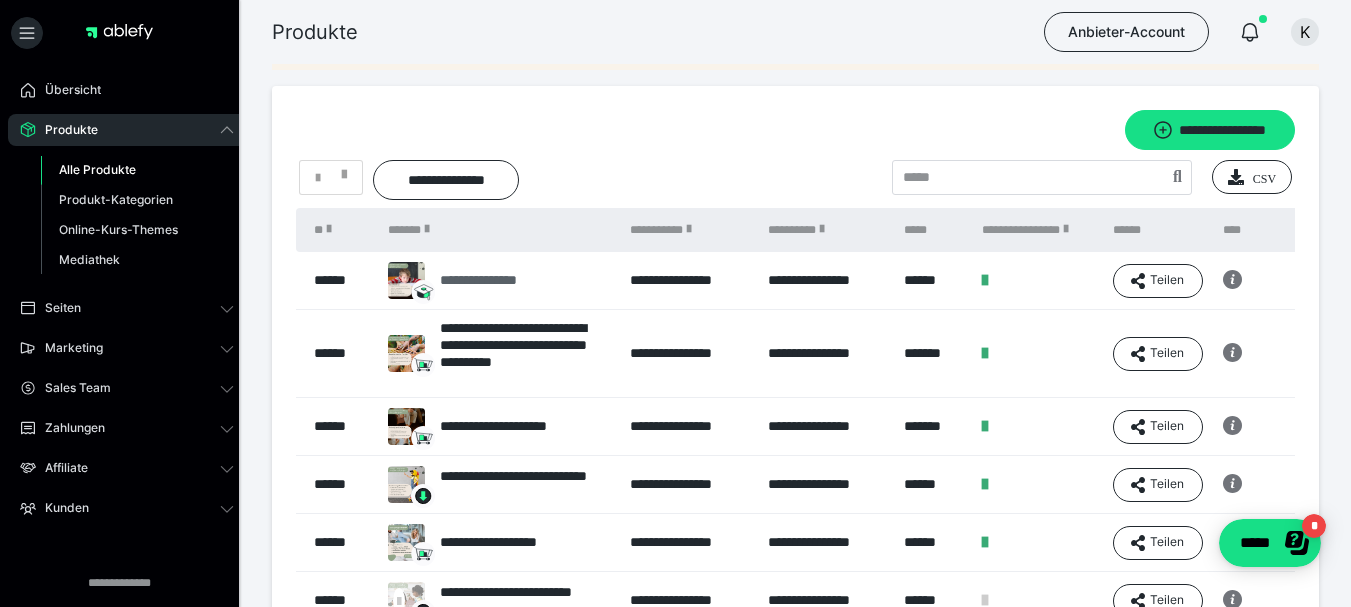 click on "**********" at bounding box center (499, 280) 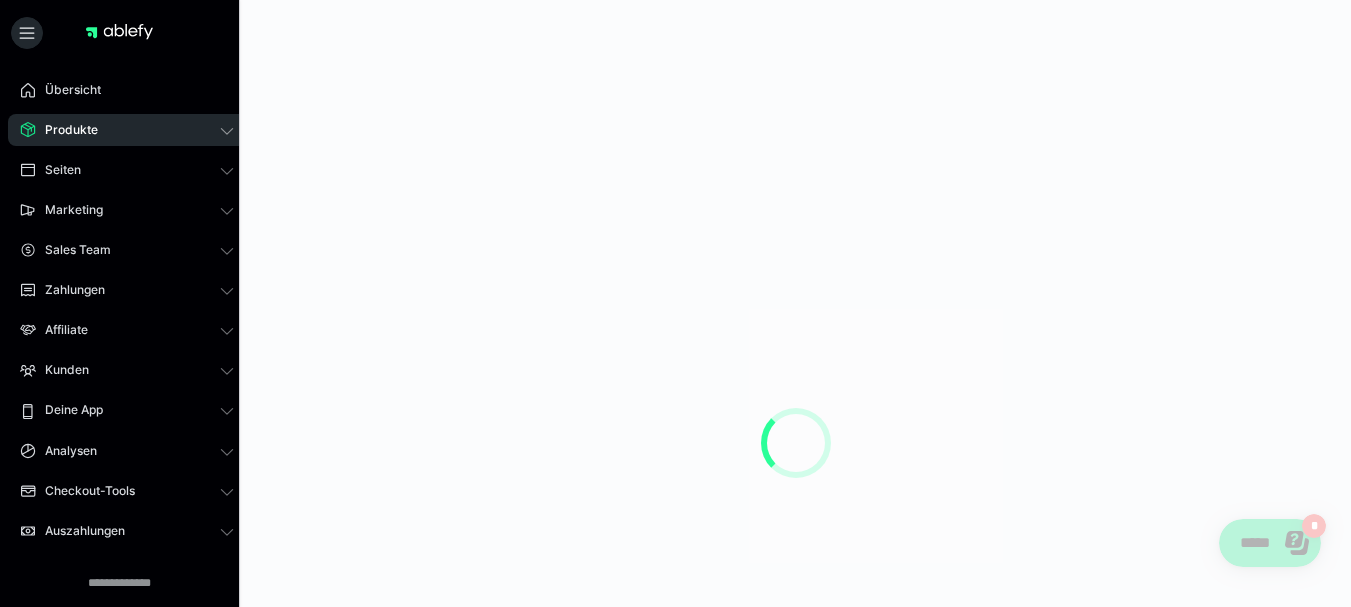 scroll, scrollTop: 0, scrollLeft: 0, axis: both 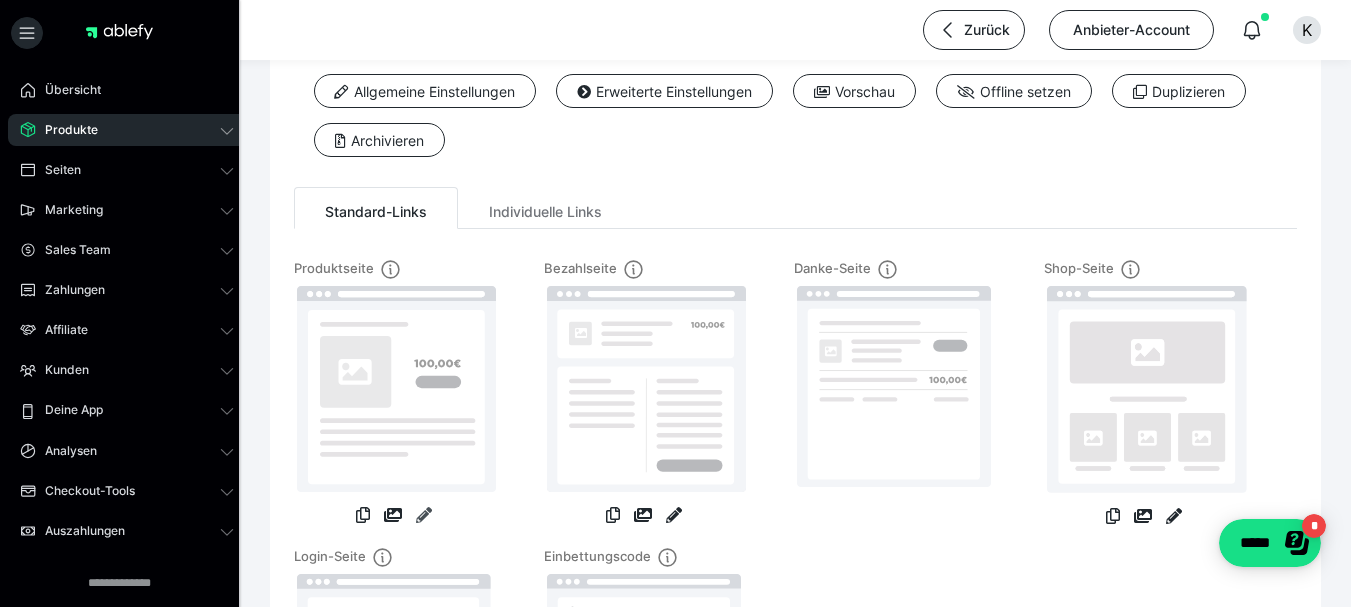 click at bounding box center (424, 515) 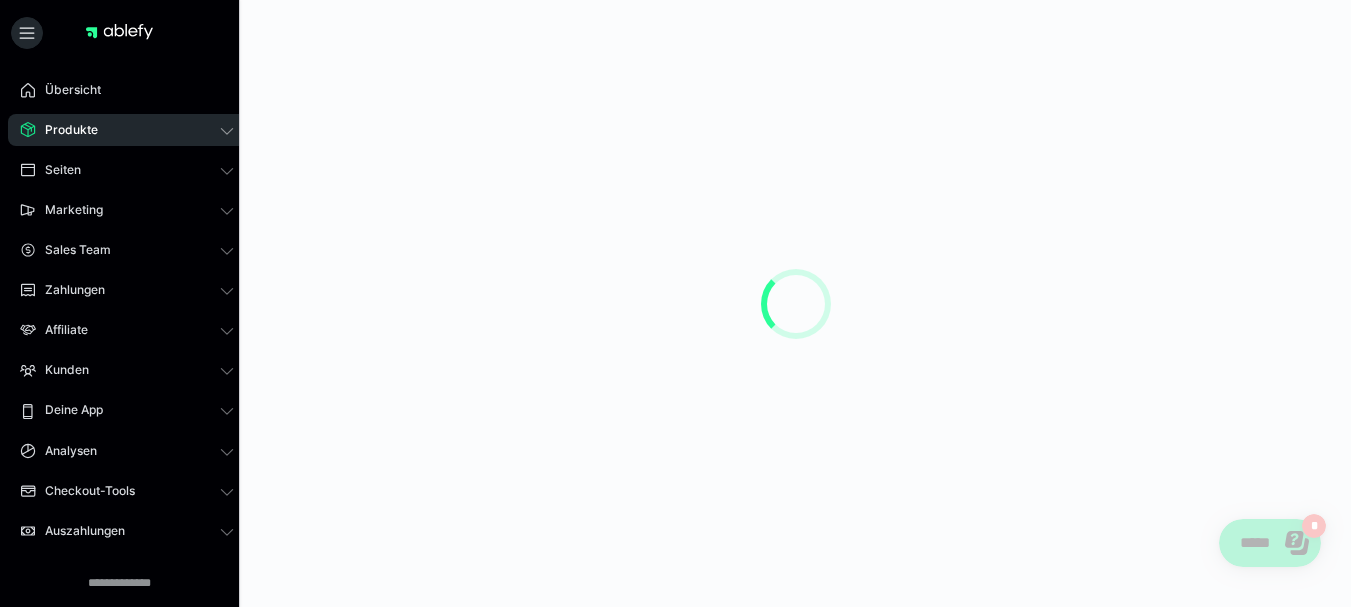 scroll, scrollTop: 0, scrollLeft: 0, axis: both 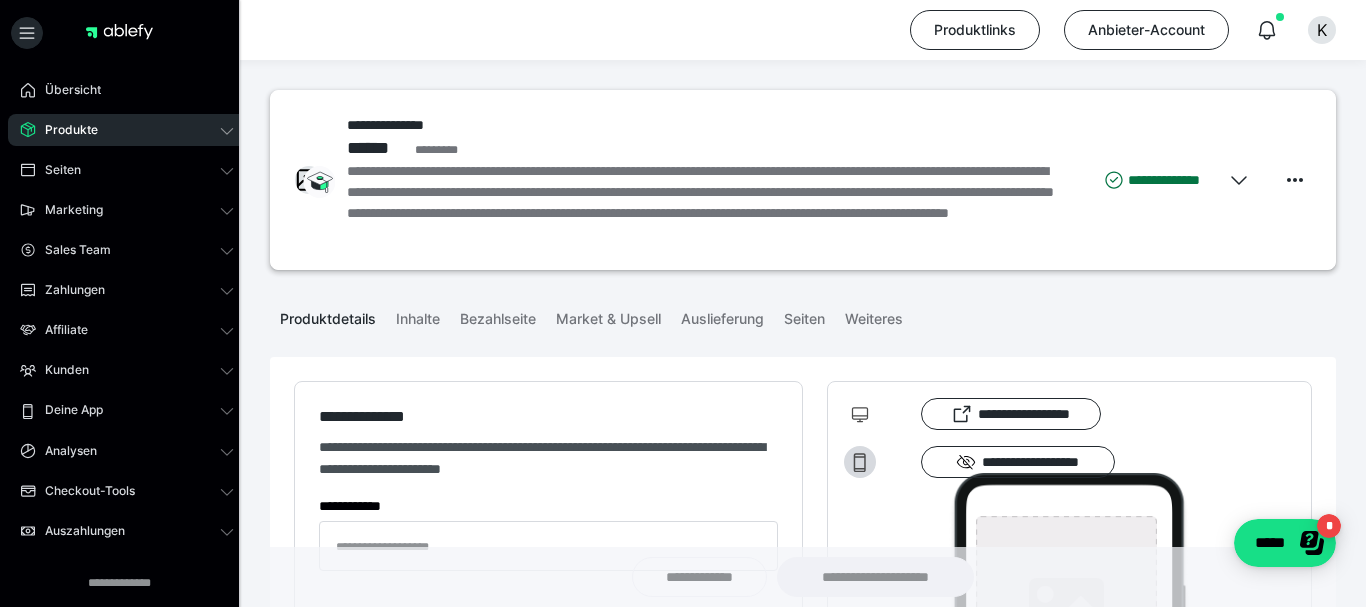 type on "**********" 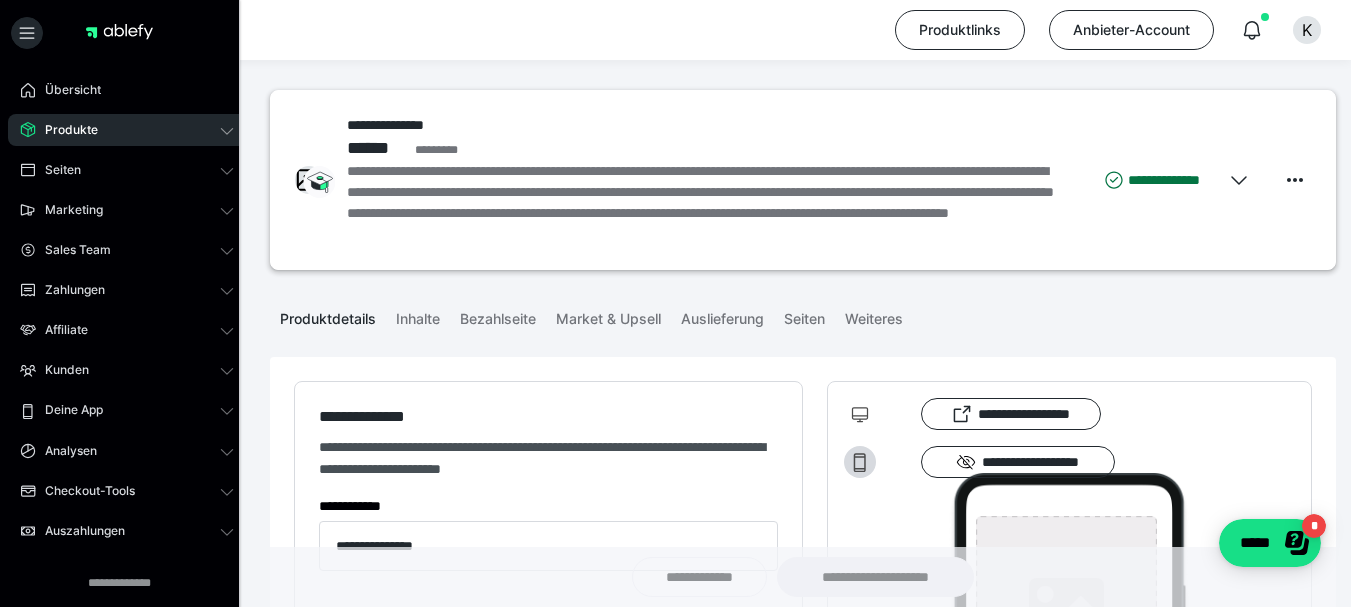 type on "**********" 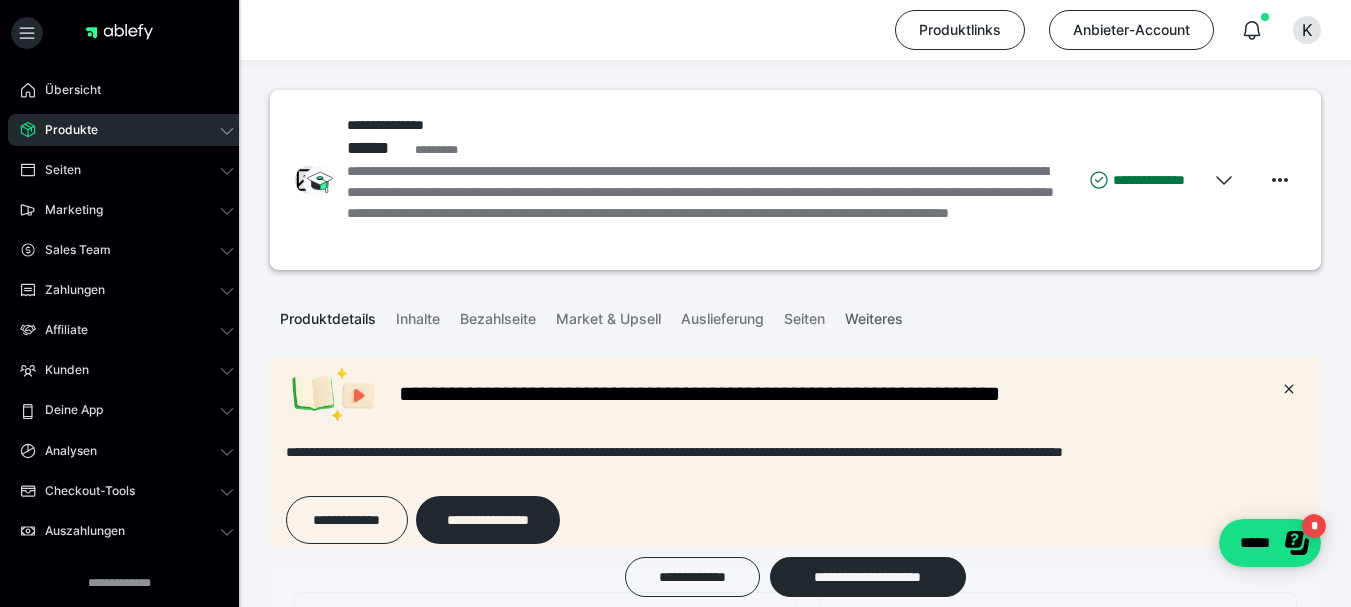 scroll, scrollTop: 0, scrollLeft: 0, axis: both 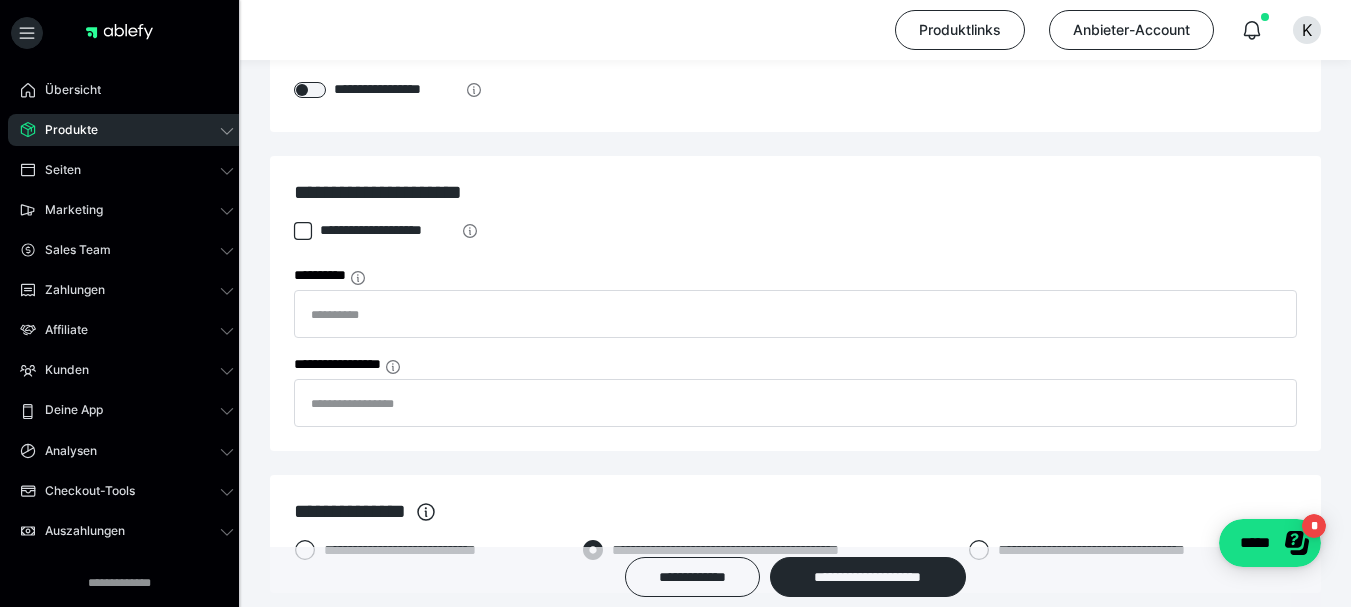 click 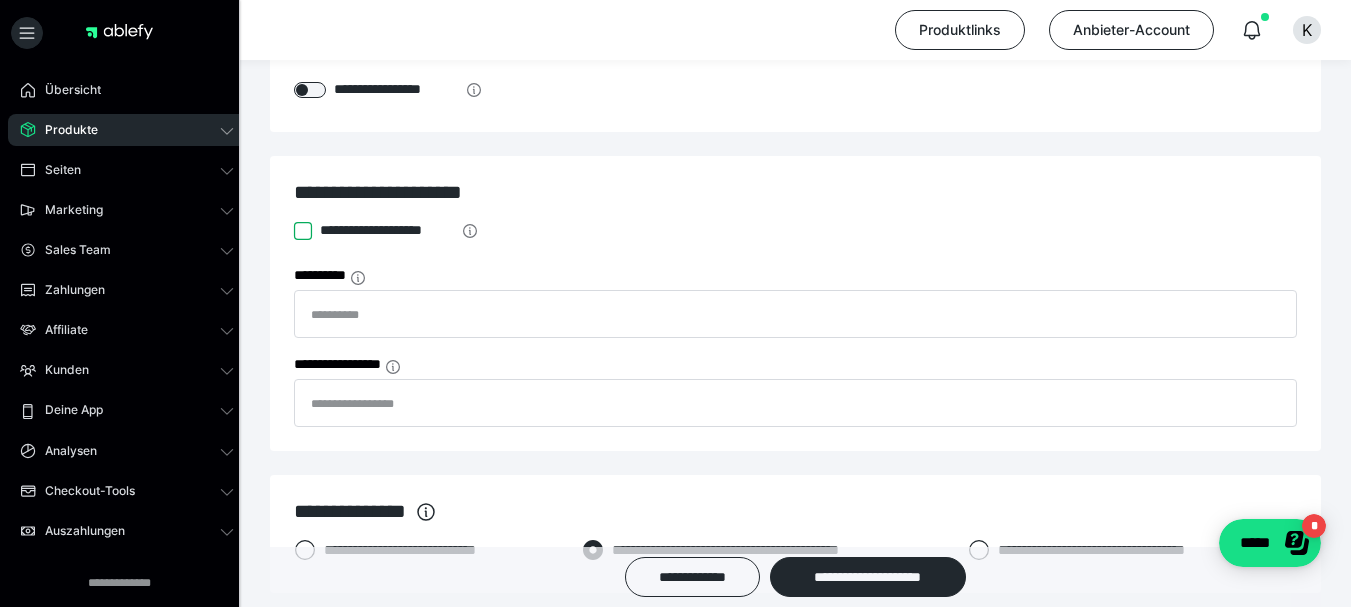 click on "**********" at bounding box center [294, 231] 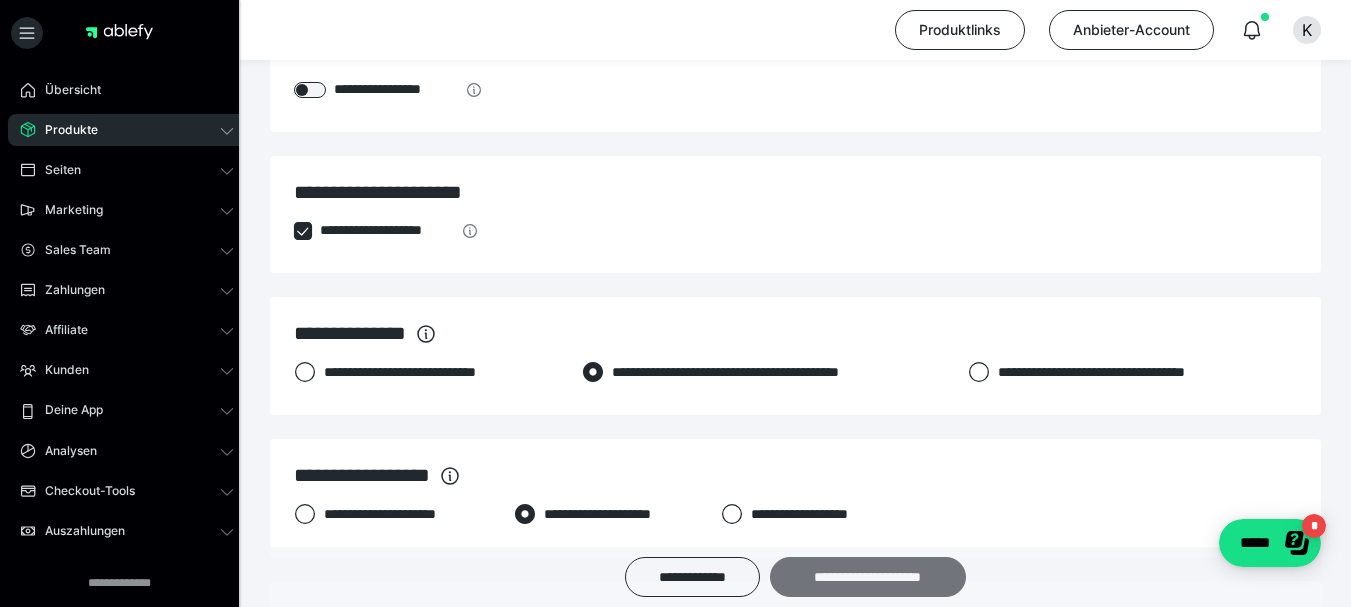 click on "**********" at bounding box center [868, 577] 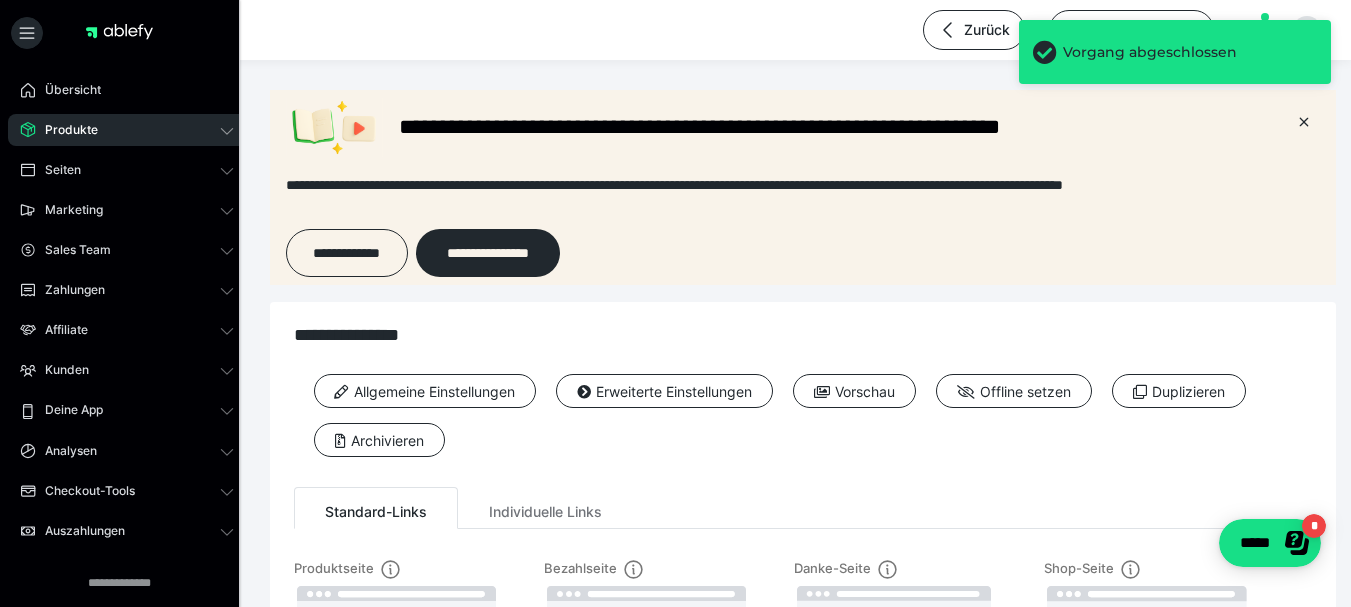 scroll, scrollTop: 0, scrollLeft: 0, axis: both 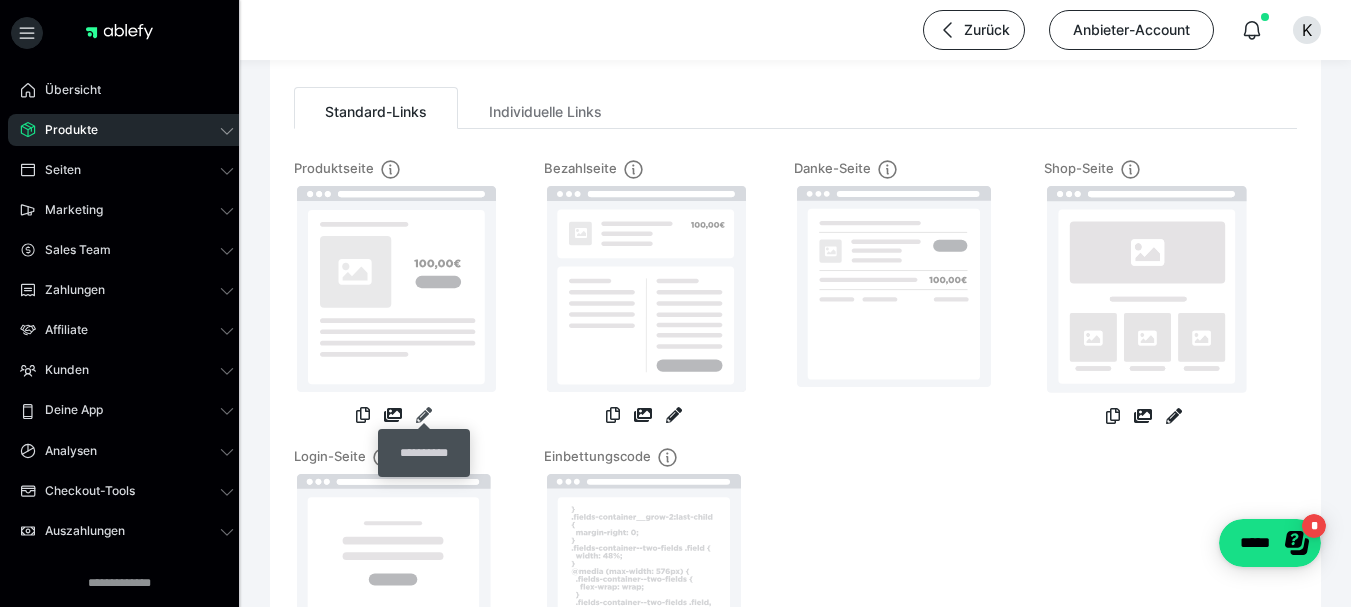 click at bounding box center [424, 415] 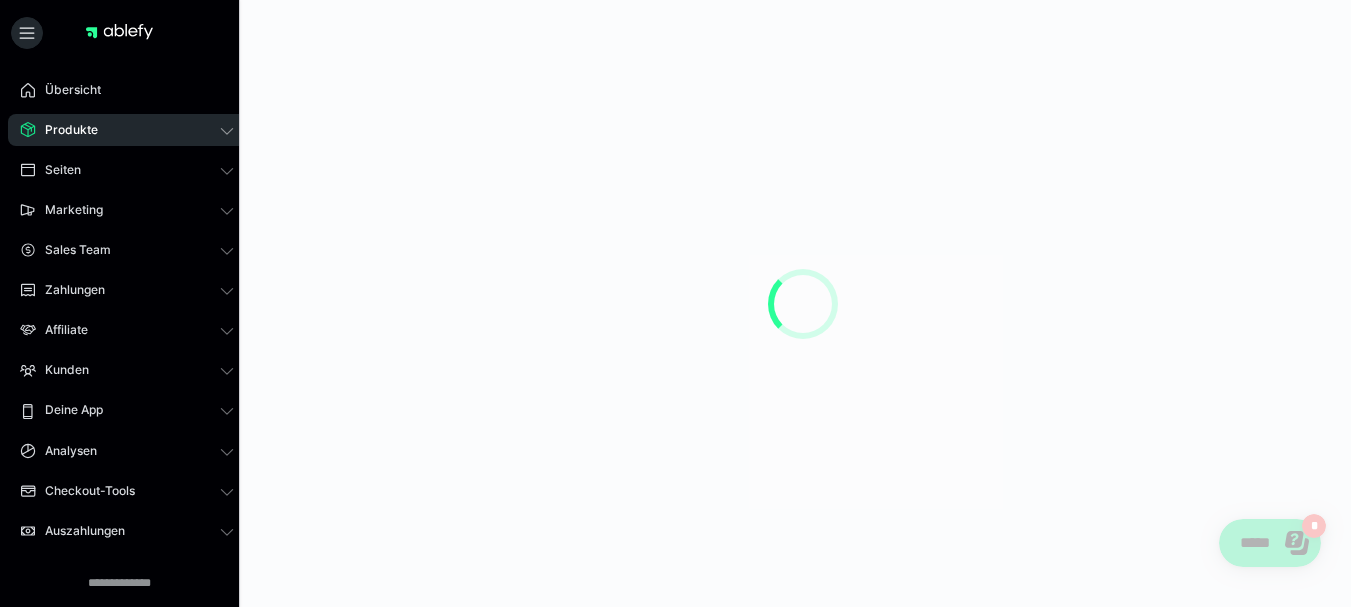 scroll, scrollTop: 0, scrollLeft: 0, axis: both 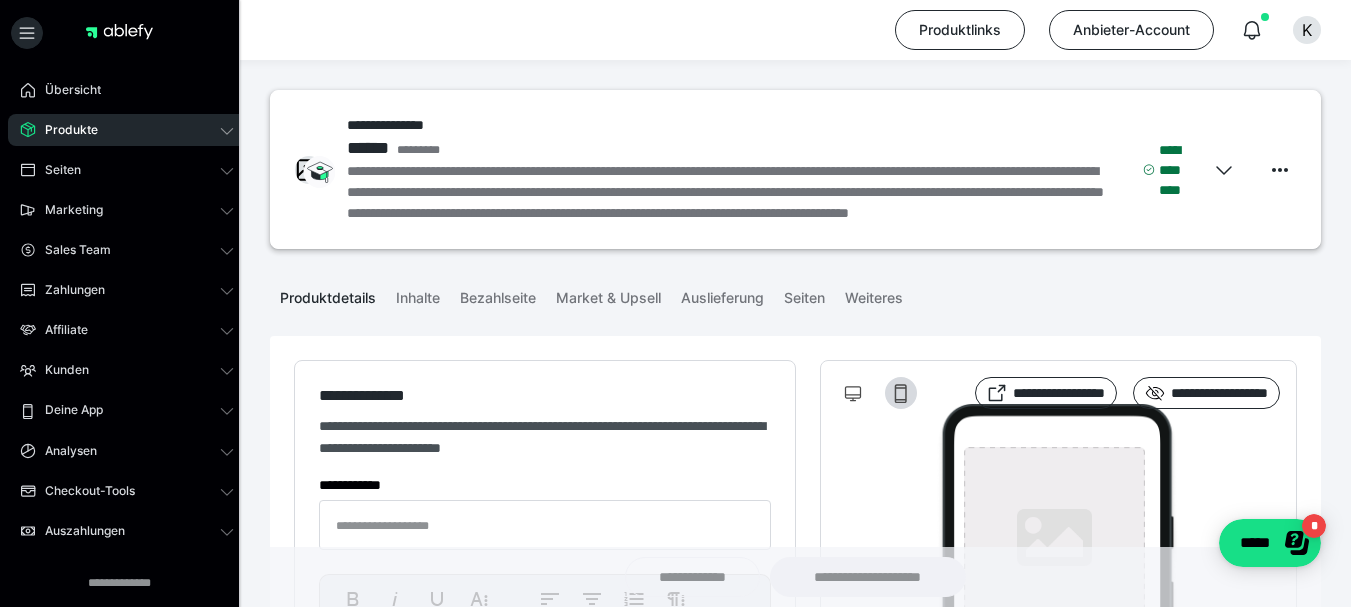 type on "**********" 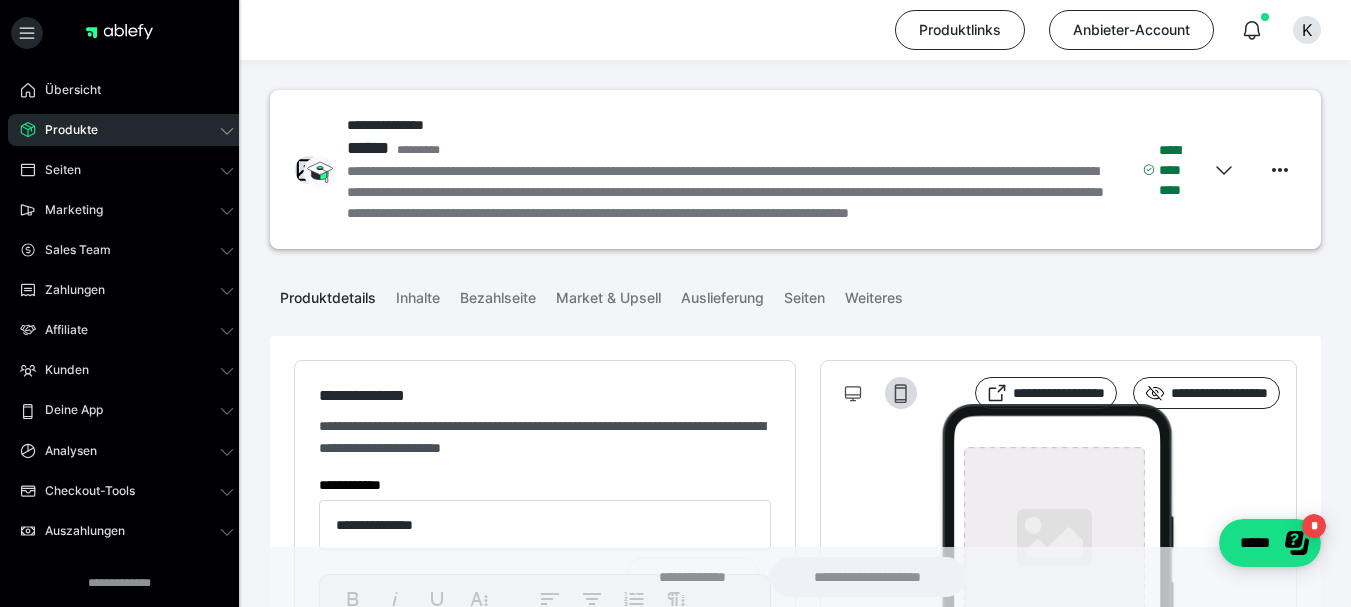 type on "**********" 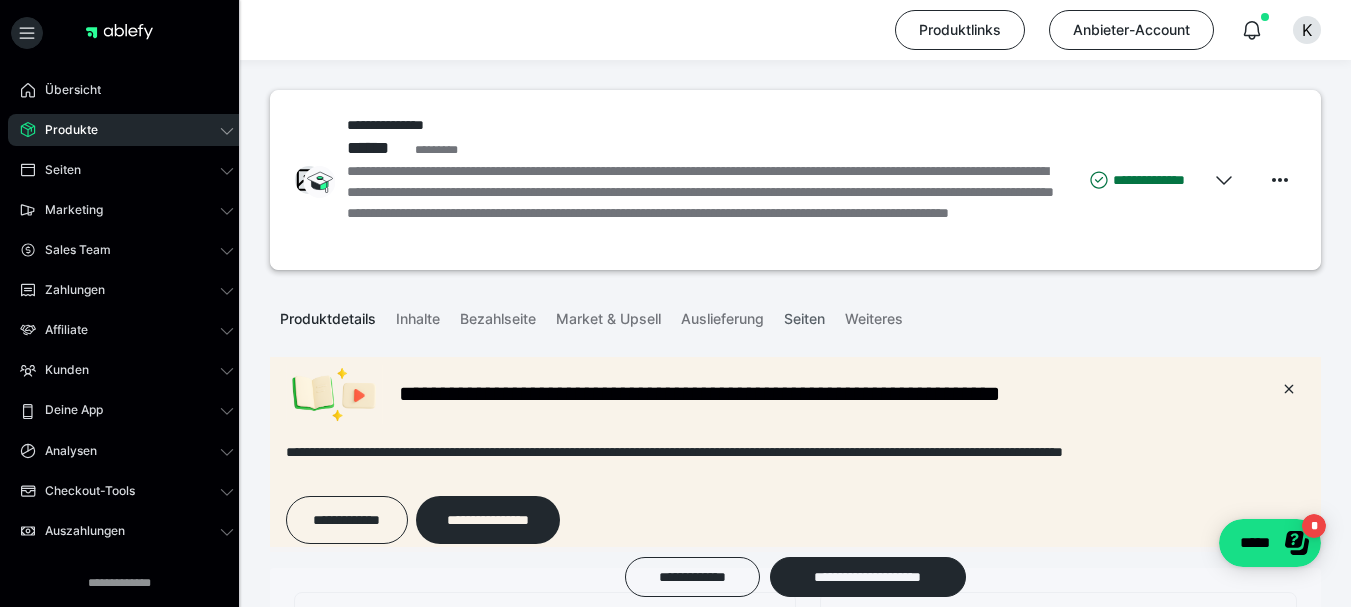 scroll, scrollTop: 0, scrollLeft: 0, axis: both 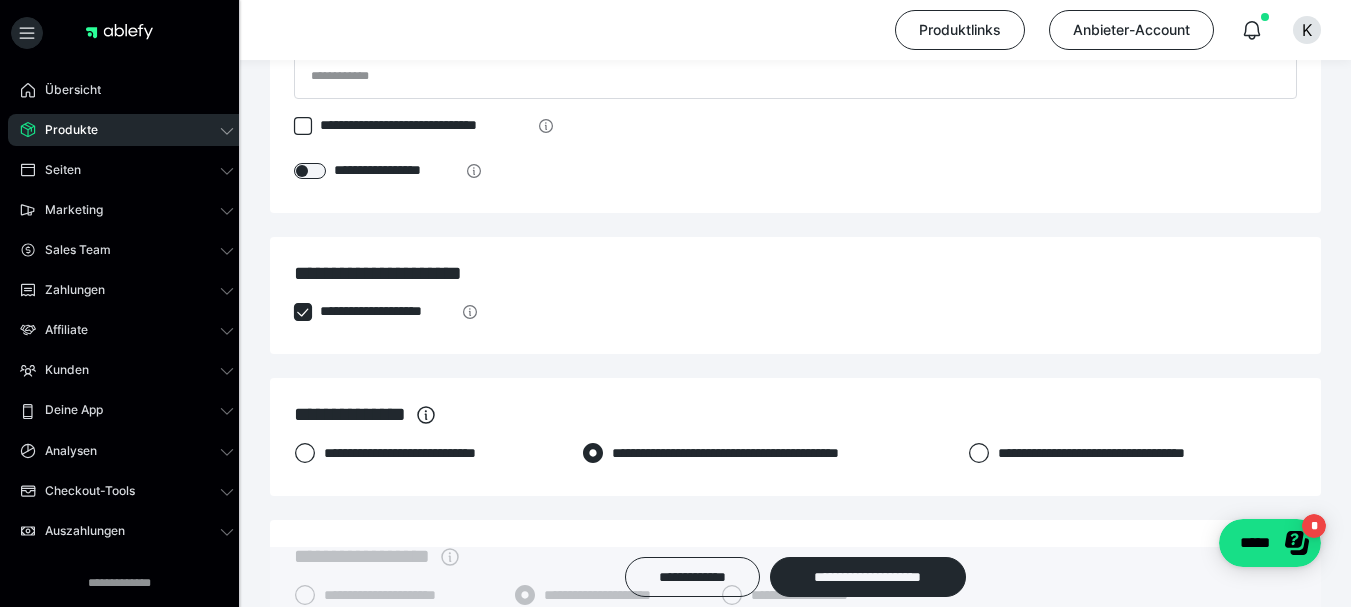 click at bounding box center (303, 312) 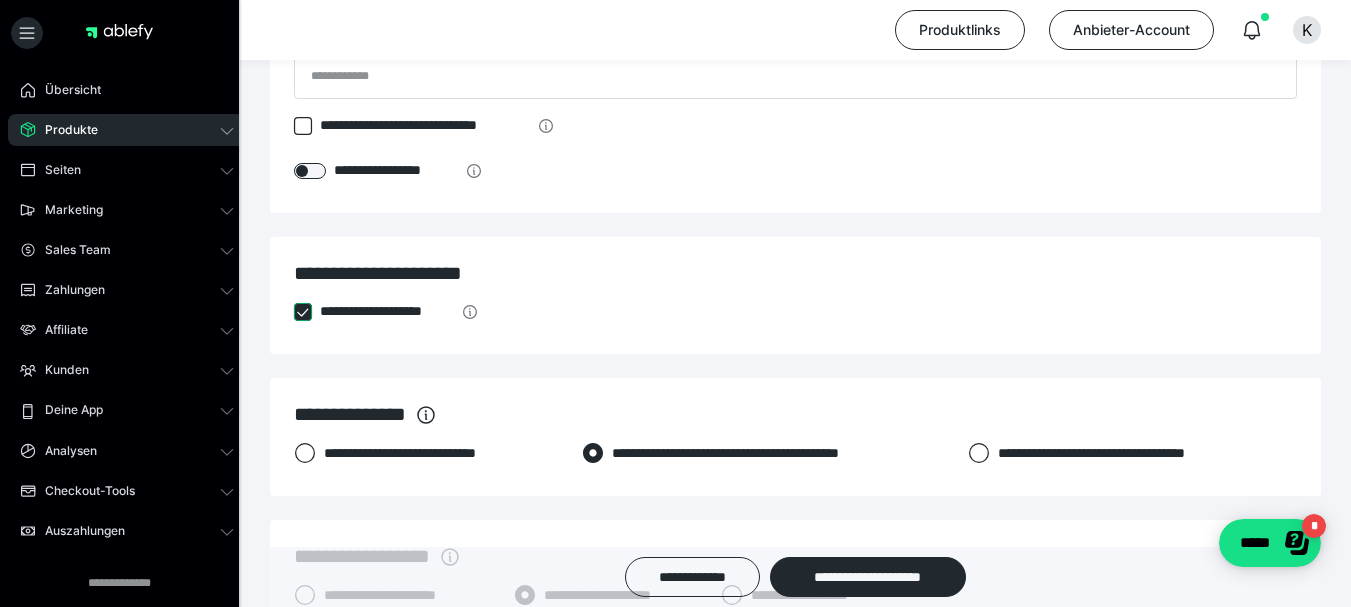 click on "**********" at bounding box center [294, 312] 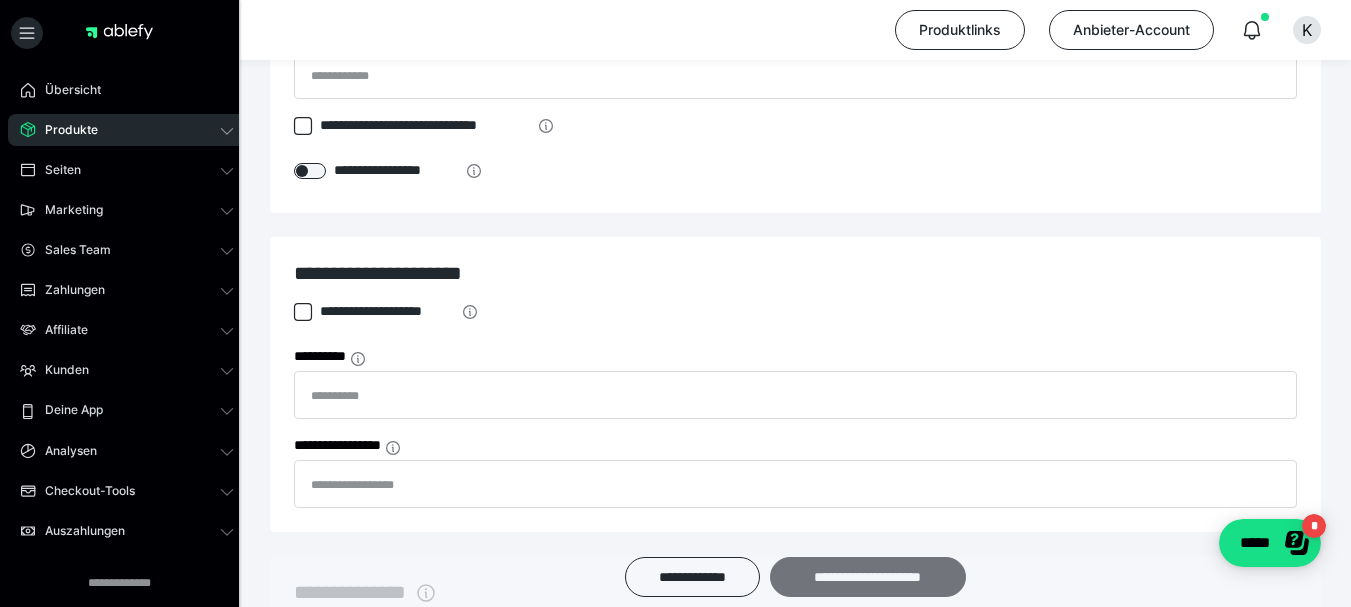 click on "**********" at bounding box center (868, 577) 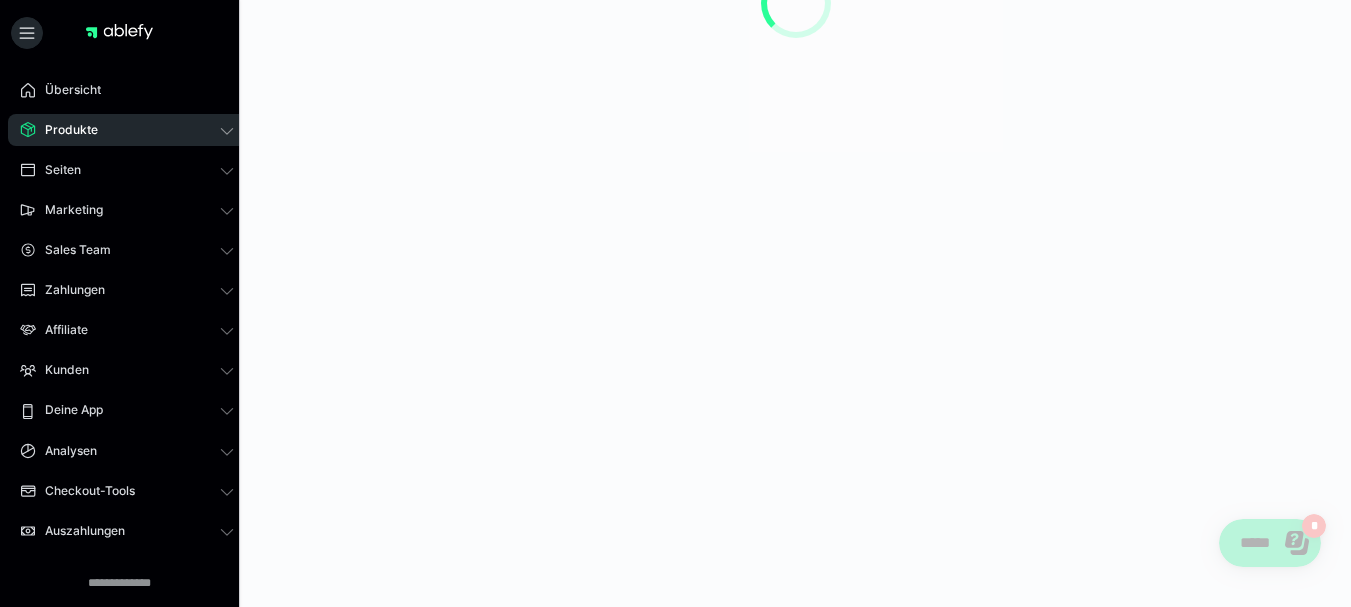 scroll, scrollTop: 0, scrollLeft: 0, axis: both 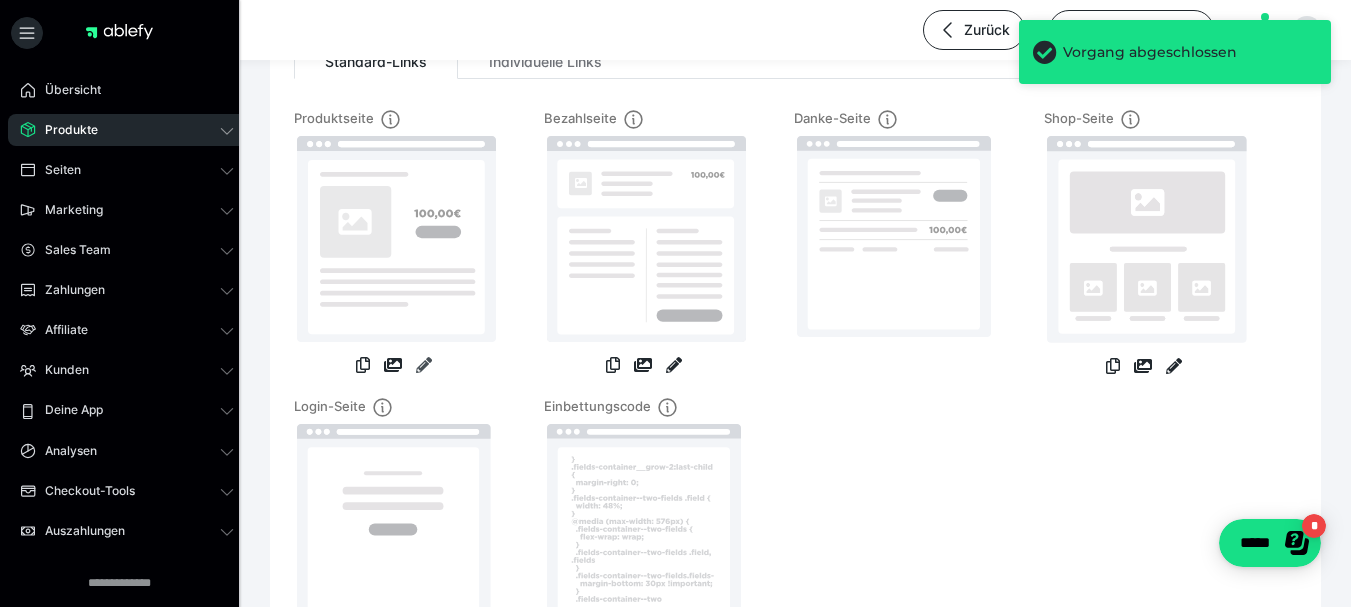 click at bounding box center (424, 365) 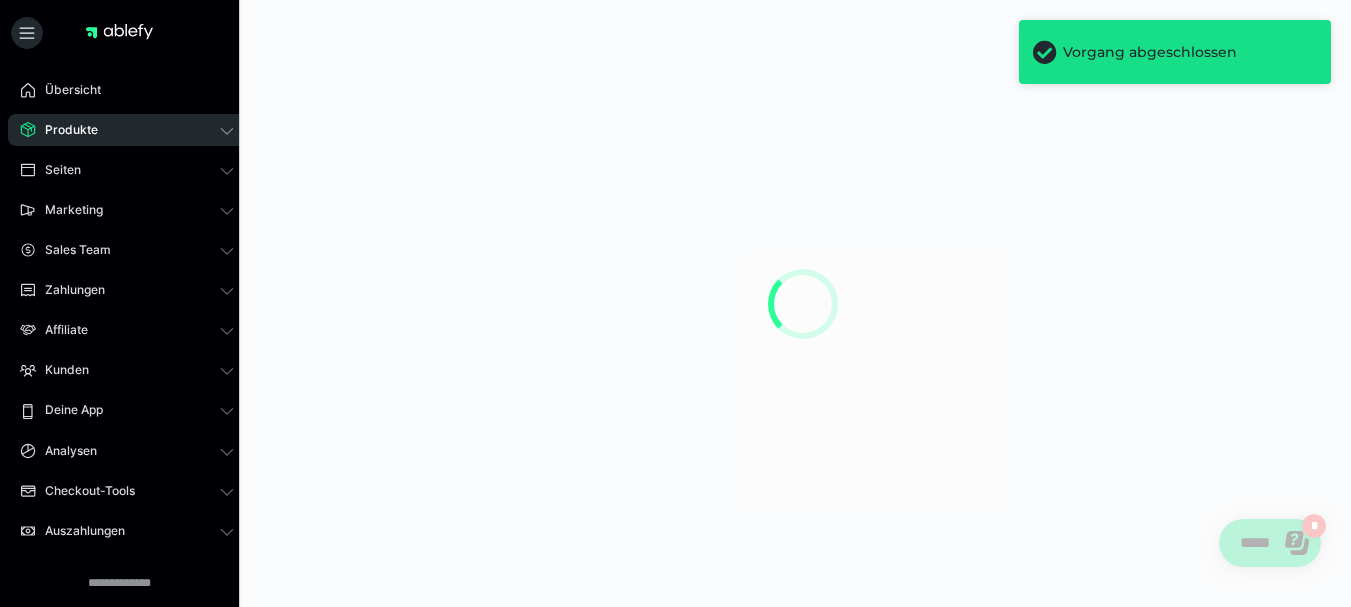 scroll, scrollTop: 0, scrollLeft: 0, axis: both 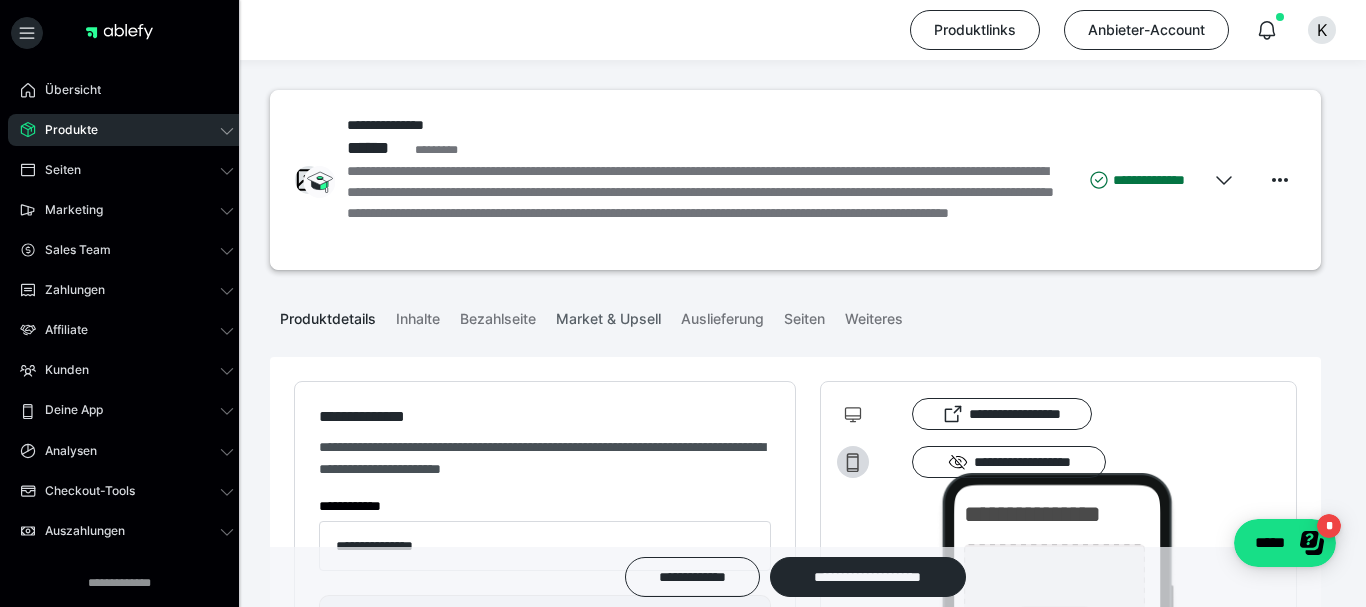 type on "**********" 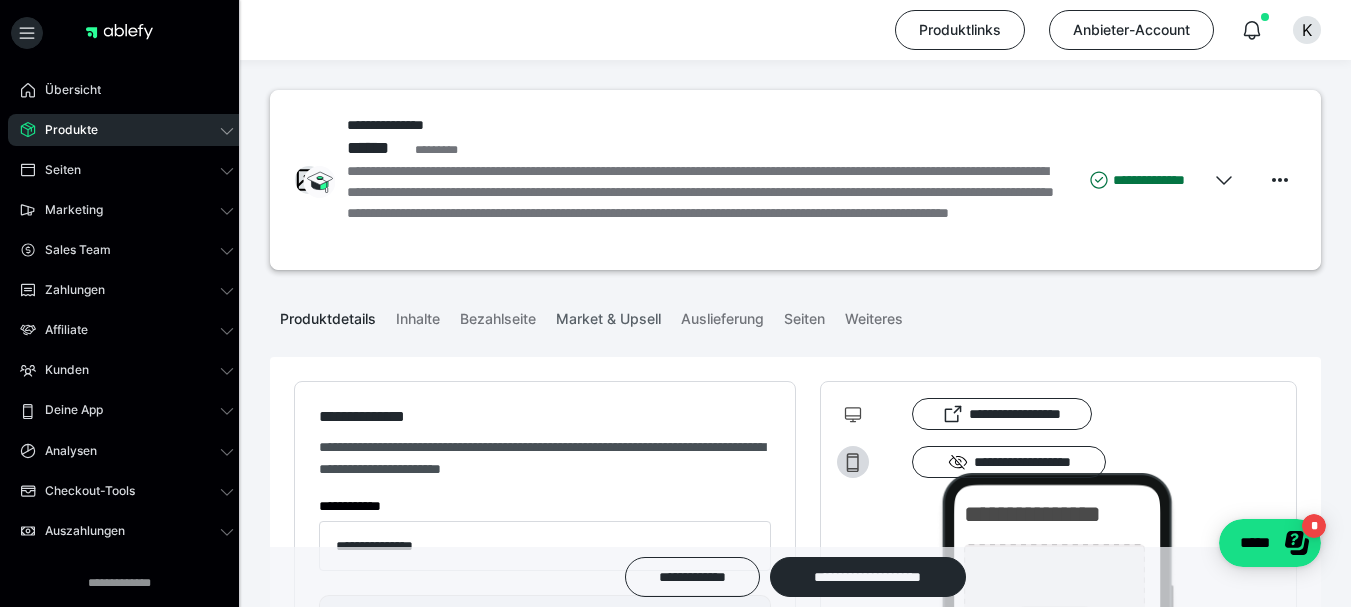 type on "**********" 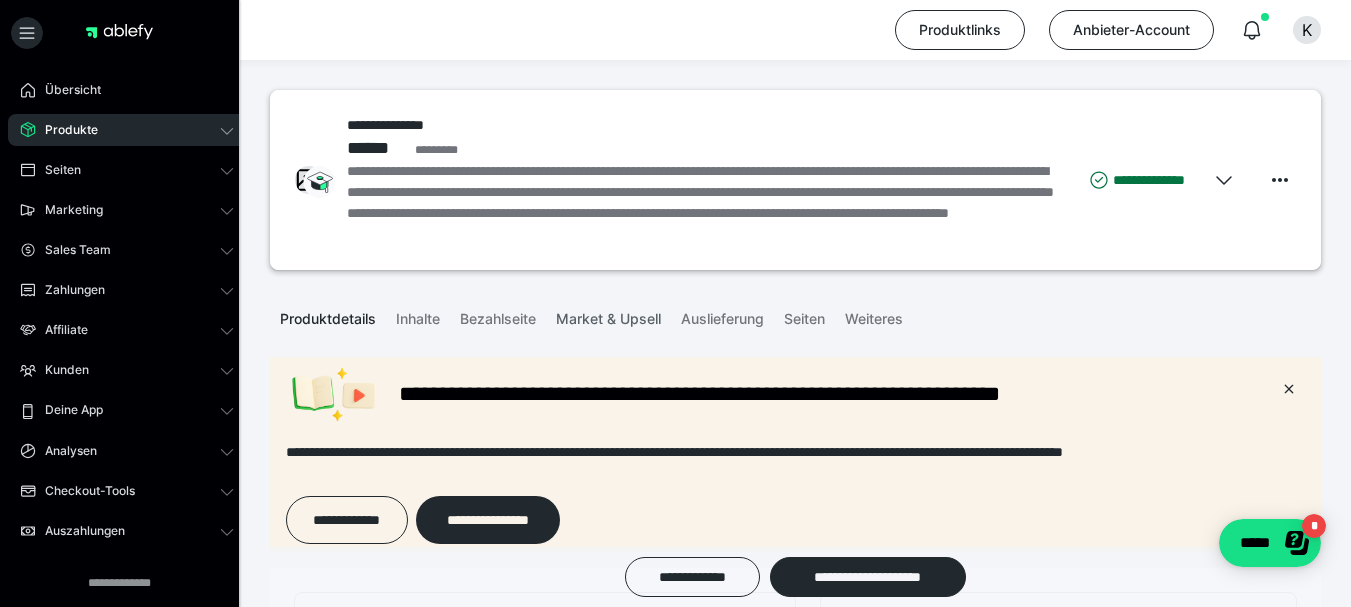 scroll, scrollTop: 0, scrollLeft: 0, axis: both 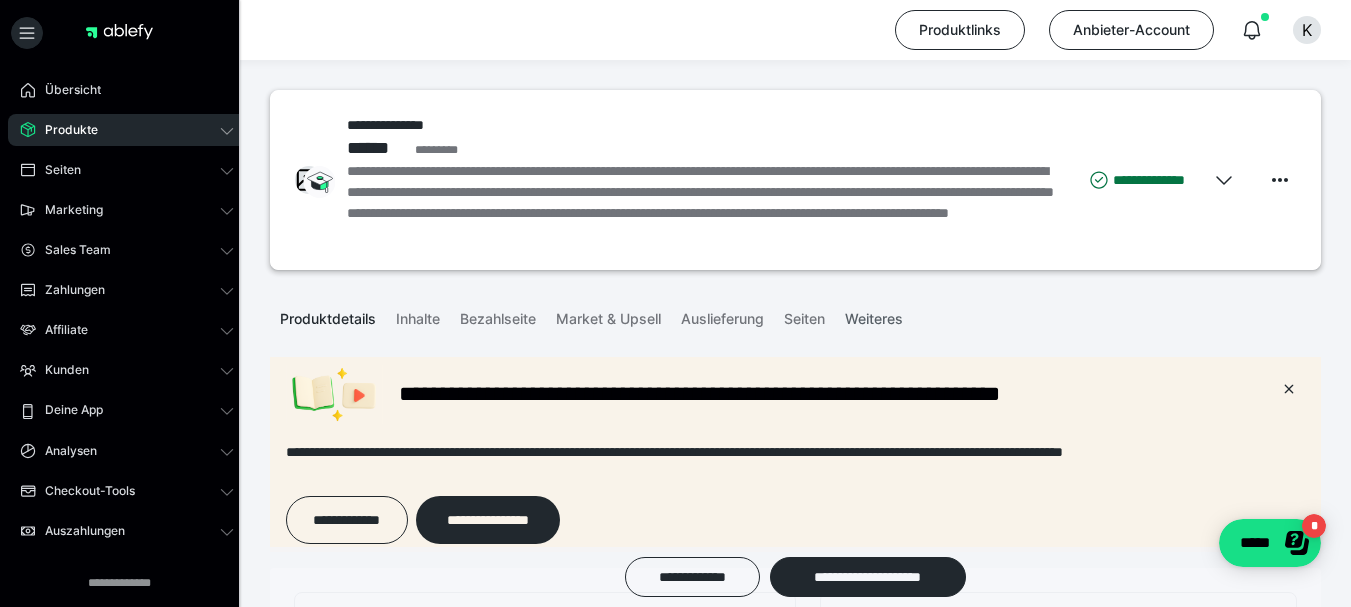 click on "Weiteres" at bounding box center [874, 315] 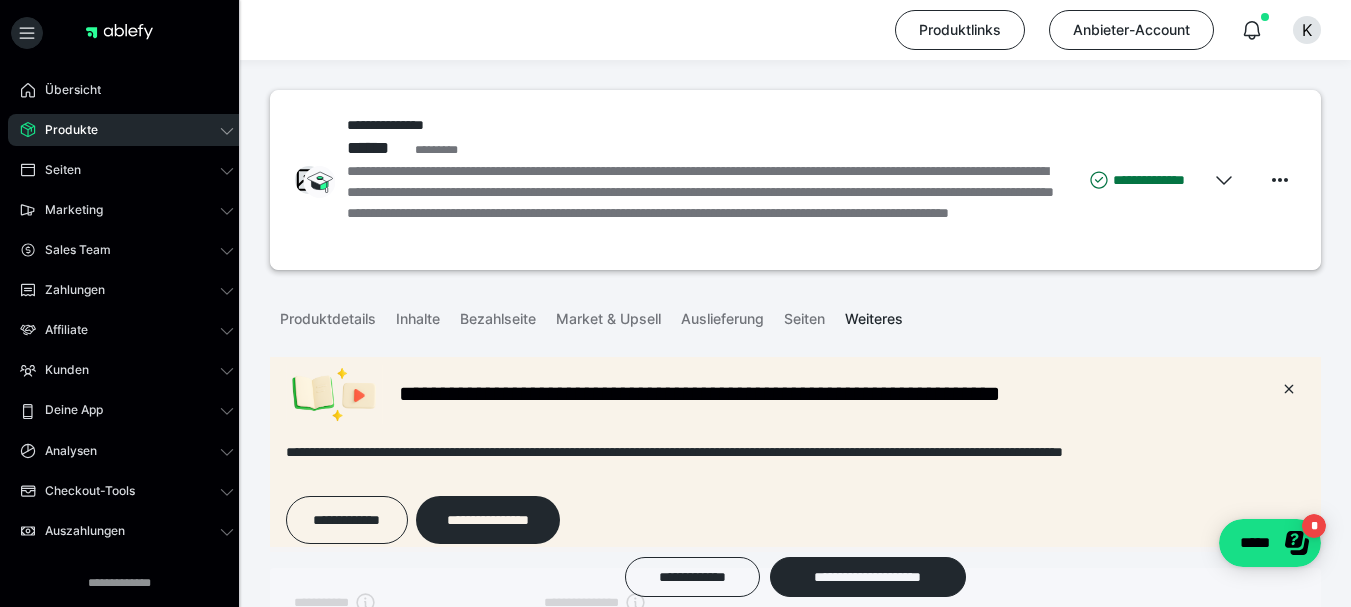 scroll, scrollTop: 0, scrollLeft: 0, axis: both 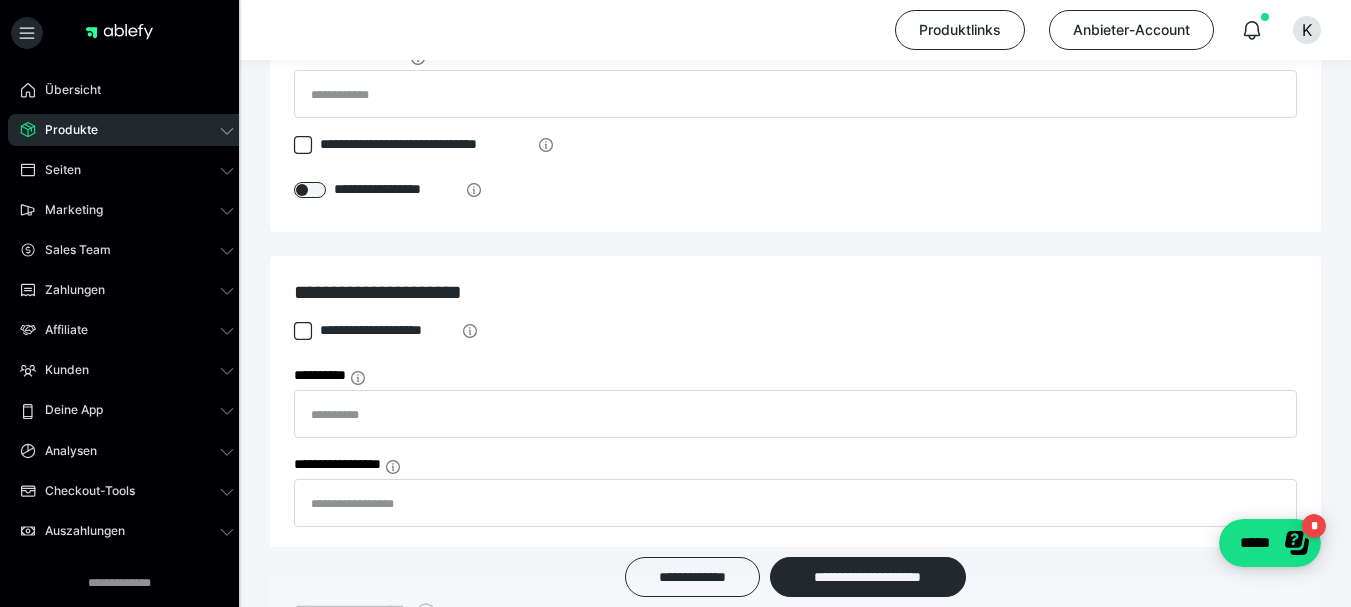 click 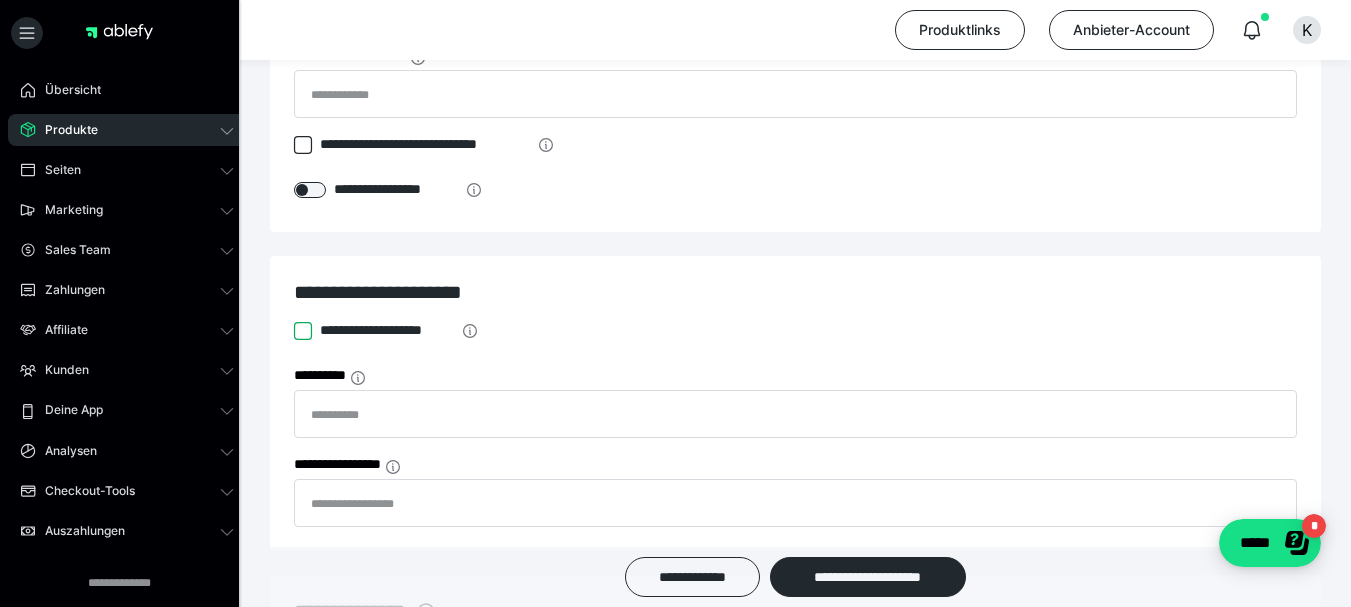 click on "**********" at bounding box center (294, 331) 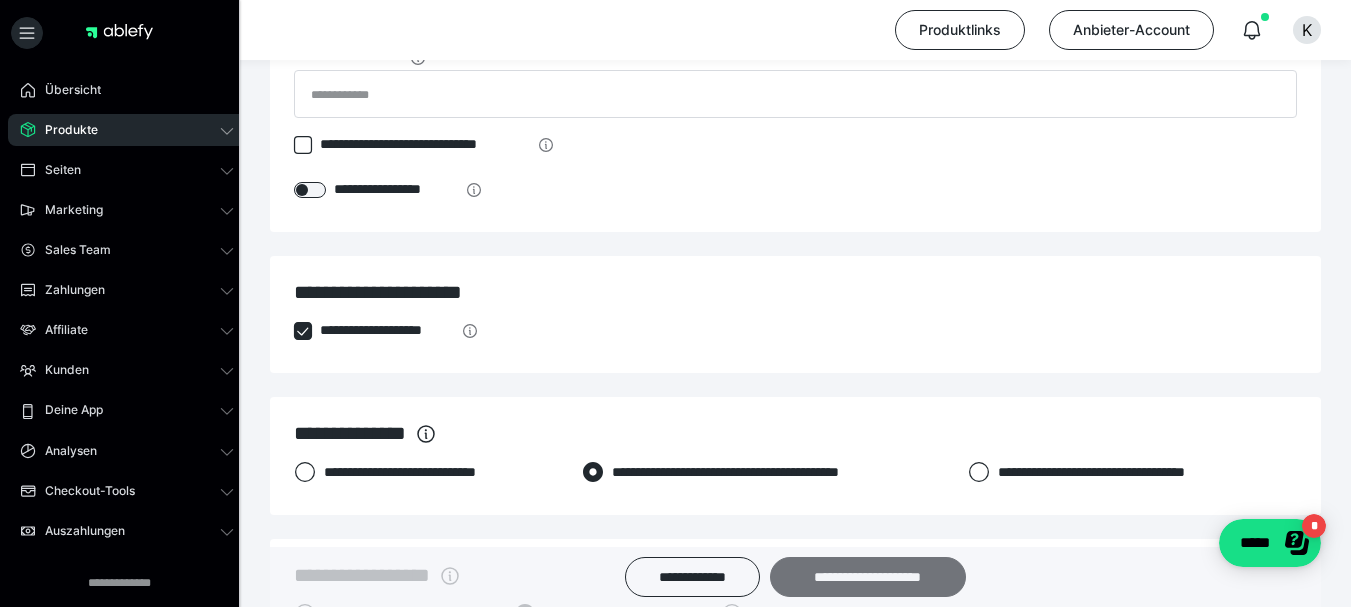 click on "**********" at bounding box center [868, 577] 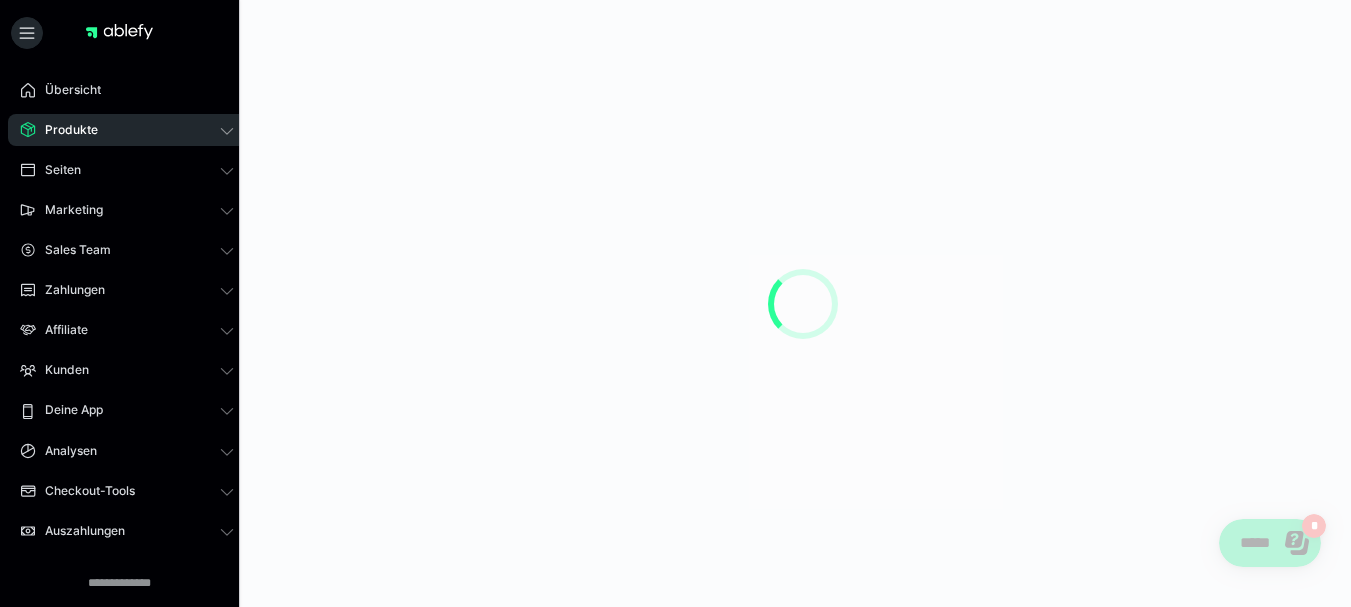 scroll, scrollTop: 0, scrollLeft: 0, axis: both 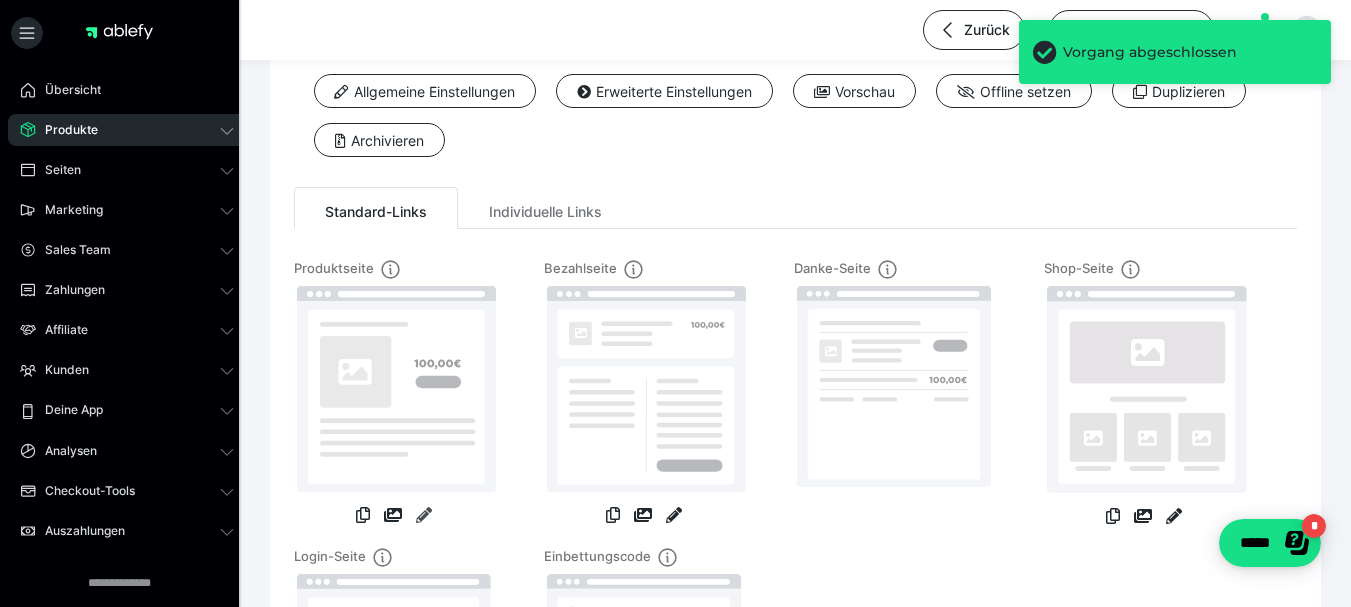 click at bounding box center [424, 515] 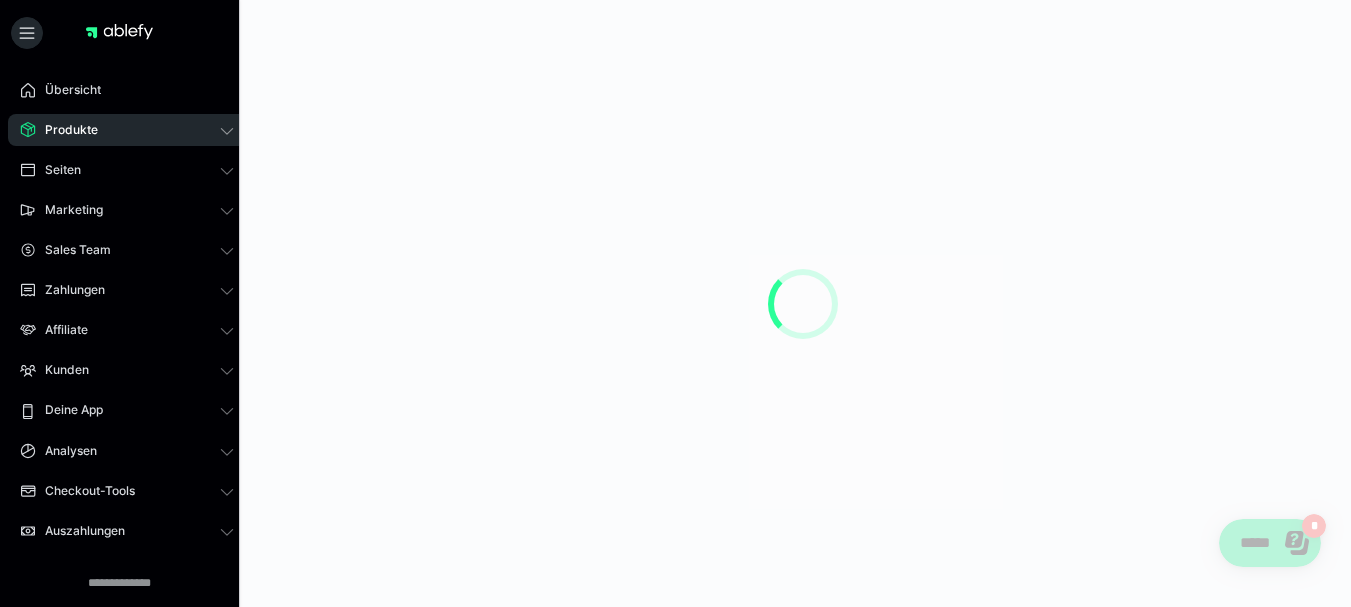 scroll, scrollTop: 0, scrollLeft: 0, axis: both 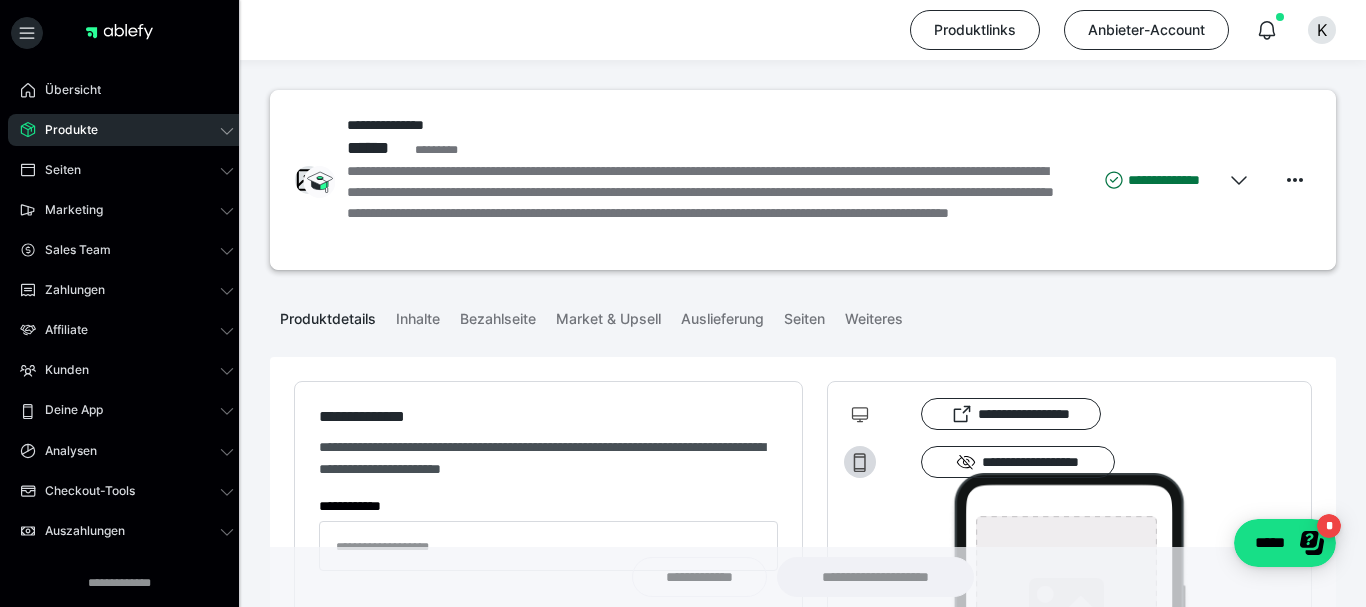 type on "**********" 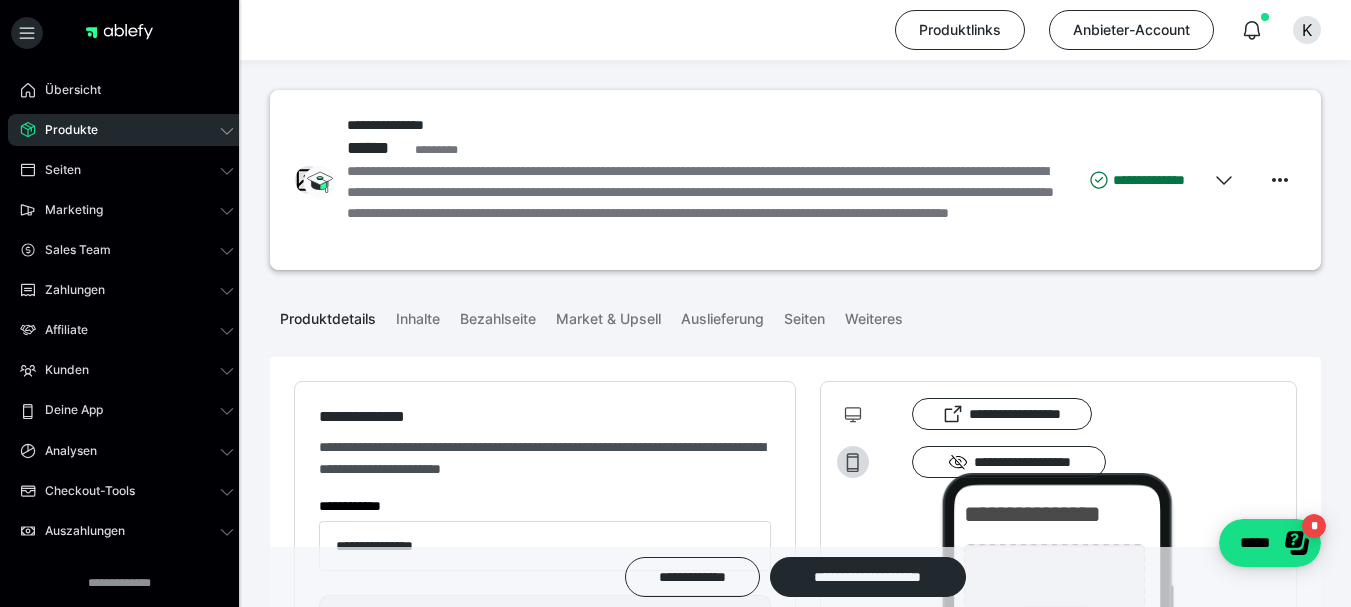 type on "**********" 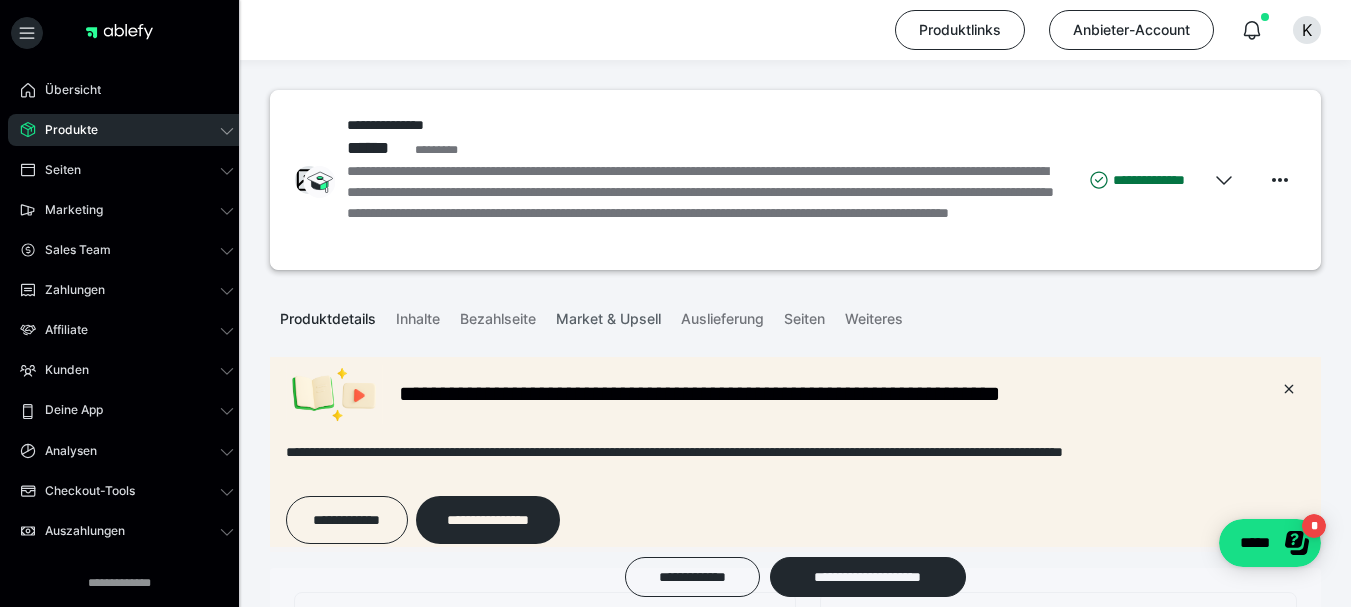 scroll, scrollTop: 0, scrollLeft: 0, axis: both 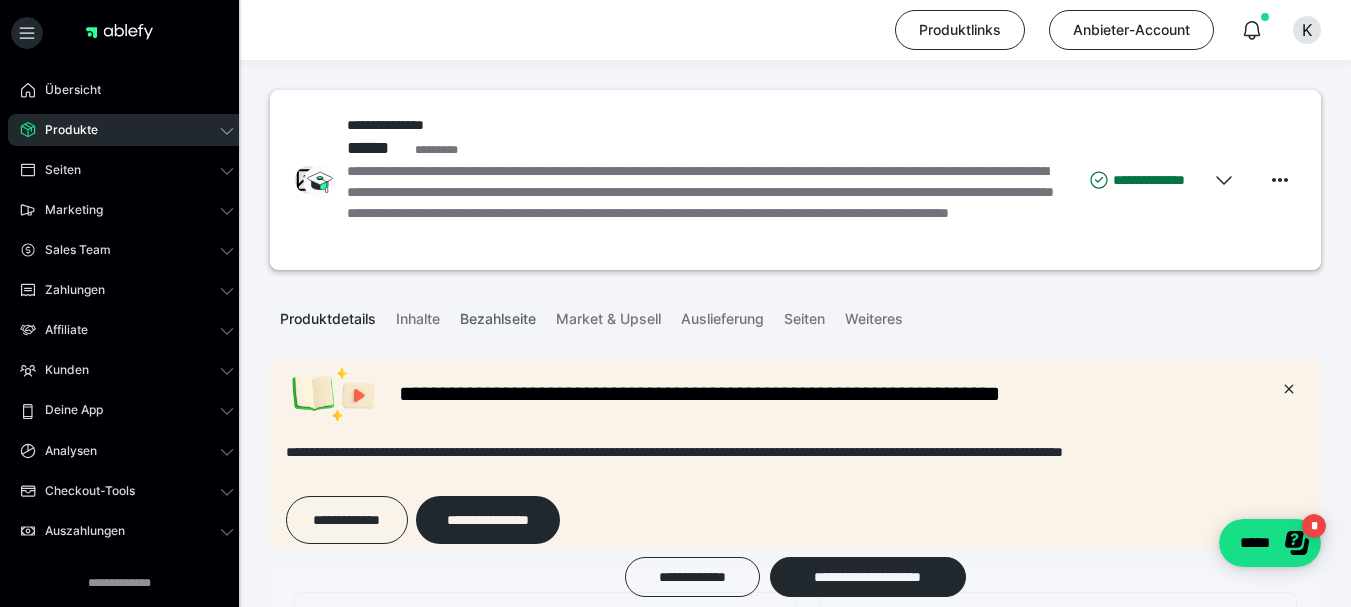 click on "Bezahlseite" at bounding box center (498, 315) 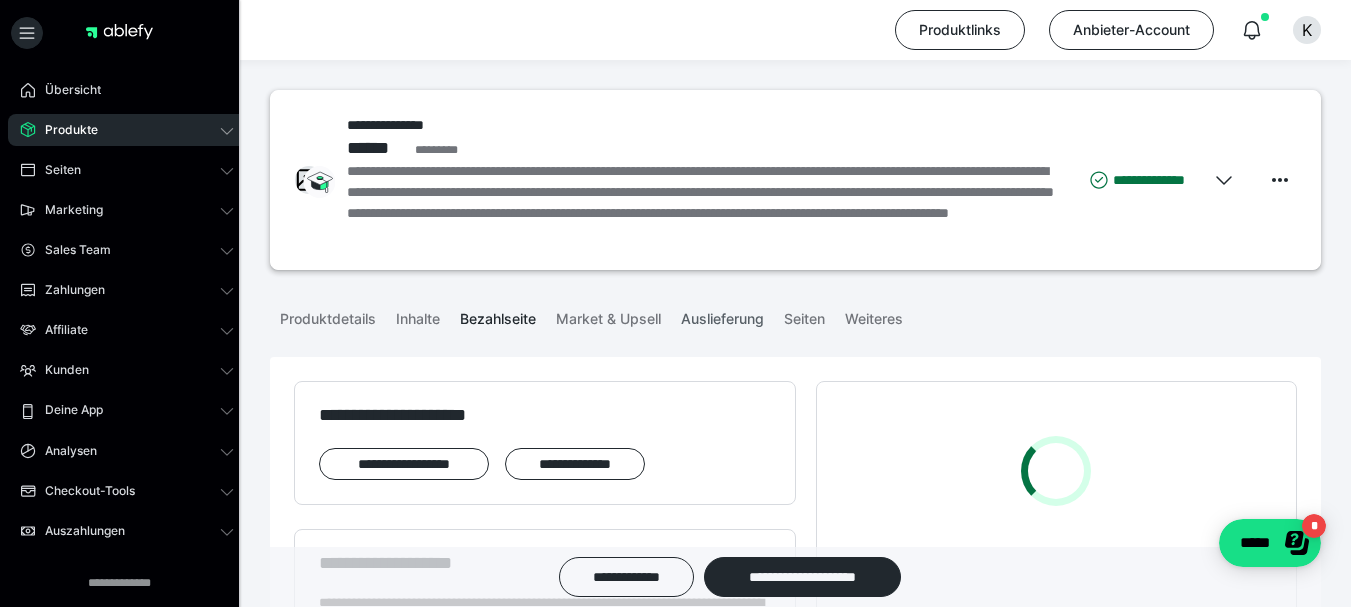 scroll, scrollTop: 0, scrollLeft: 0, axis: both 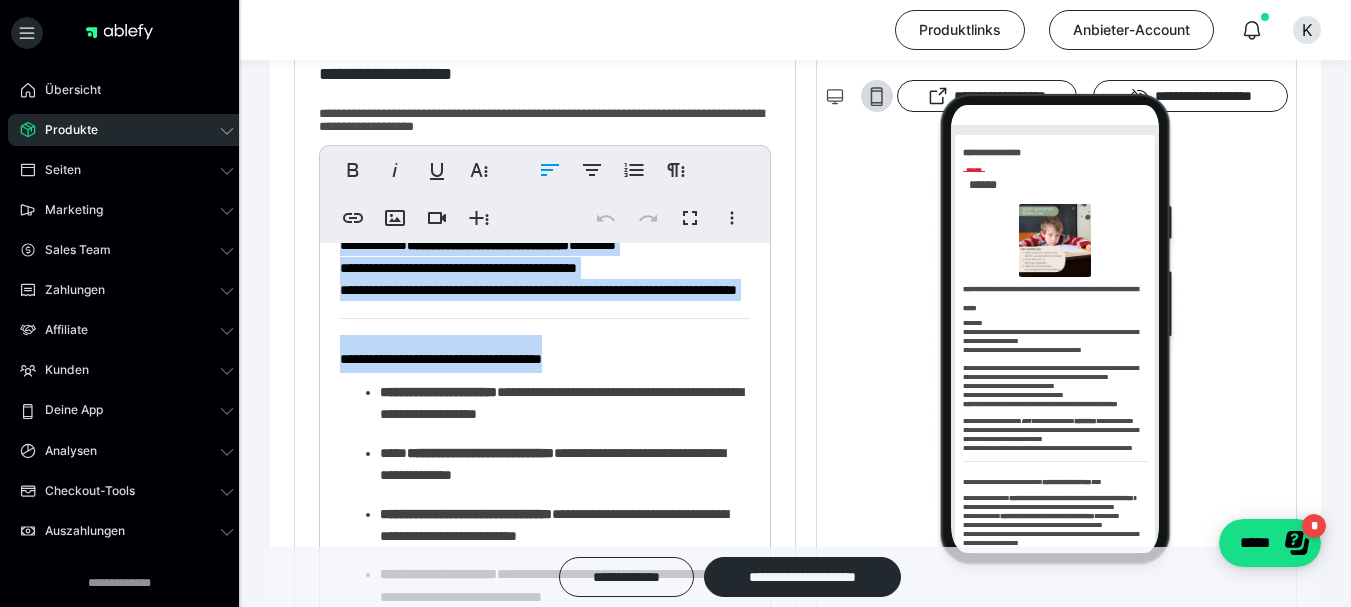drag, startPoint x: 743, startPoint y: 469, endPoint x: 446, endPoint y: 352, distance: 319.21466 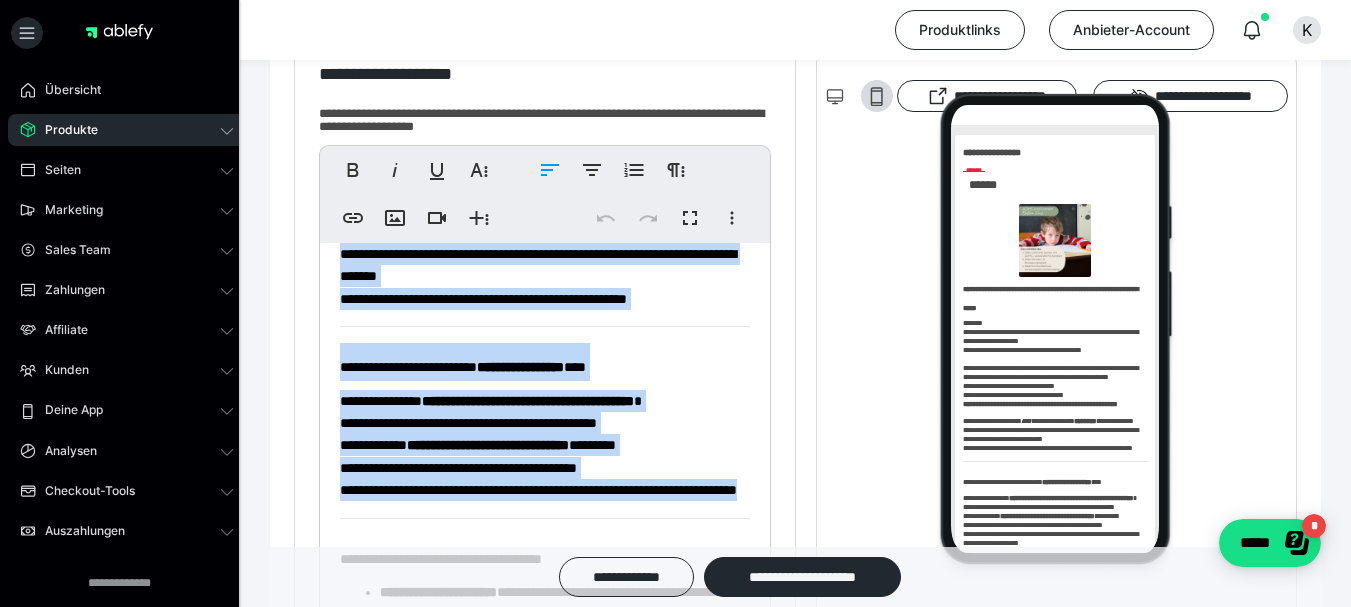 scroll, scrollTop: 0, scrollLeft: 0, axis: both 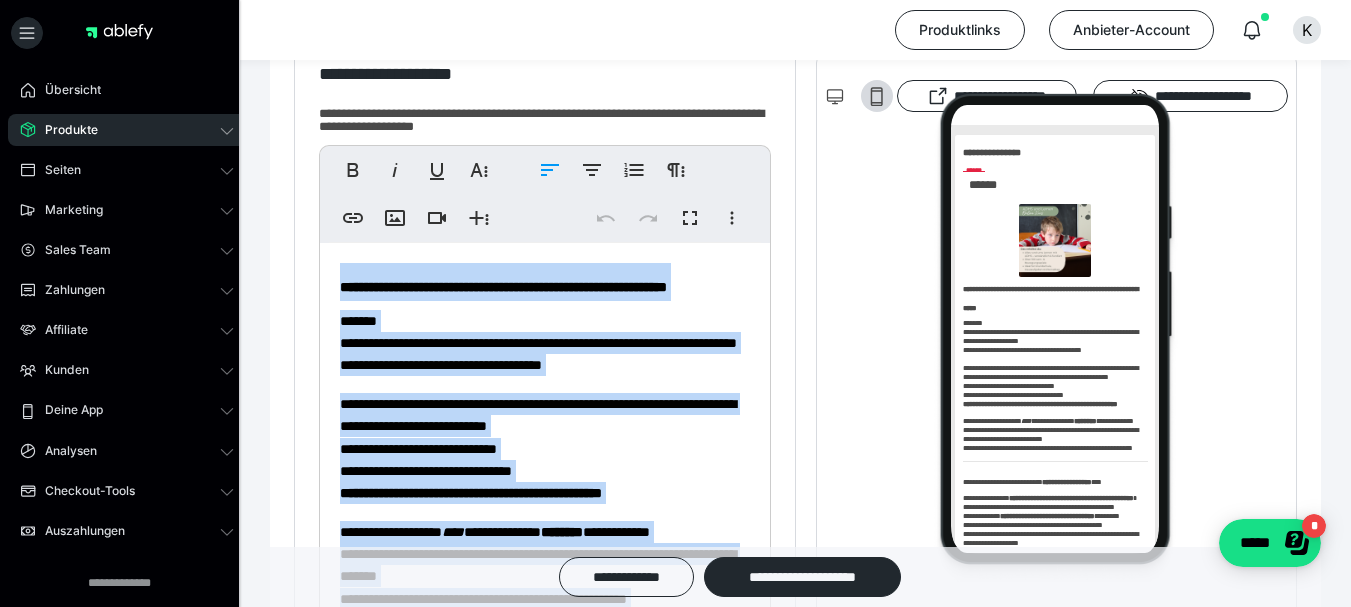 drag, startPoint x: 536, startPoint y: 440, endPoint x: 329, endPoint y: 263, distance: 272.35638 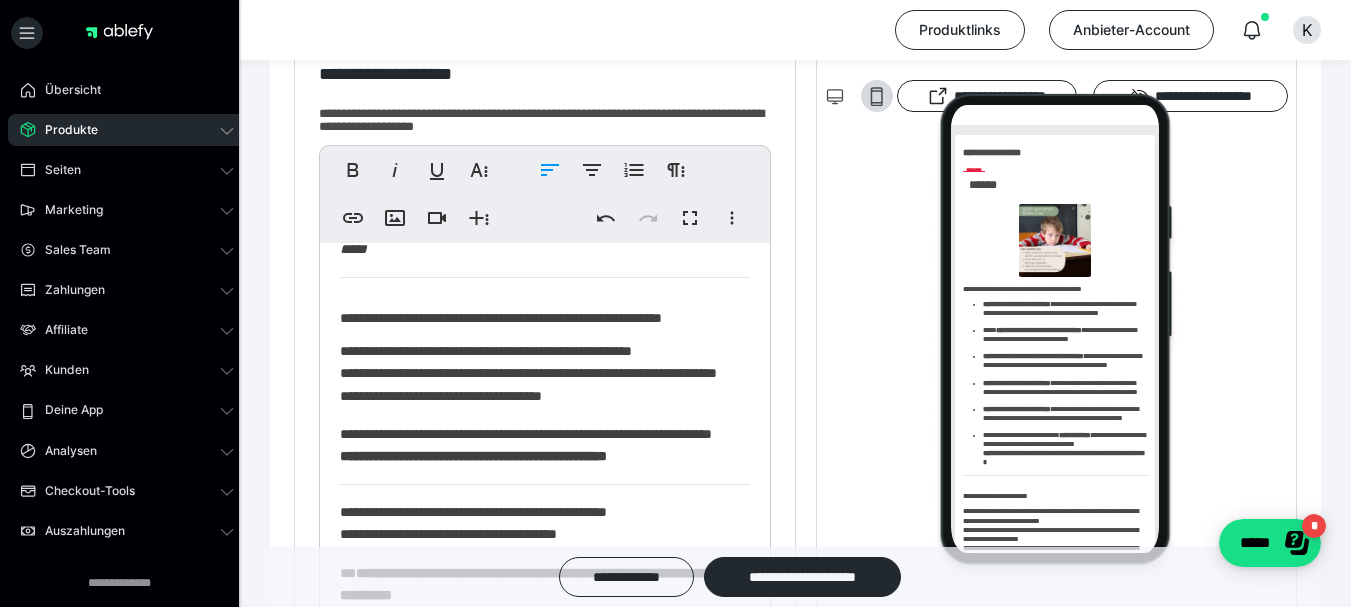 scroll, scrollTop: 1216, scrollLeft: 0, axis: vertical 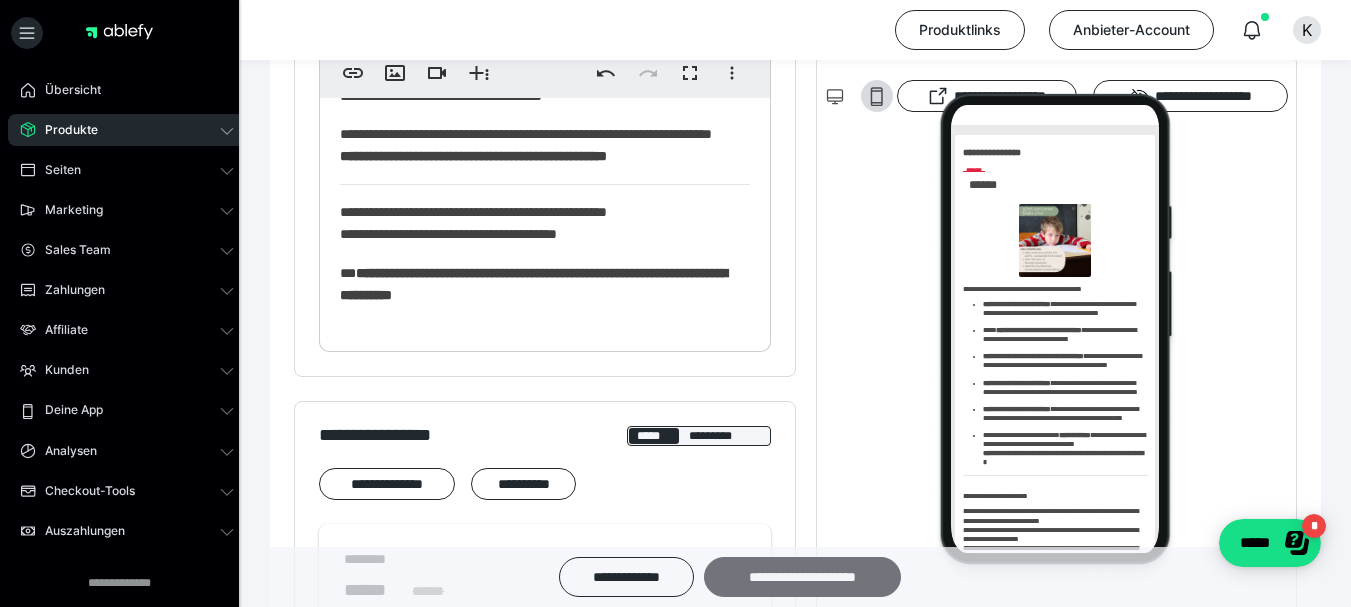 click on "**********" at bounding box center (802, 577) 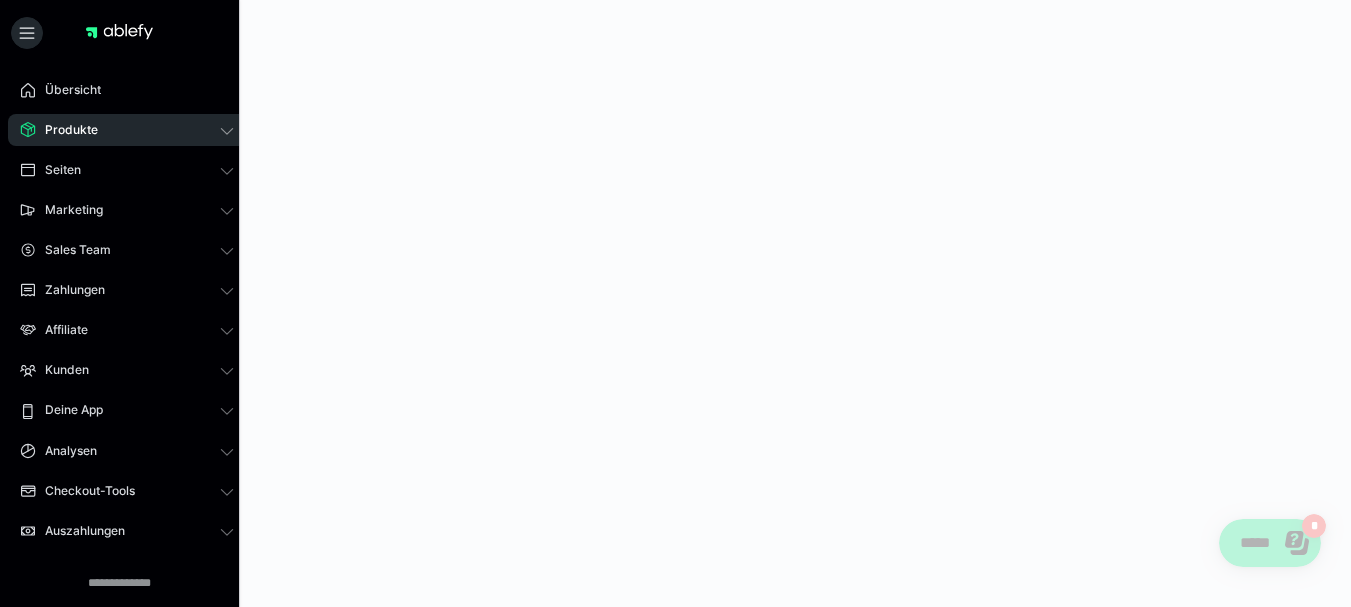 scroll, scrollTop: 0, scrollLeft: 0, axis: both 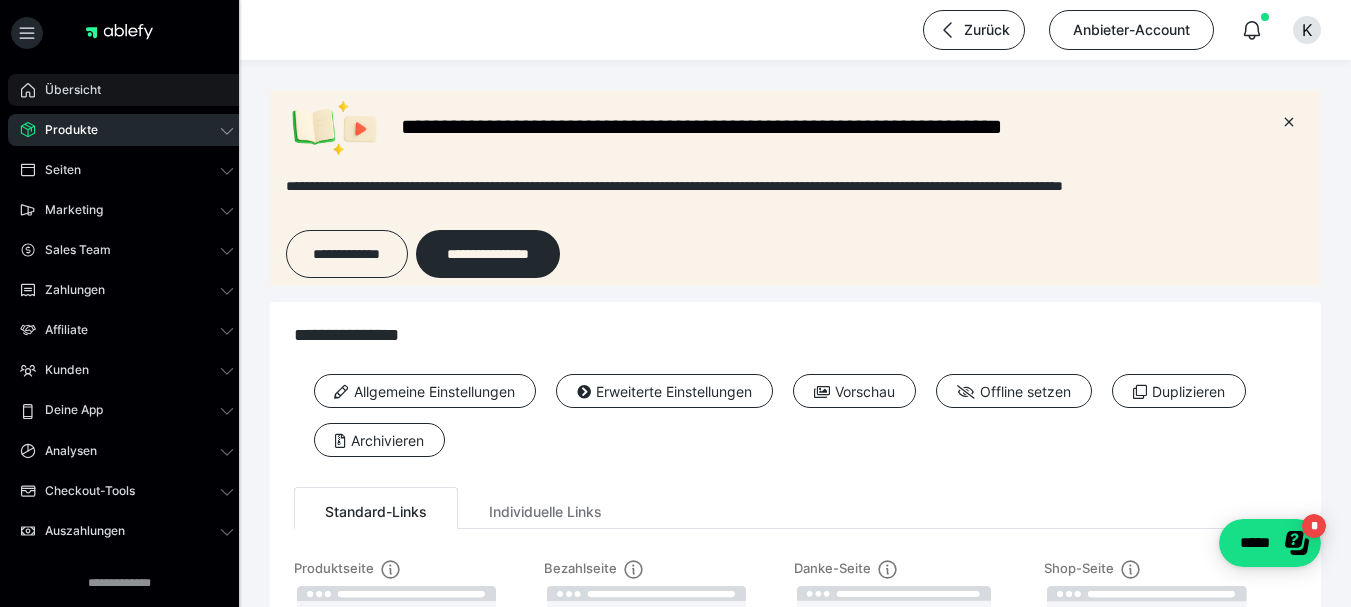 click on "Übersicht" at bounding box center (127, 90) 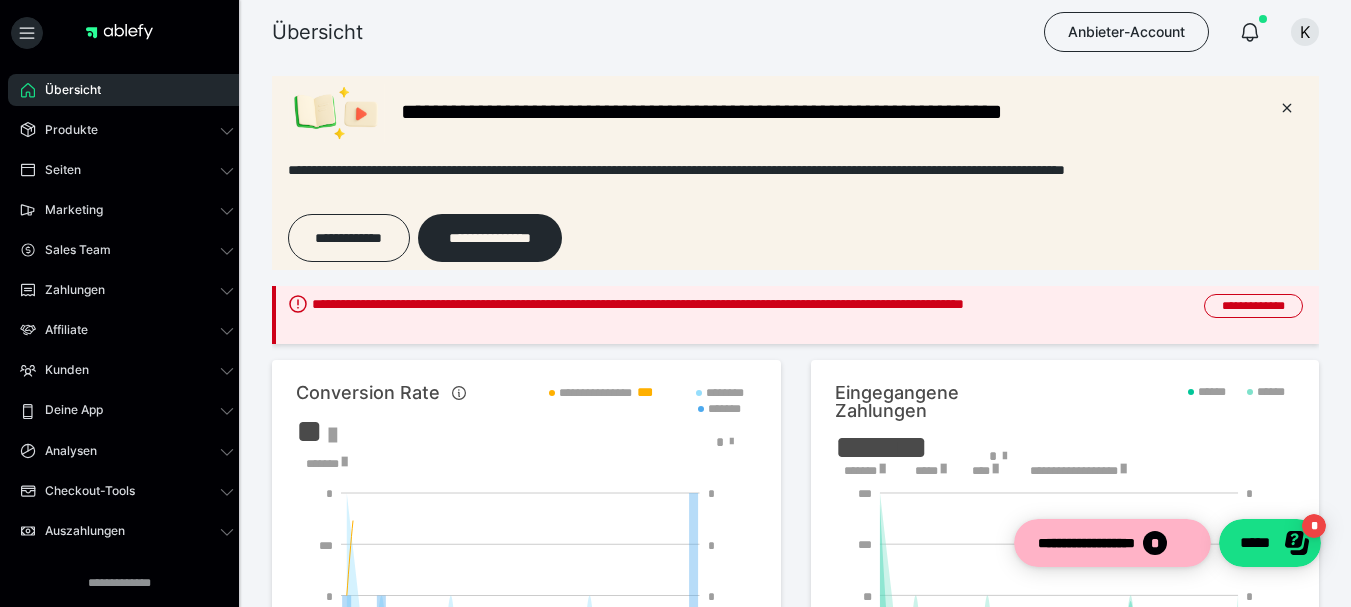 scroll, scrollTop: 0, scrollLeft: 0, axis: both 